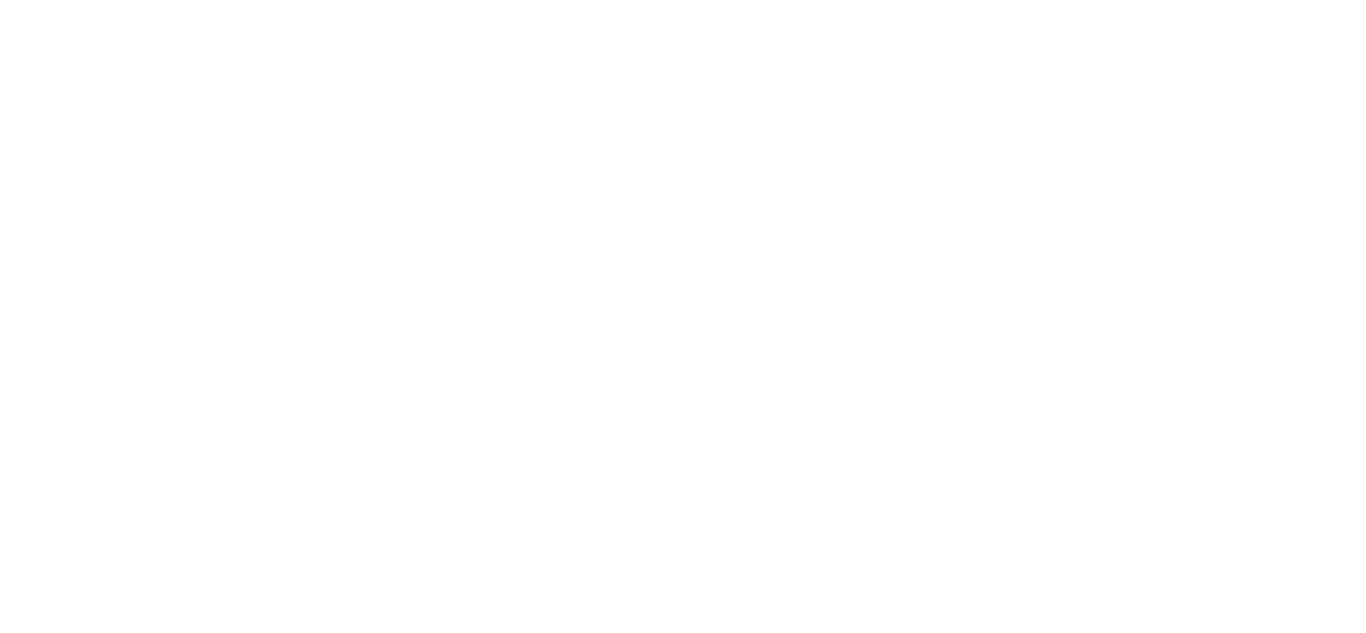 scroll, scrollTop: 0, scrollLeft: 0, axis: both 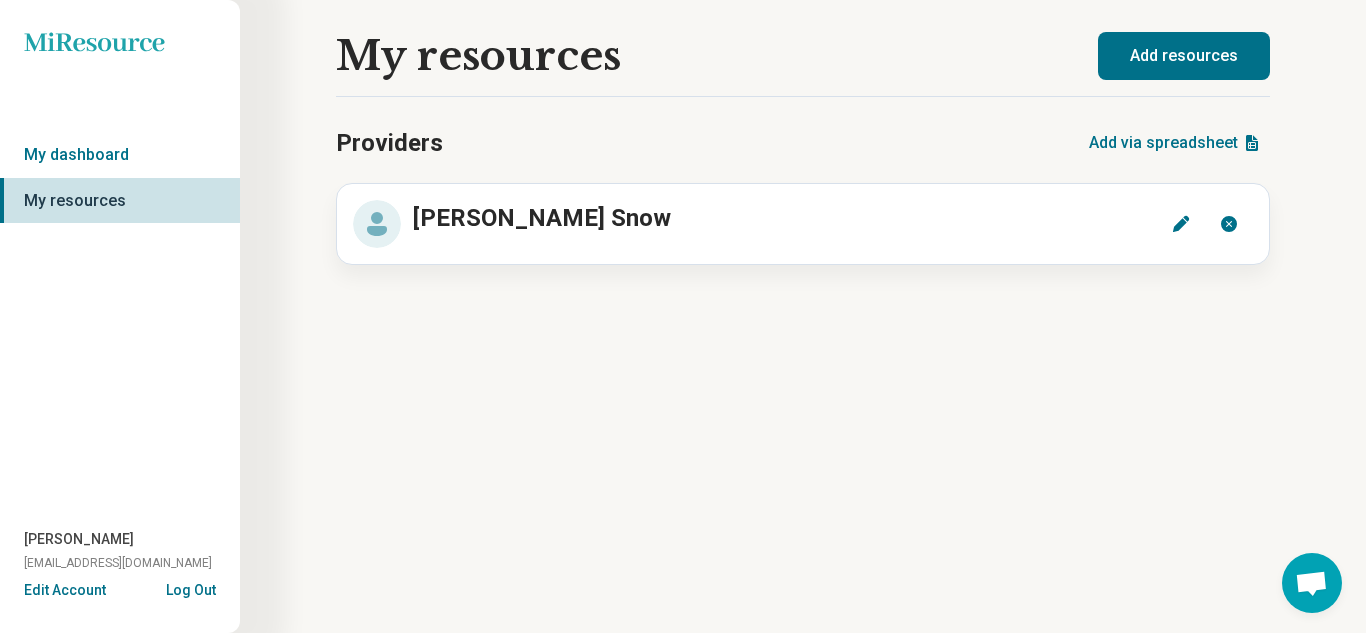click on "Add resources" at bounding box center (1184, 56) 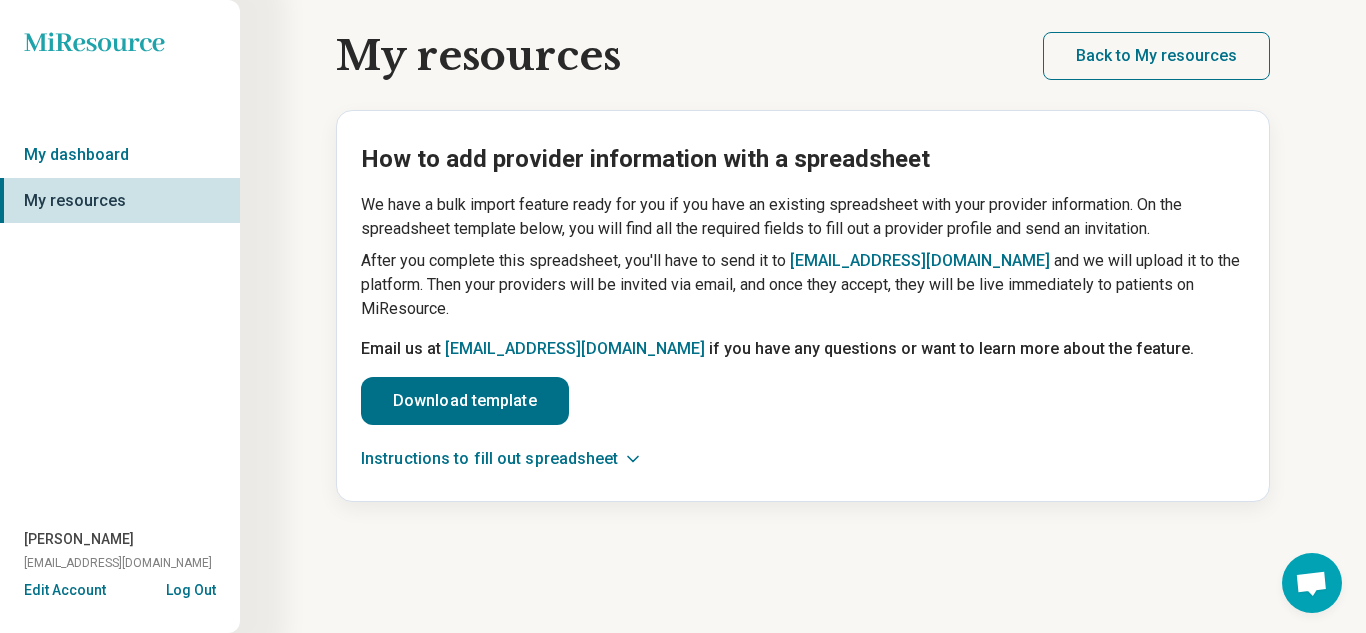 click on "Back to My resources" at bounding box center (1156, 56) 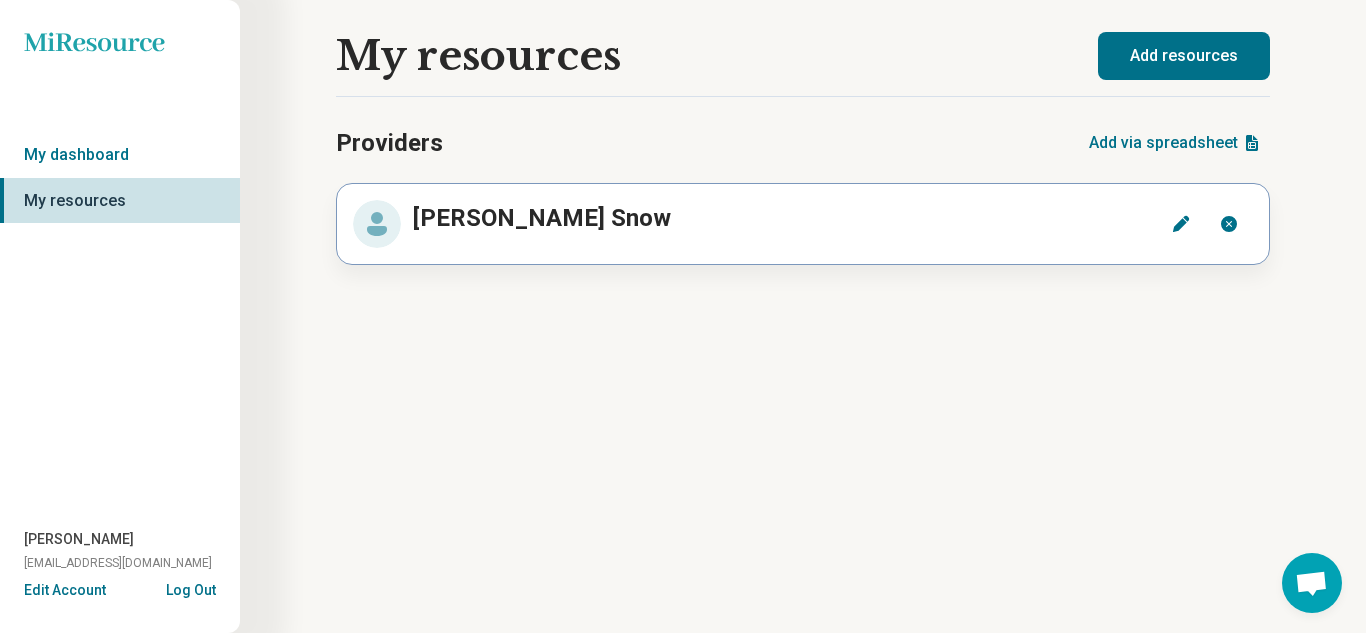 click on "Remove" at bounding box center [1229, 224] 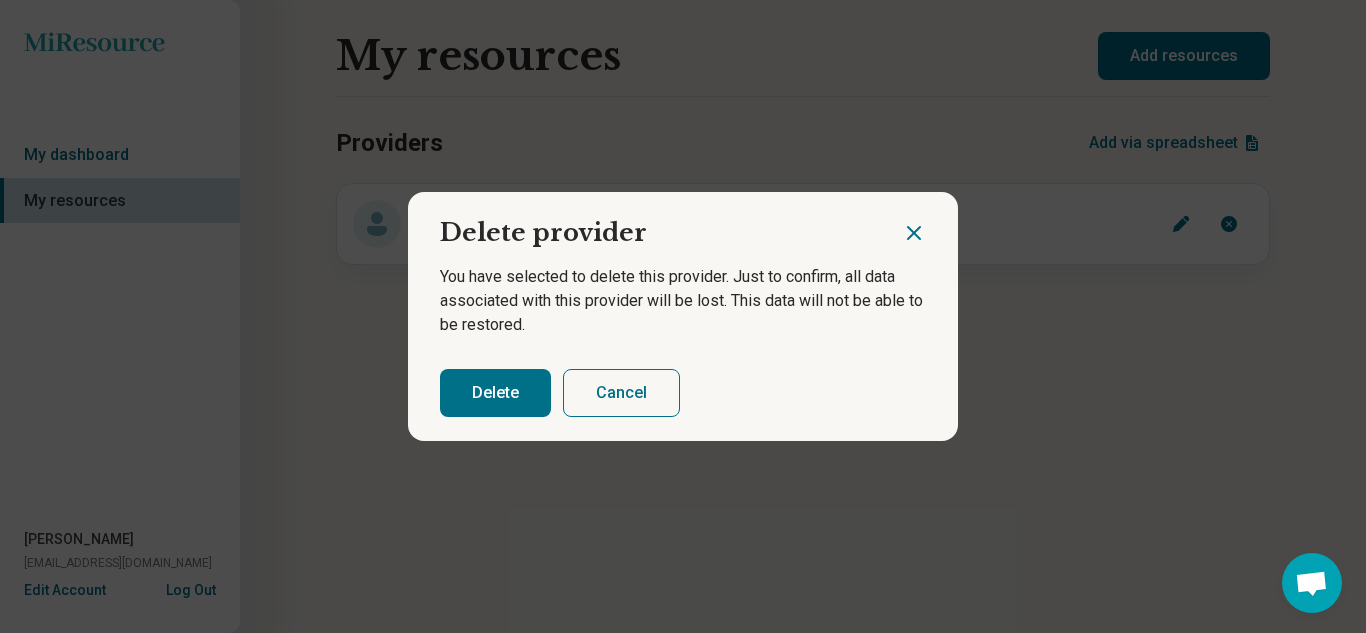 click on "Delete provider" at bounding box center [655, 225] 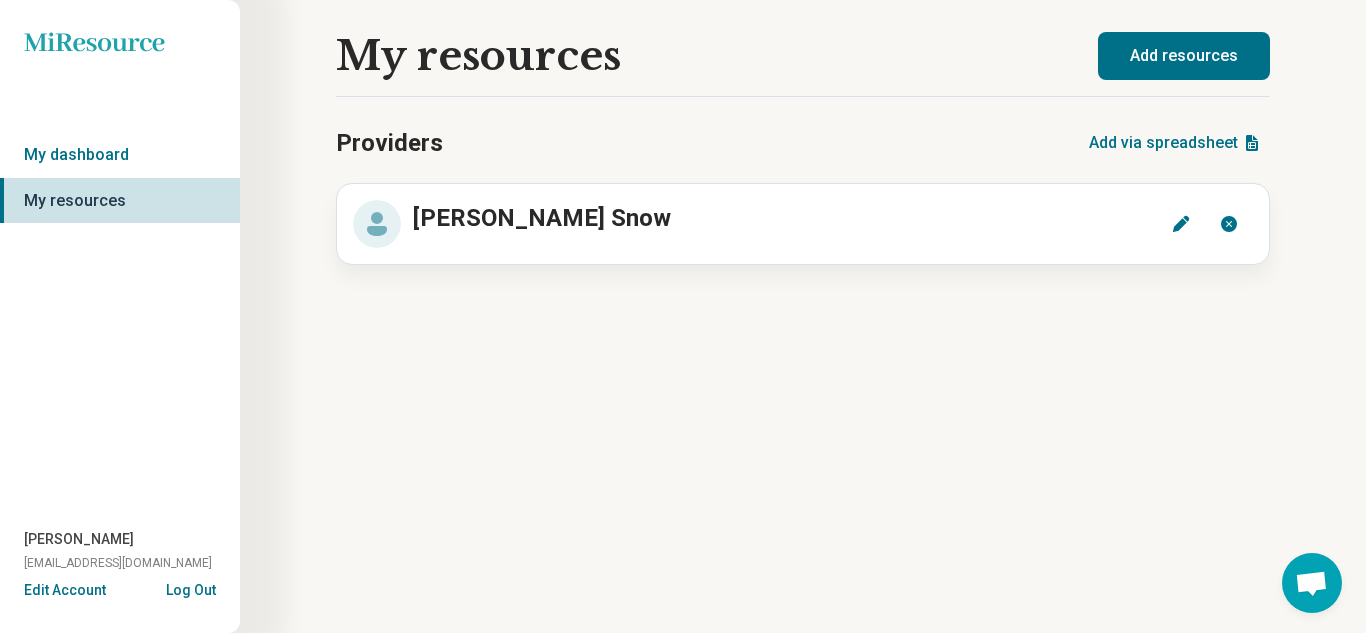 click on "Providers Add via spreadsheet" at bounding box center (803, 143) 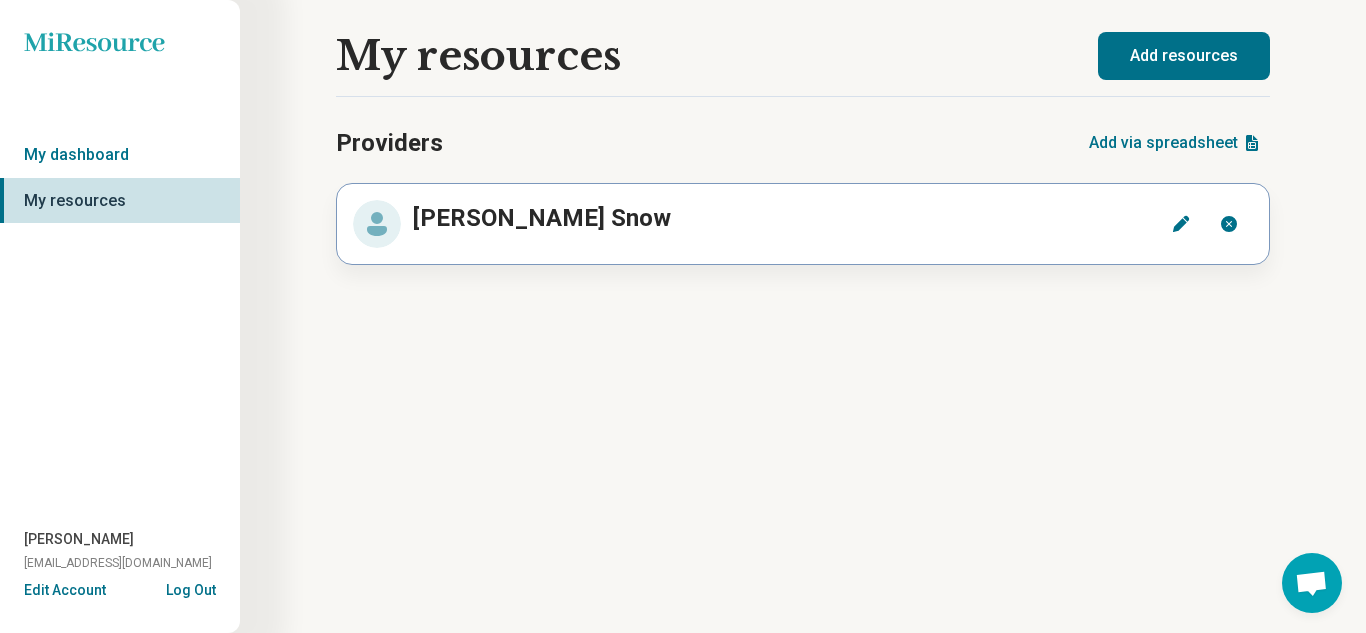 click on "John   Snow" at bounding box center (763, 218) 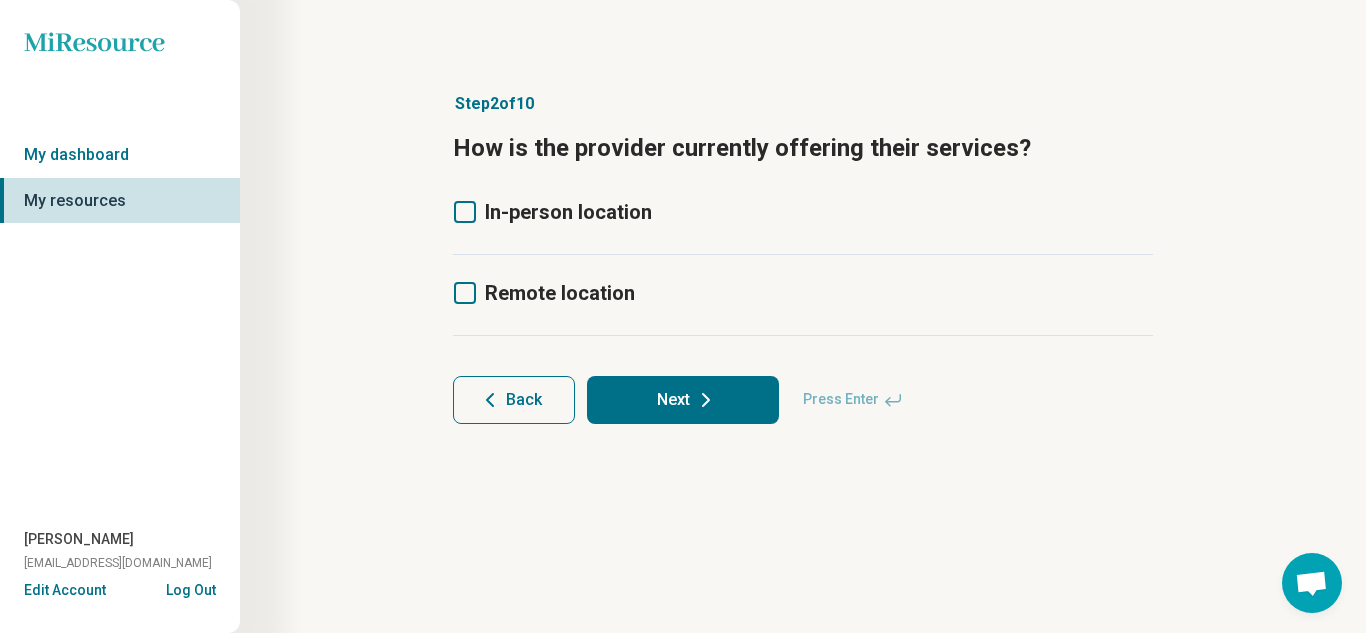 click 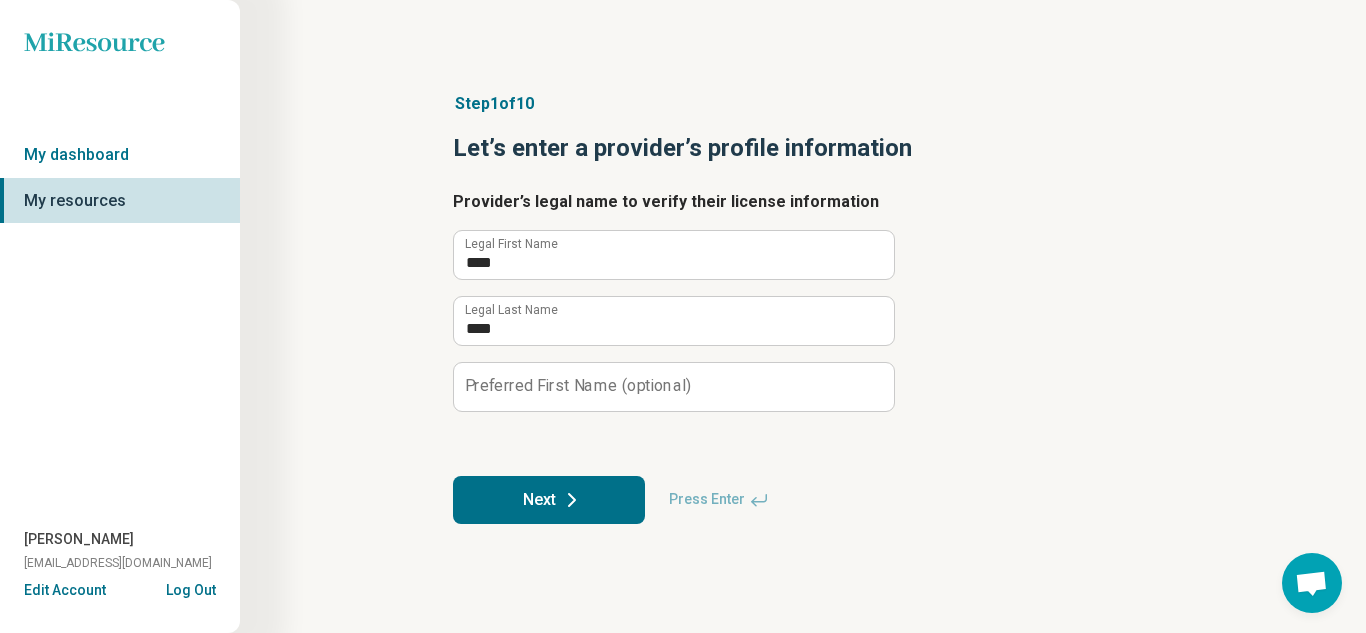 click on "Next" at bounding box center (549, 500) 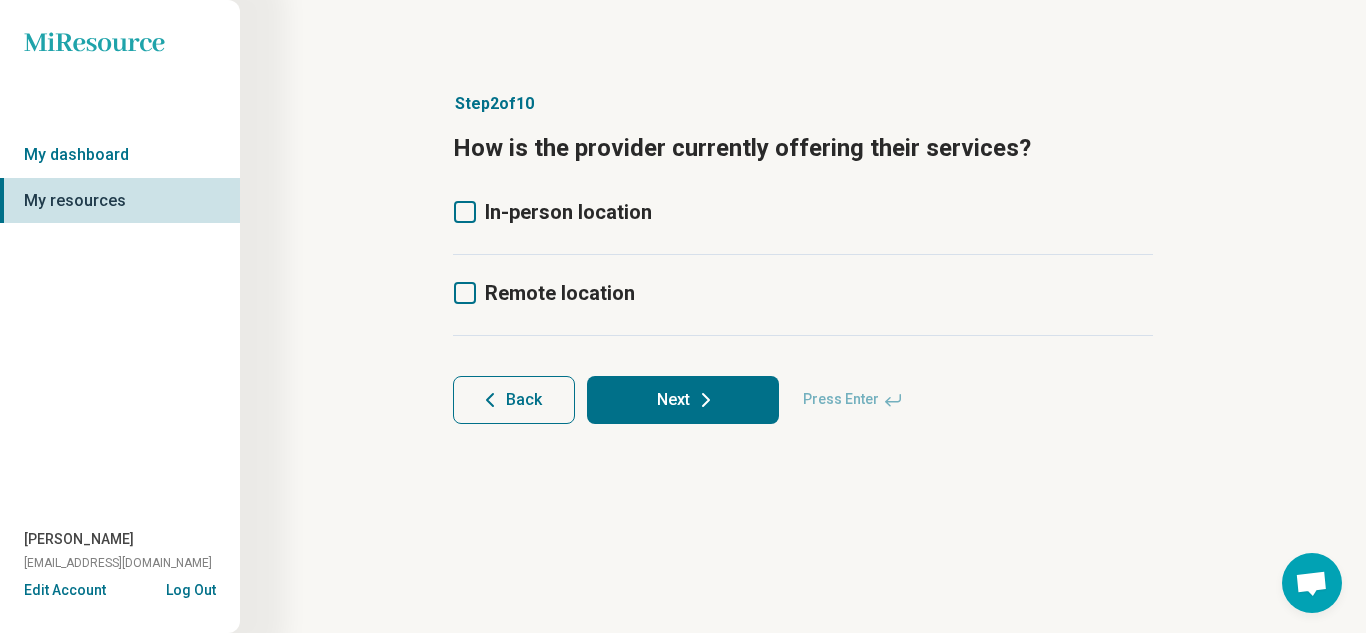 click 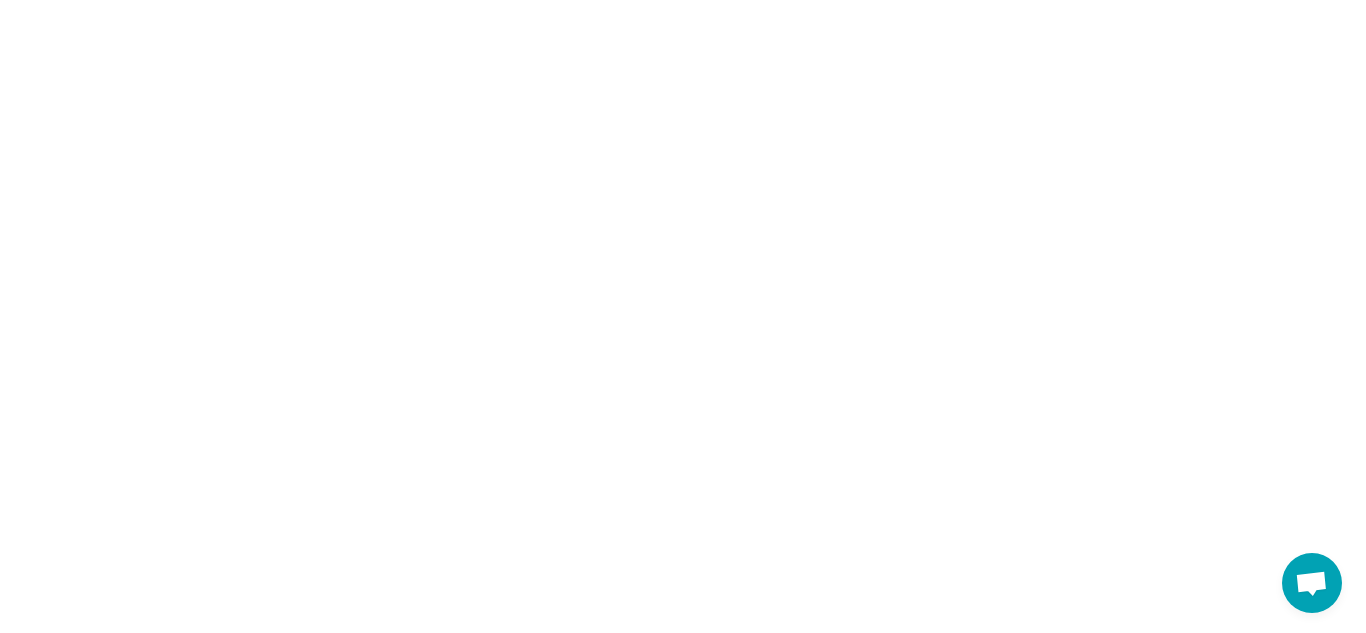 scroll, scrollTop: 0, scrollLeft: 0, axis: both 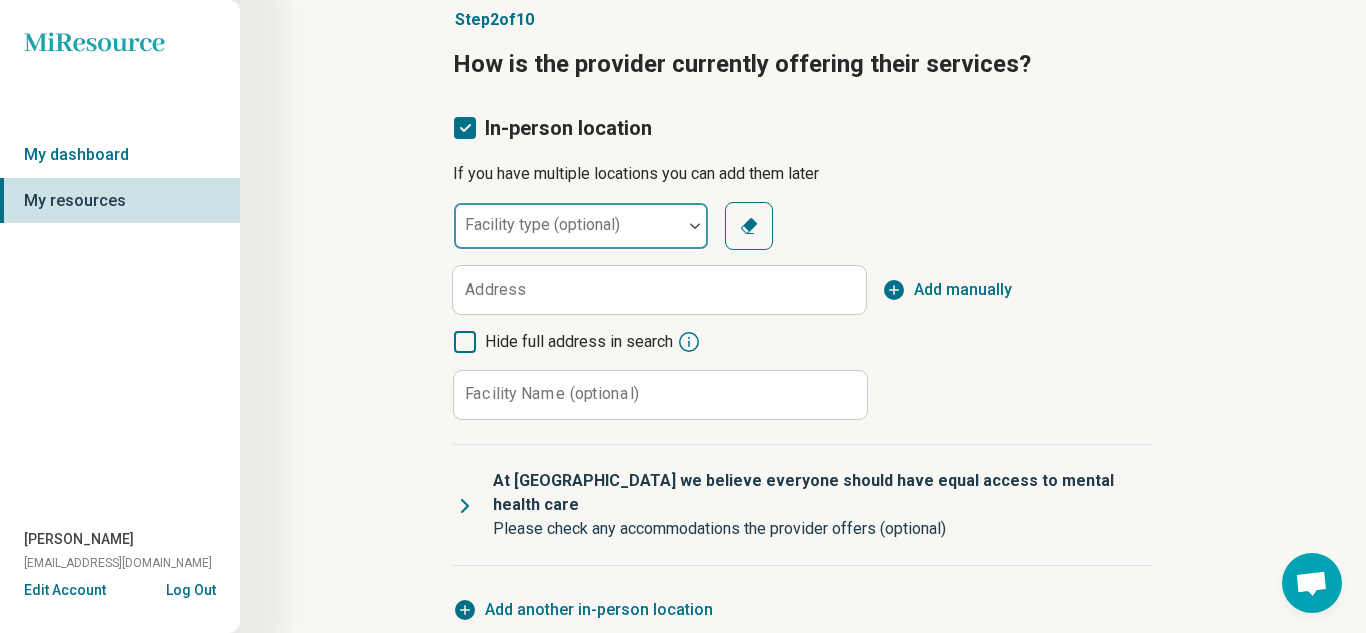 click at bounding box center [568, 234] 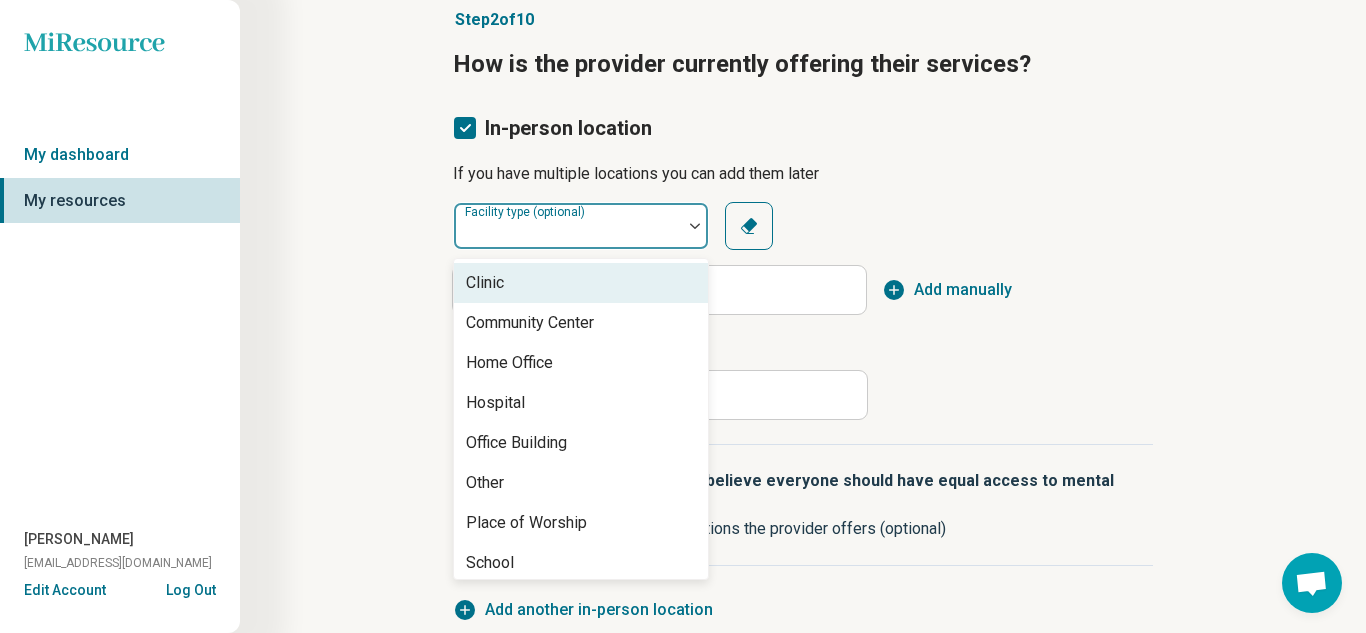 click at bounding box center (568, 234) 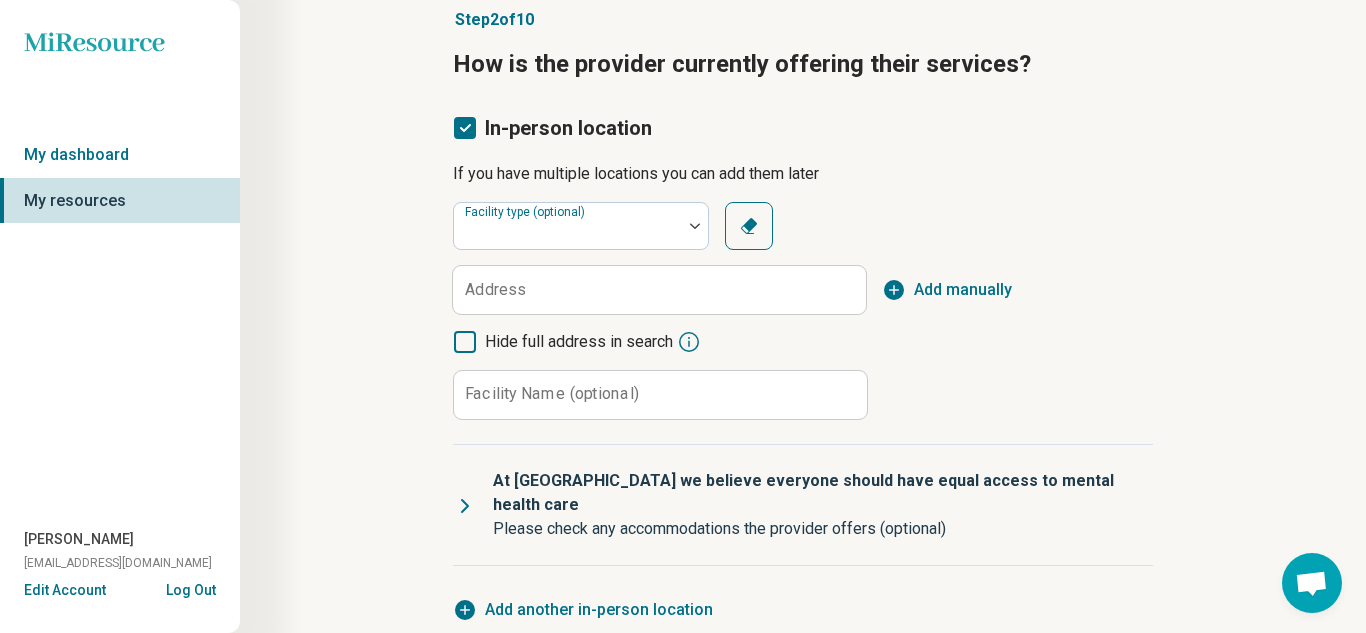 click on "Step  2  of  10 How is the provider currently offering their services? In-person location If you have multiple locations you can add them later Facility type (optional) Clear Address Add manually Hide full address in search Facility Name (optional) Clear At MiResource we believe everyone should have equal access to mental health care Please check any accommodations the provider offers (optional) Entering the practice Door can be opened easily Flat path to the front door Well-lit path to entrance Disabled parking spot (8ft / 2.4m) Service animals allowed Step-free entry Wide doorway Emotional support animals allowed Getting around Braille signage on doors Elevators Wide hallways (36” or 90cm) Settling in Storage for mobility aids (e.g. wheelchair, scooter) Wide entry to clinician space Communication Assisted listening device Virtual remote interpreter (VRI) Sign language interpreter Text-based talk therapy Language translator Add another in-person location Remote location Back Next Press Enter" at bounding box center [803, 416] 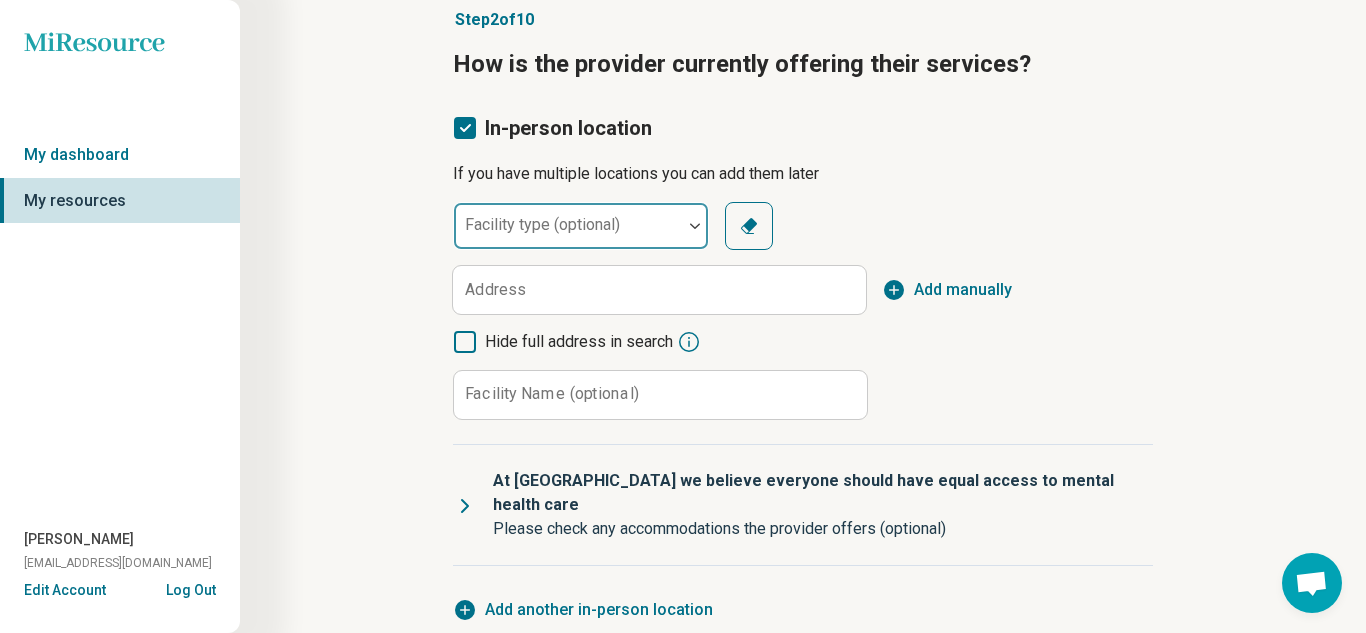 click on "Facility type (optional)" at bounding box center [581, 226] 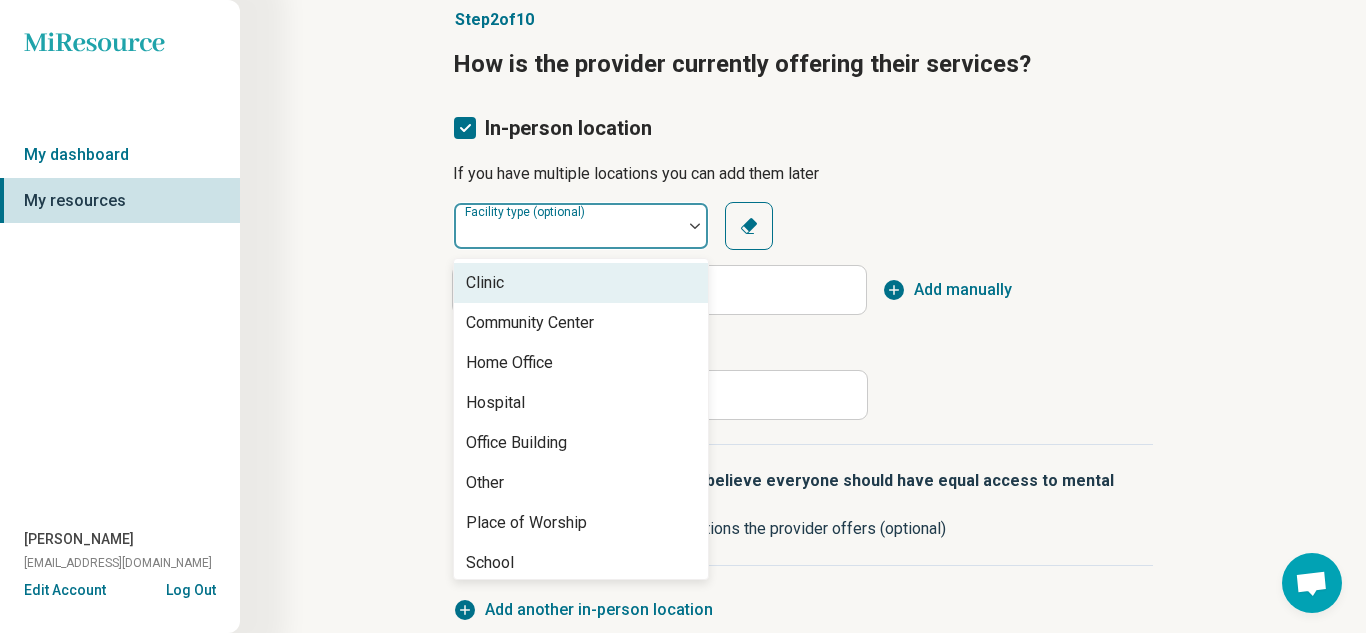 click at bounding box center (464, 234) 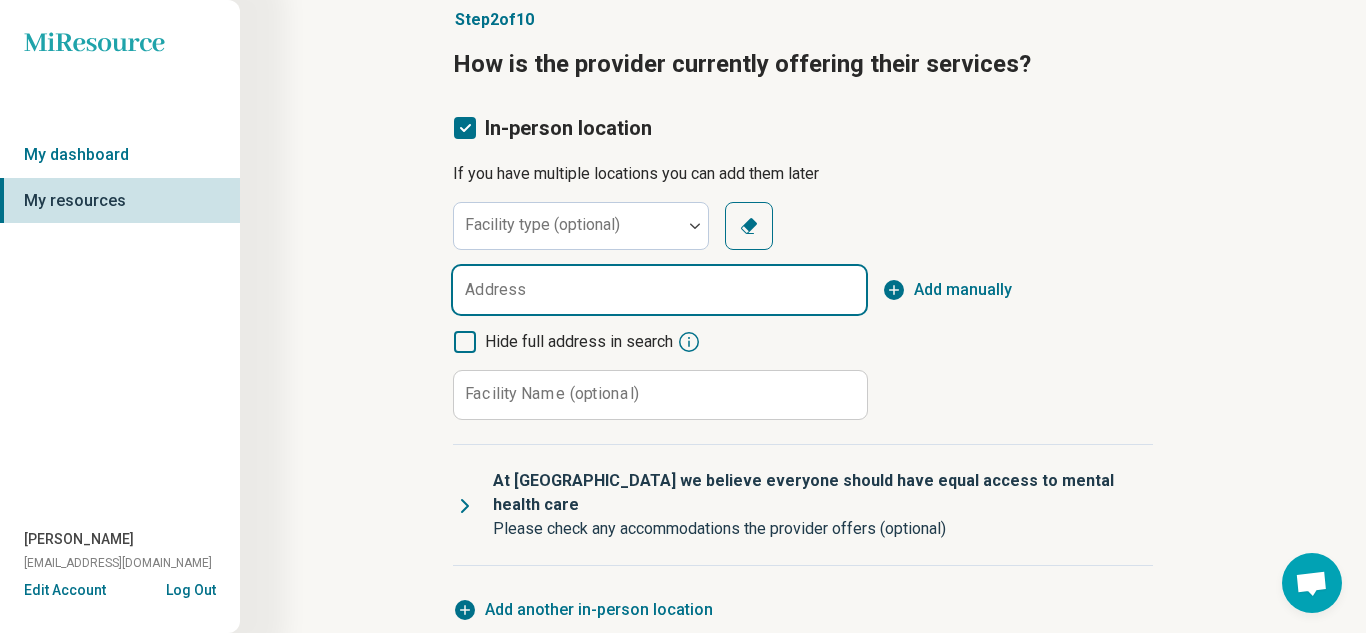 click on "Address" at bounding box center (659, 290) 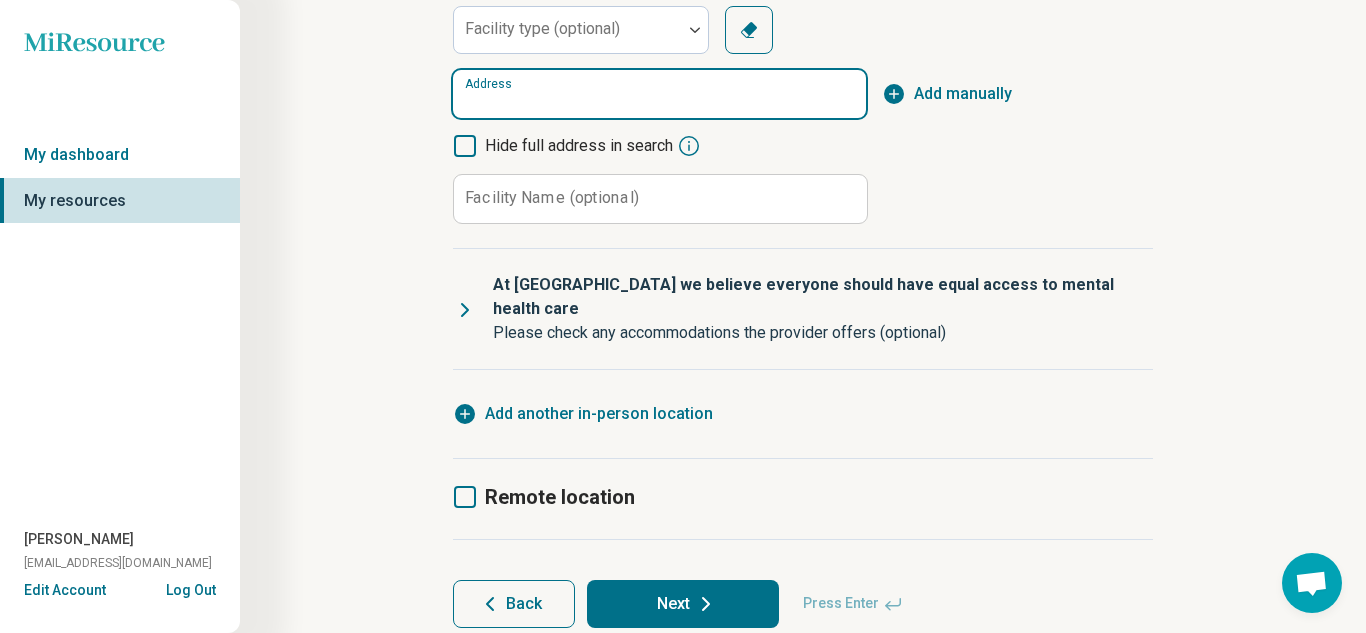 scroll, scrollTop: 323, scrollLeft: 0, axis: vertical 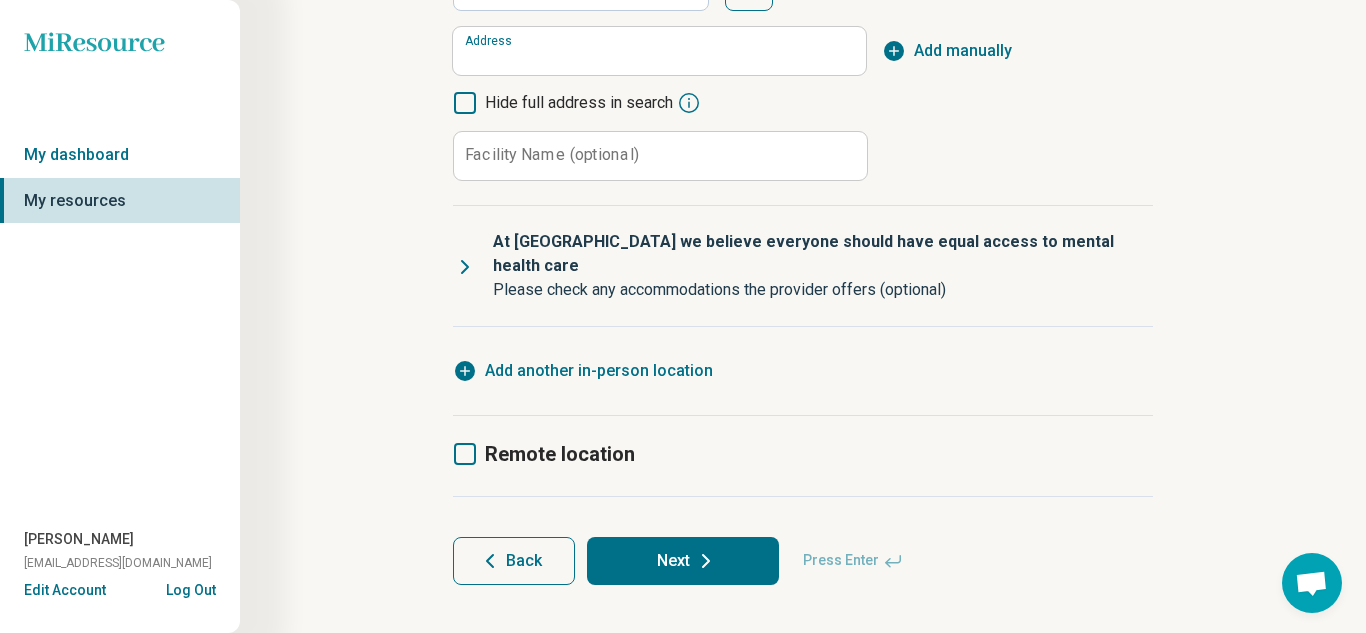 click on "Remote location" at bounding box center (544, 454) 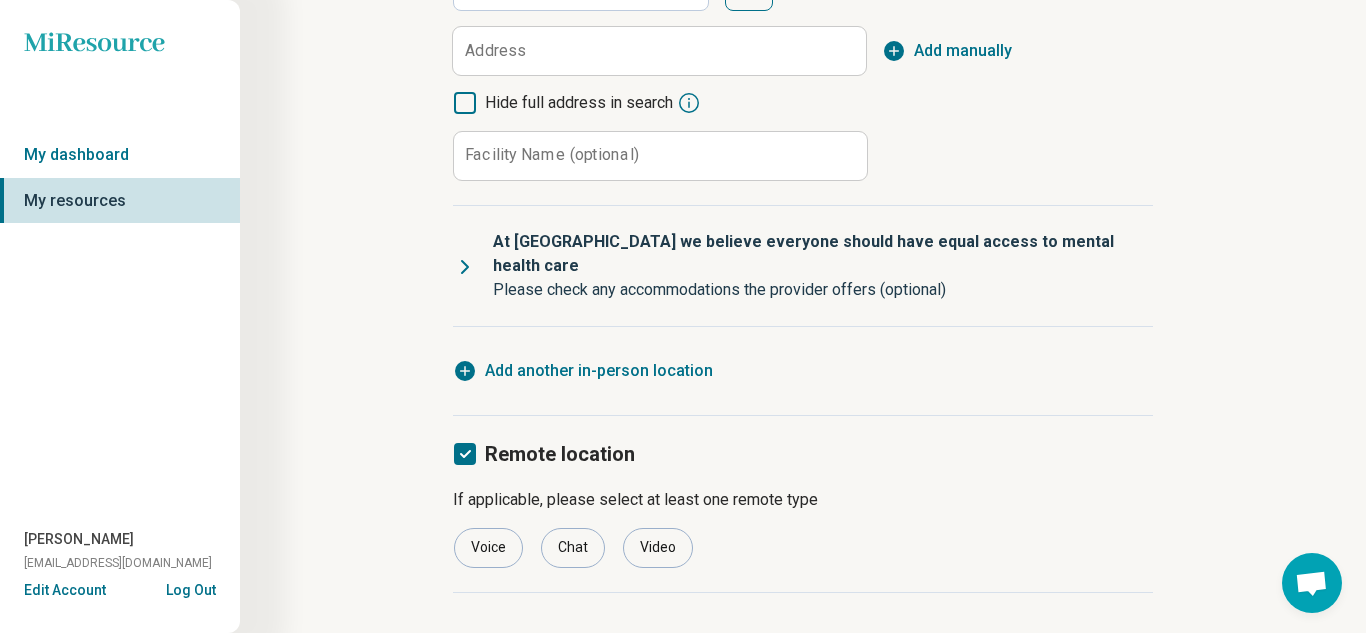 scroll, scrollTop: 10, scrollLeft: 0, axis: vertical 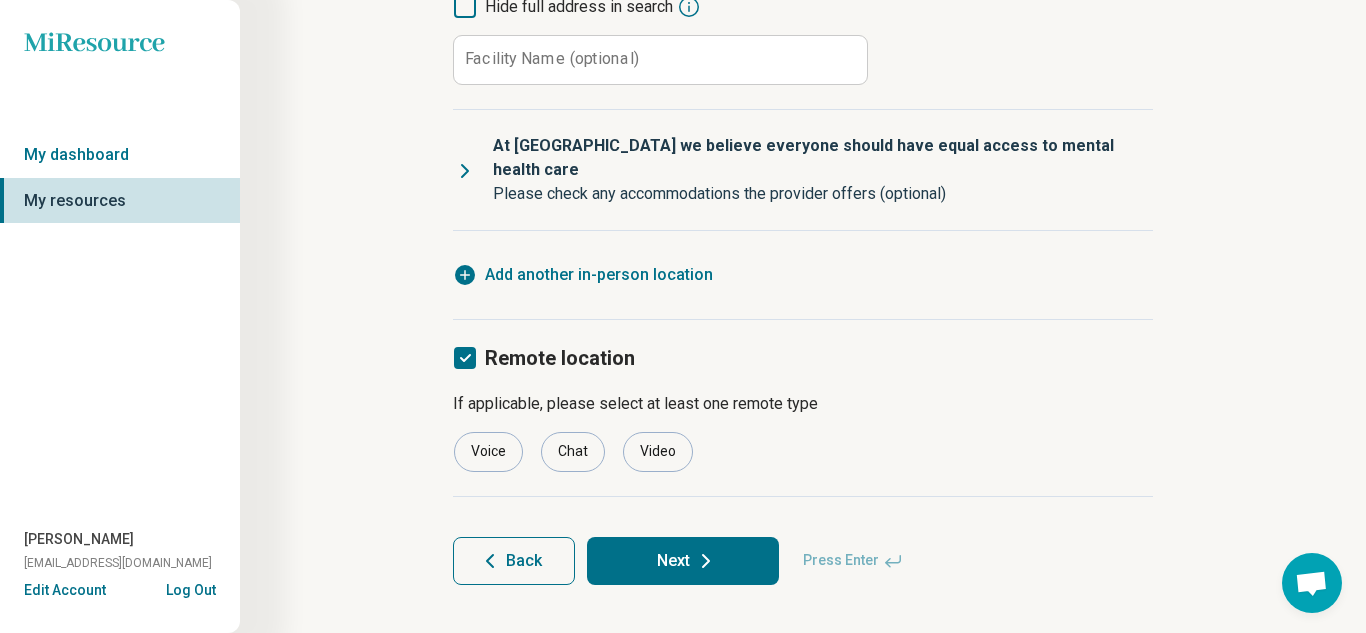 click on "Next" at bounding box center [683, 561] 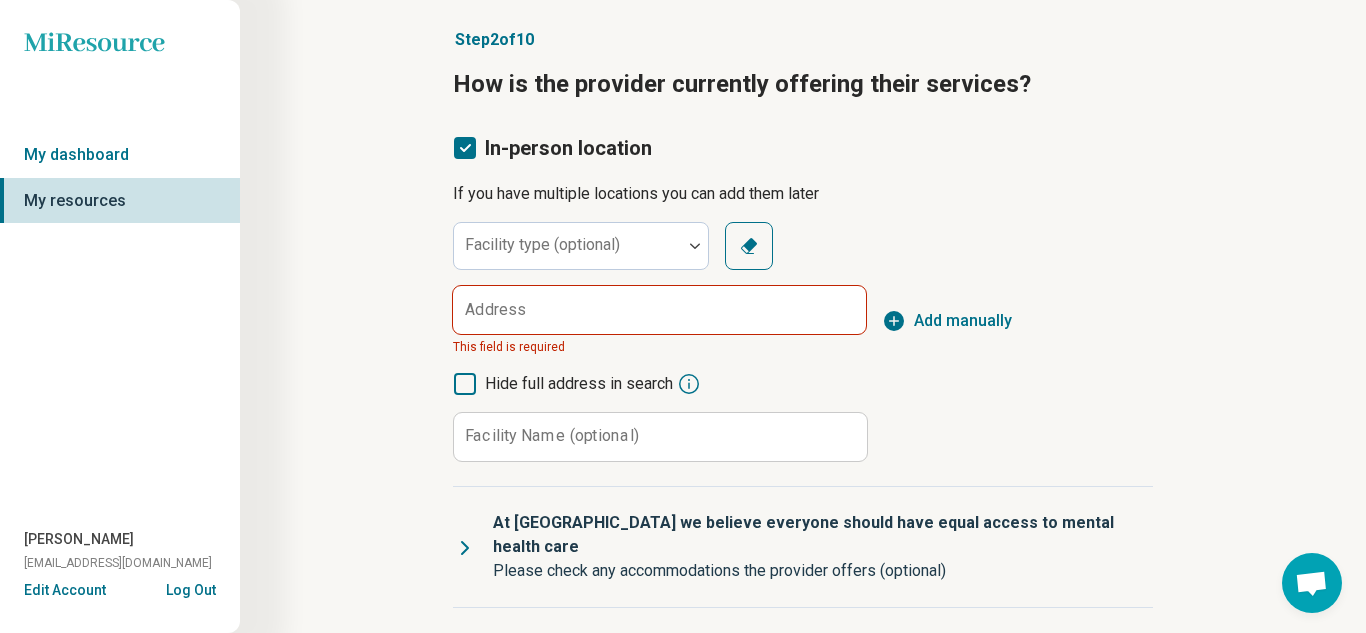 scroll, scrollTop: 57, scrollLeft: 0, axis: vertical 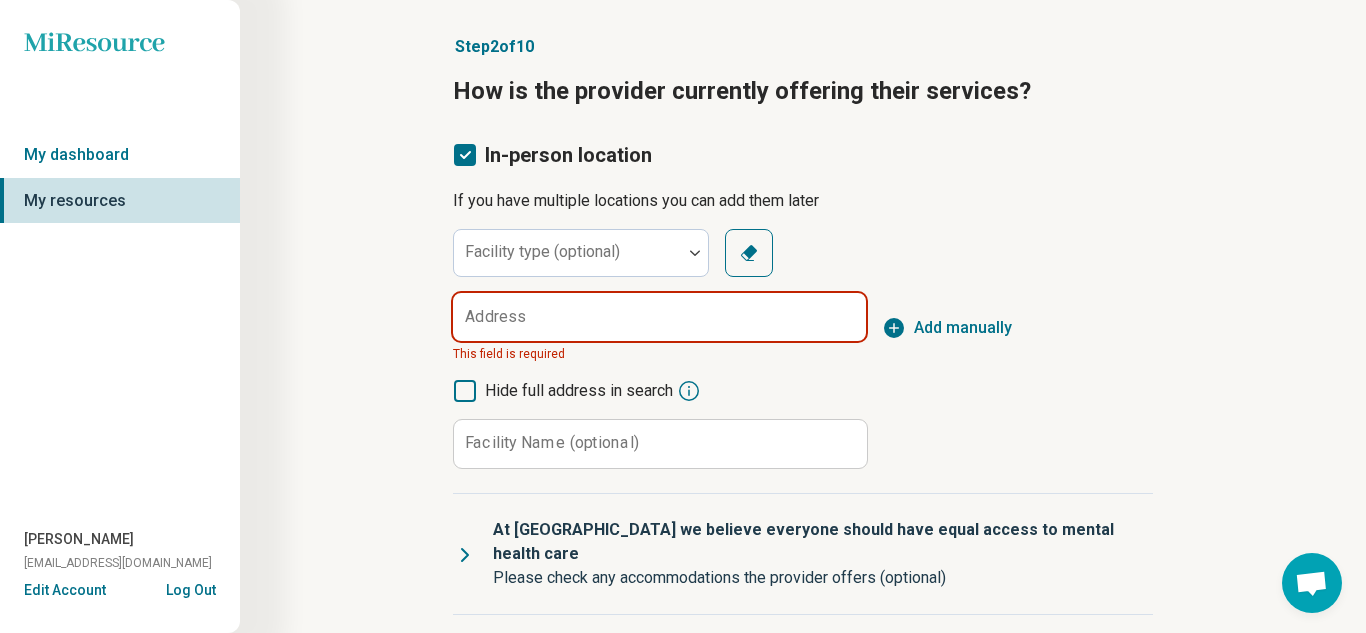 click on "Address" at bounding box center (659, 317) 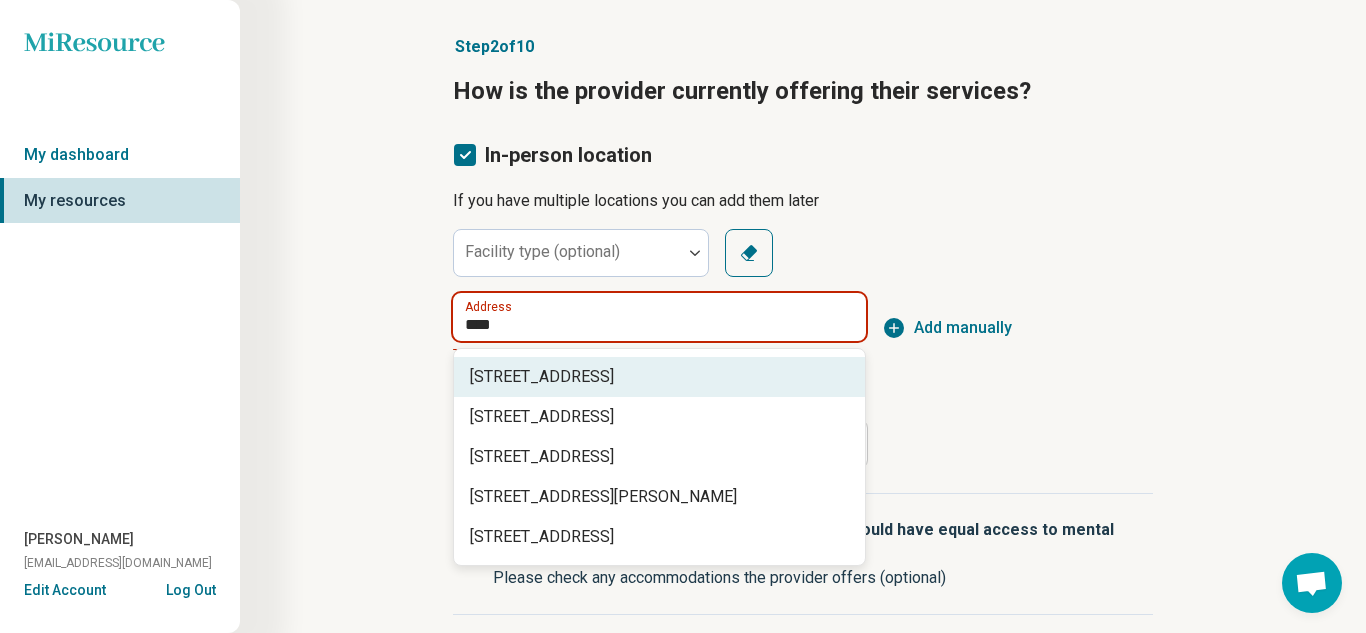 click on "124 Mission Grove Parkway North, Riverside, CA" at bounding box center [663, 377] 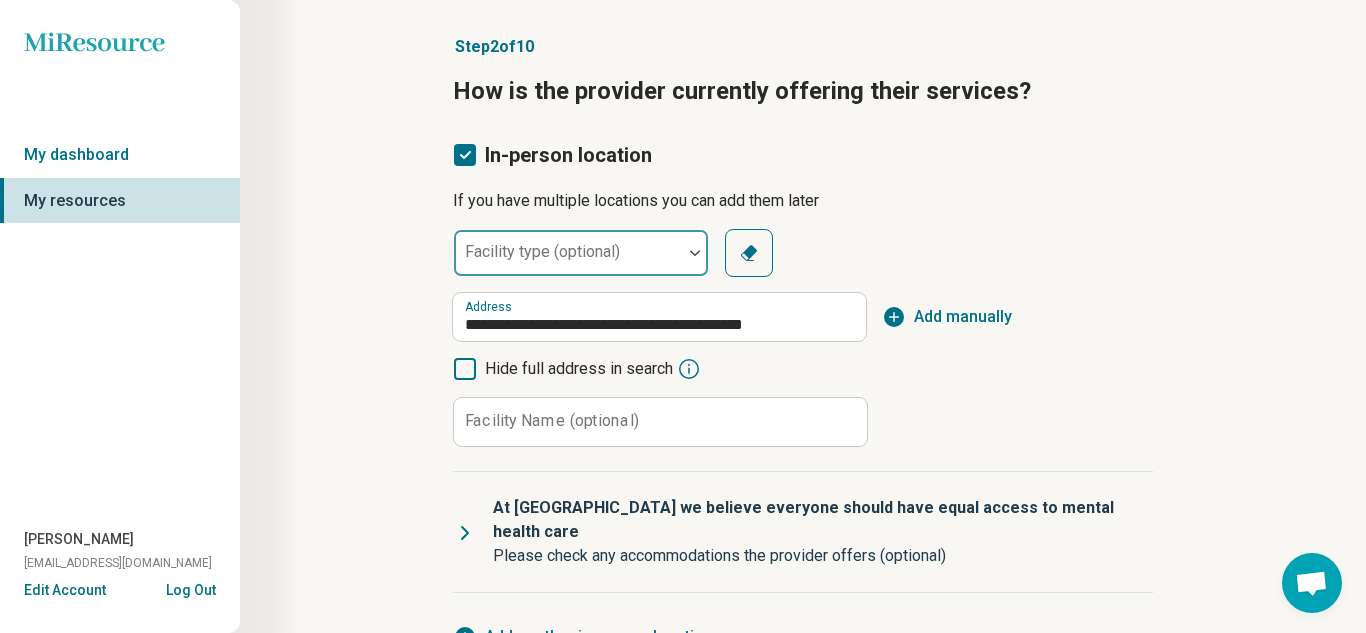 click at bounding box center (568, 261) 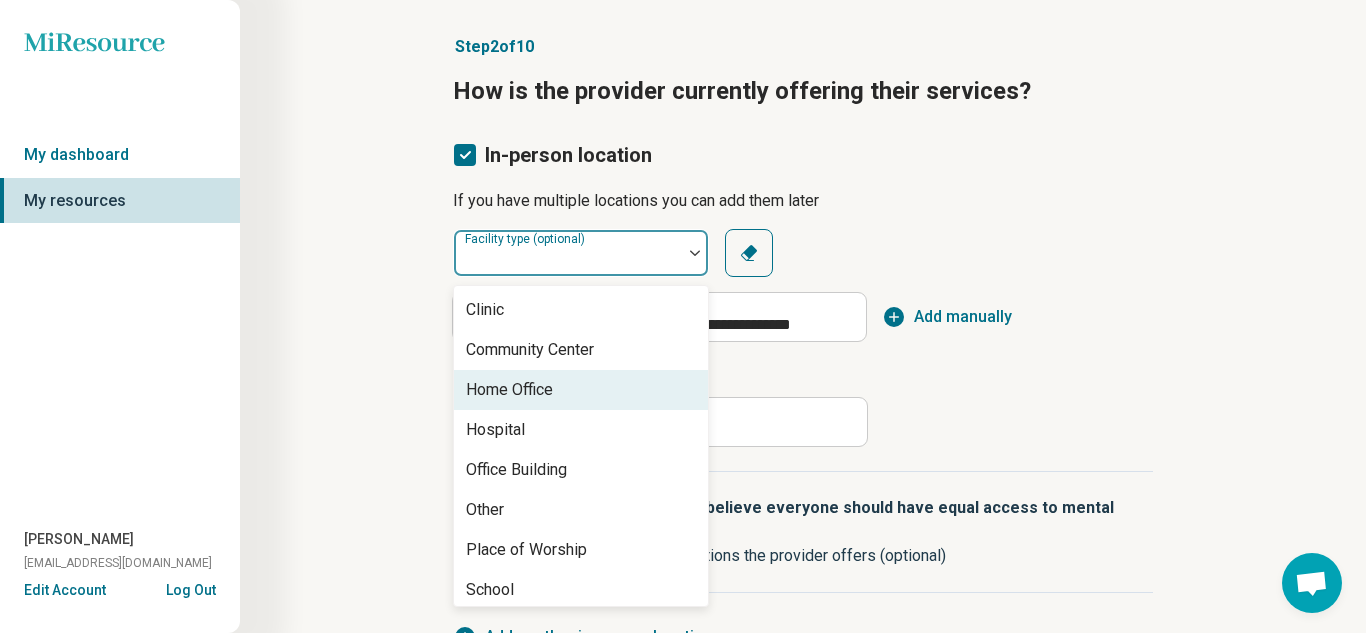 click on "Home Office" at bounding box center [509, 390] 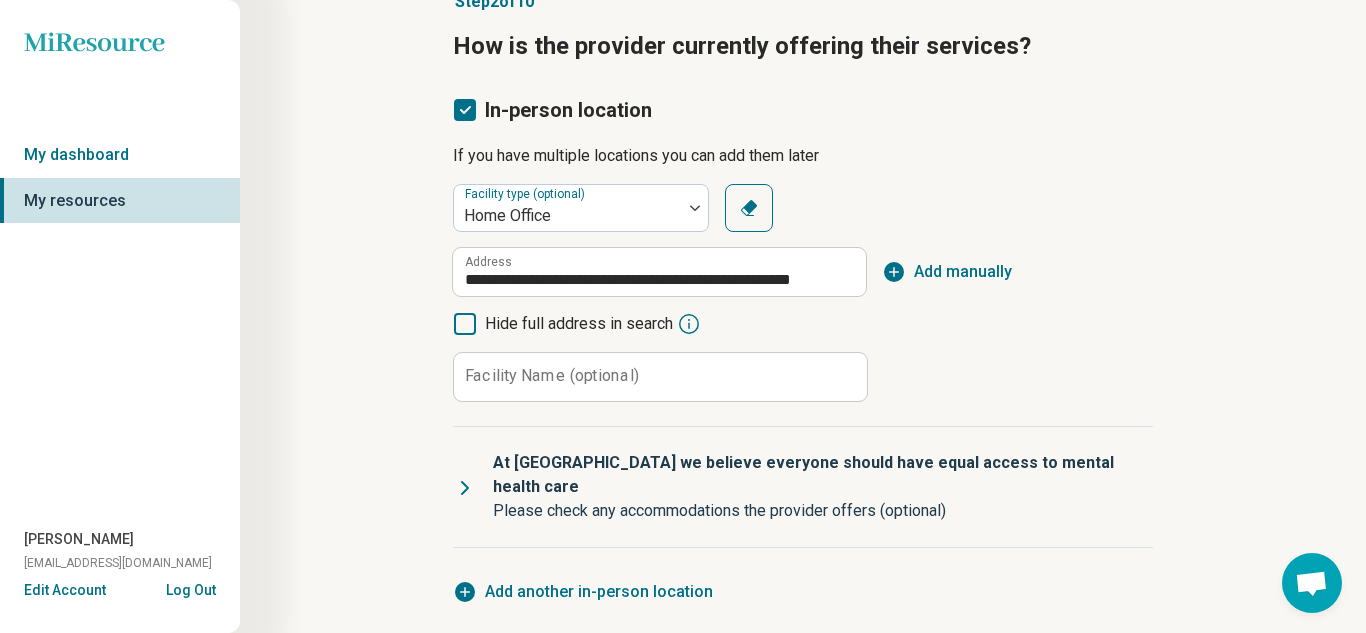 scroll, scrollTop: 112, scrollLeft: 0, axis: vertical 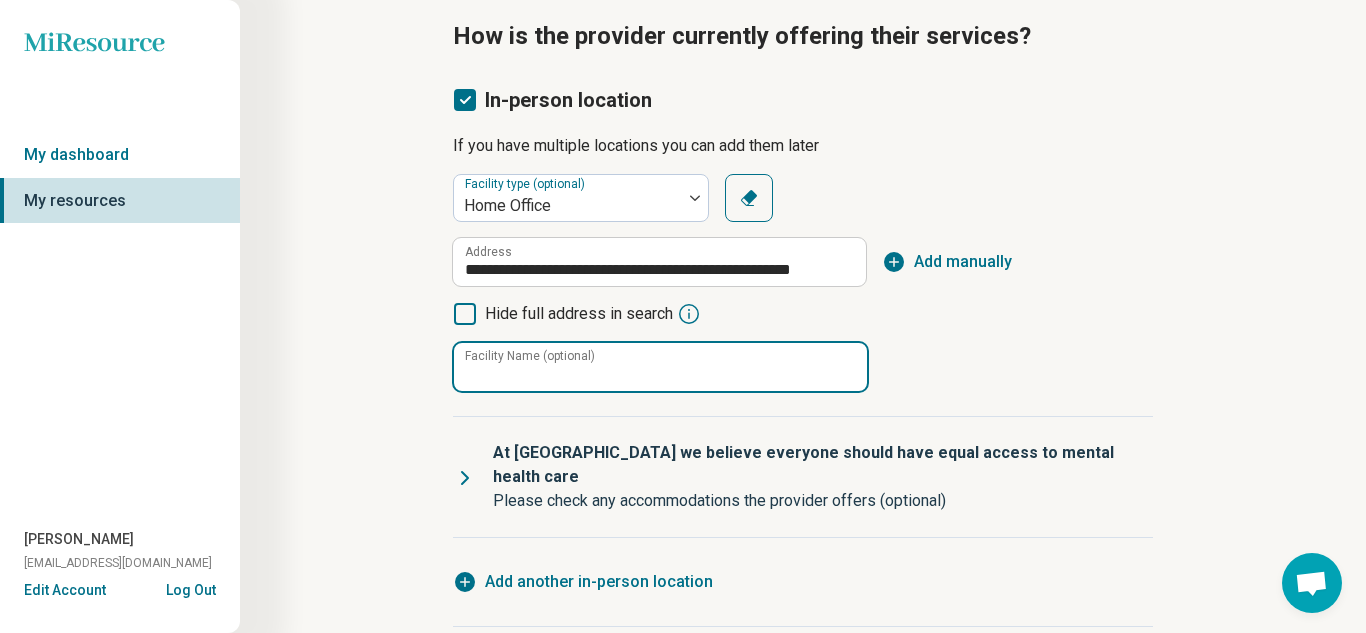 click on "Facility Name (optional)" at bounding box center [660, 367] 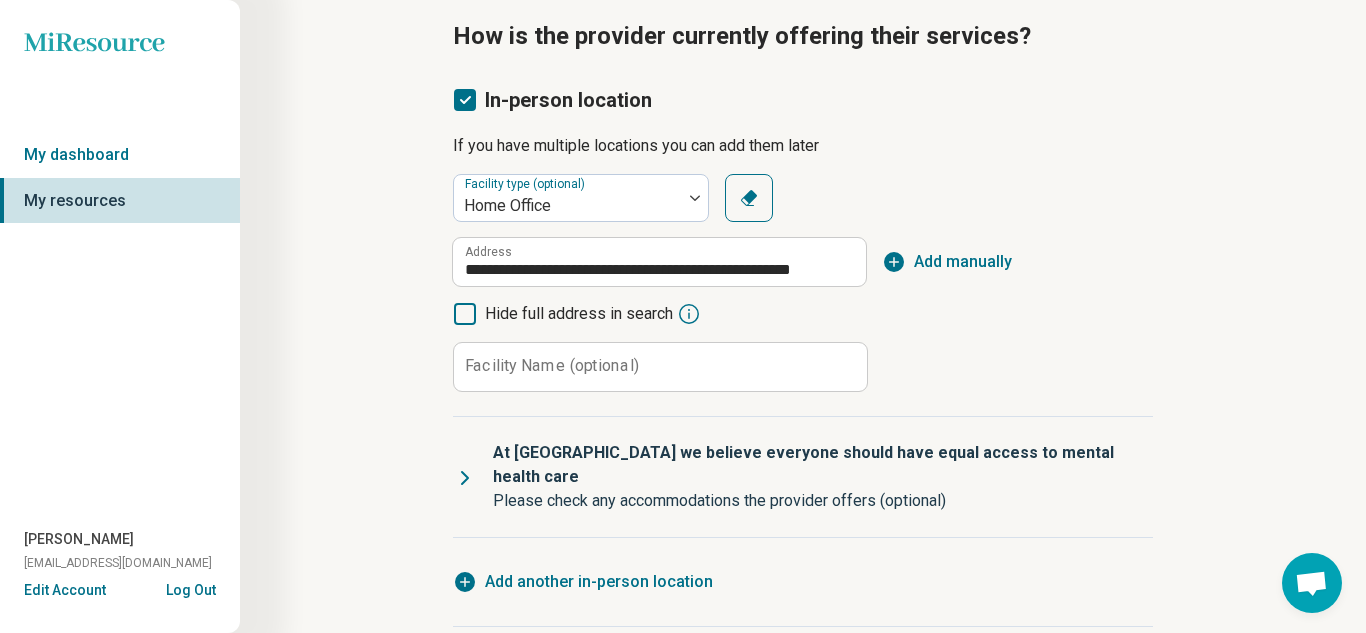 click on "**********" at bounding box center (803, 436) 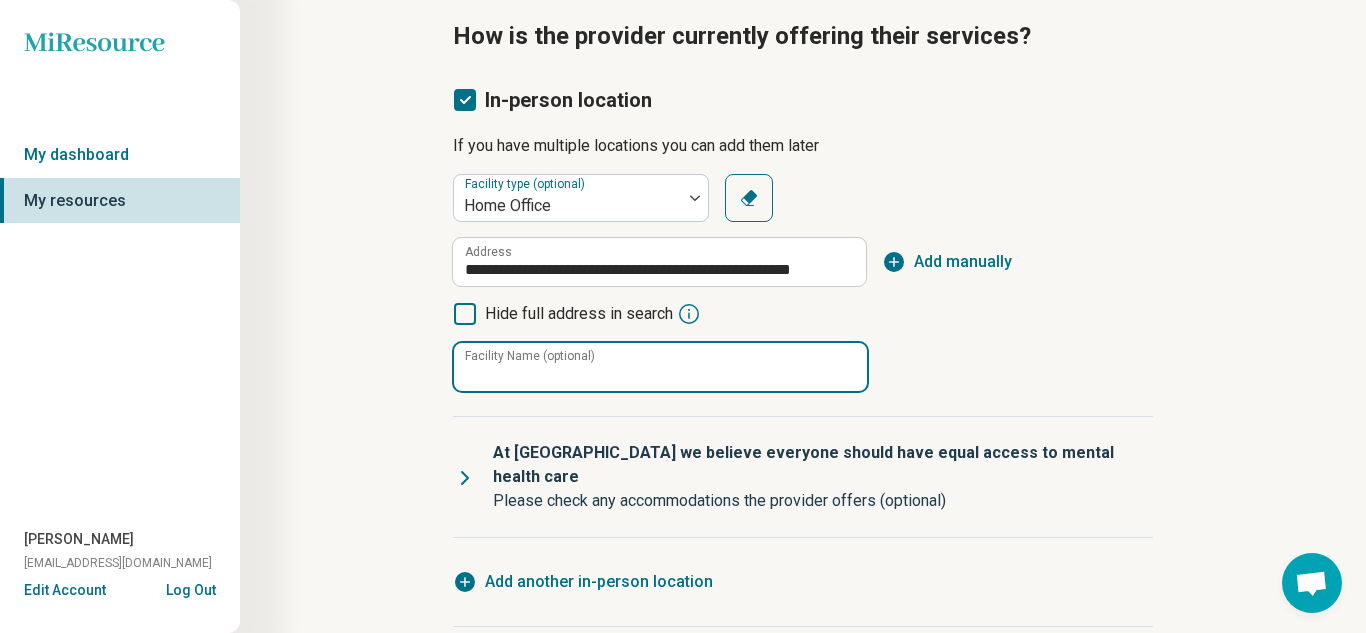 click on "Facility Name (optional)" at bounding box center (660, 367) 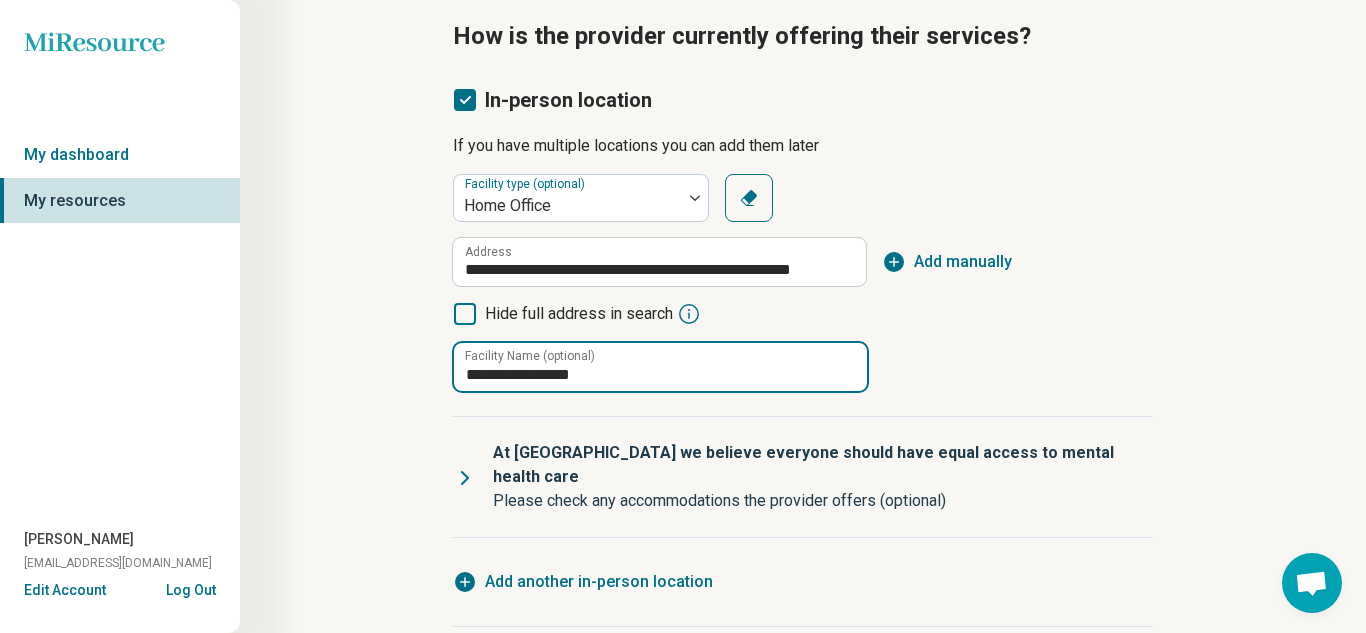 type on "**********" 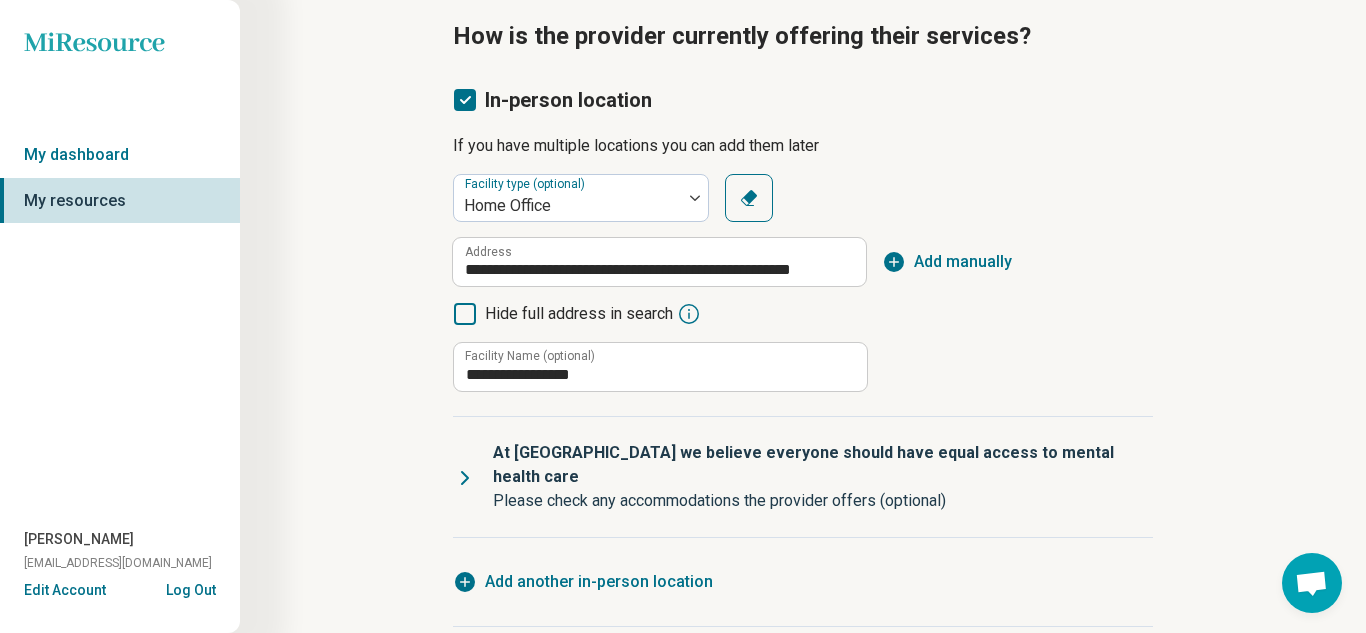 click on "**********" at bounding box center (803, 426) 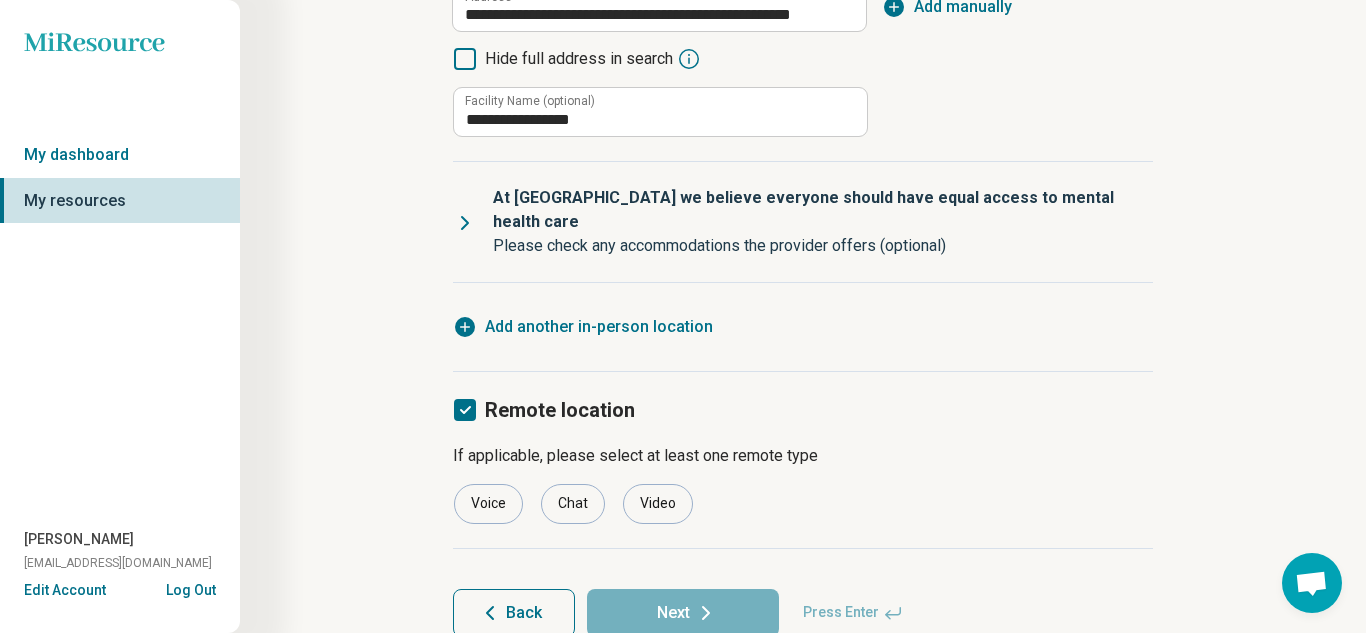scroll, scrollTop: 419, scrollLeft: 0, axis: vertical 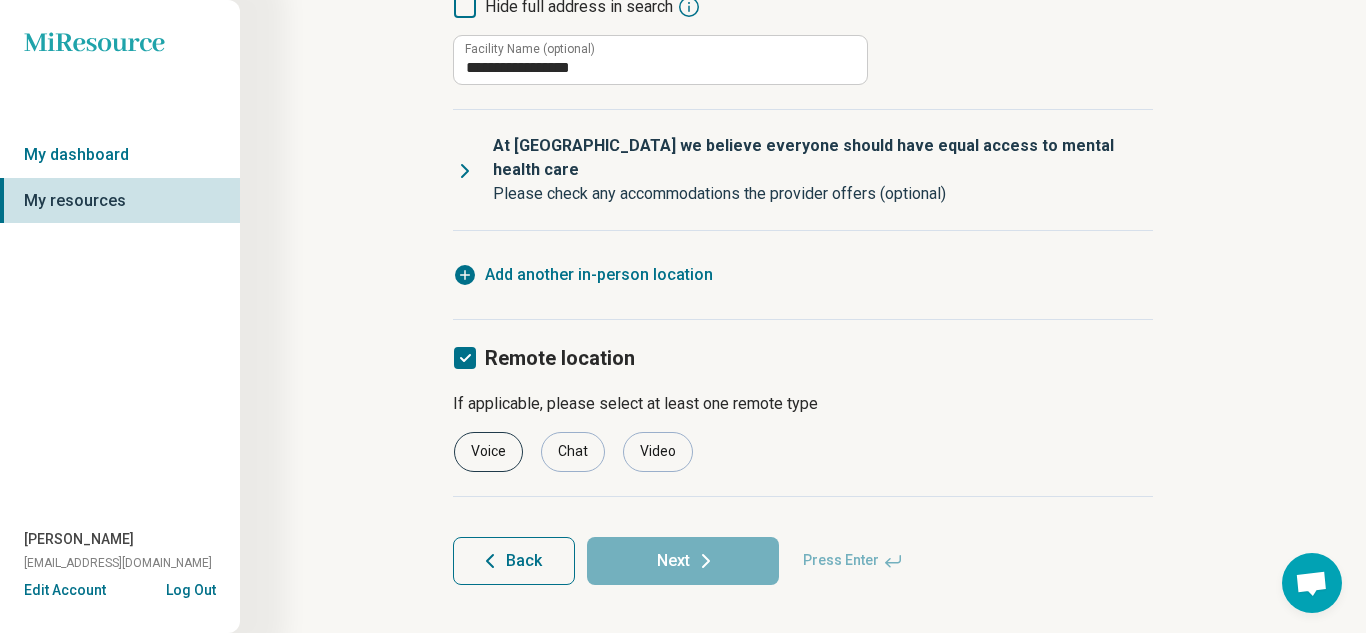 click on "Voice" at bounding box center [488, 452] 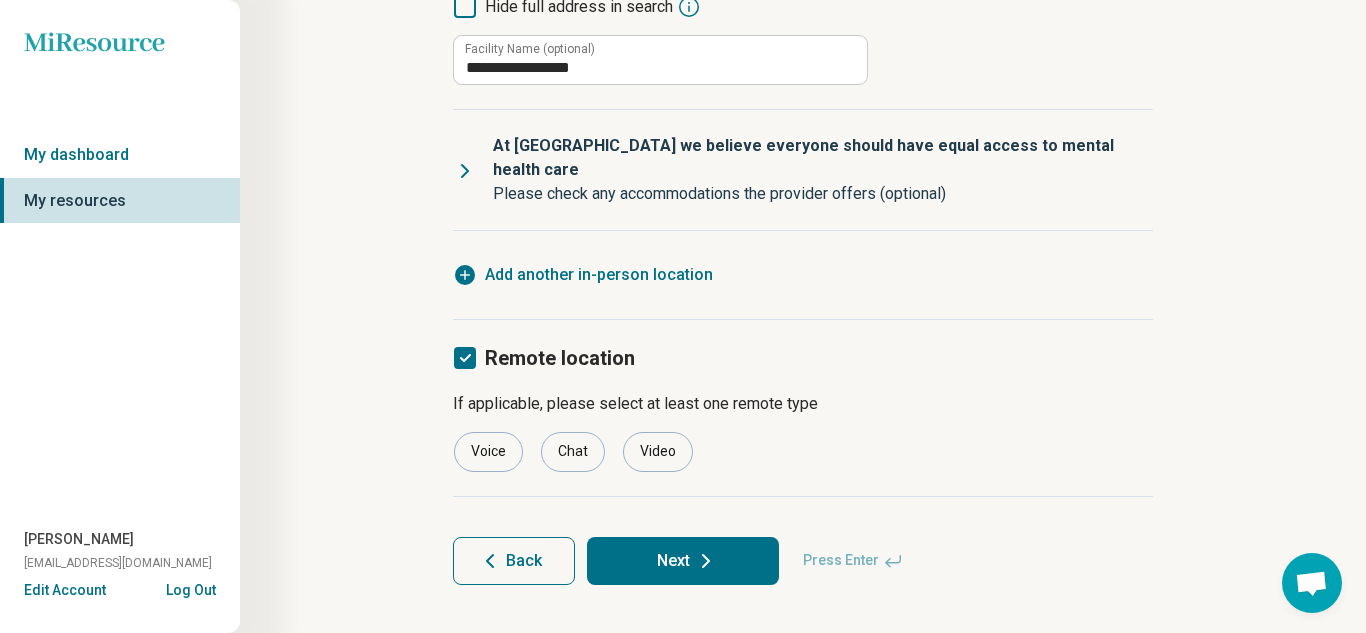 click on "Next" at bounding box center [683, 561] 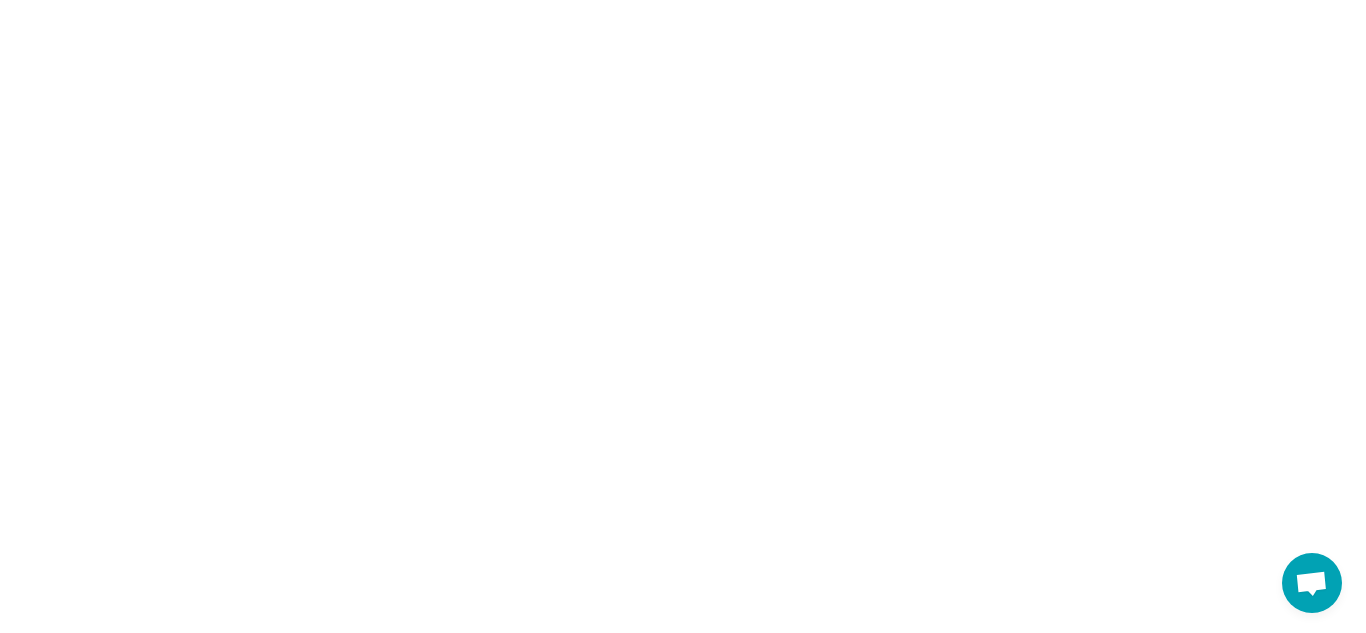 scroll, scrollTop: 0, scrollLeft: 0, axis: both 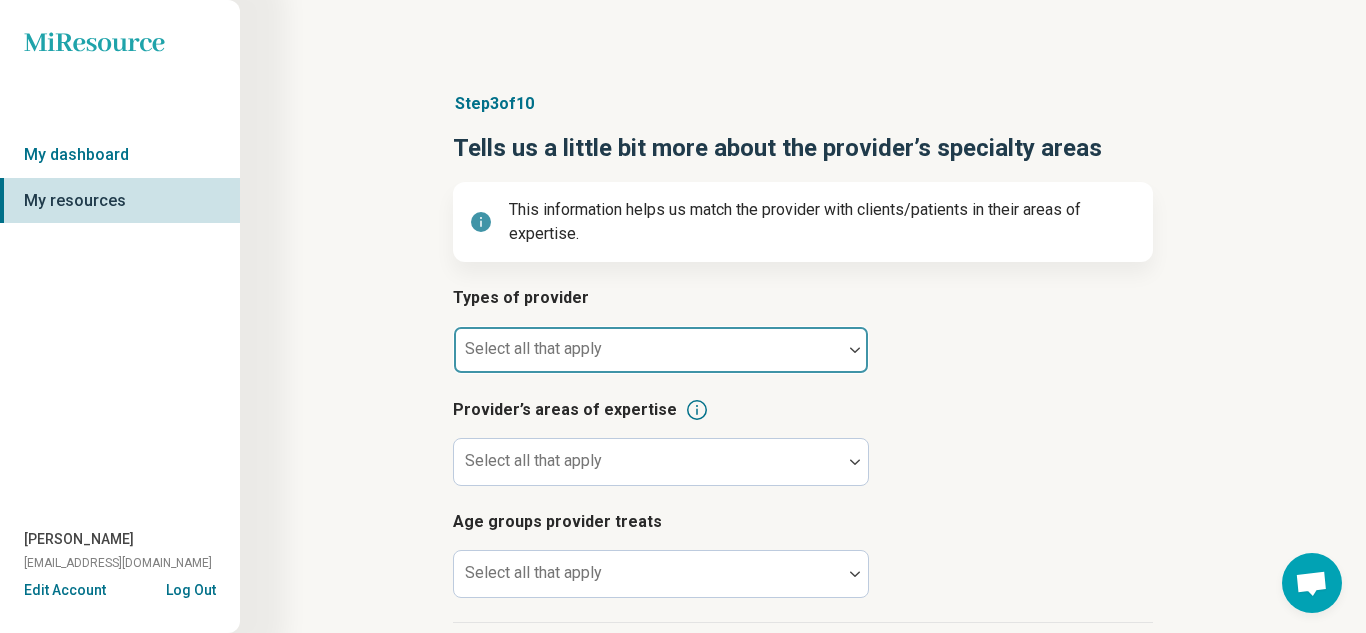 click on "Select all that apply" at bounding box center (661, 350) 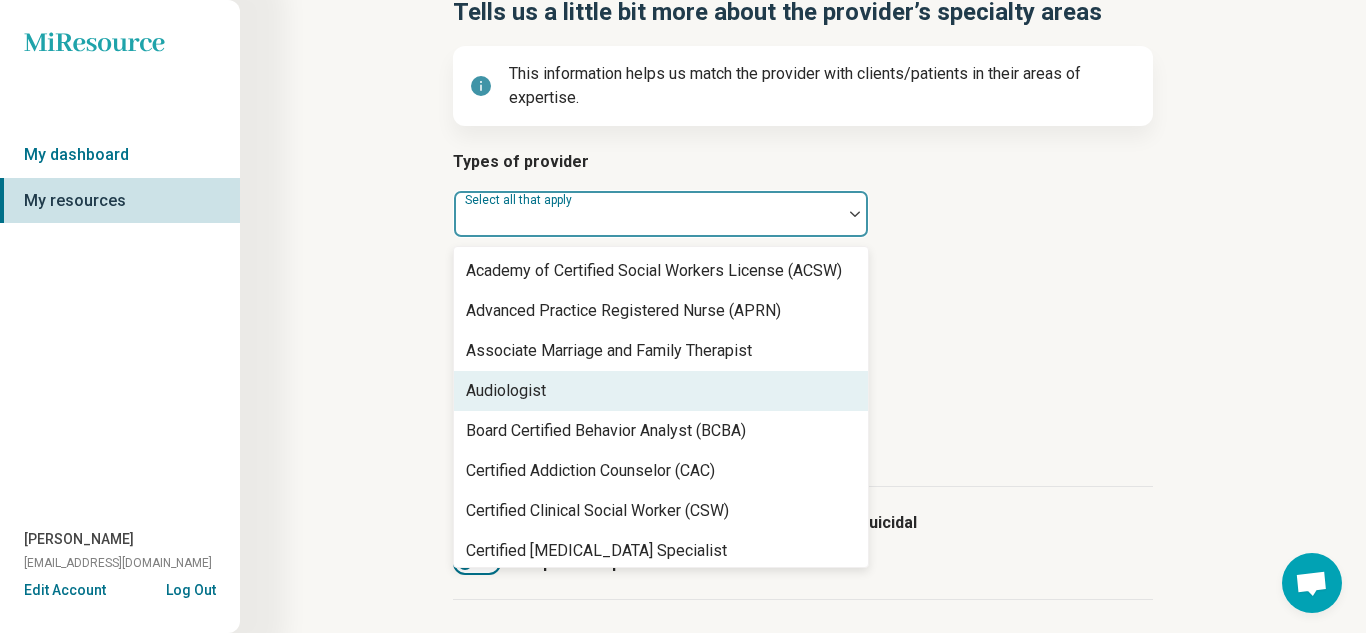 scroll, scrollTop: 263, scrollLeft: 0, axis: vertical 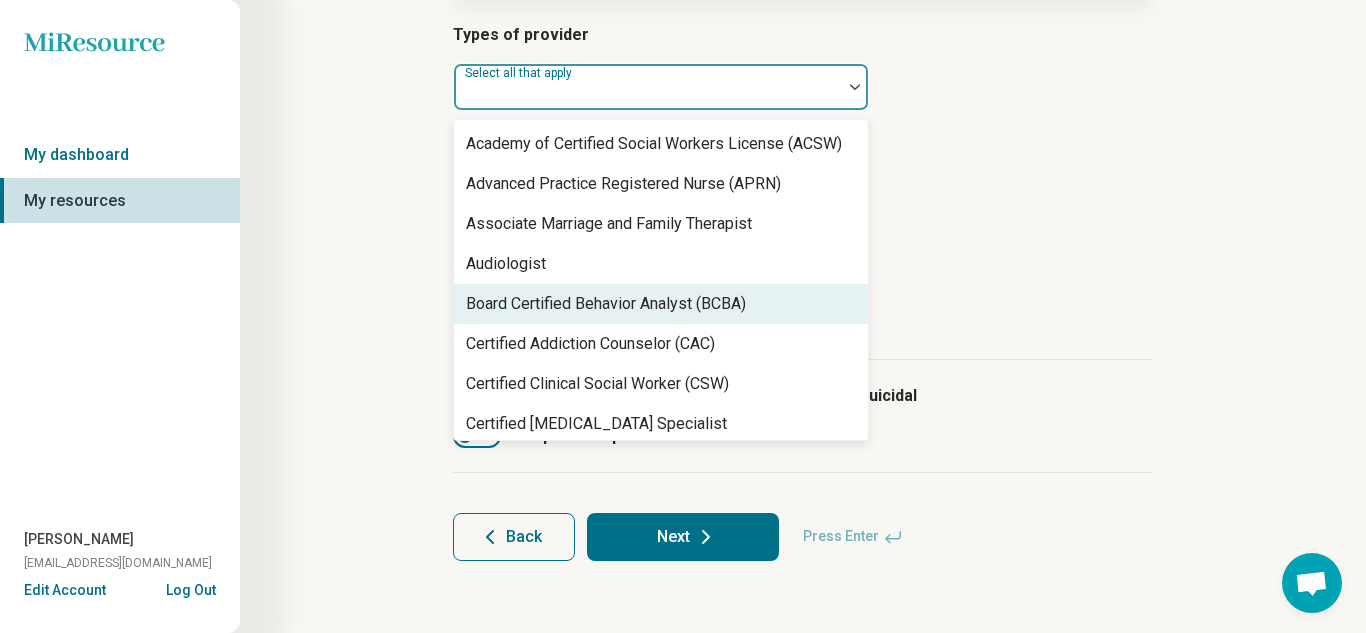 click on "Step  3  of  10 Tells us a little bit more about the provider’s specialty areas This information helps us match the provider with clients/patients in their areas of expertise. Types of provider 68 results available. Use Up and Down to choose options, press Enter to select the currently focused option, press Escape to exit the menu, press Tab to select the option and exit the menu. Select all that apply Academy of Certified Social Workers License (ACSW) Advanced Practice Registered Nurse (APRN) Associate Marriage and Family Therapist Audiologist Board Certified Behavior Analyst (BCBA) Certified Addiction Counselor (CAC) Certified Clinical Social Worker (CSW) Certified Eating Disorder Specialist Certified Group Psychotherapist (CGP) Certified Mental Performance Consultant Certified Social Worker (CSW) Certified Trauma Professional Community Resource Counselor Credentialed Sexual Abuse Youth Clinician (CSAYC) Diplomate in Clinical Social Work (DCSW) Education Specialist (EdS) Executive Function Coach Other" at bounding box center (803, 185) 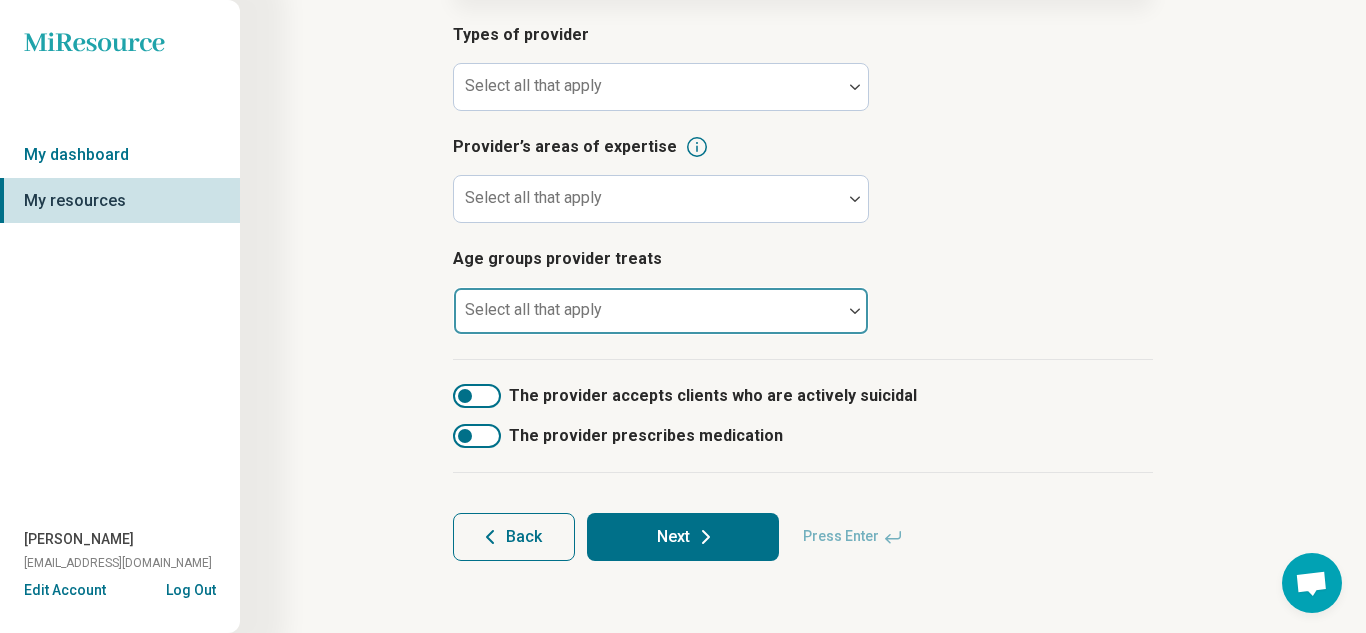 click at bounding box center (648, 319) 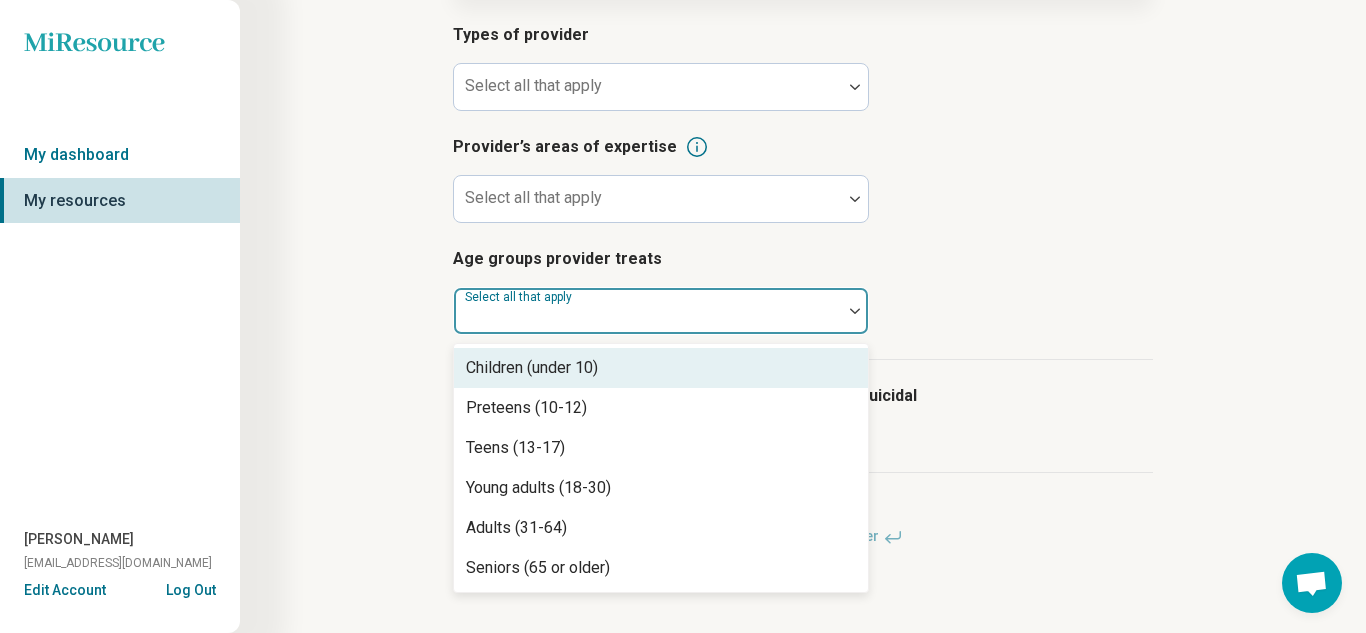 click on "Step  3  of  10 Tells us a little bit more about the provider’s specialty areas This information helps us match the provider with clients/patients in their areas of expertise. Types of provider Select all that apply Provider’s areas of expertise Select all that apply Age groups provider treats 6 results available. Use Up and Down to choose options, press Enter to select the currently focused option, press Escape to exit the menu, press Tab to select the option and exit the menu. Select all that apply Children (under 10) Preteens (10-12) Teens (13-17) Young adults (18-30) Adults (31-64) Seniors (65 or older) The provider accepts clients who are actively suicidal The provider prescribes medication Back Next Press Enter" at bounding box center [803, 195] 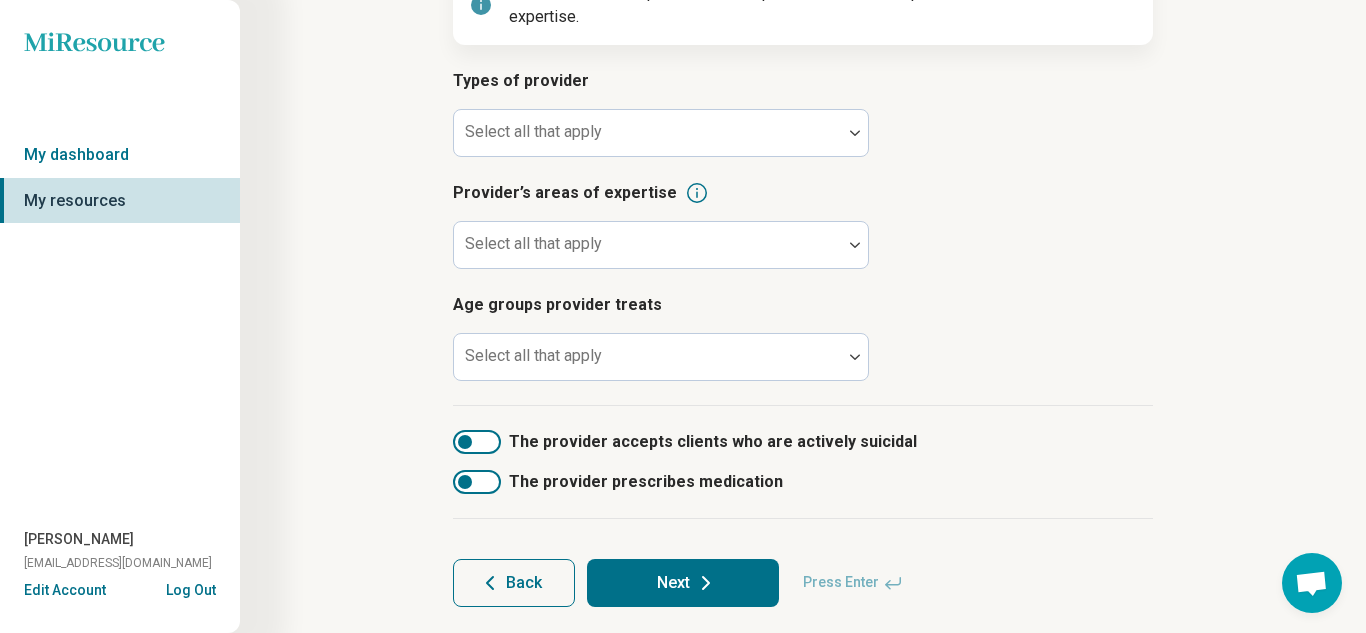 scroll, scrollTop: 263, scrollLeft: 0, axis: vertical 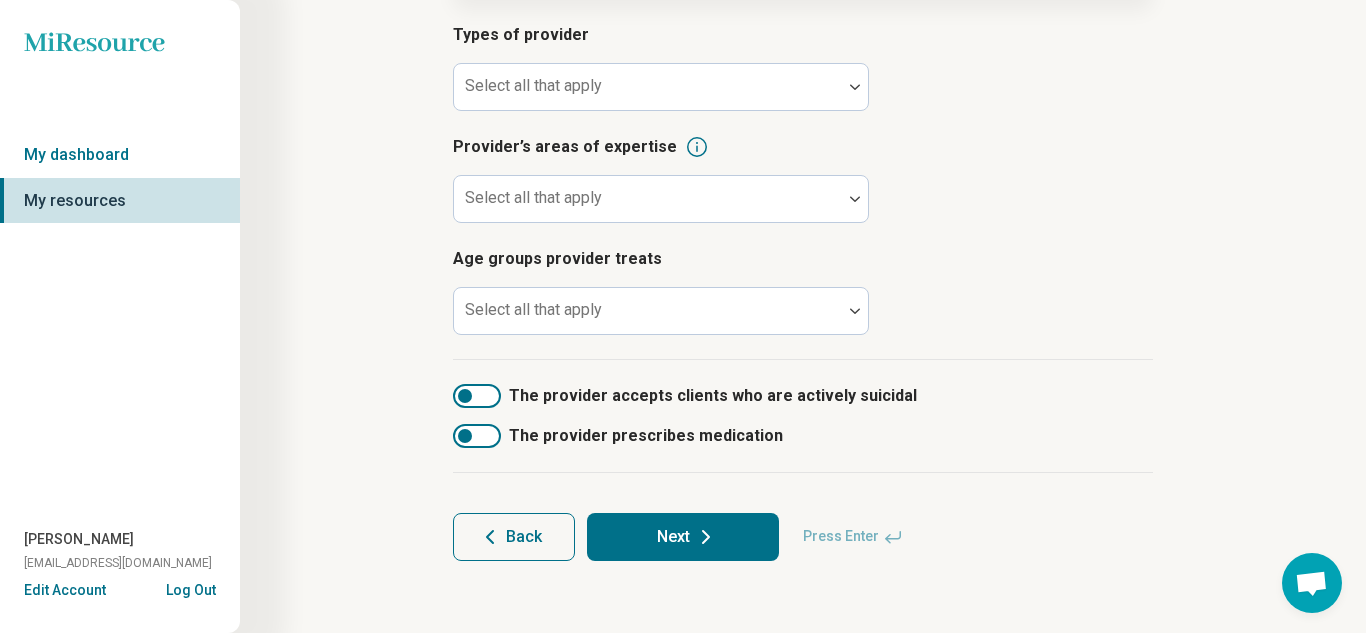 click at bounding box center [477, 396] 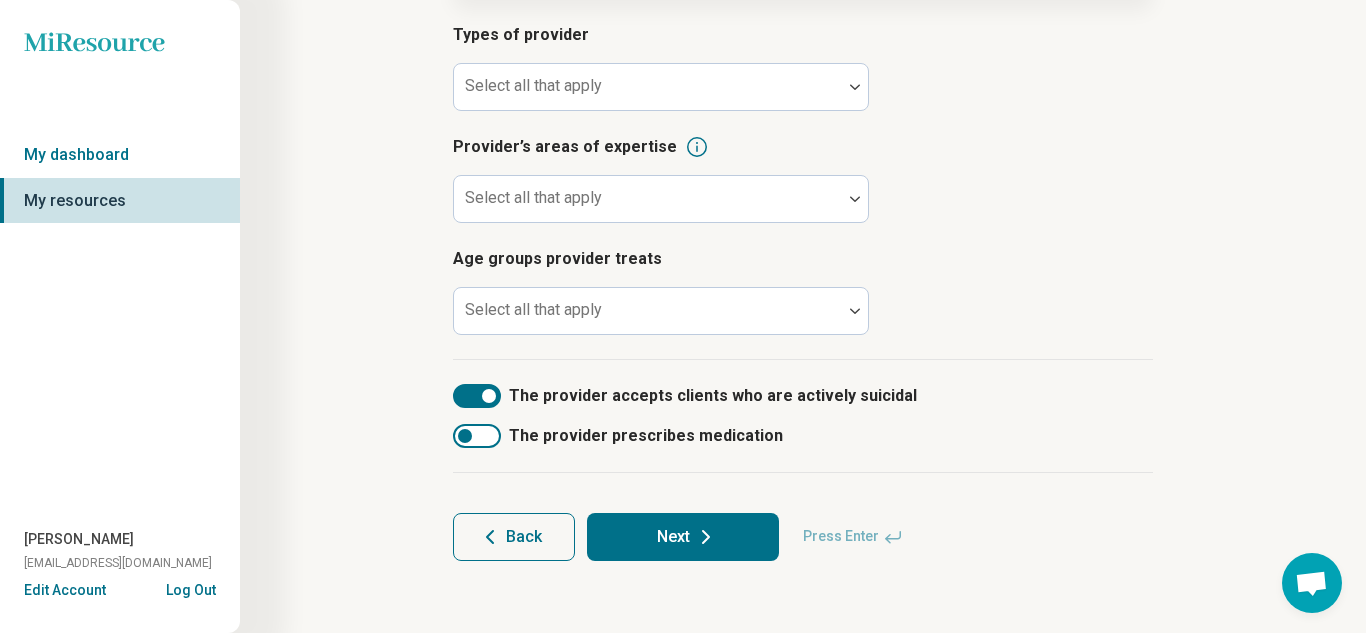 scroll, scrollTop: 10, scrollLeft: 0, axis: vertical 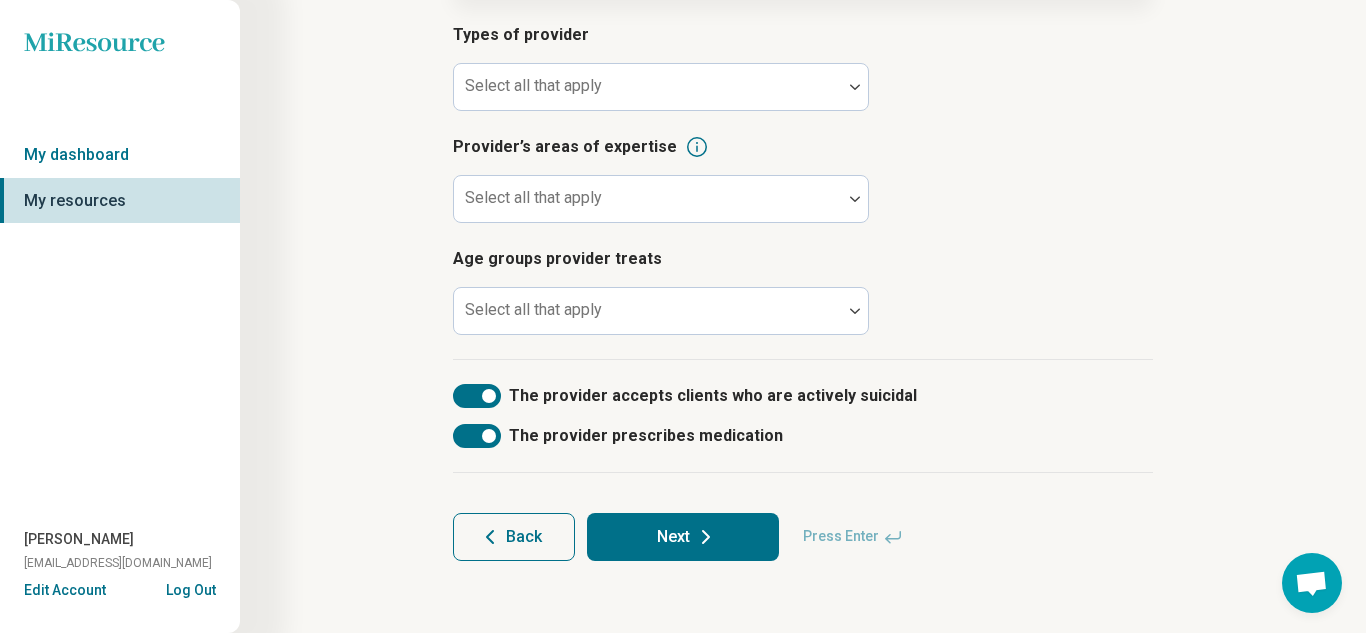 click on "Next" at bounding box center (683, 537) 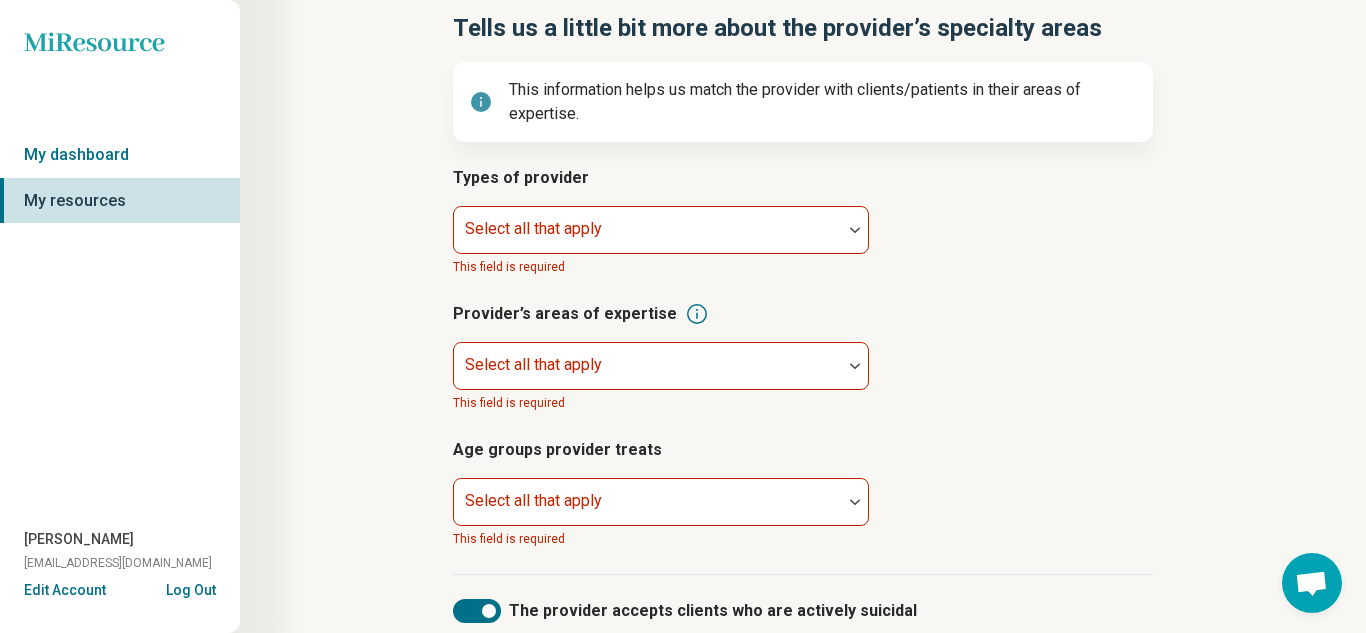 scroll, scrollTop: 108, scrollLeft: 0, axis: vertical 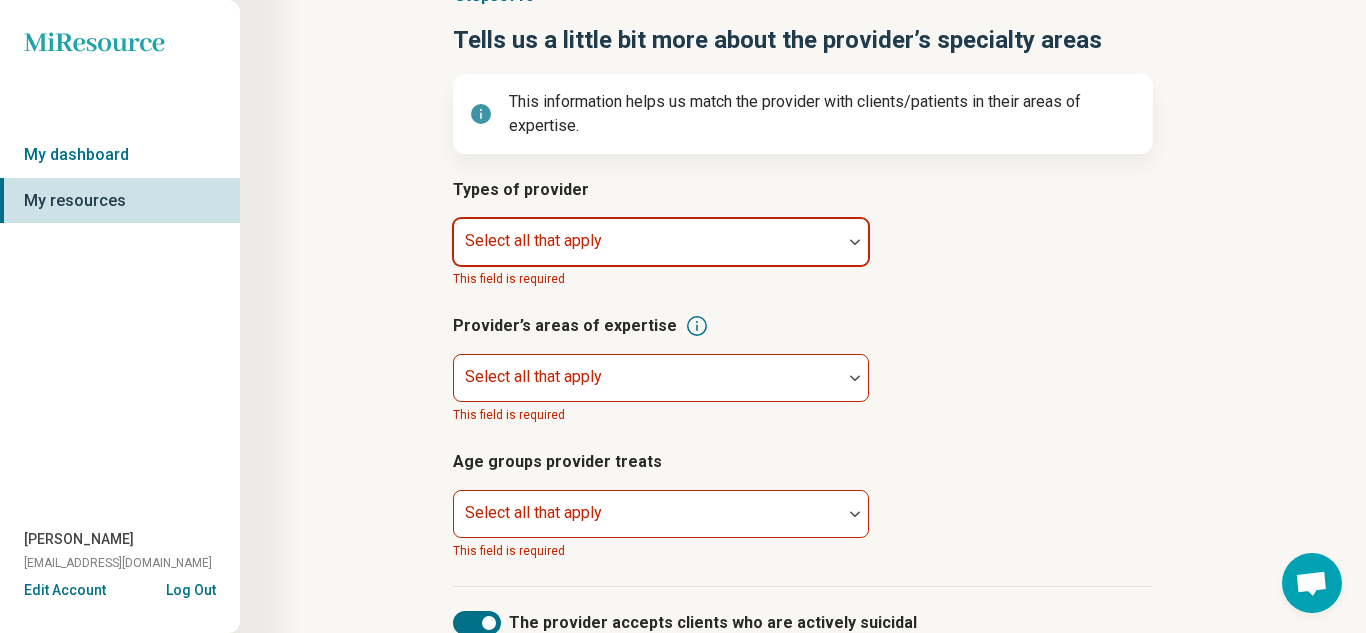 click on "Select all that apply" at bounding box center [533, 240] 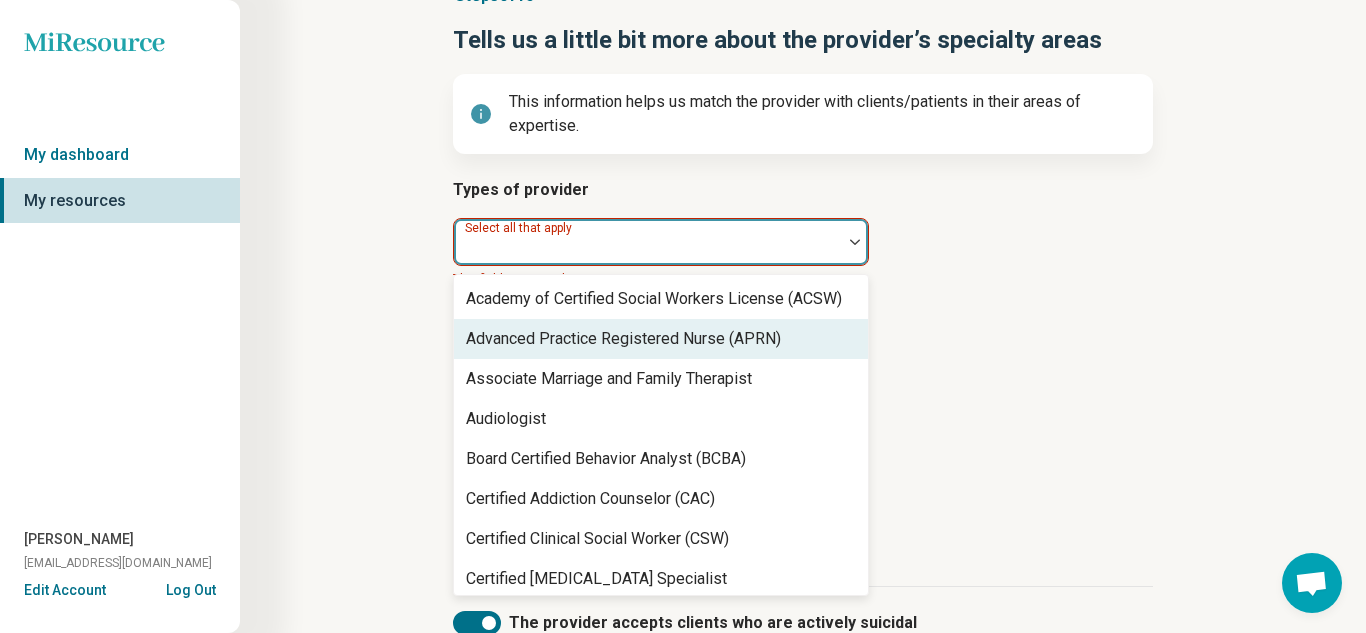 click on "Advanced Practice Registered Nurse (APRN)" at bounding box center (623, 339) 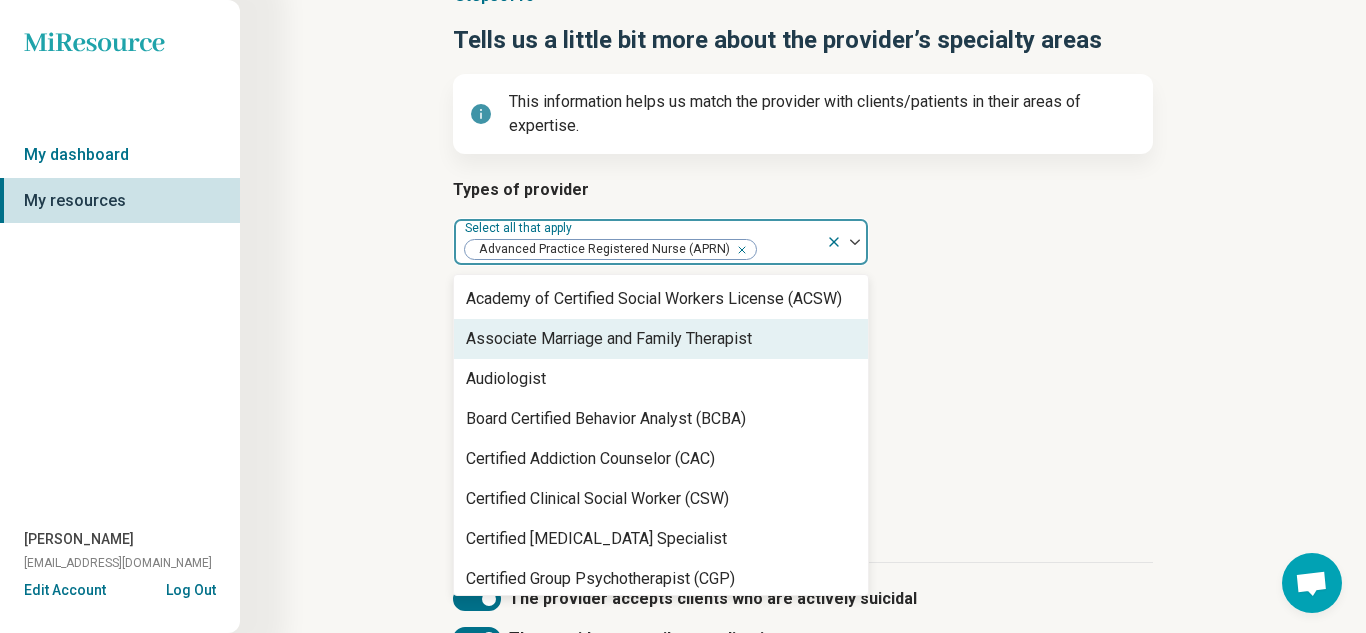click on "Associate Marriage and Family Therapist" at bounding box center [661, 339] 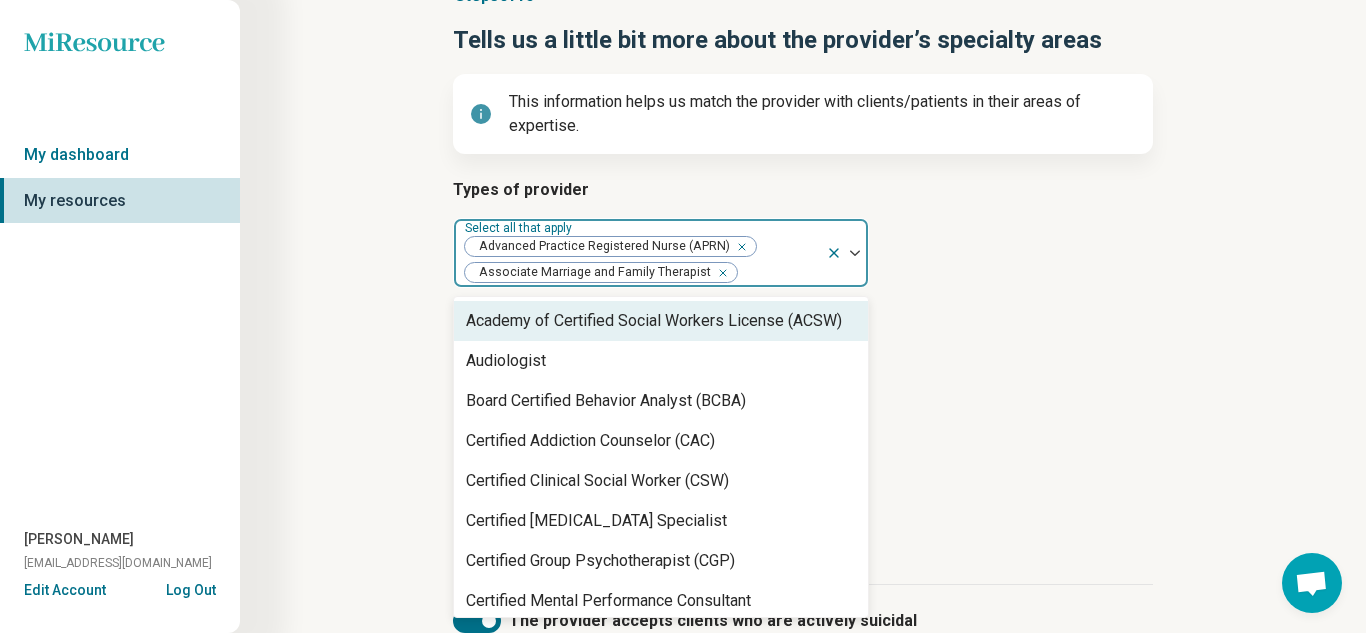 click on "Step  3  of  10 Tells us a little bit more about the provider’s specialty areas This information helps us match the provider with clients/patients in their areas of expertise. Types of provider option Associate Marriage and Family Therapist, selected. 66 results available. Use Up and Down to choose options, press Enter to select the currently focused option, press Escape to exit the menu, press Tab to select the option and exit the menu. Select all that apply Advanced Practice Registered Nurse (APRN) Associate Marriage and Family Therapist Academy of Certified Social Workers License (ACSW) Audiologist Board Certified Behavior Analyst (BCBA) Certified Addiction Counselor (CAC) Certified Clinical Social Worker (CSW) Certified Eating Disorder Specialist Certified Group Psychotherapist (CGP) Certified Mental Performance Consultant Certified Social Worker (CSW) Certified Trauma Professional Community Resource Counselor Credentialed Sexual Abuse Youth Clinician (CSAYC) Diplomate in Clinical Social Work (DCSW)" at bounding box center (803, 385) 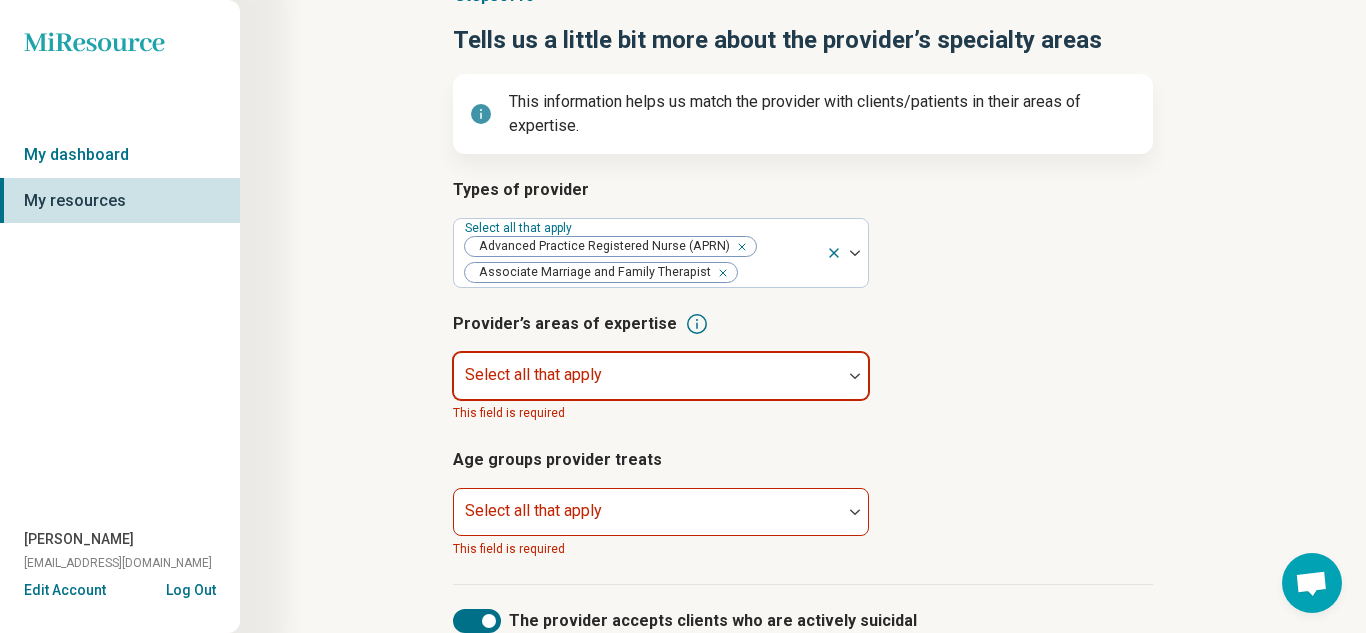 click on "Select all that apply" at bounding box center [661, 376] 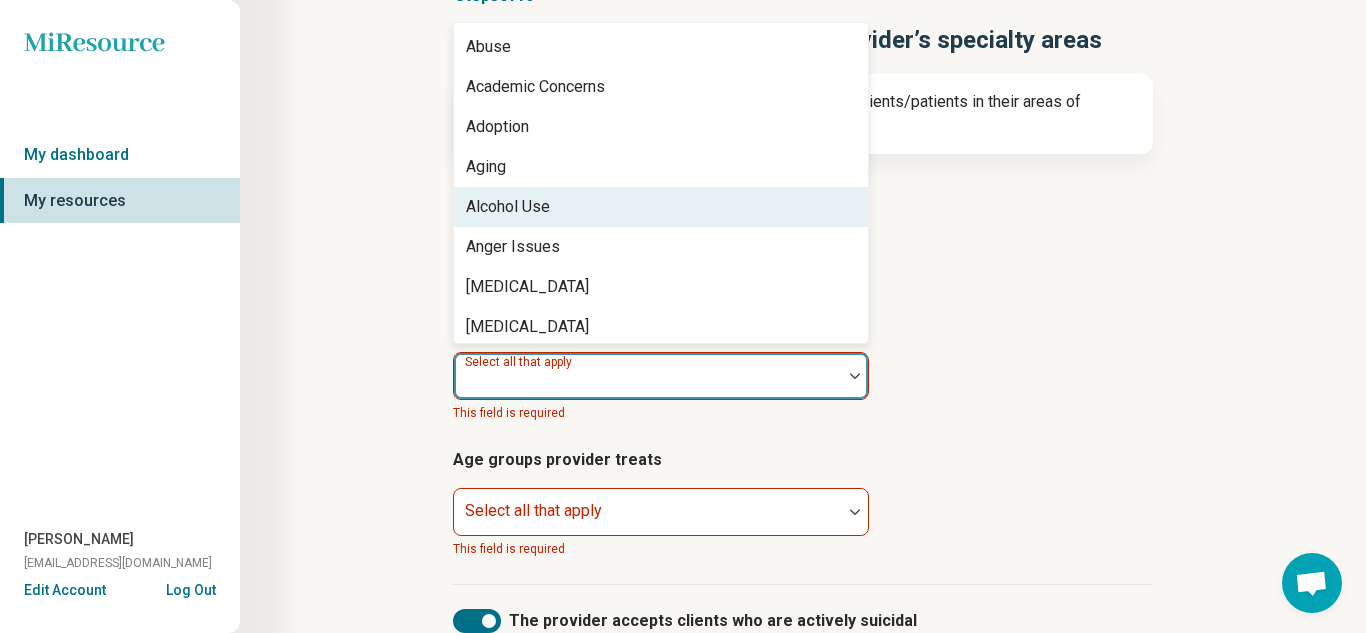 click on "Alcohol Use" at bounding box center (508, 207) 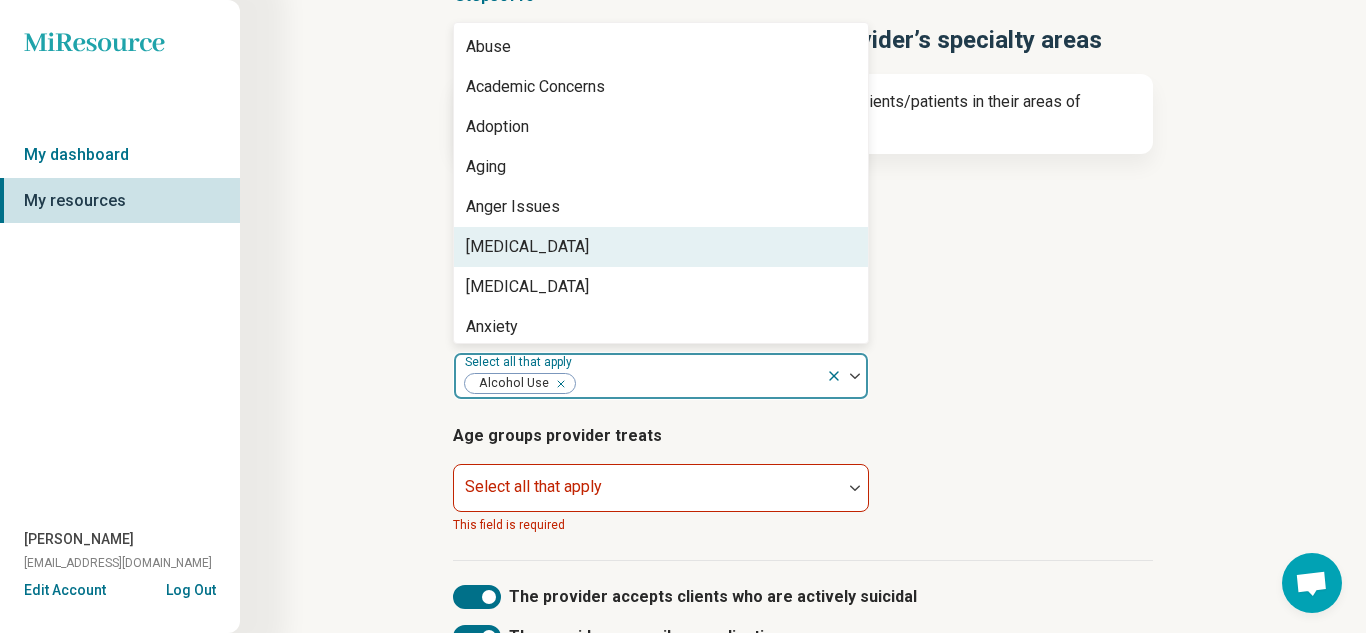 click on "[MEDICAL_DATA]" at bounding box center [527, 247] 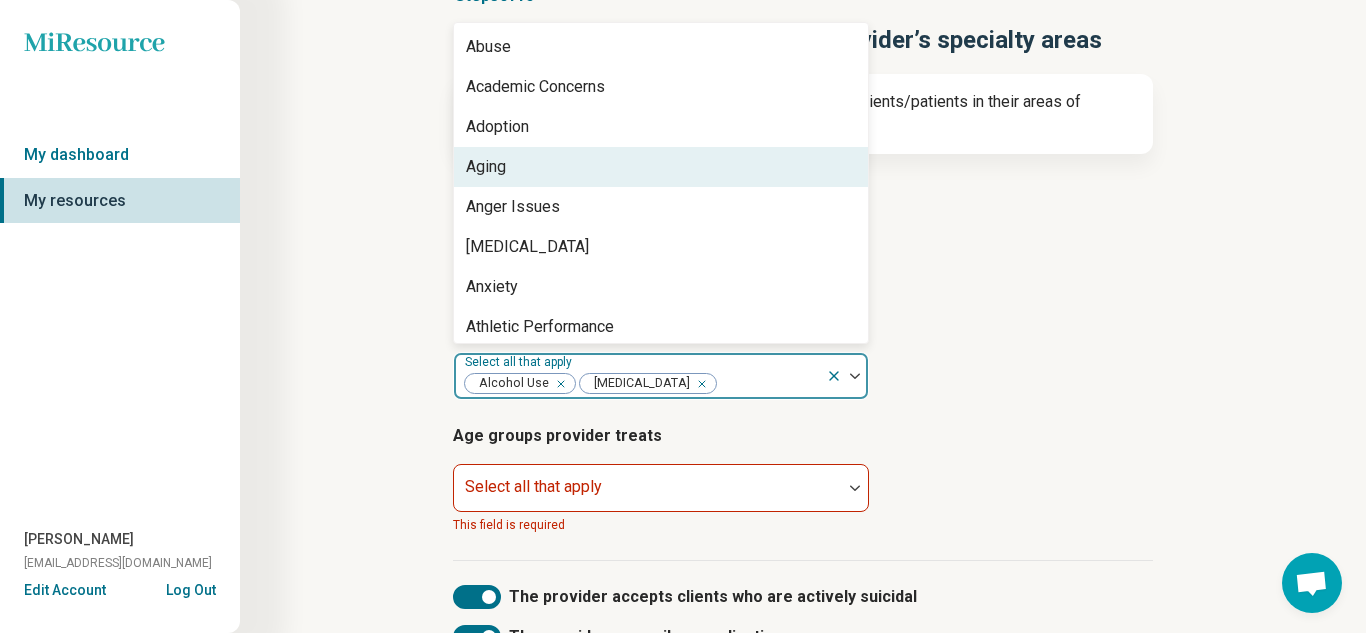 click on "Aging" at bounding box center [661, 167] 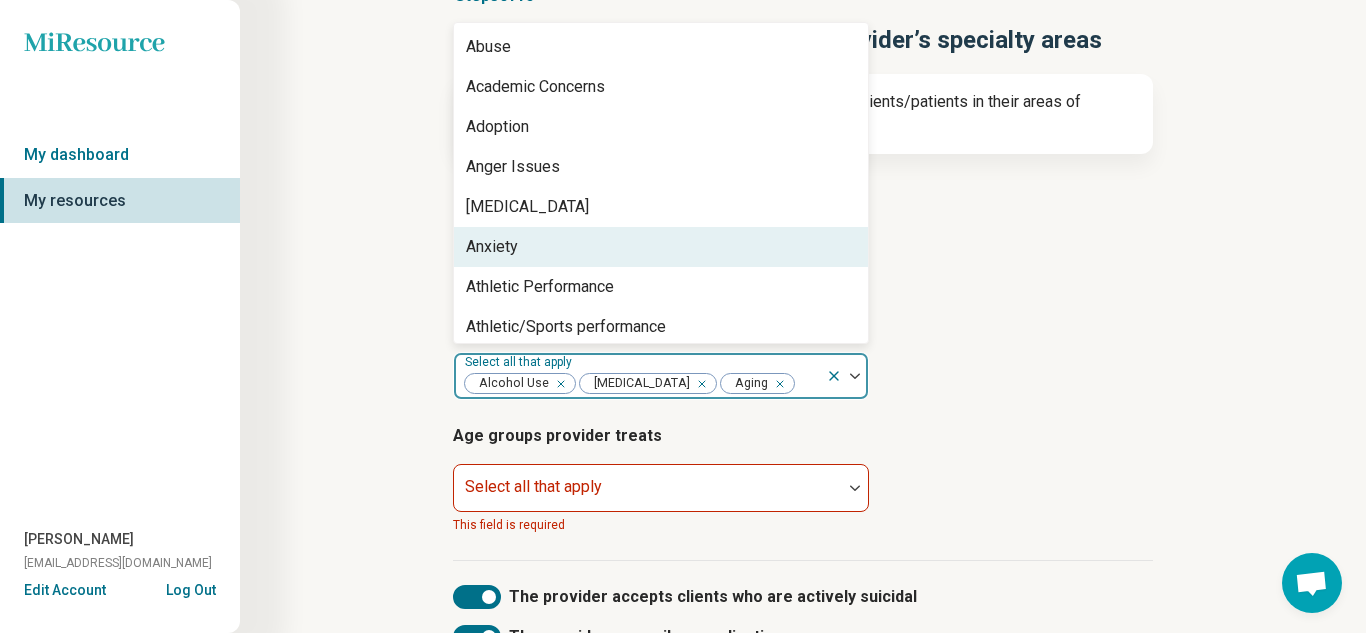 click on "Anxiety" at bounding box center (661, 247) 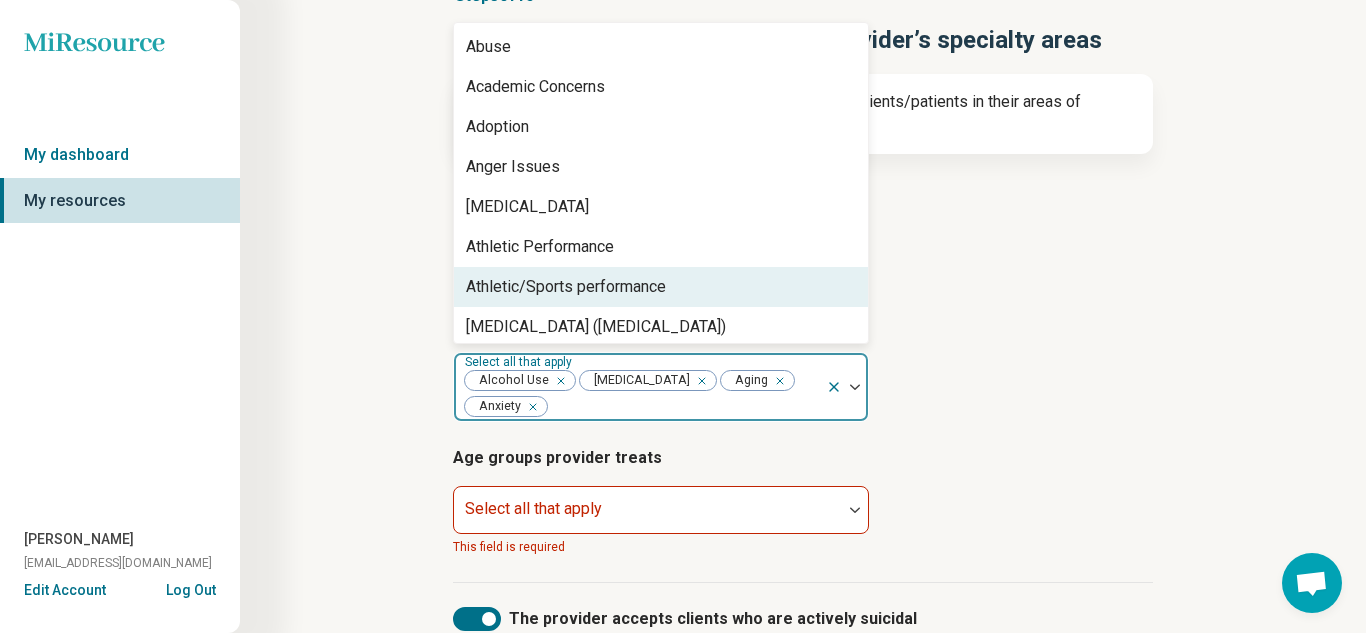 click on "Step  3  of  10 Tells us a little bit more about the provider’s specialty areas This information helps us match the provider with clients/patients in their areas of expertise. Types of provider Select all that apply Advanced Practice Registered Nurse (APRN) Associate Marriage and Family Therapist Provider’s areas of expertise option Anxiety, selected. 96 results available. Use Up and Down to choose options, press Enter to select the currently focused option, press Escape to exit the menu, press Tab to select the option and exit the menu. Select all that apply Alcohol Use Anorexia Nervosa Aging Anxiety Abuse Academic Concerns Adoption Anger Issues Antisocial Personality Athletic Performance Athletic/Sports performance Attention Deficit Hyperactivity Disorder (ADHD) Autism Avoidant Personality Avoidant/Restrictive Food Intake Disorder Binge-Eating Disorder Bipolar Disorder Body Image Borderline Personality Bulimia Nervosa Bullying Burnout Career Childhood Abuse Chronic Illness/Pain Cognitive Functioning" at bounding box center (803, 384) 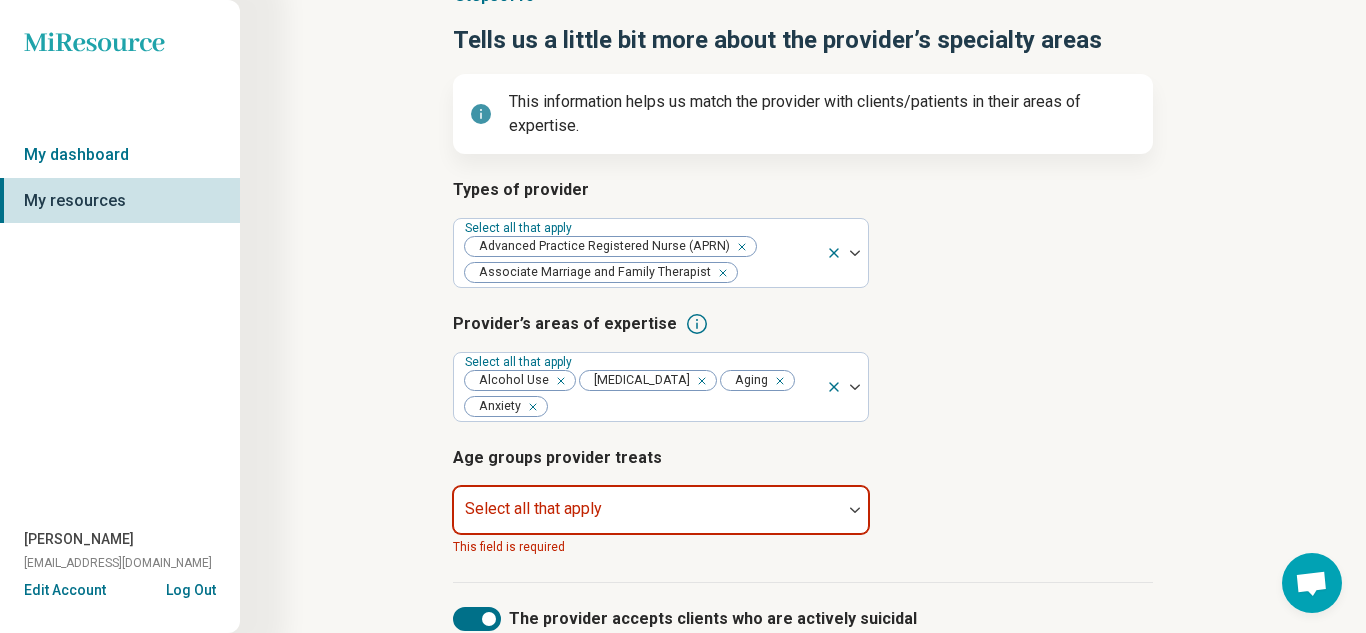 click at bounding box center (648, 518) 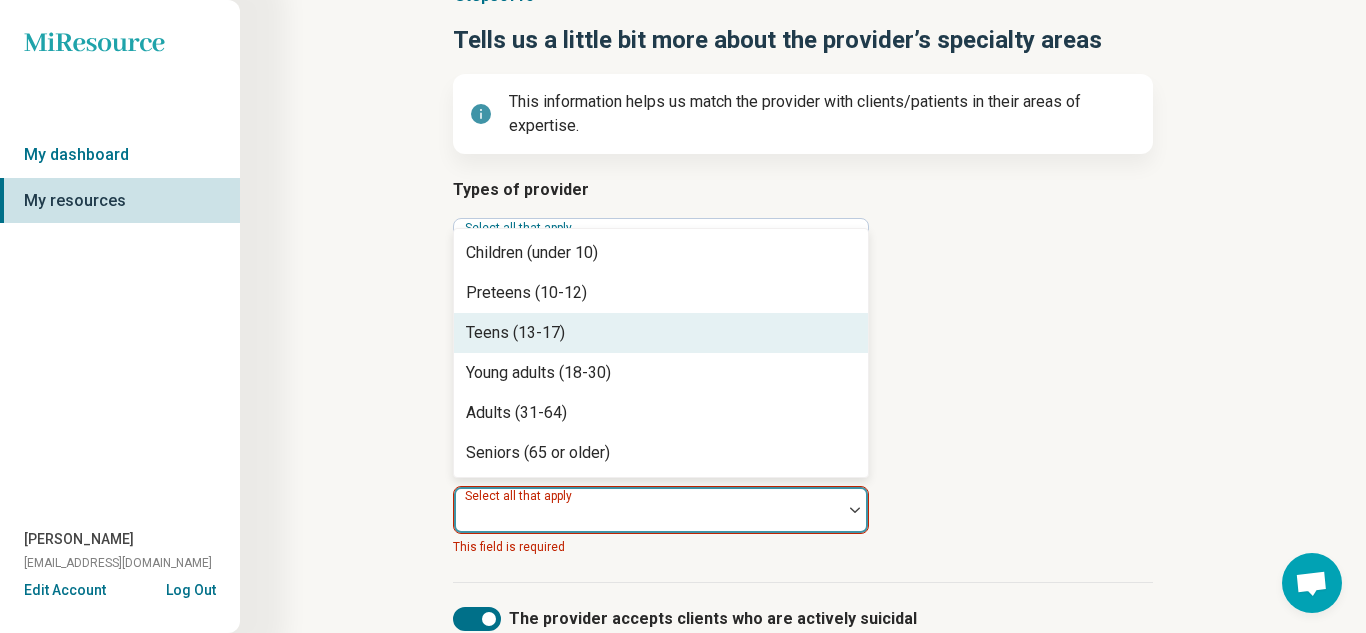 click on "Teens (13-17)" at bounding box center (515, 333) 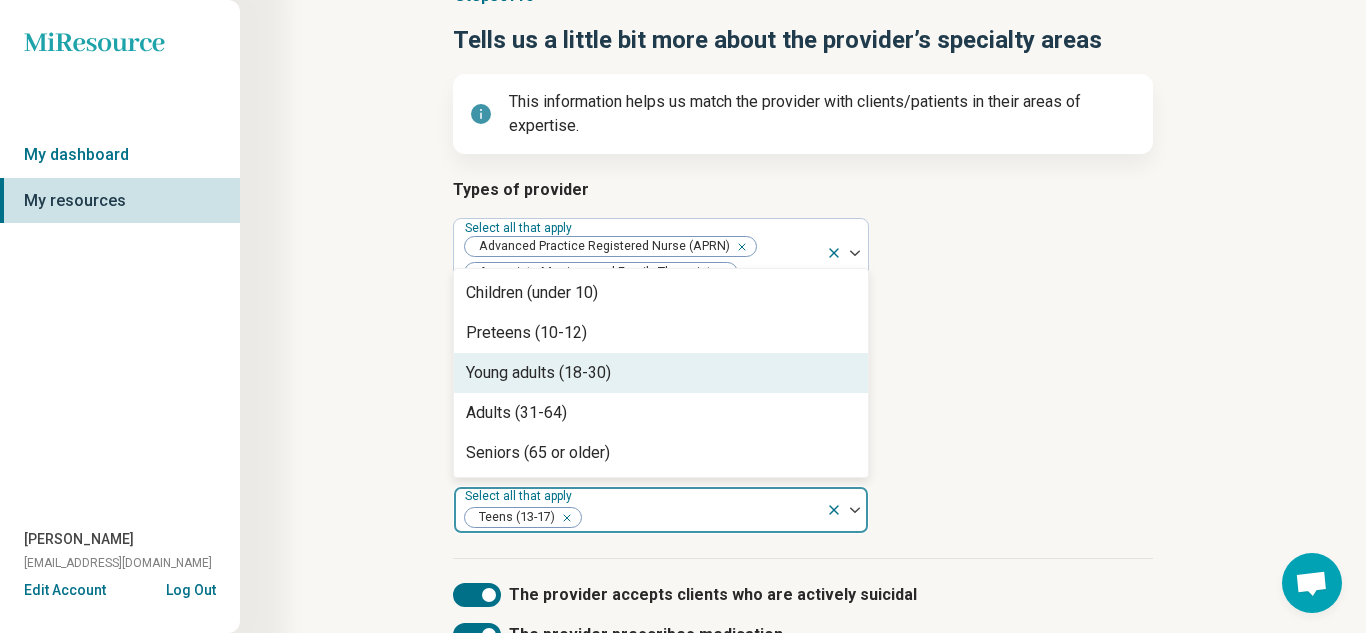 click on "Young adults (18-30)" at bounding box center [661, 373] 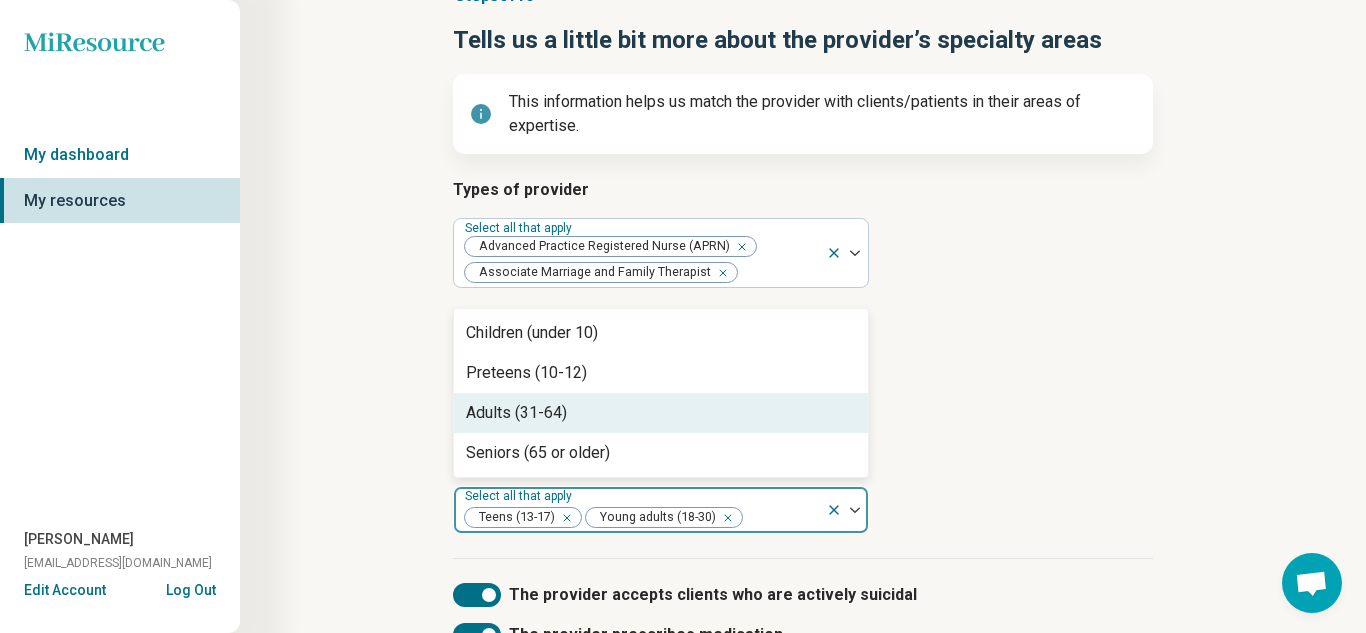 click on "Adults (31-64)" at bounding box center [516, 413] 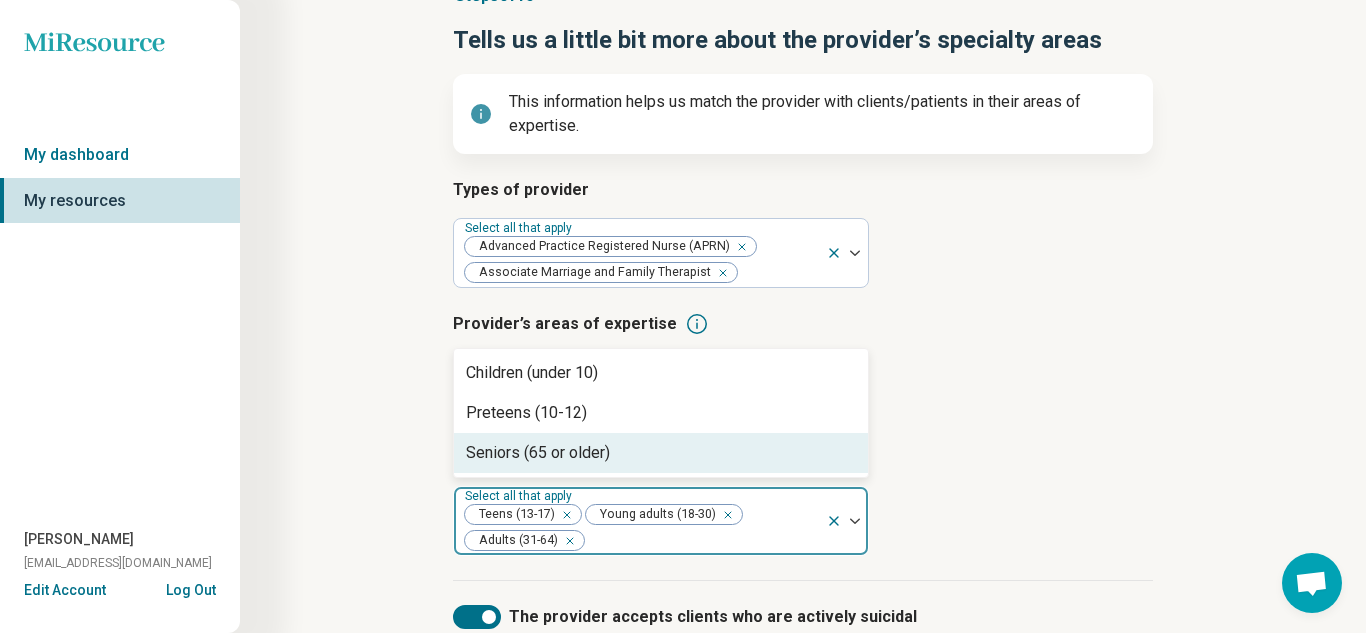 click on "Step  3  of  10 Tells us a little bit more about the provider’s specialty areas This information helps us match the provider with clients/patients in their areas of expertise. Types of provider Select all that apply Advanced Practice Registered Nurse (APRN) Associate Marriage and Family Therapist Provider’s areas of expertise Select all that apply Alcohol Use Anorexia Nervosa Aging Anxiety Age groups provider treats option Adults (31-64), selected. 3 results available. Use Up and Down to choose options, press Enter to select the currently focused option, press Escape to exit the menu, press Tab to select the option and exit the menu. Select all that apply Teens (13-17) Young adults (18-30) Adults (31-64) Children (under 10) Preteens (10-12) Seniors (65 or older) The provider accepts clients who are actively suicidal The provider prescribes medication Back Next Press Enter" at bounding box center (803, 383) 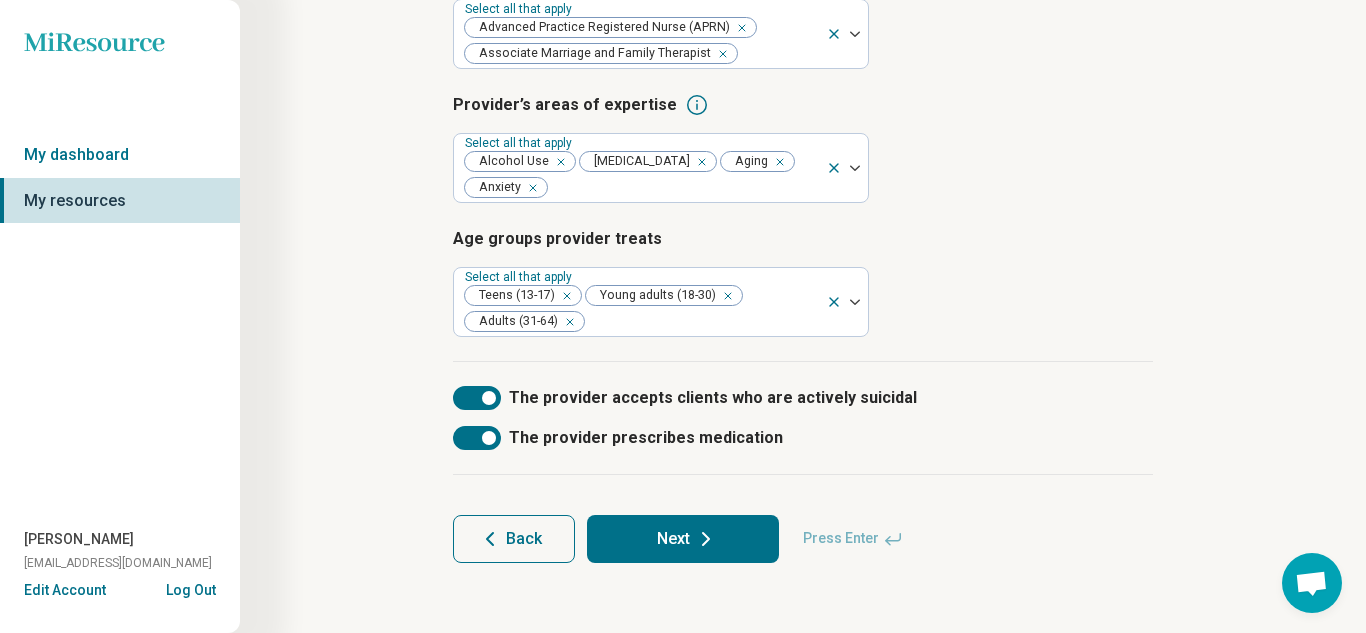 scroll, scrollTop: 329, scrollLeft: 0, axis: vertical 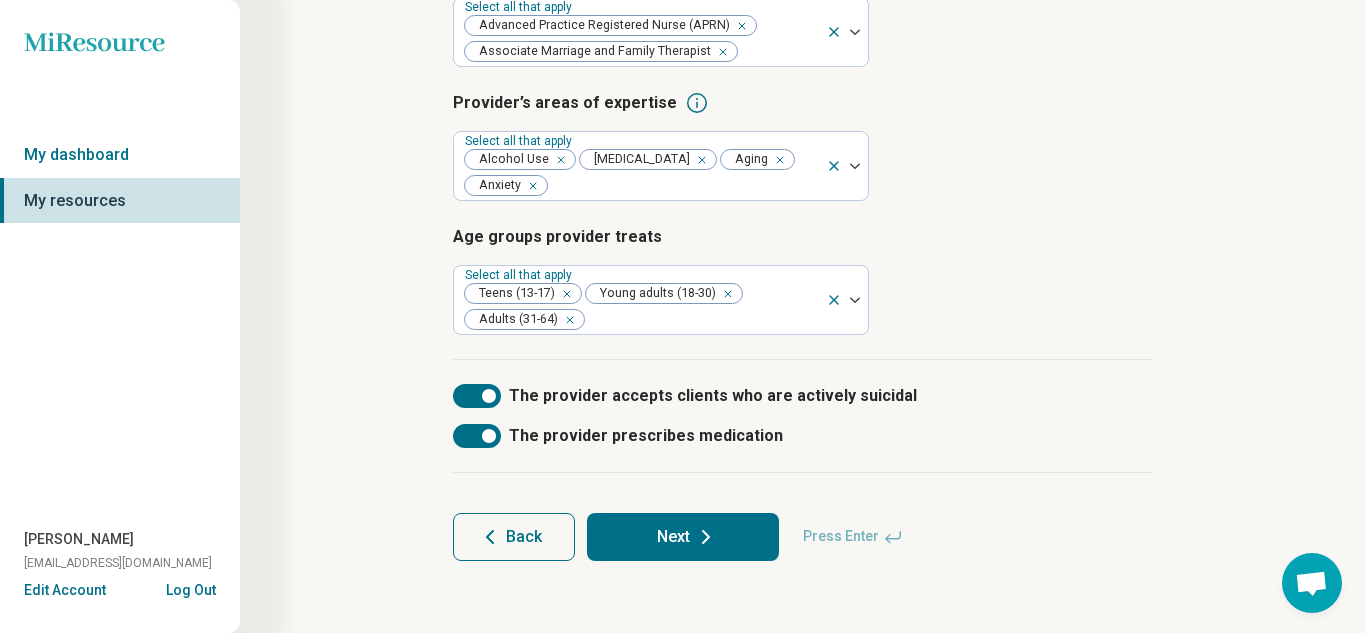 click on "Next" at bounding box center [683, 537] 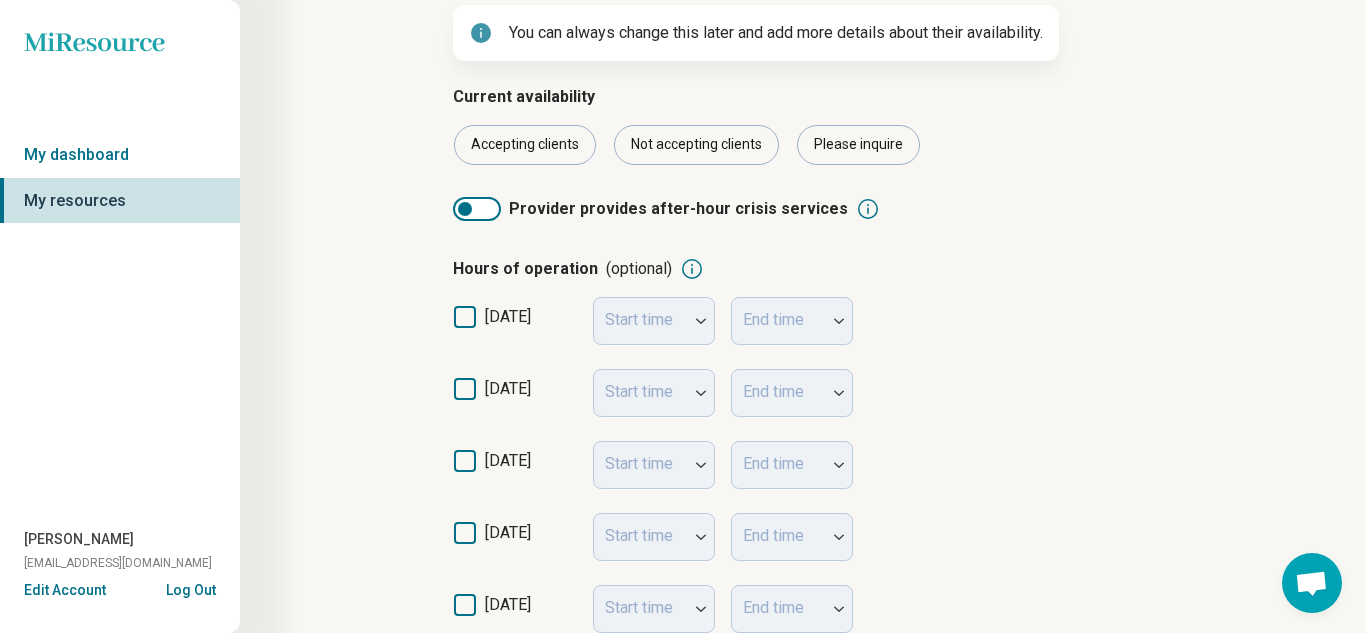 scroll, scrollTop: 171, scrollLeft: 0, axis: vertical 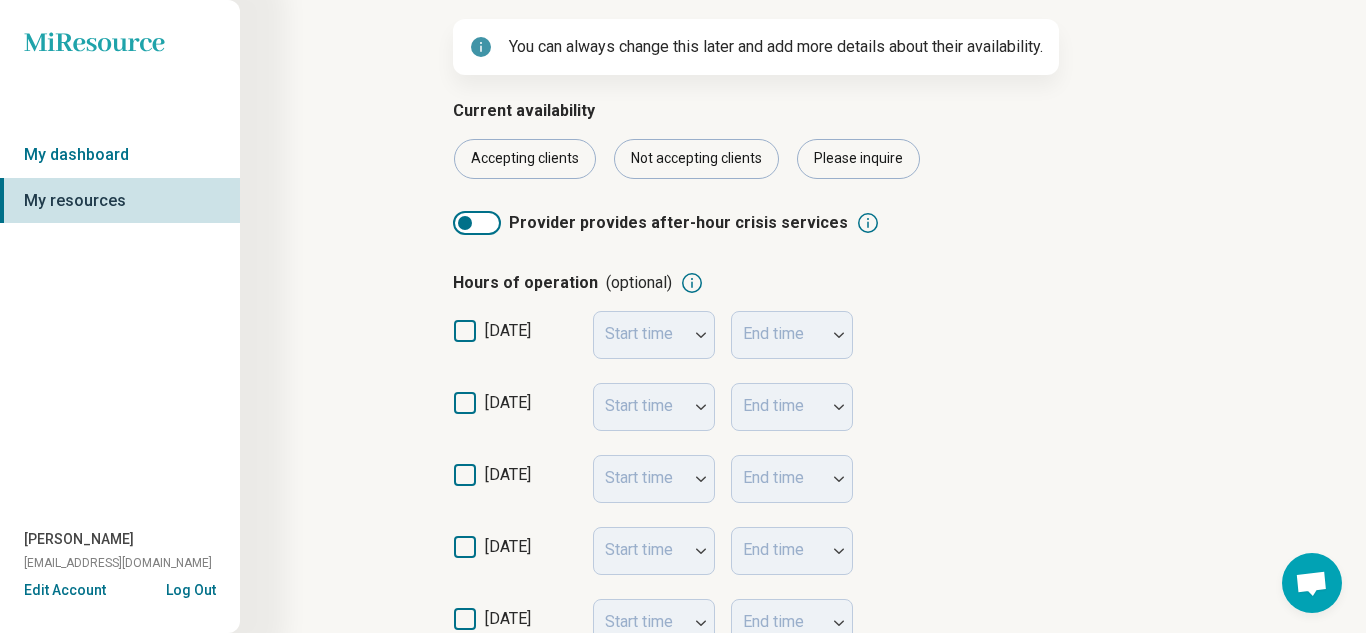 click 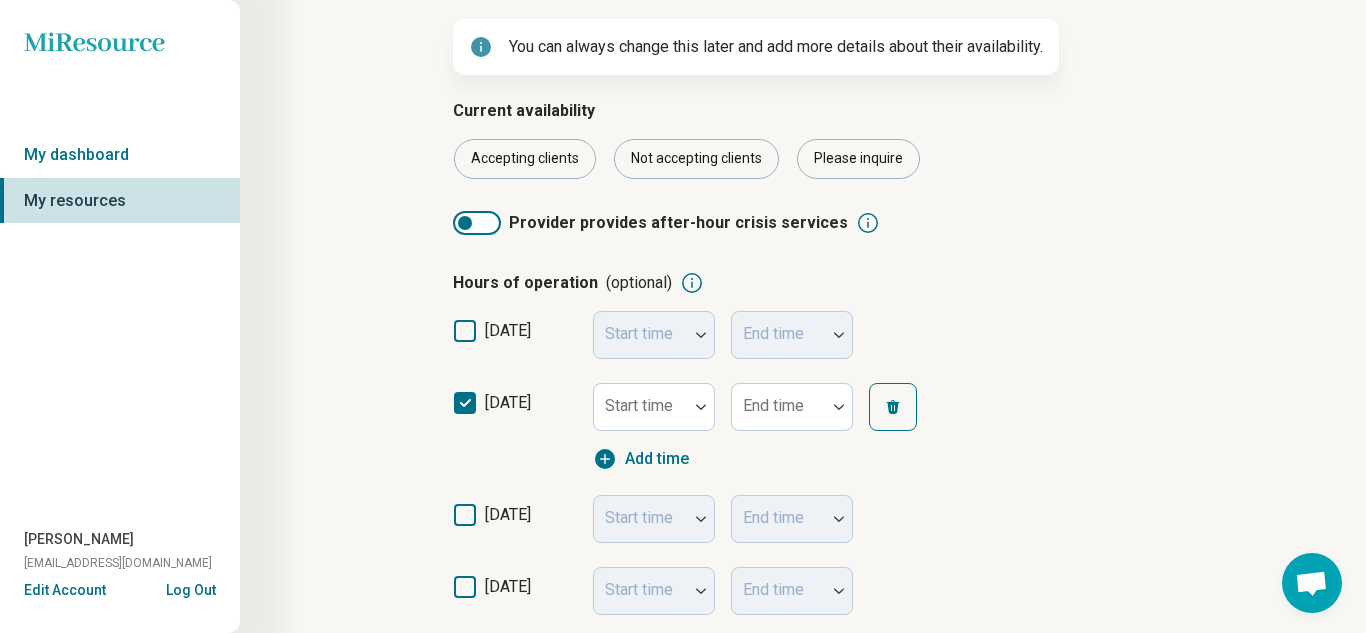 scroll, scrollTop: 10, scrollLeft: 0, axis: vertical 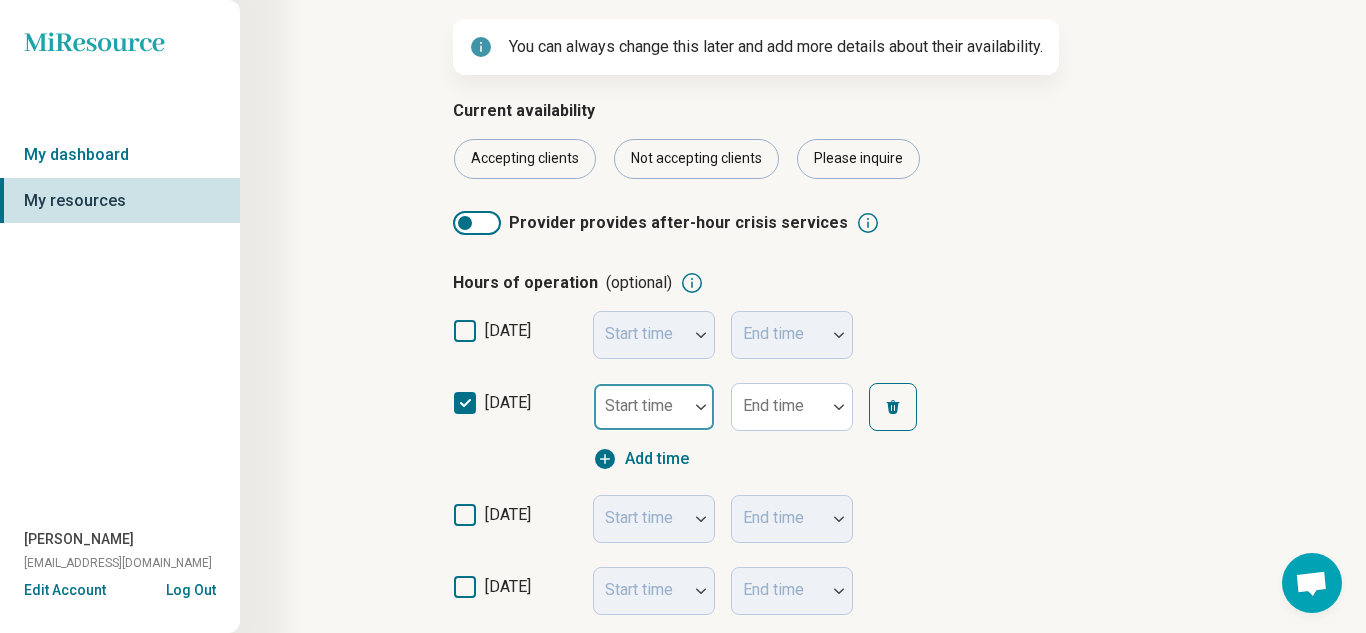 click on "Start time" at bounding box center (654, 407) 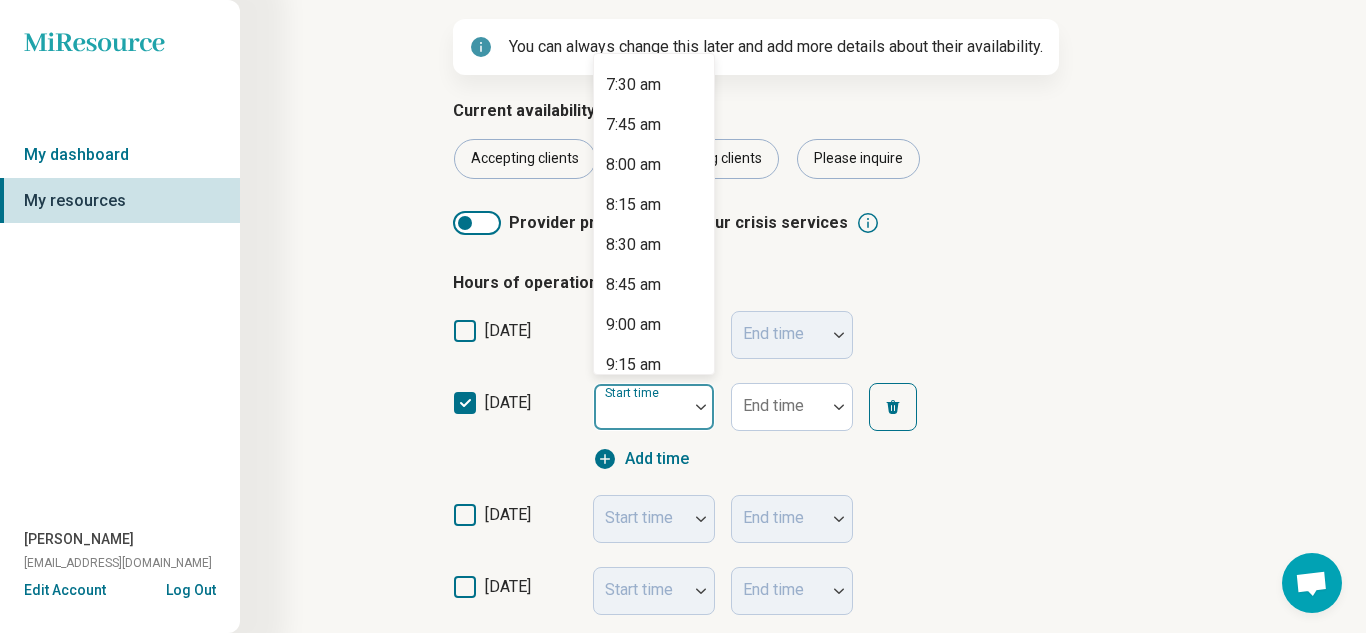 scroll, scrollTop: 1194, scrollLeft: 0, axis: vertical 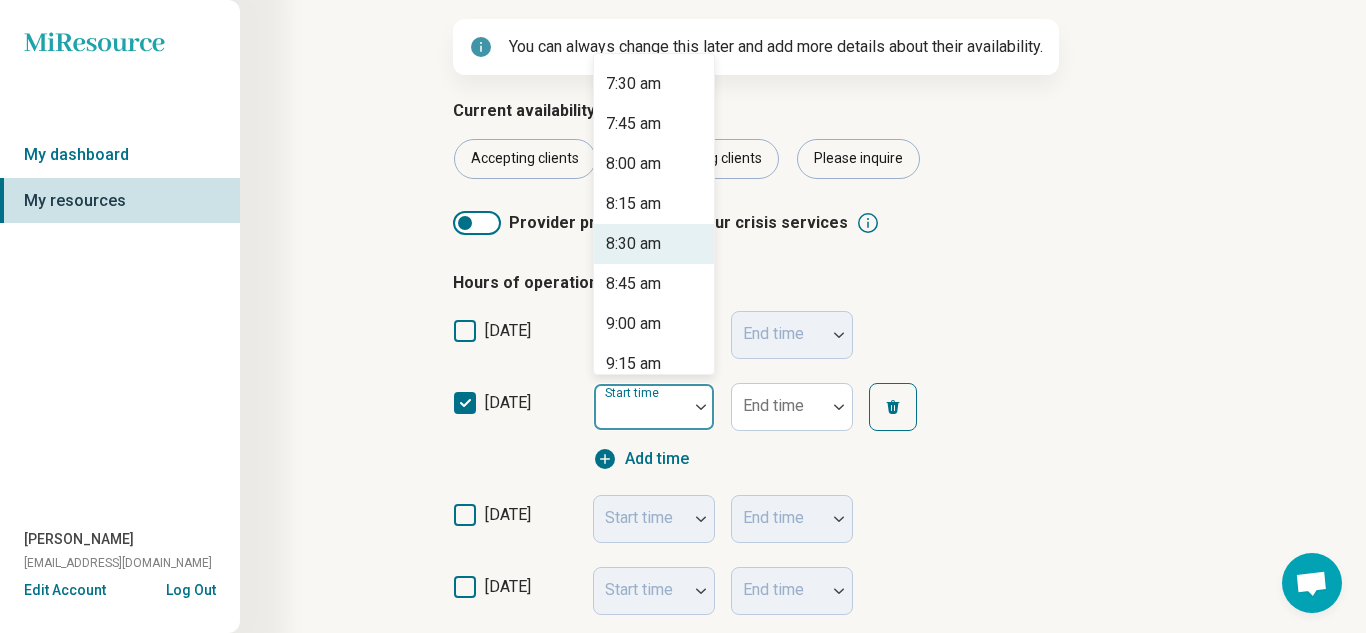 click on "8:30 am" at bounding box center (633, 244) 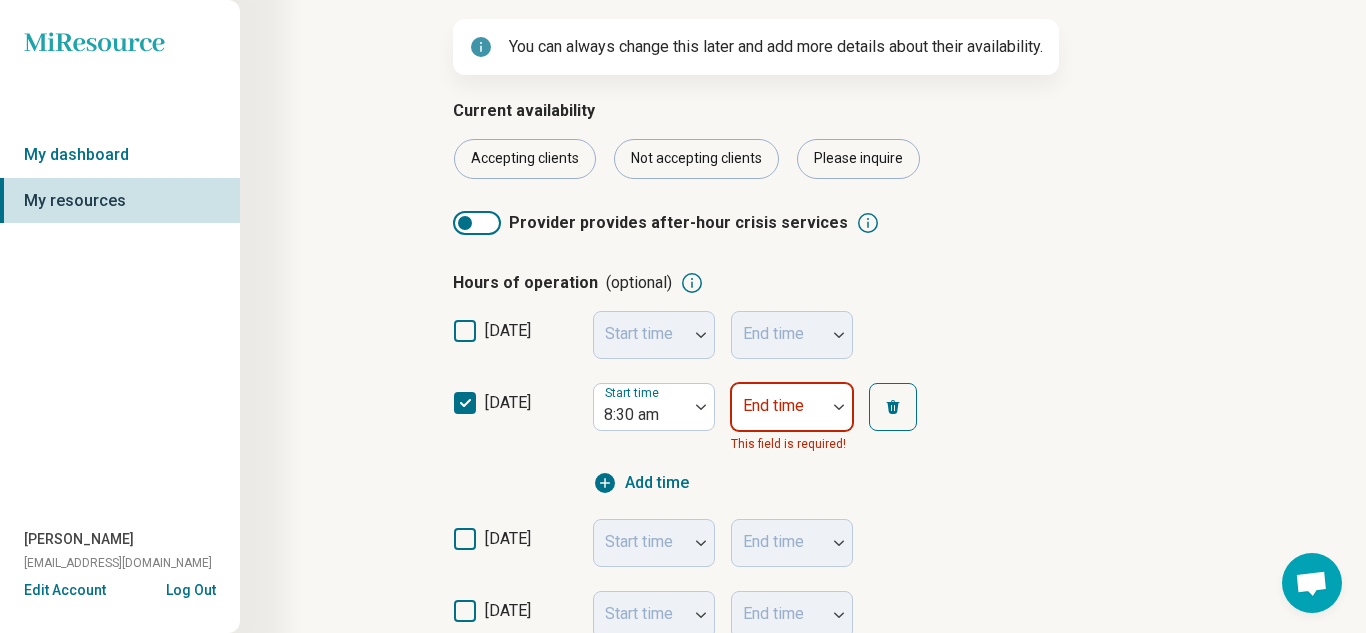 click on "End time" at bounding box center [773, 405] 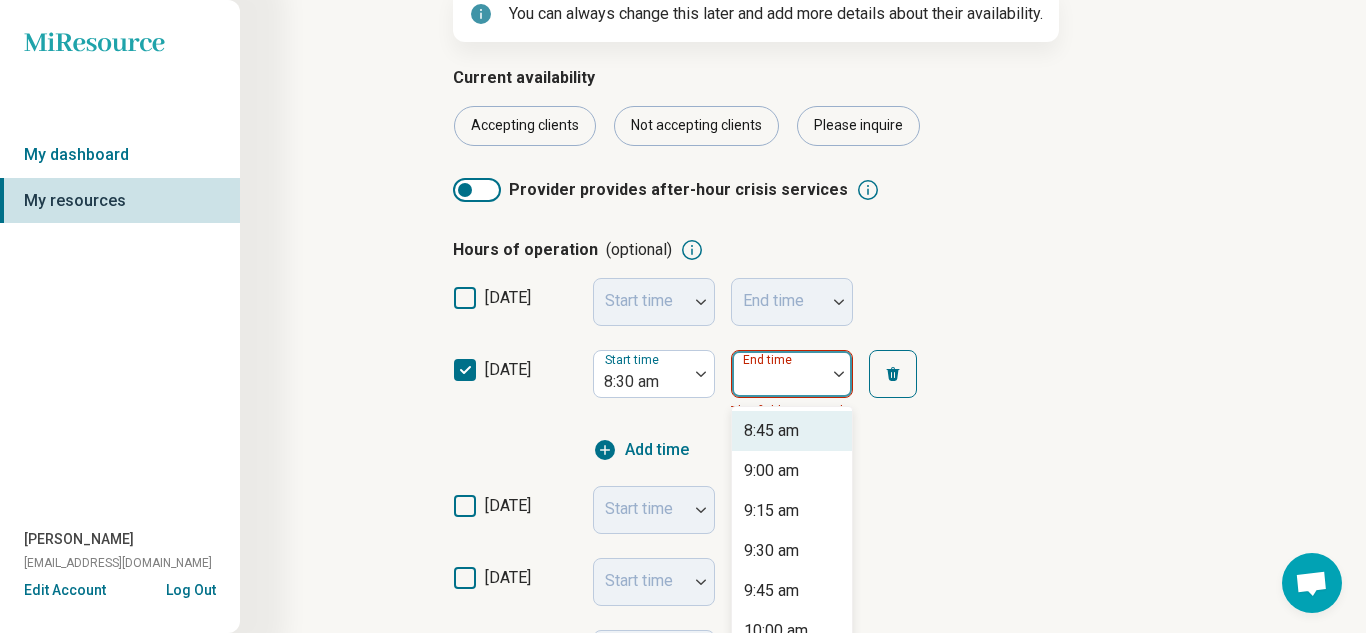 scroll, scrollTop: 306, scrollLeft: 0, axis: vertical 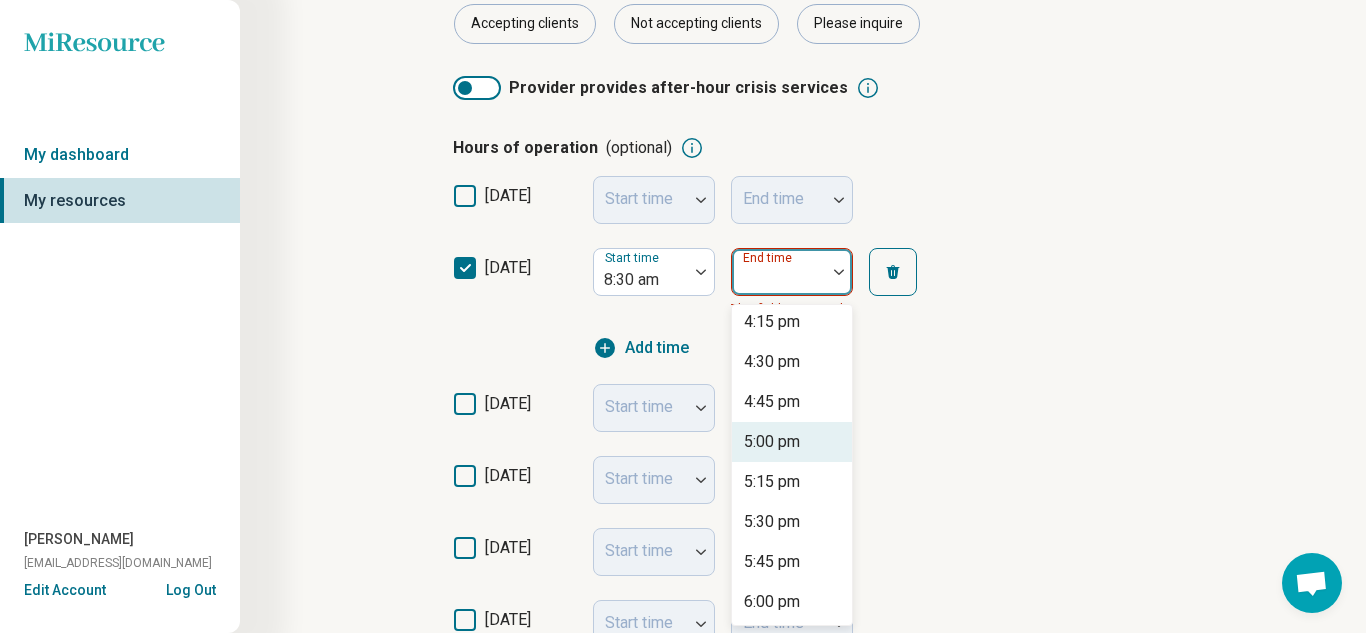 click on "5:00 pm" at bounding box center (792, 442) 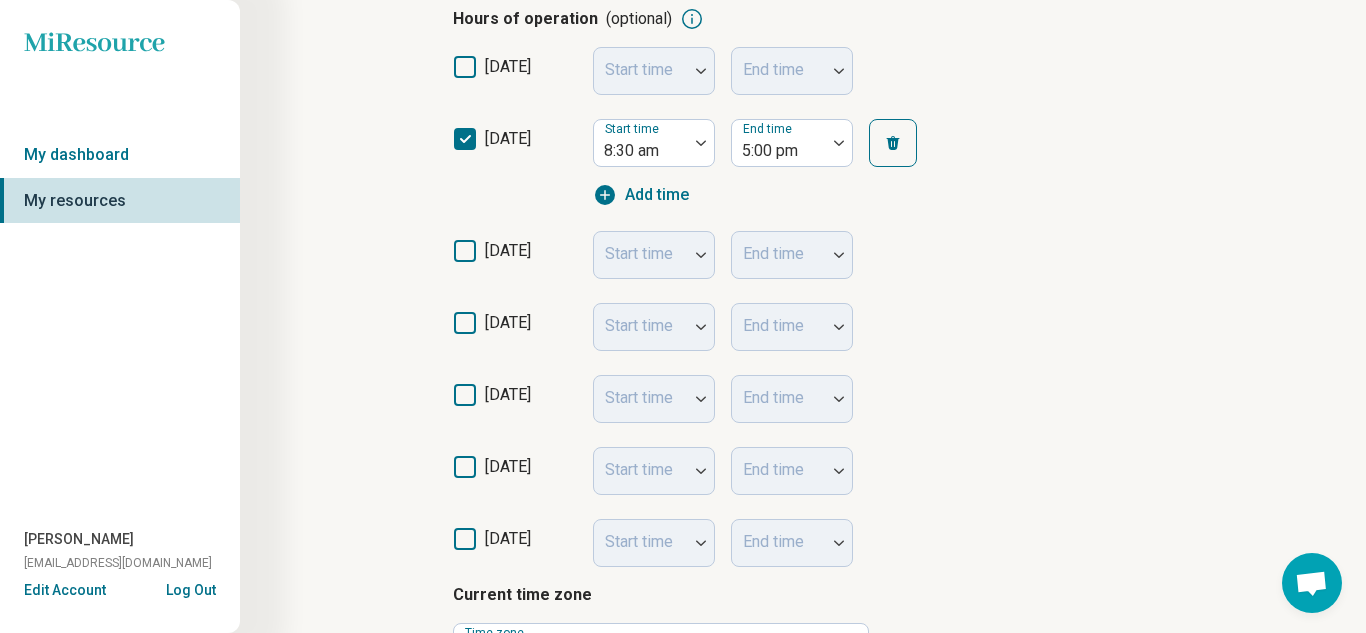scroll, scrollTop: 432, scrollLeft: 0, axis: vertical 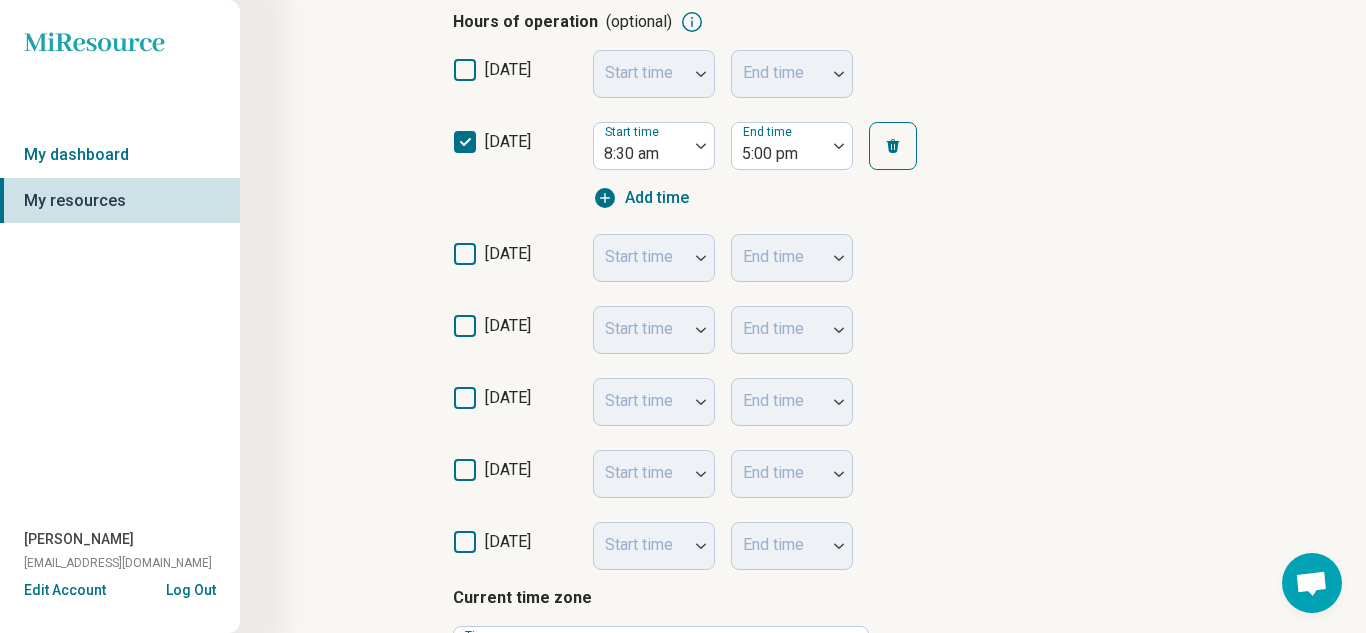 click 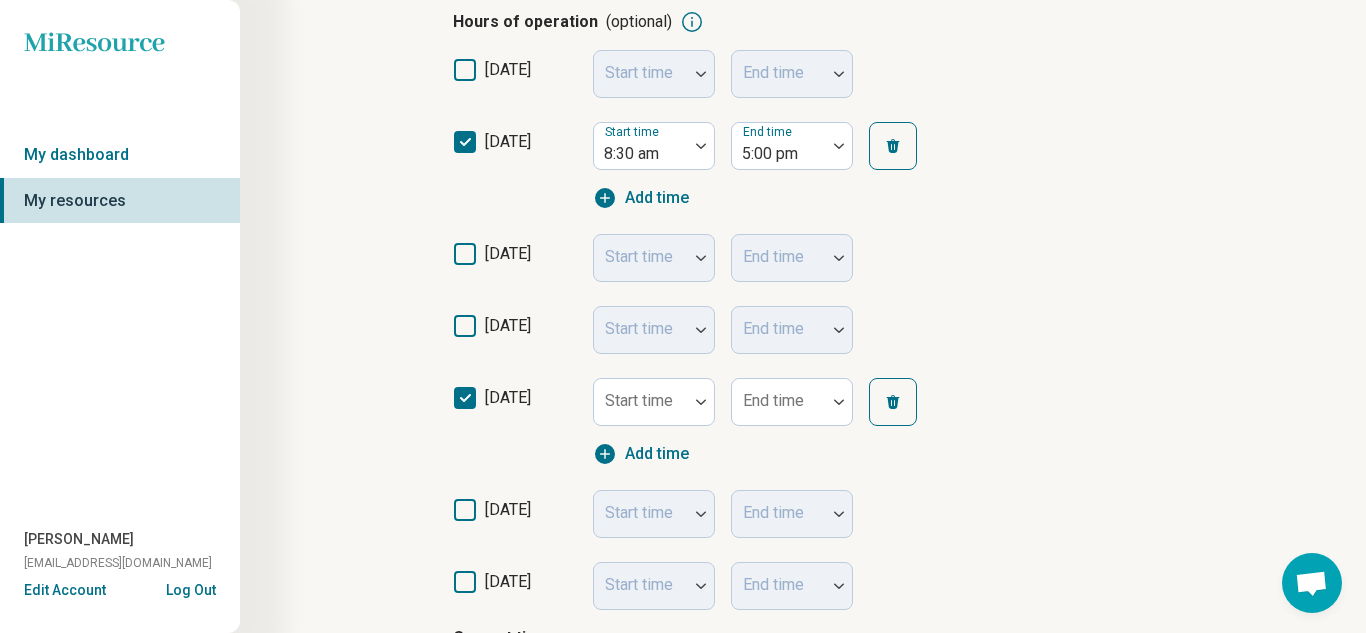scroll, scrollTop: 10, scrollLeft: 0, axis: vertical 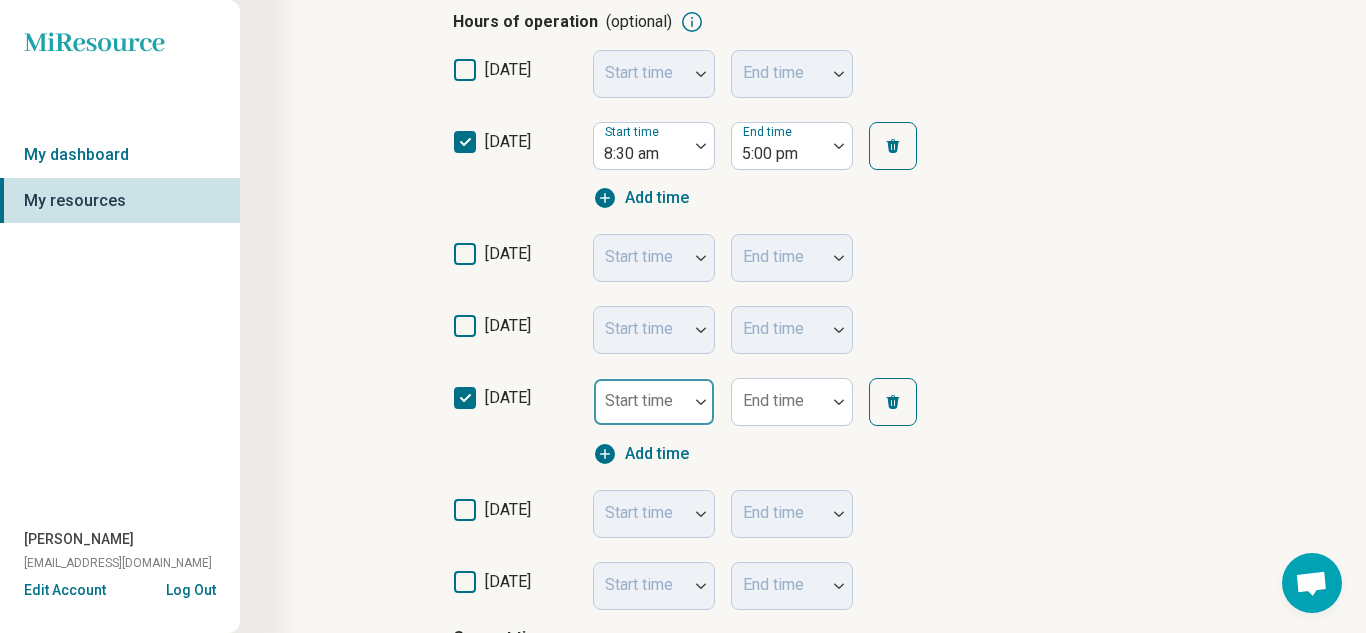 click at bounding box center (641, 410) 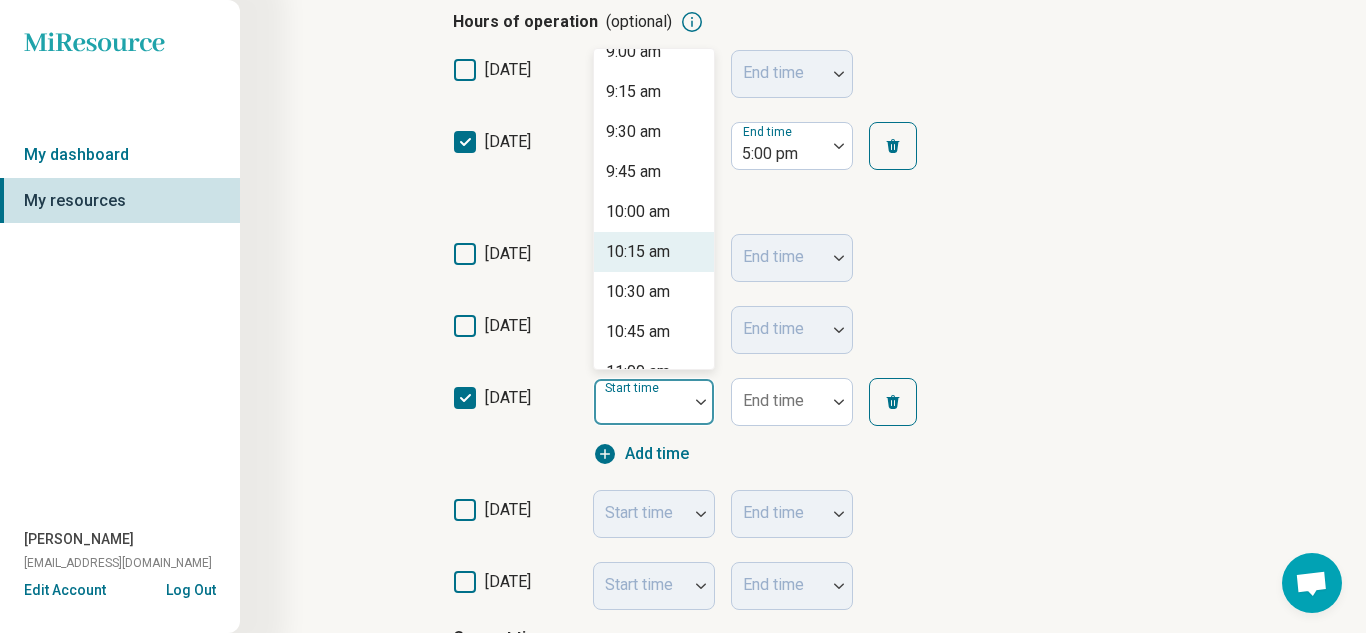 scroll, scrollTop: 1467, scrollLeft: 0, axis: vertical 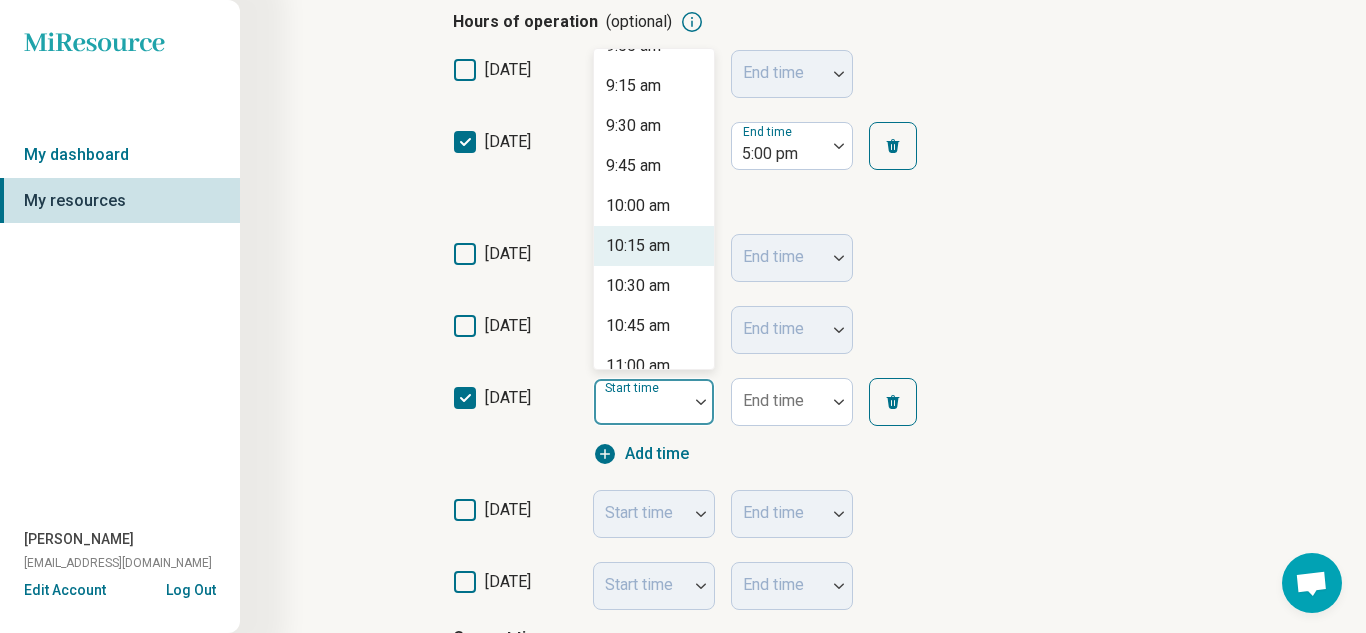 click on "10:15 am" at bounding box center (638, 246) 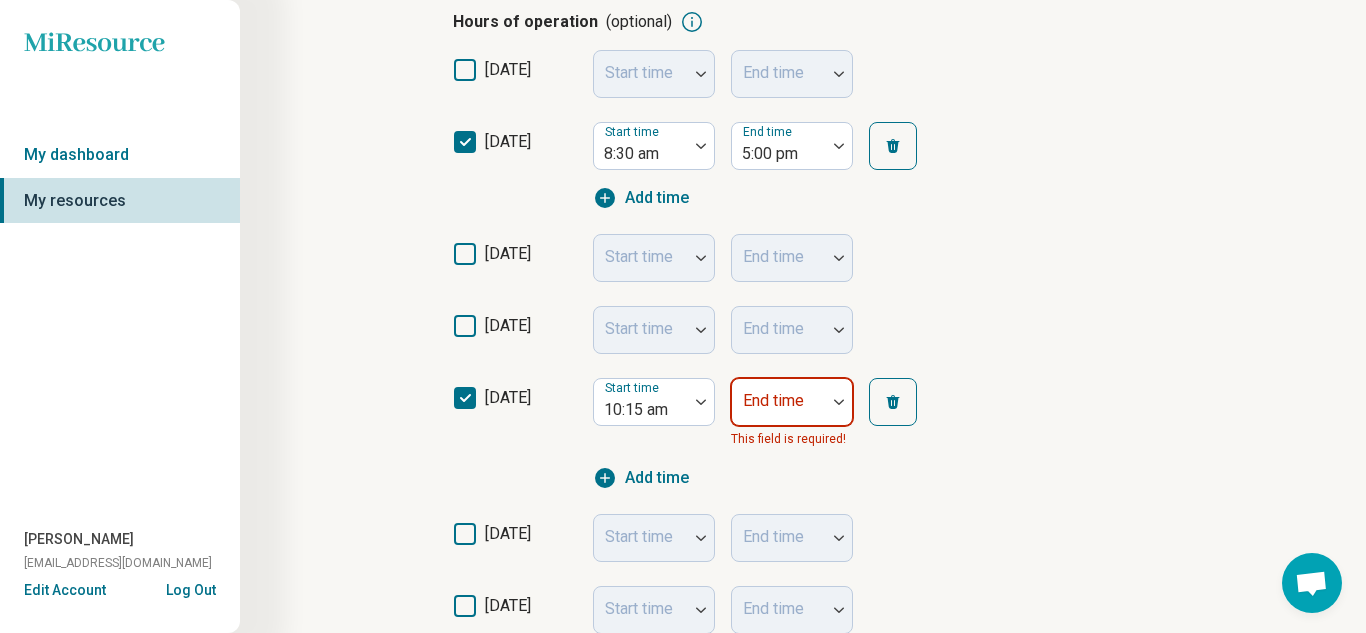 click at bounding box center [779, 410] 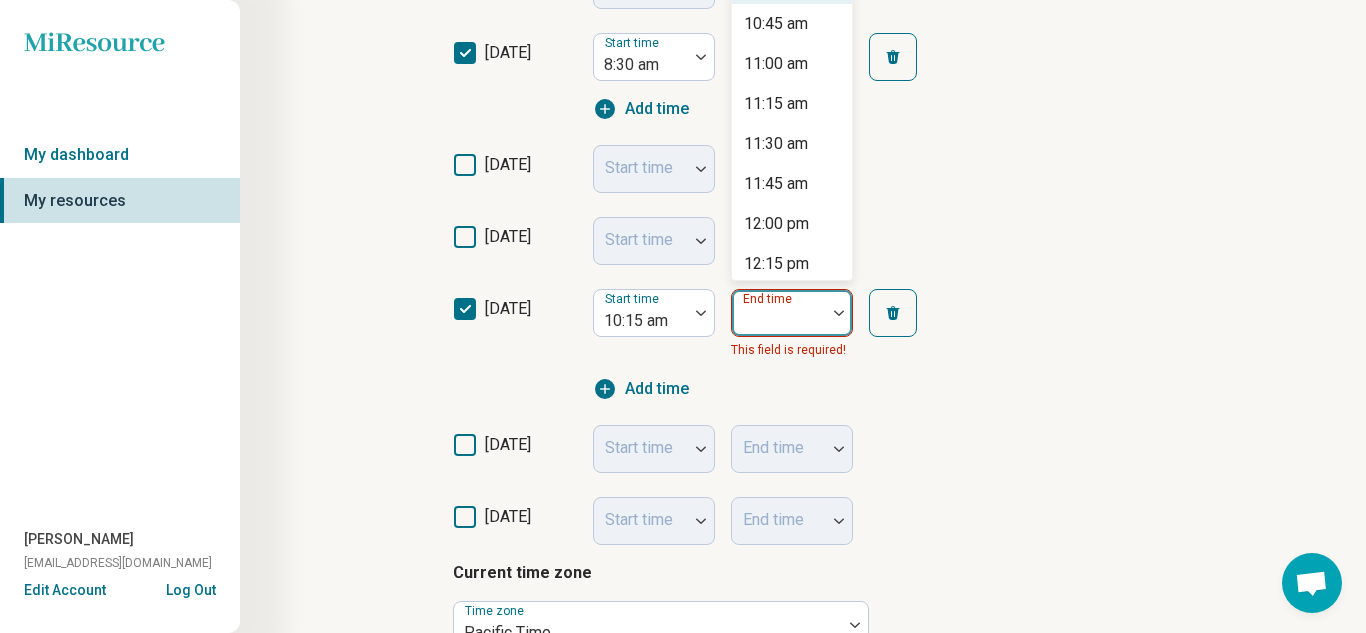 scroll, scrollTop: 562, scrollLeft: 0, axis: vertical 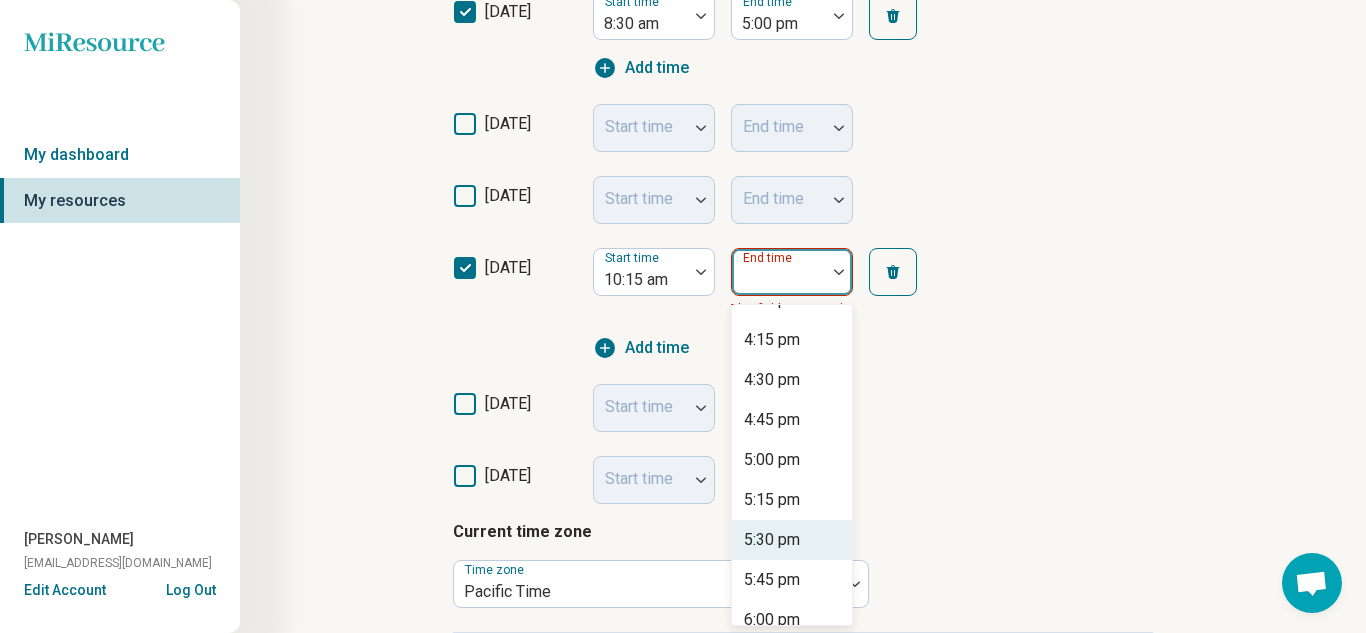 click on "5:30 pm" at bounding box center [772, 540] 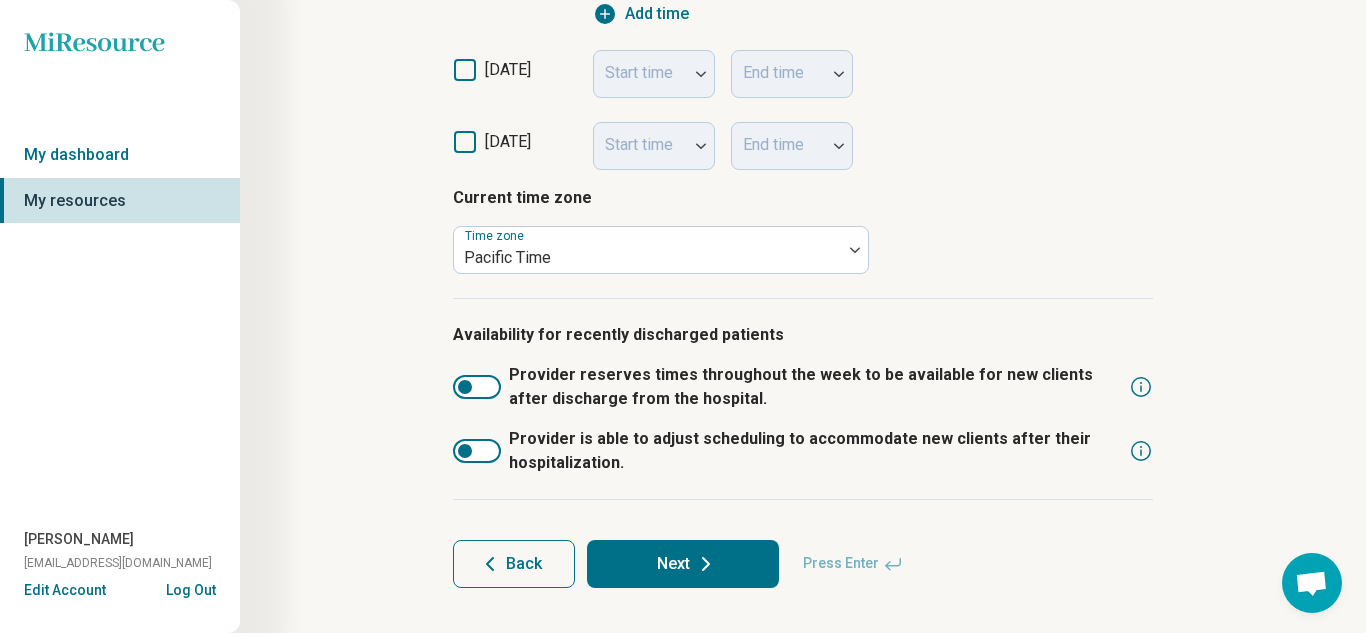 scroll, scrollTop: 873, scrollLeft: 0, axis: vertical 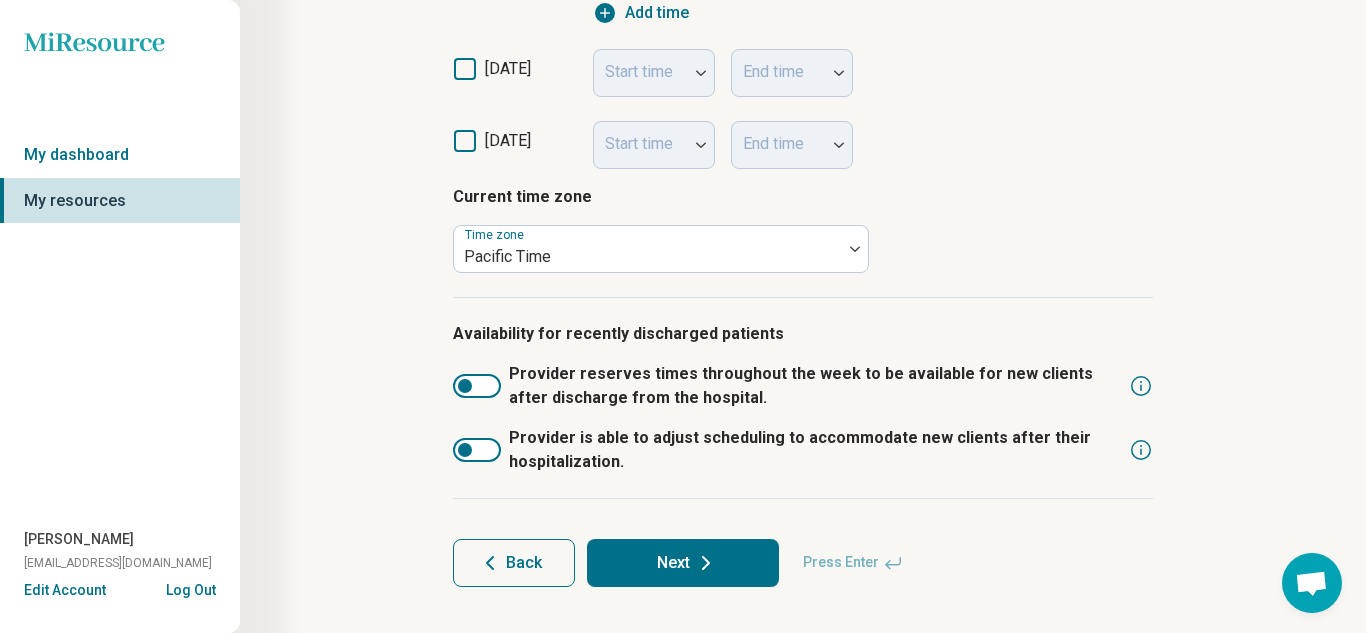 click on "Next" at bounding box center (683, 563) 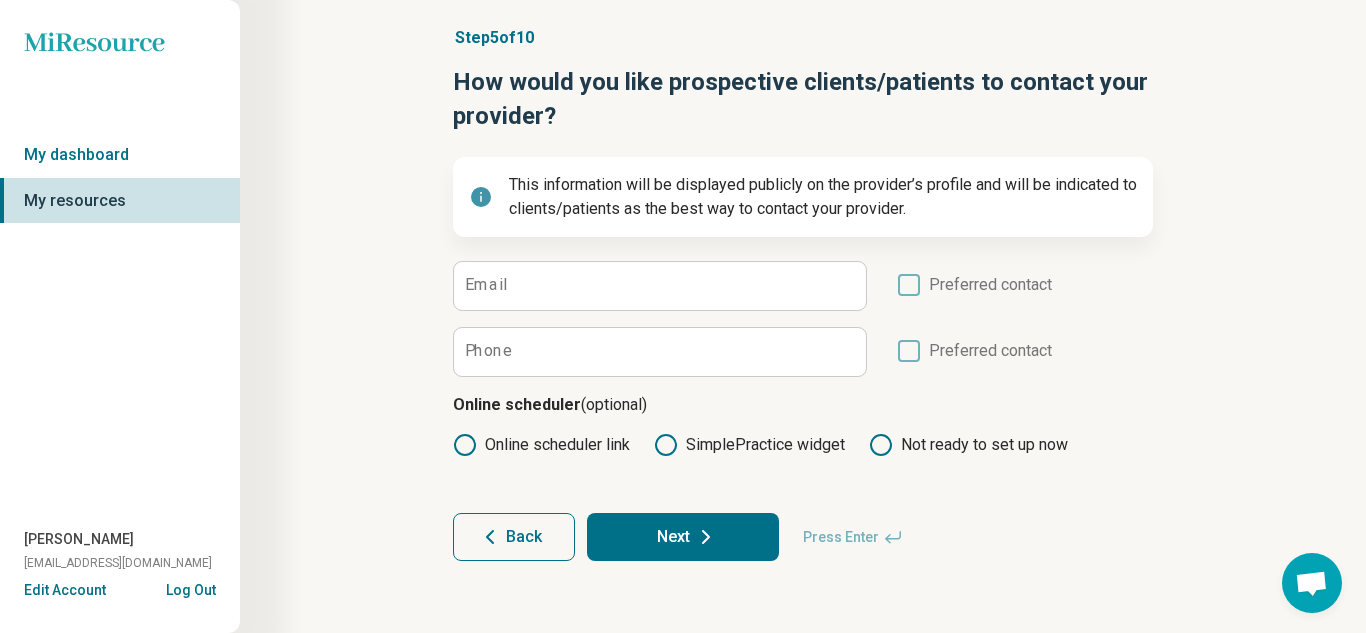 scroll, scrollTop: 0, scrollLeft: 0, axis: both 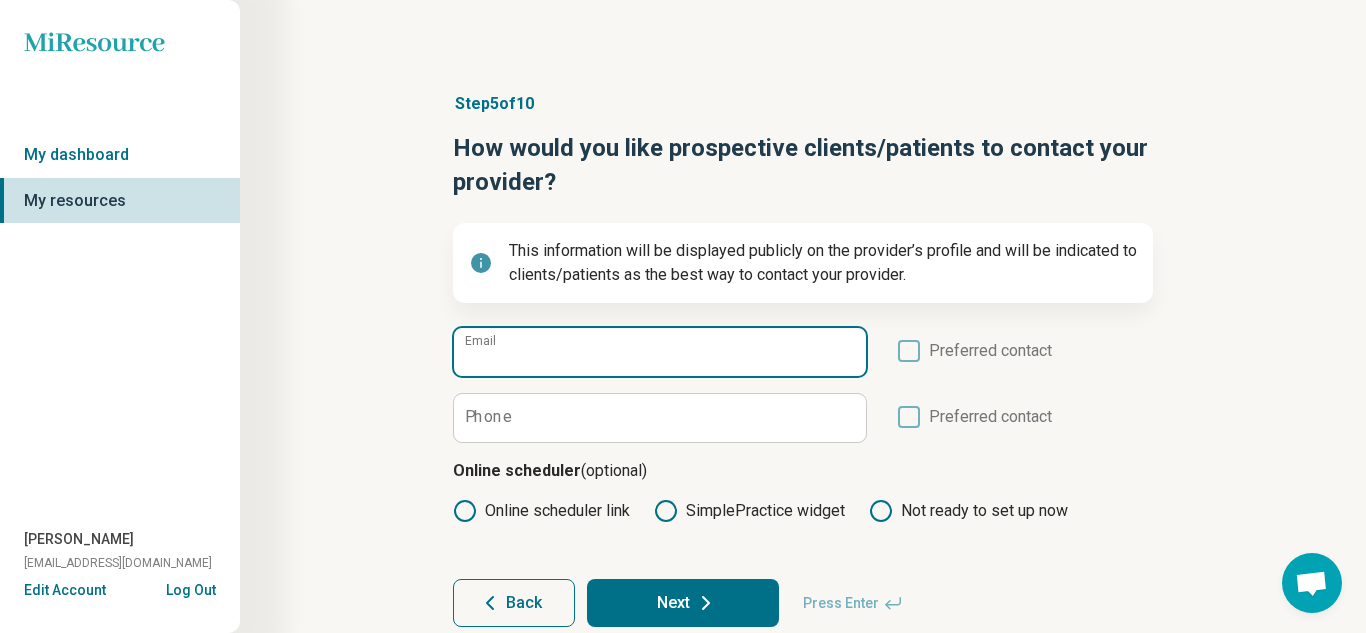 click on "Email" at bounding box center (660, 352) 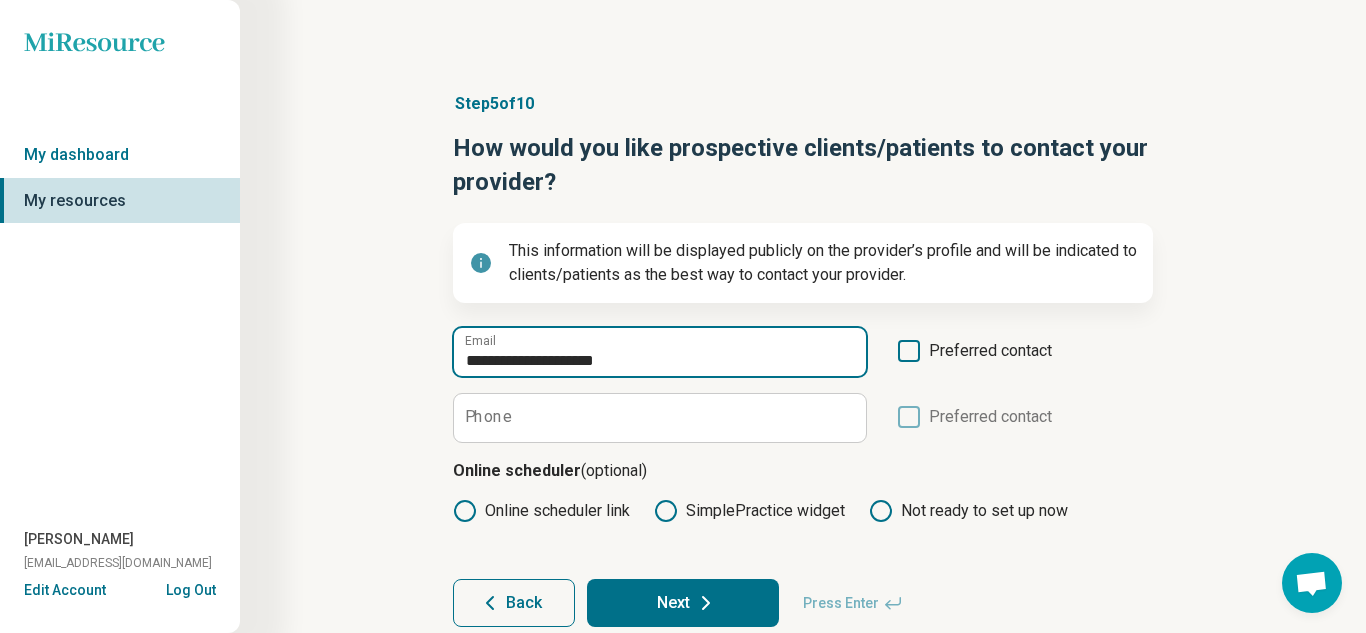 type on "**********" 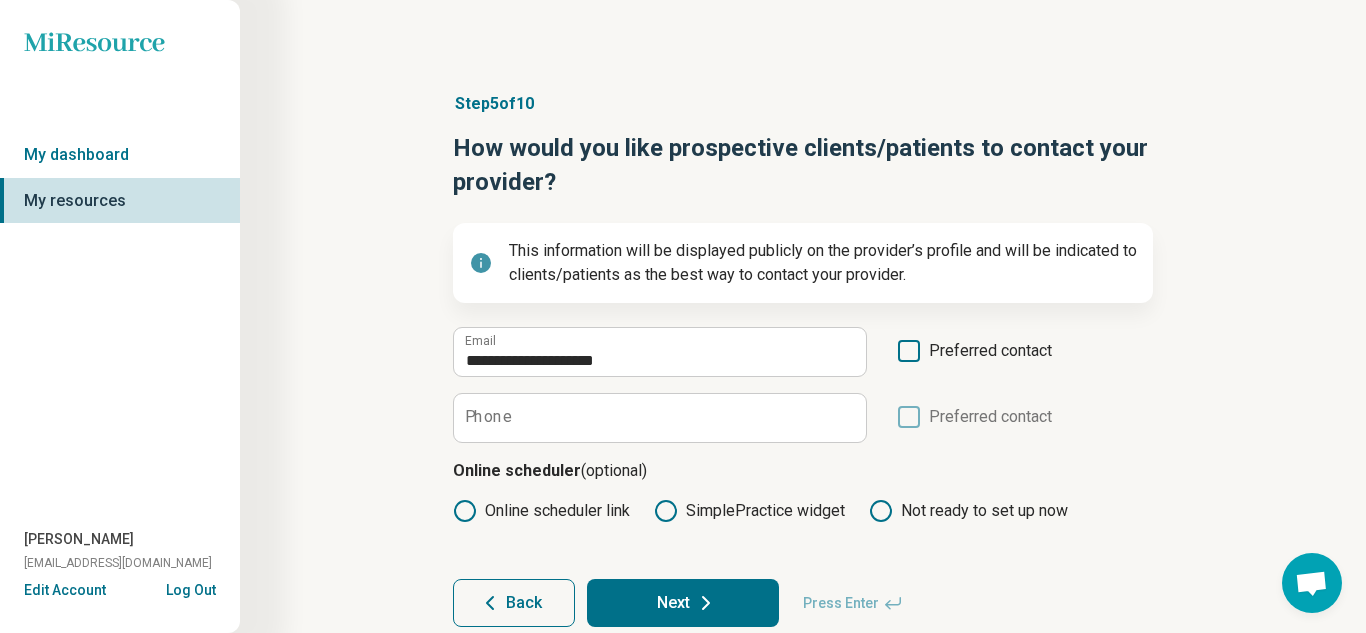 click on "**********" at bounding box center (803, 359) 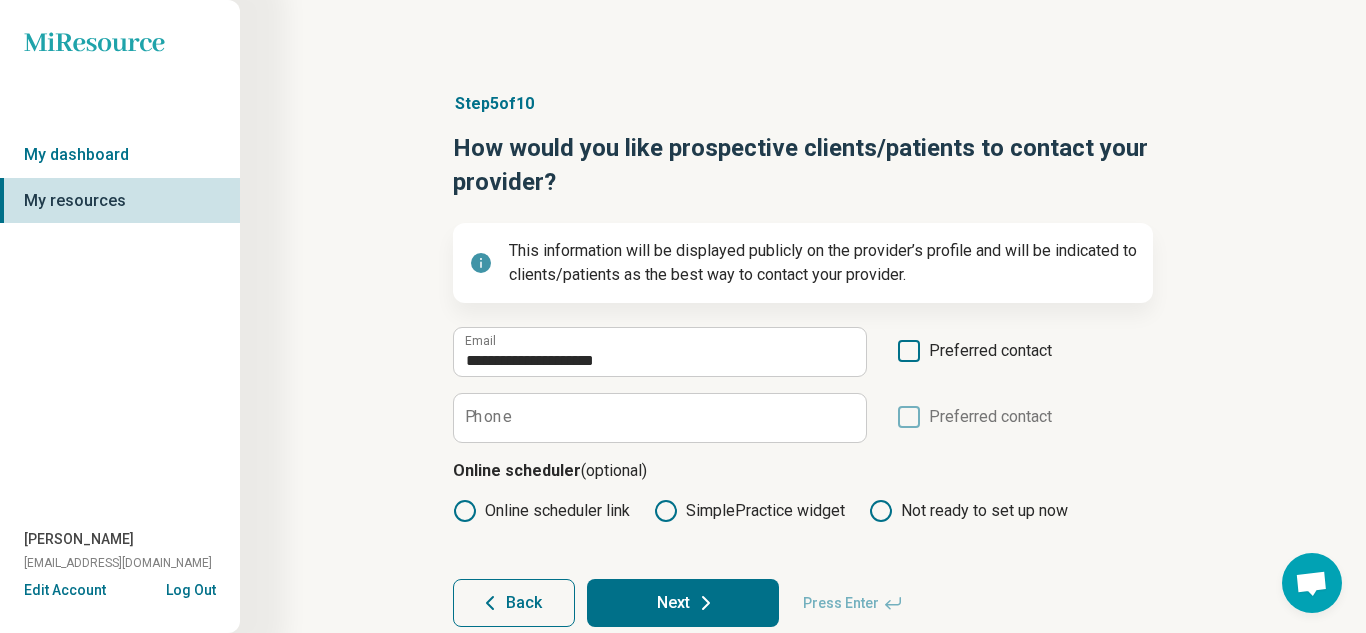 click 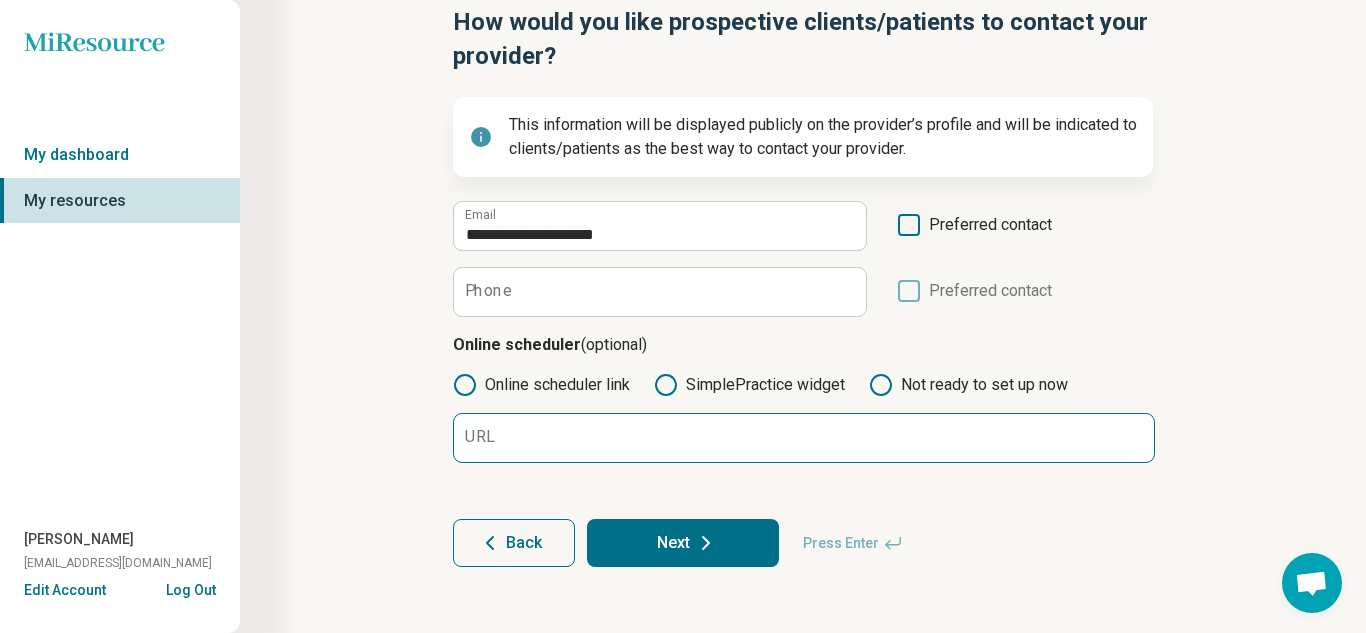 scroll, scrollTop: 132, scrollLeft: 0, axis: vertical 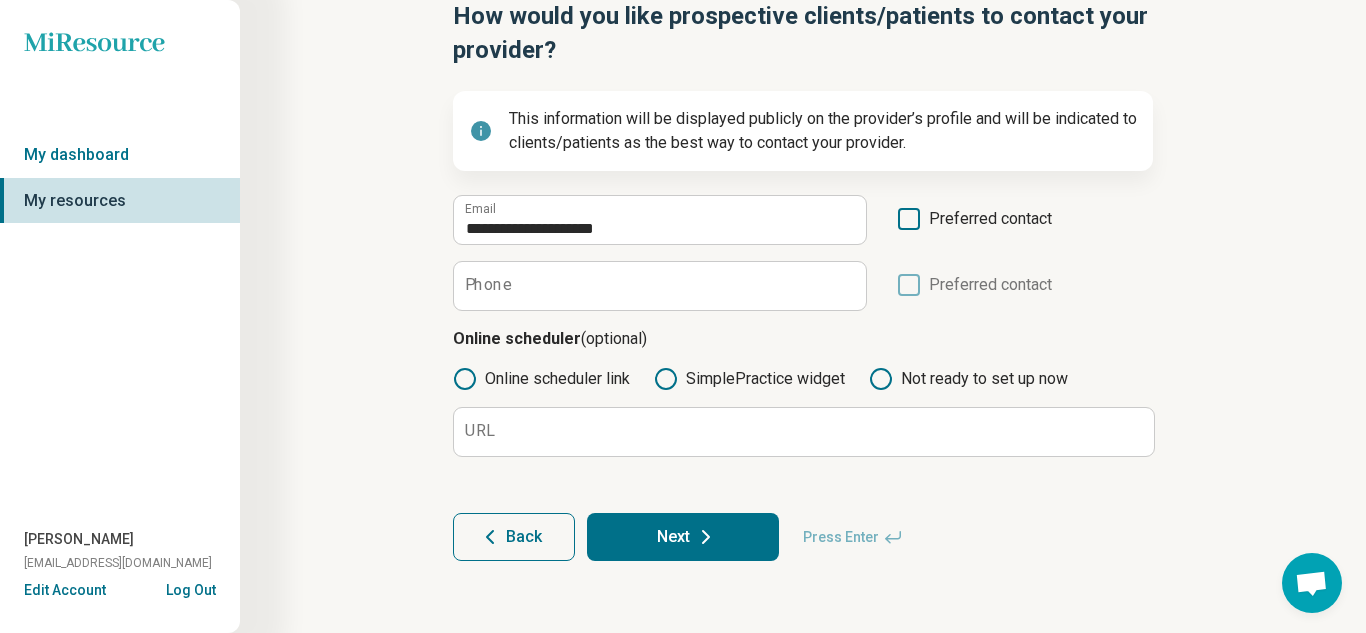 click on "Not ready to set up now" at bounding box center [968, 379] 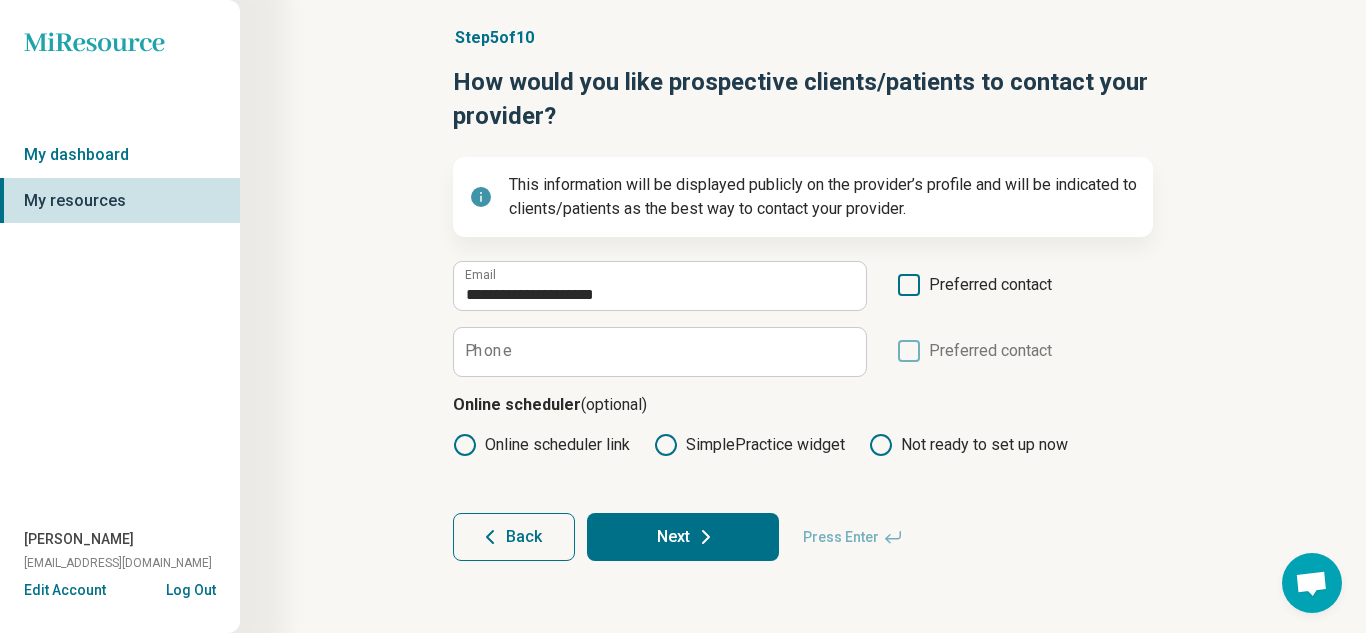 click on "Next" at bounding box center [683, 537] 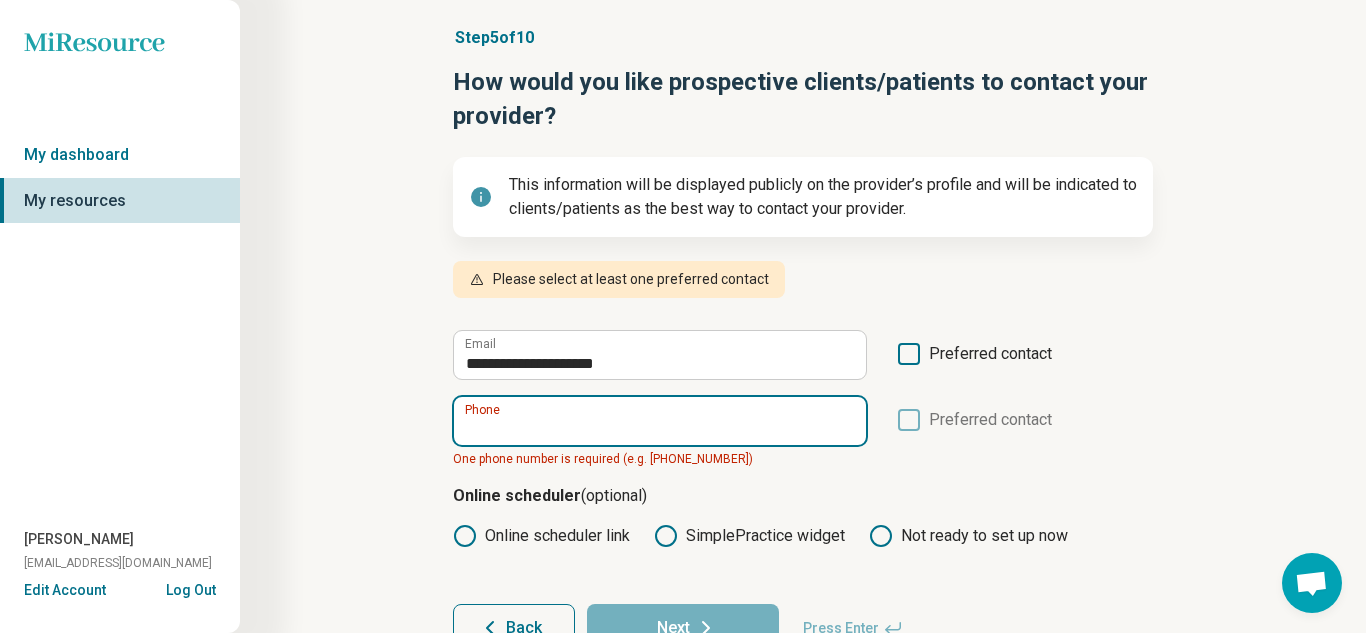 click on "Phone" at bounding box center [660, 421] 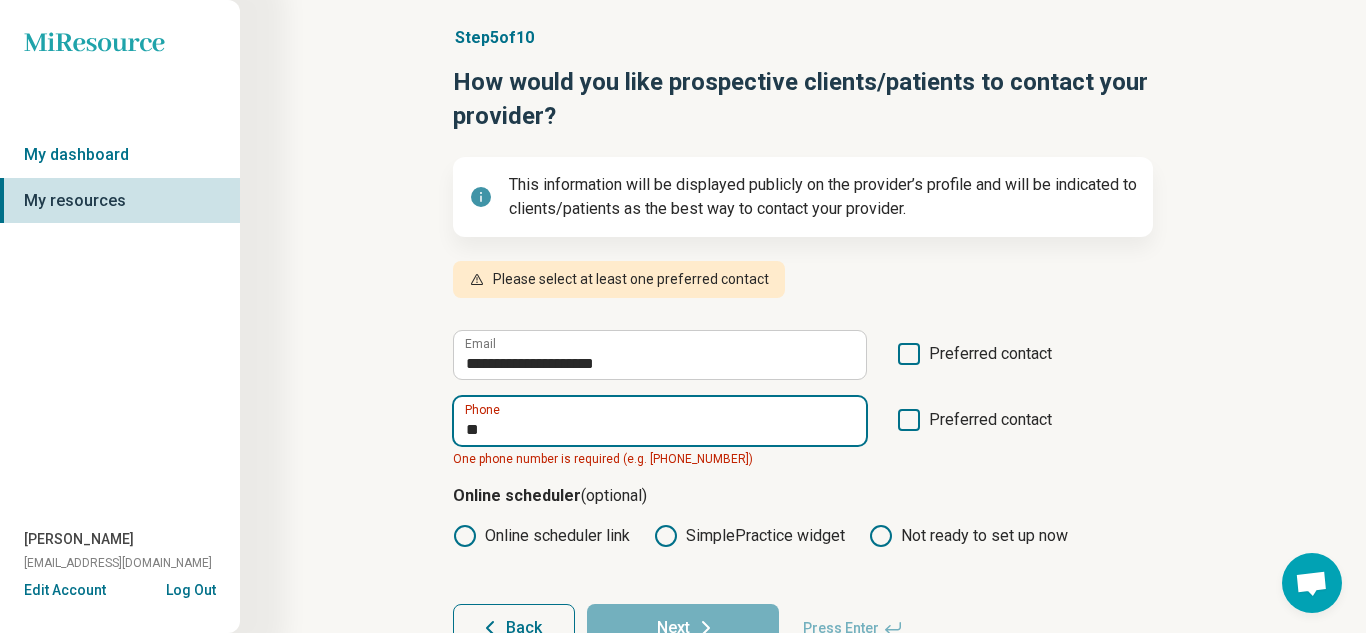 type on "*" 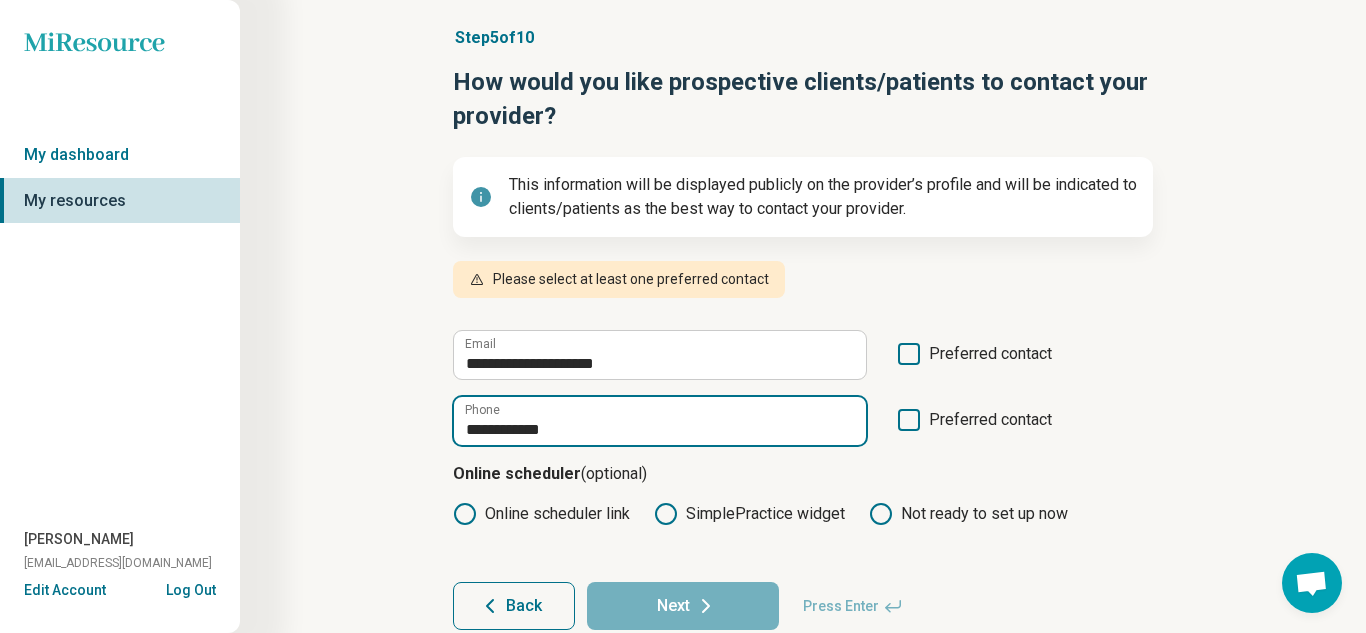 type on "**********" 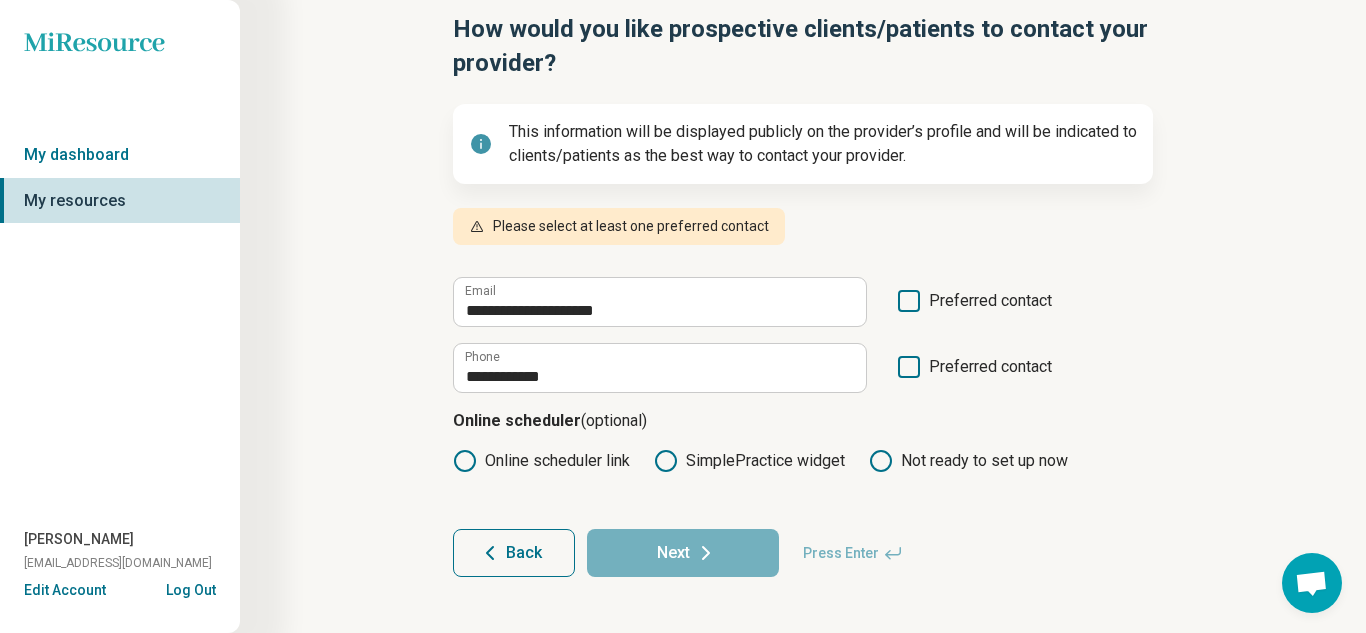 scroll, scrollTop: 125, scrollLeft: 0, axis: vertical 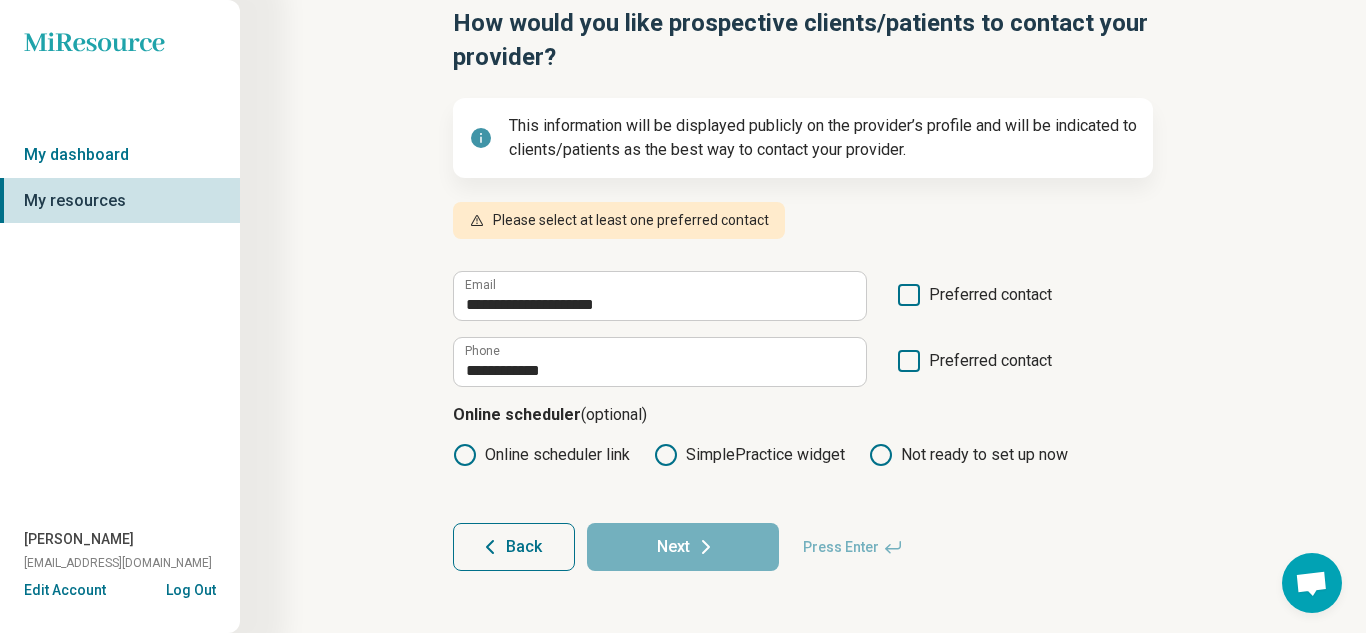 click 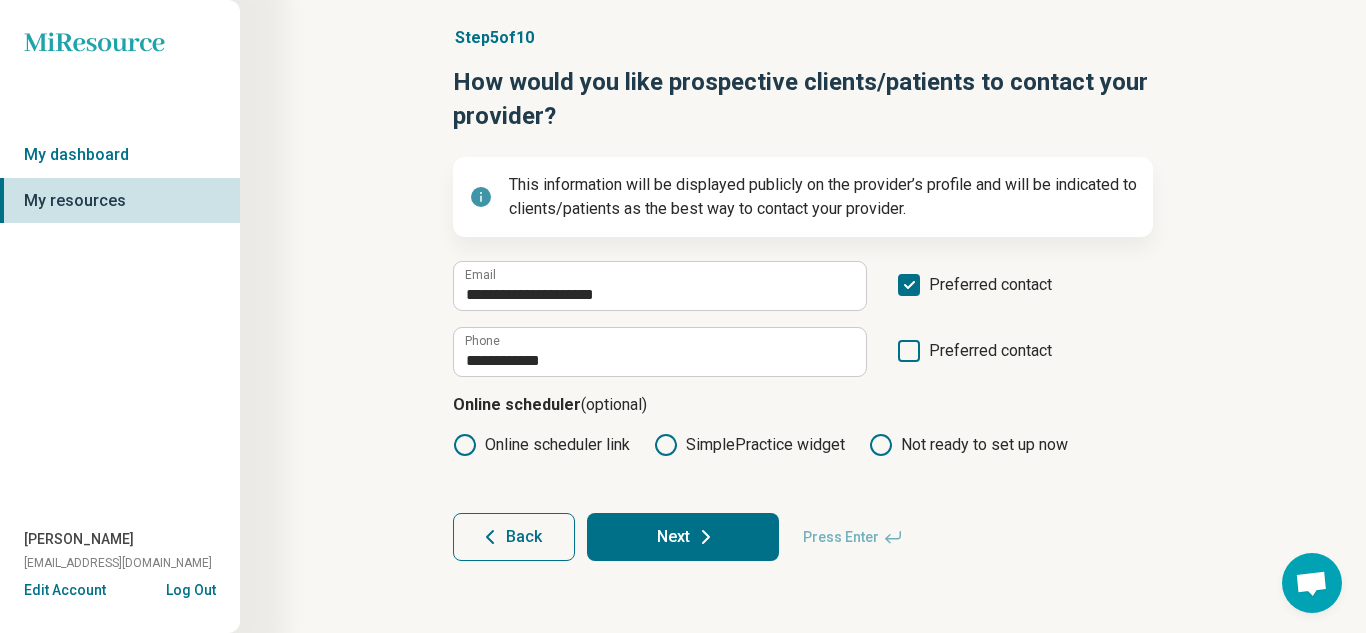 scroll, scrollTop: 66, scrollLeft: 0, axis: vertical 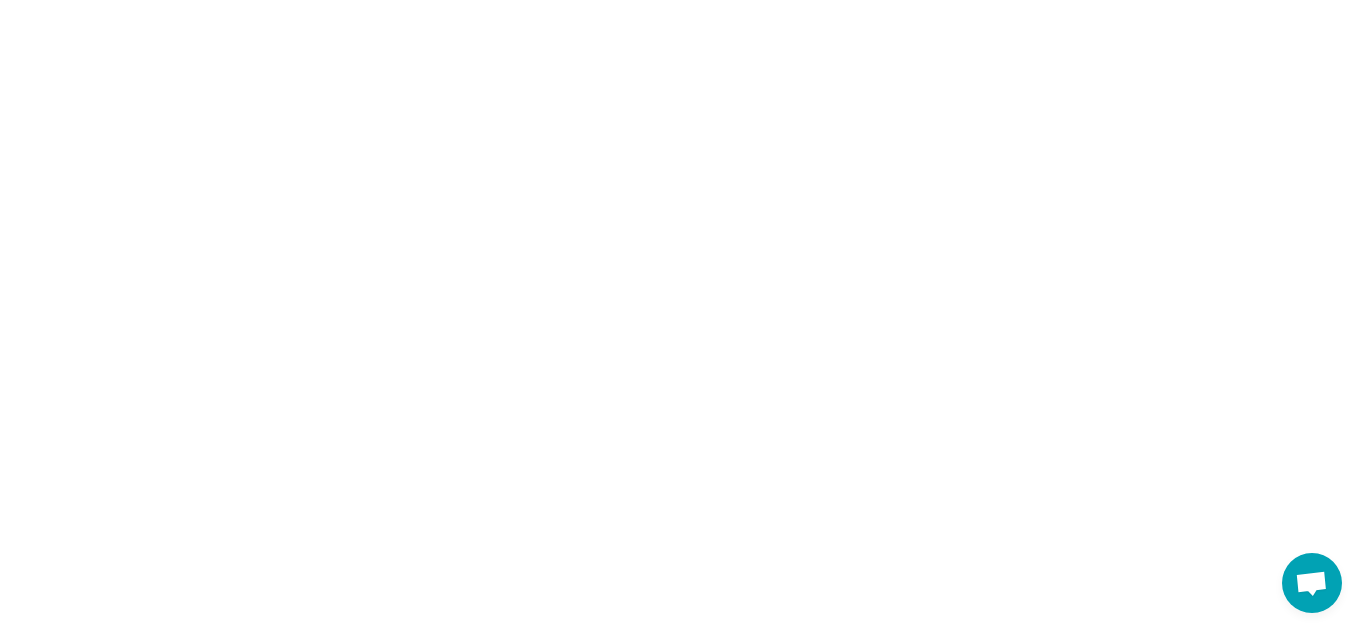 click on "**********" at bounding box center [683, 0] 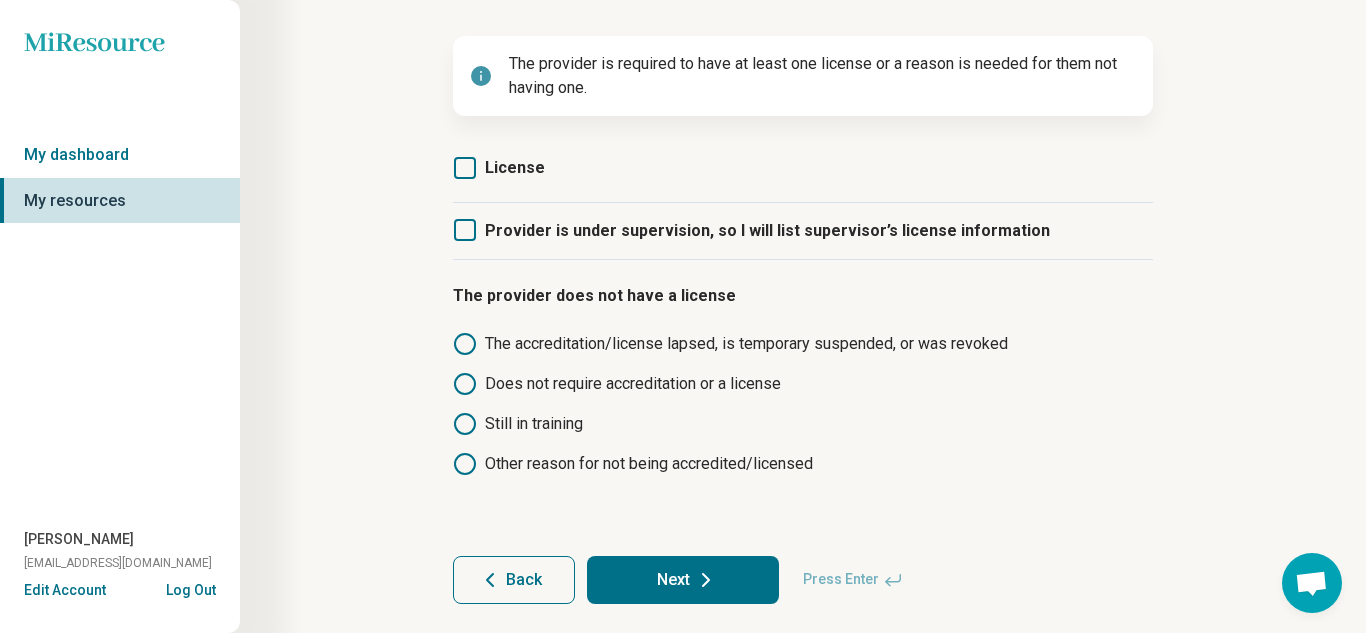 scroll, scrollTop: 166, scrollLeft: 0, axis: vertical 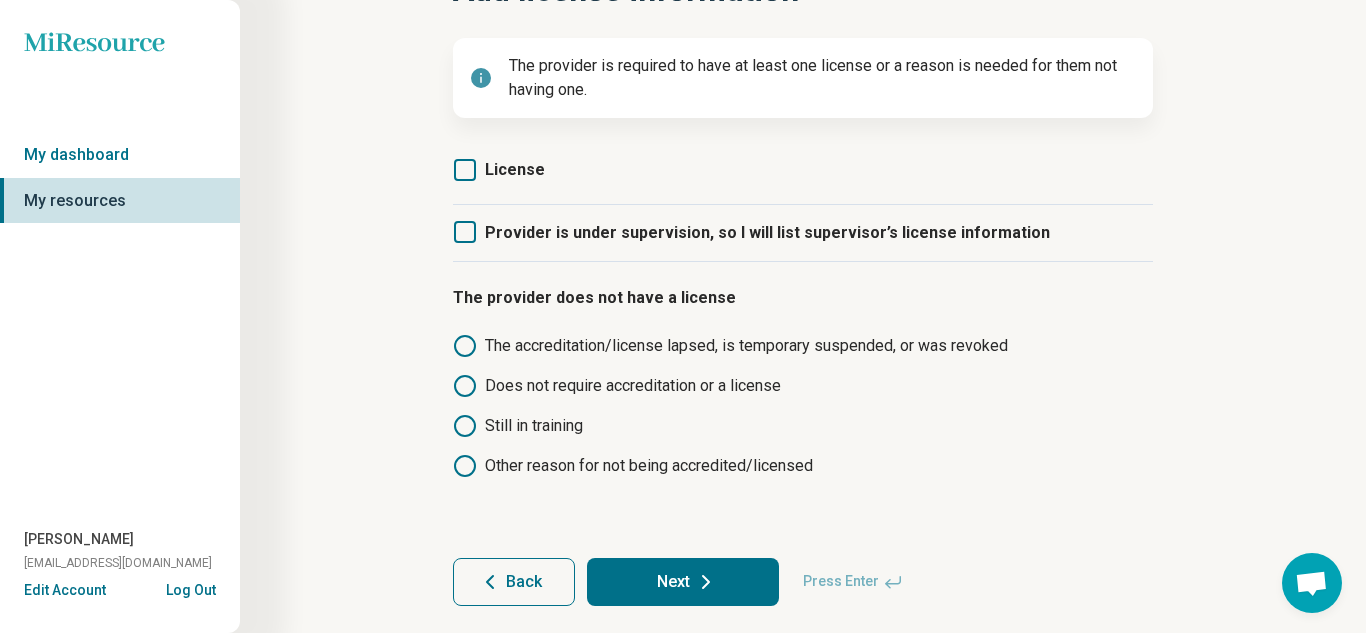 click 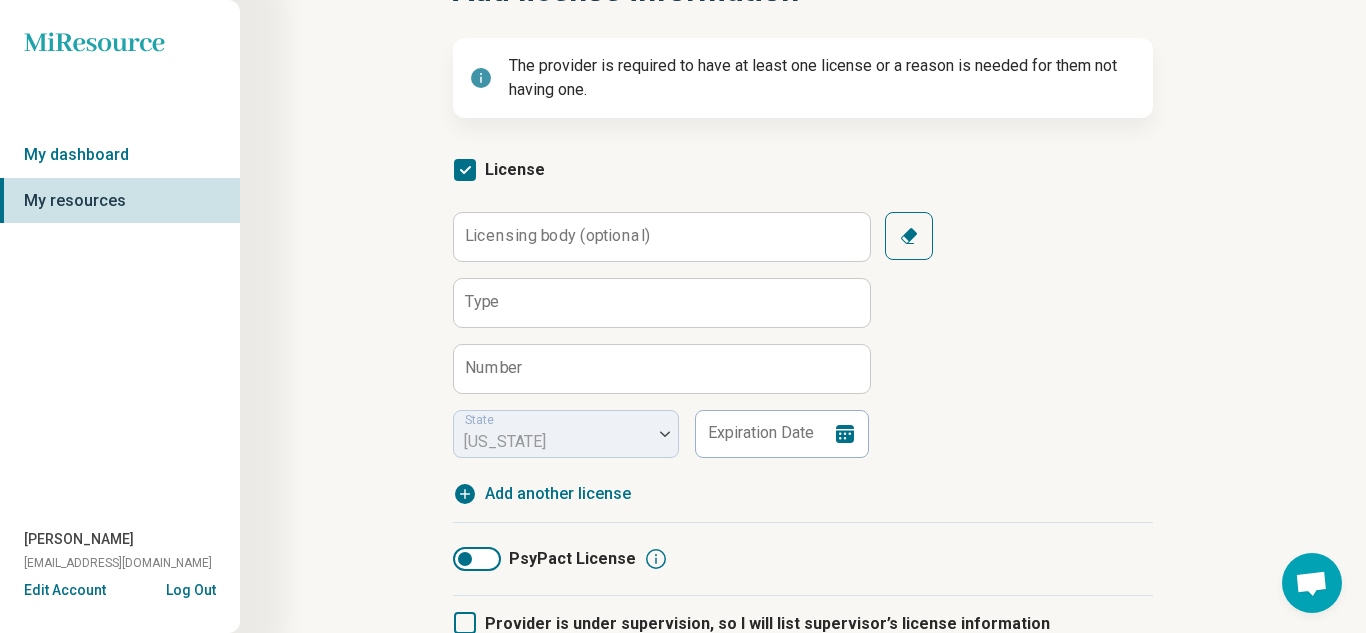 scroll, scrollTop: 10, scrollLeft: 0, axis: vertical 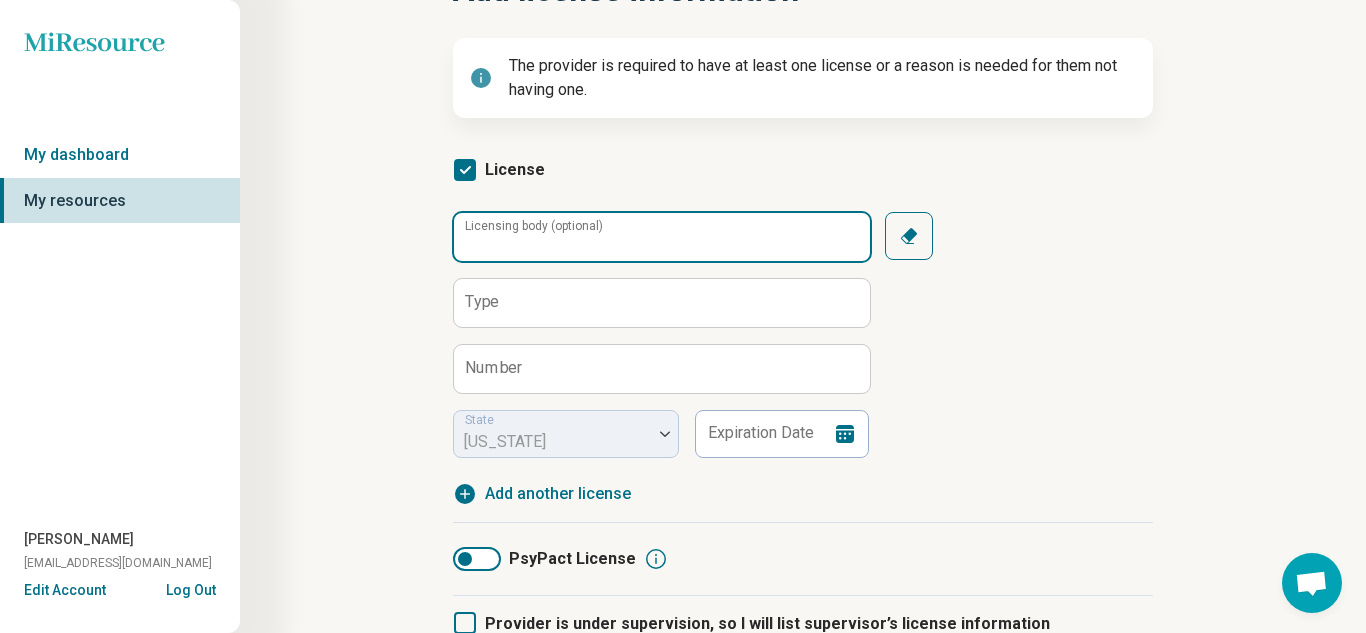 click on "Licensing body (optional)" at bounding box center [662, 237] 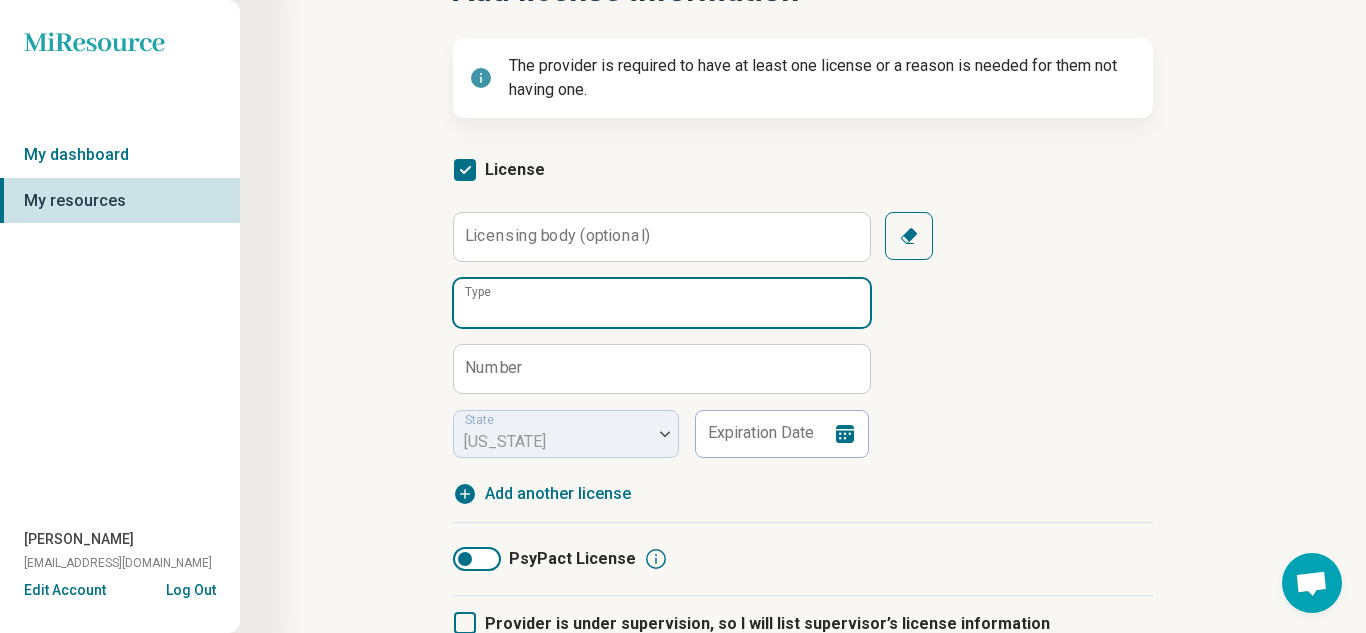 click on "Type" at bounding box center [662, 303] 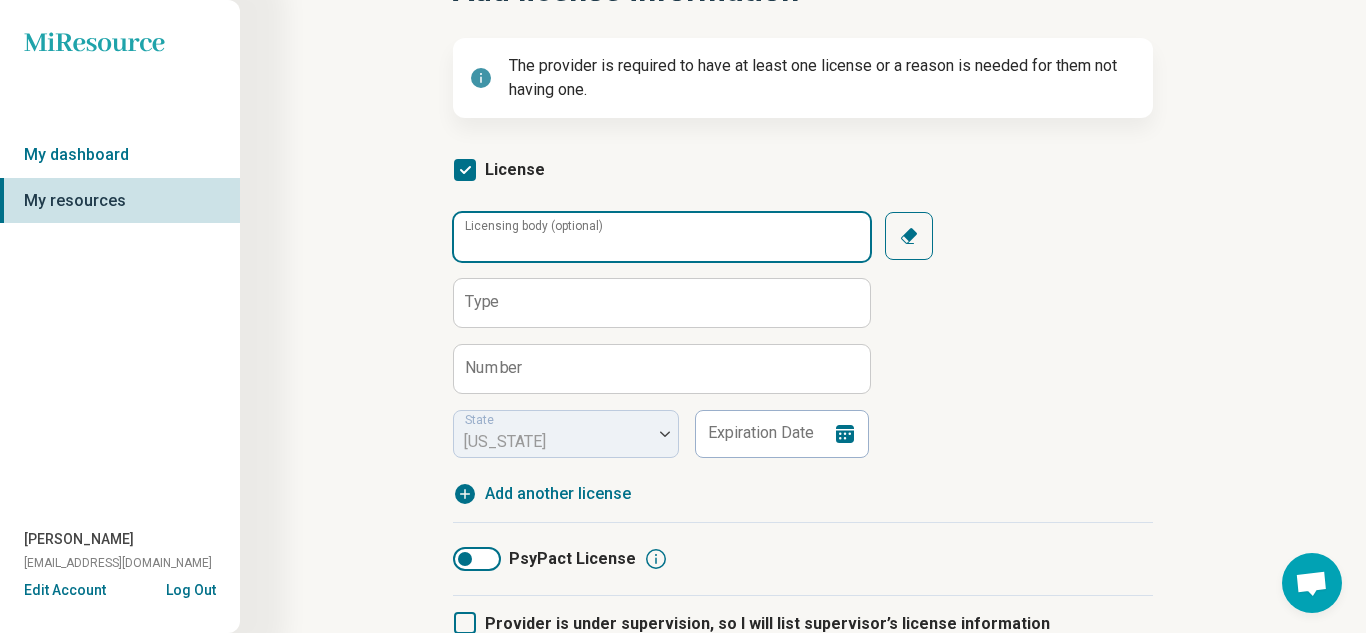 click on "Licensing body (optional)" at bounding box center [662, 237] 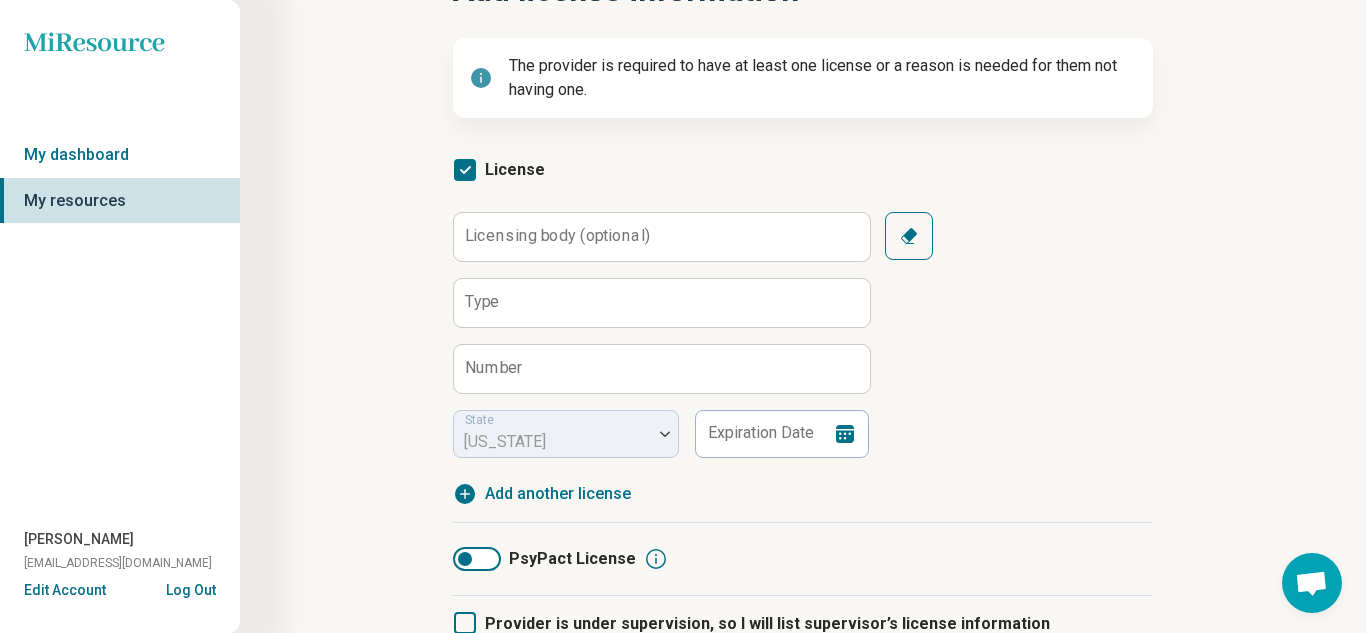 click 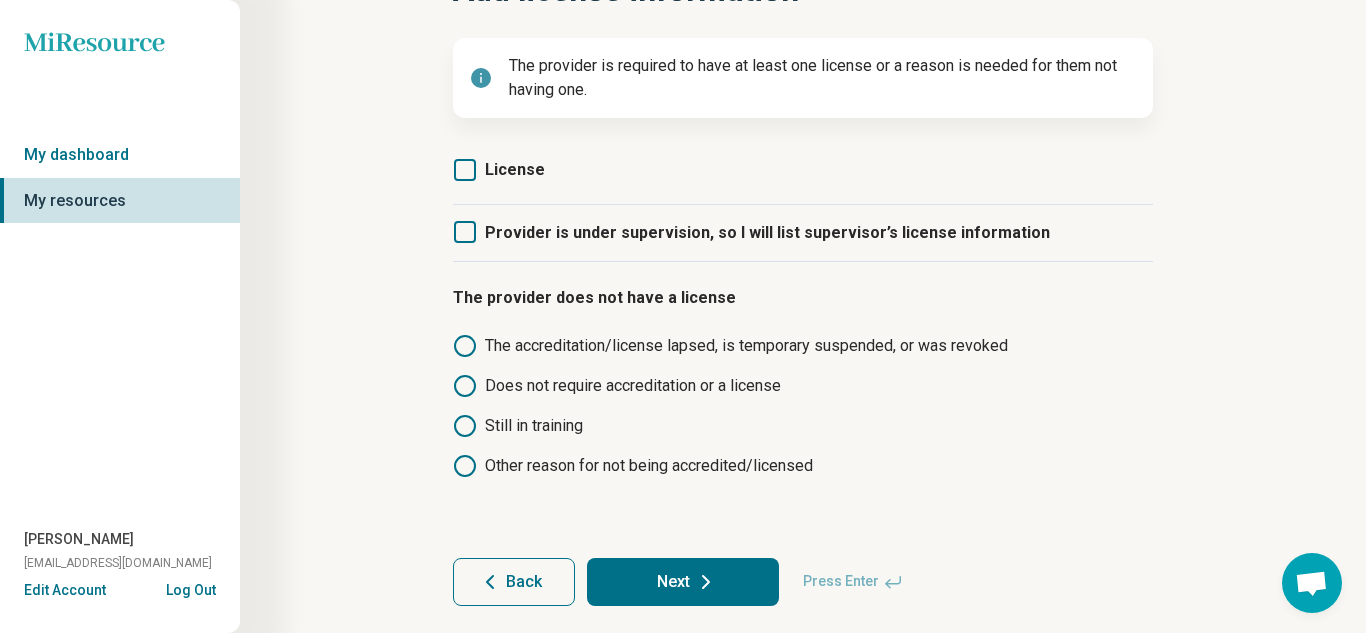 click 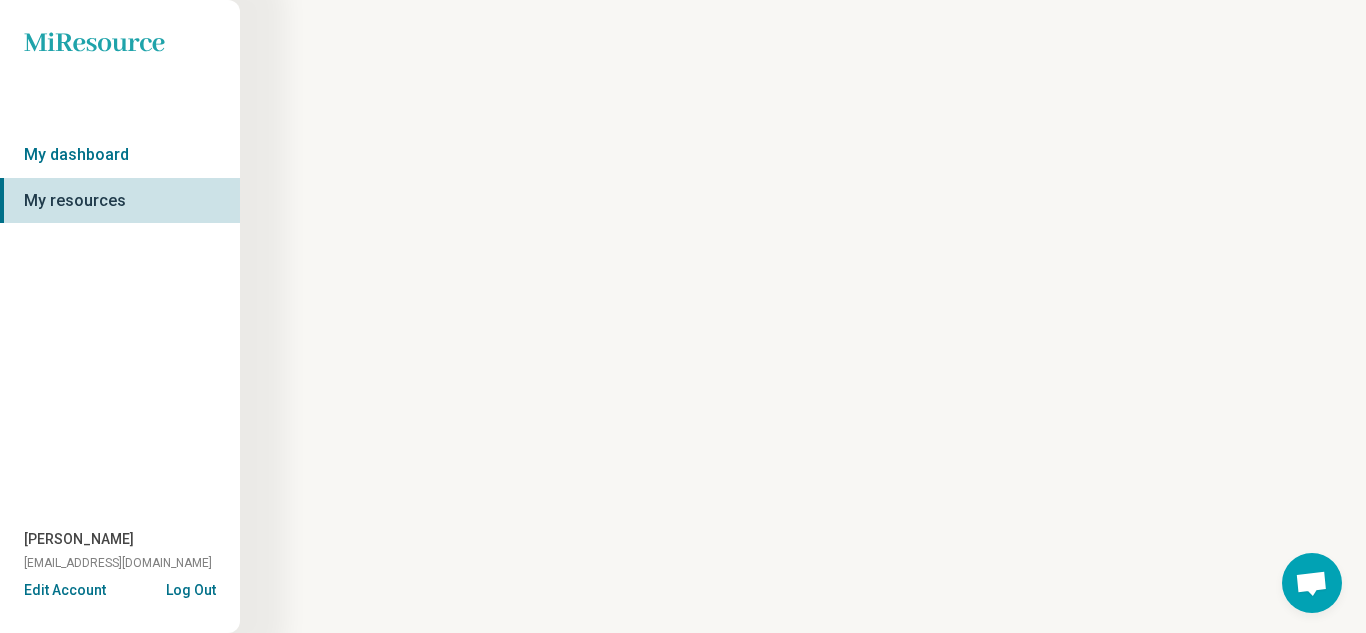 scroll, scrollTop: 0, scrollLeft: 0, axis: both 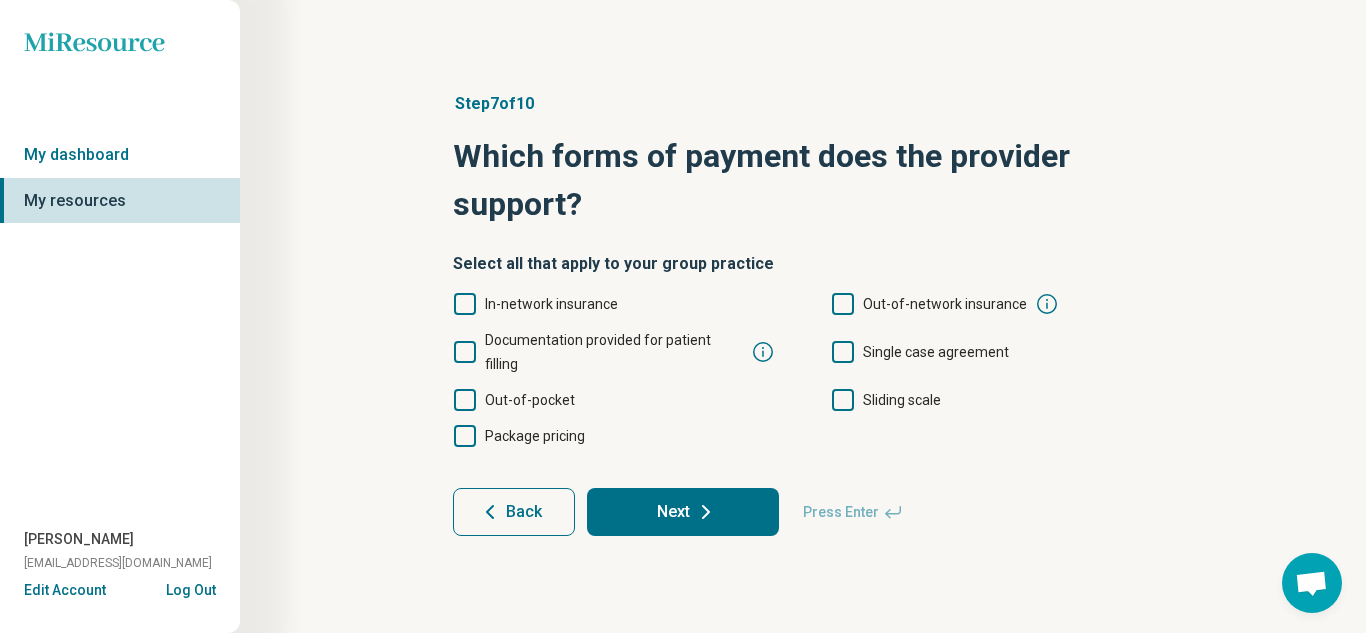 click 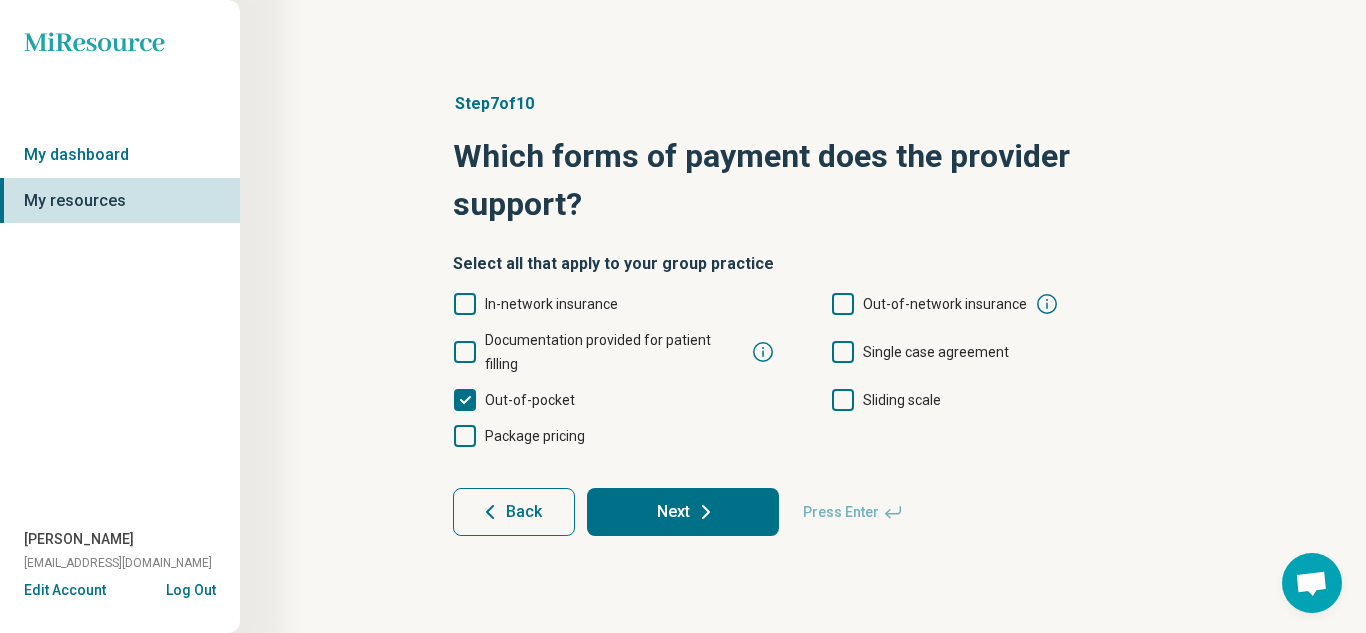 click 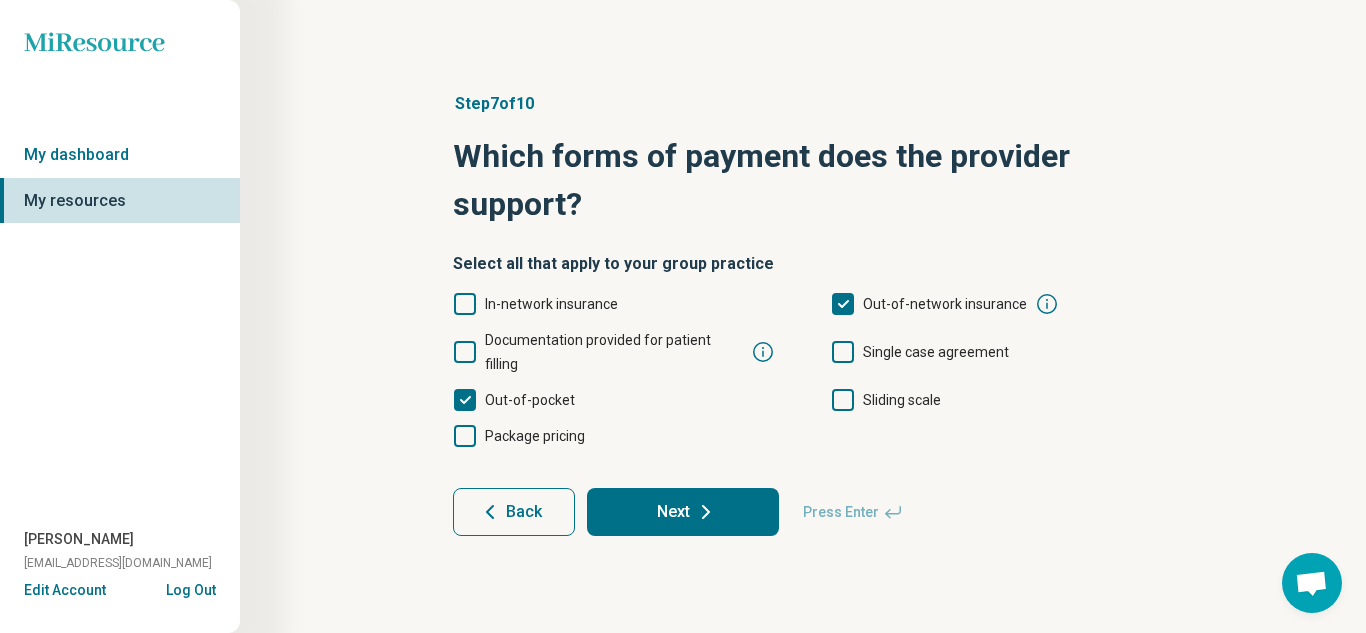click on "Out-of-network insurance" at bounding box center (929, 304) 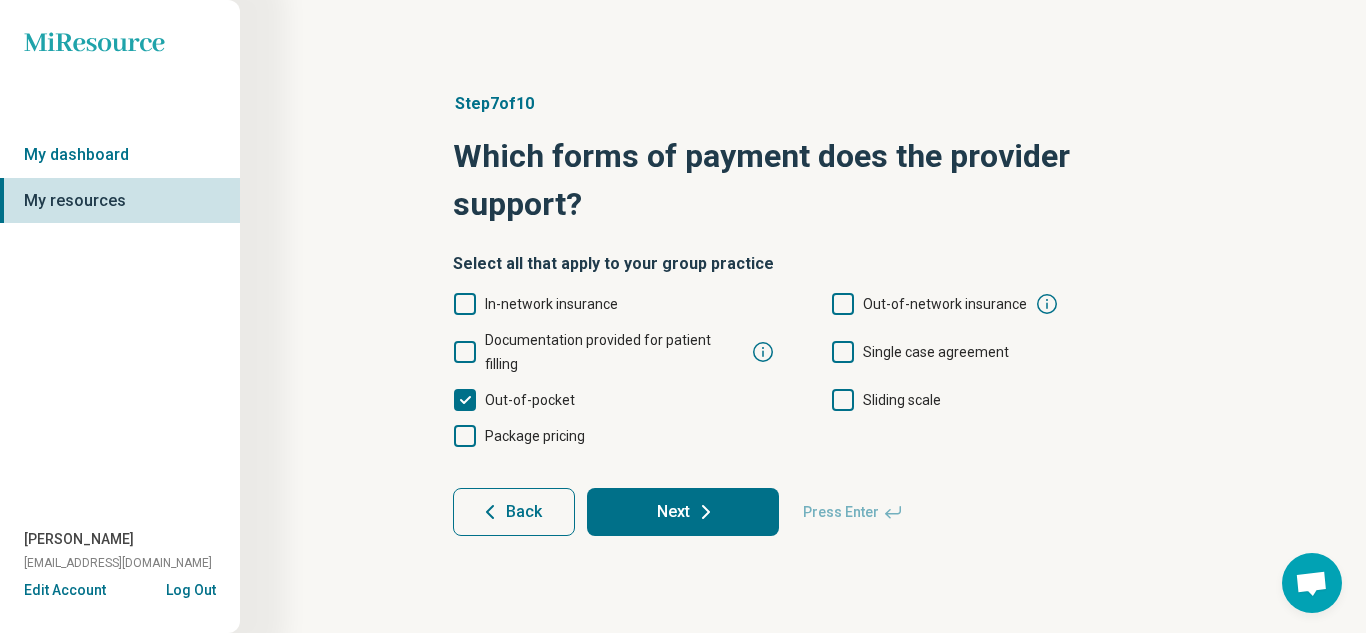 click 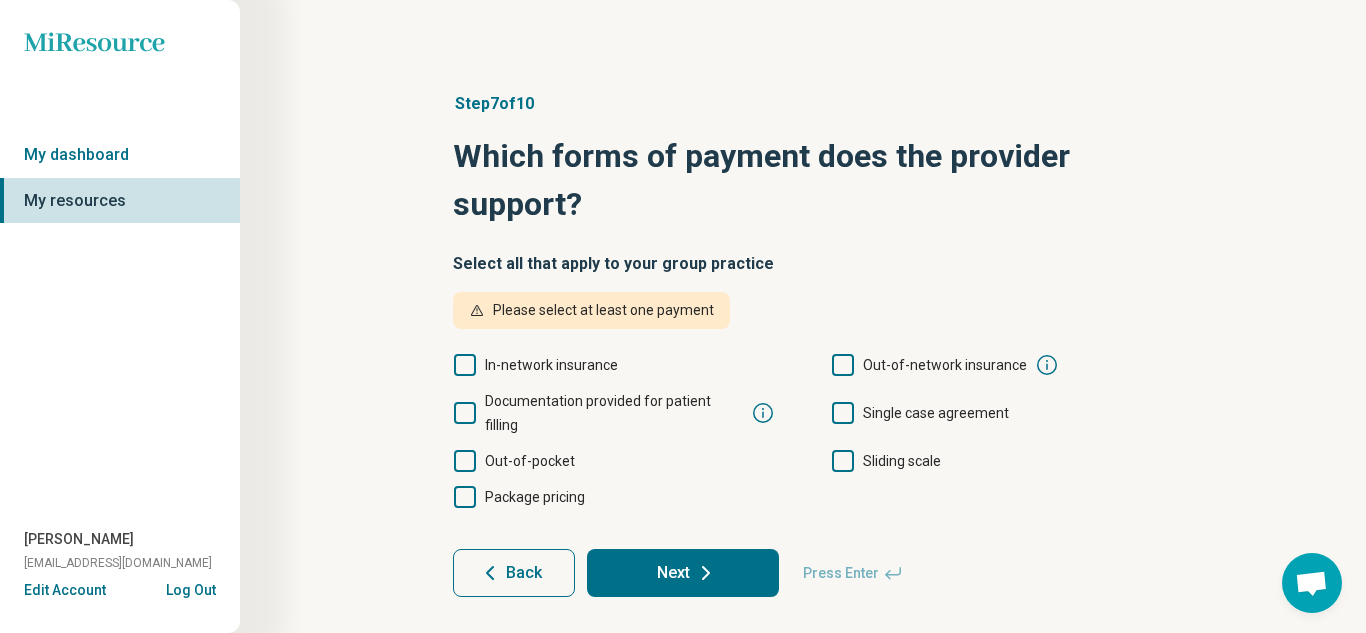click 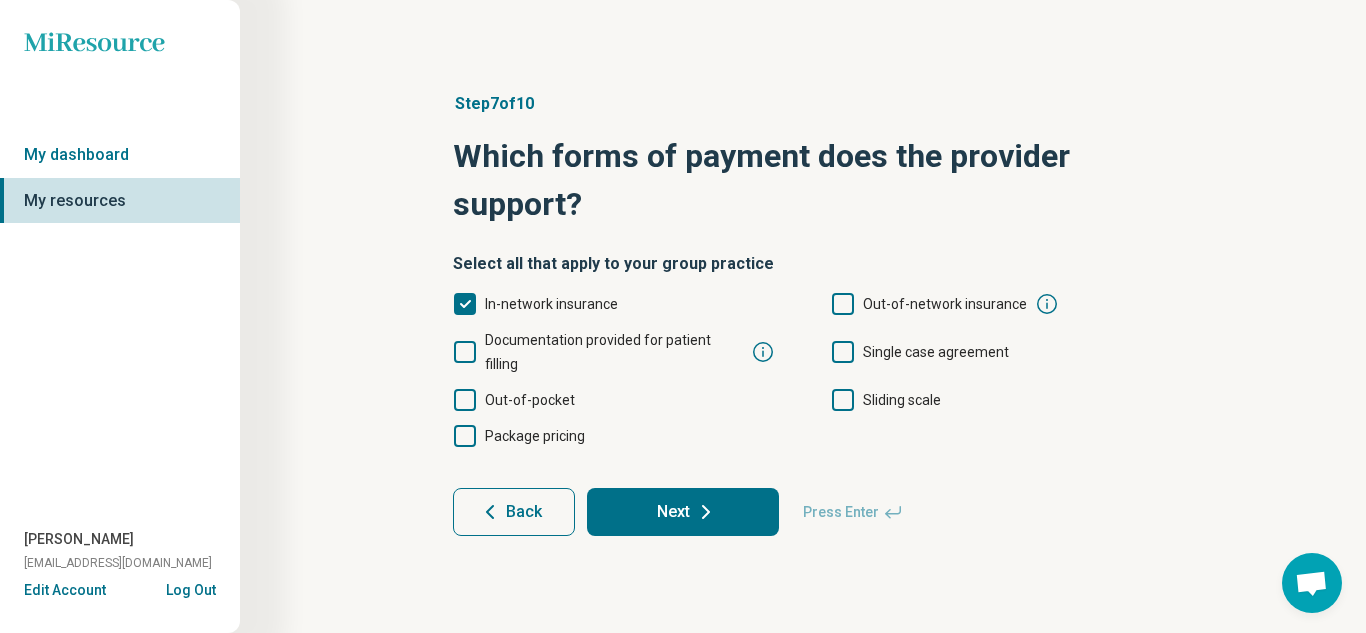scroll, scrollTop: 10, scrollLeft: 0, axis: vertical 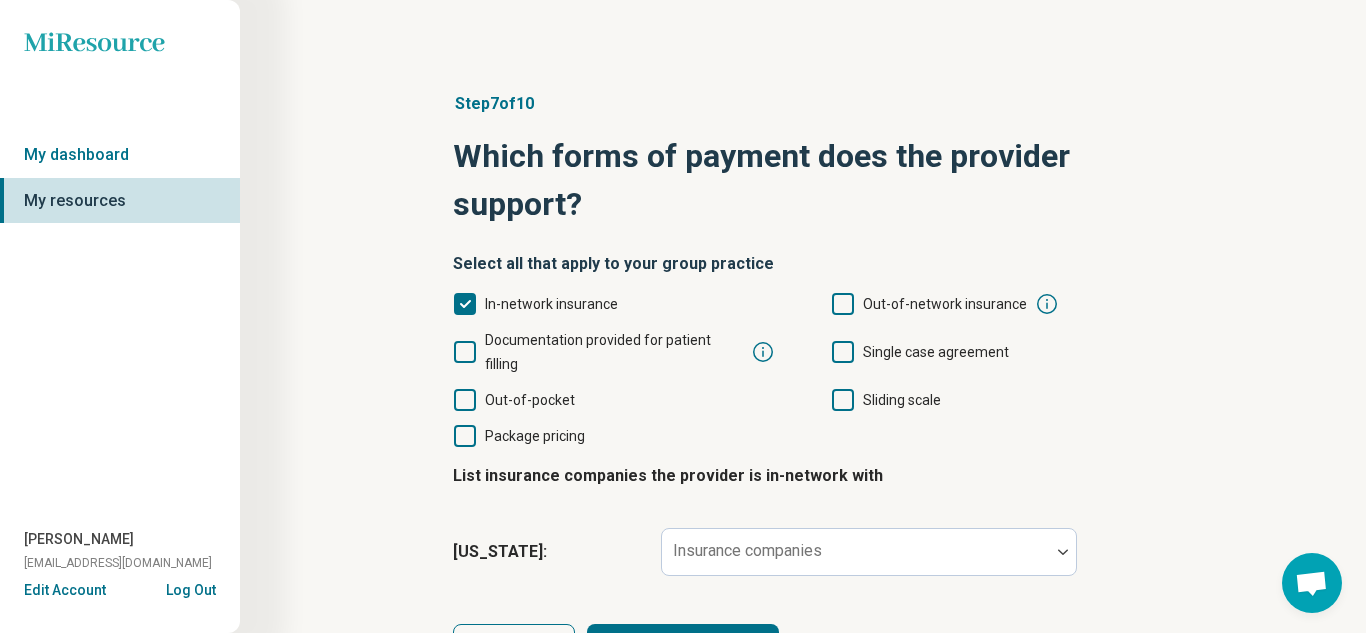 click on "Out-of-pocket" at bounding box center (514, 400) 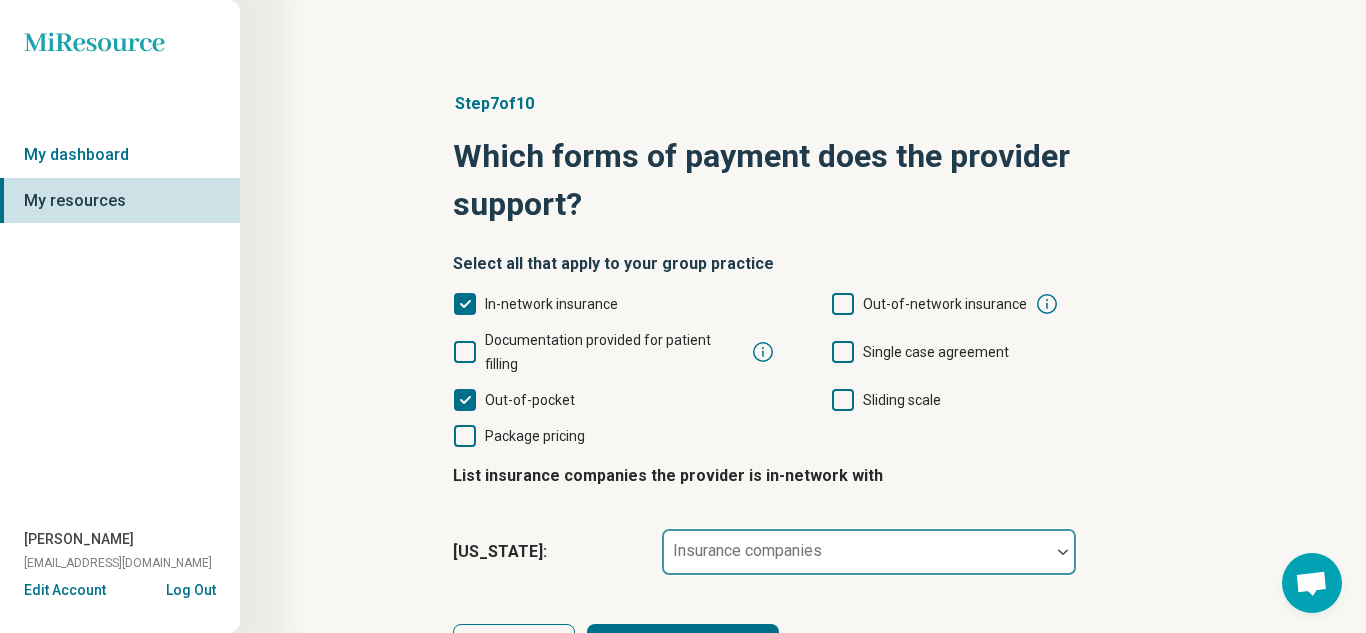 click on "Insurance companies" at bounding box center (869, 552) 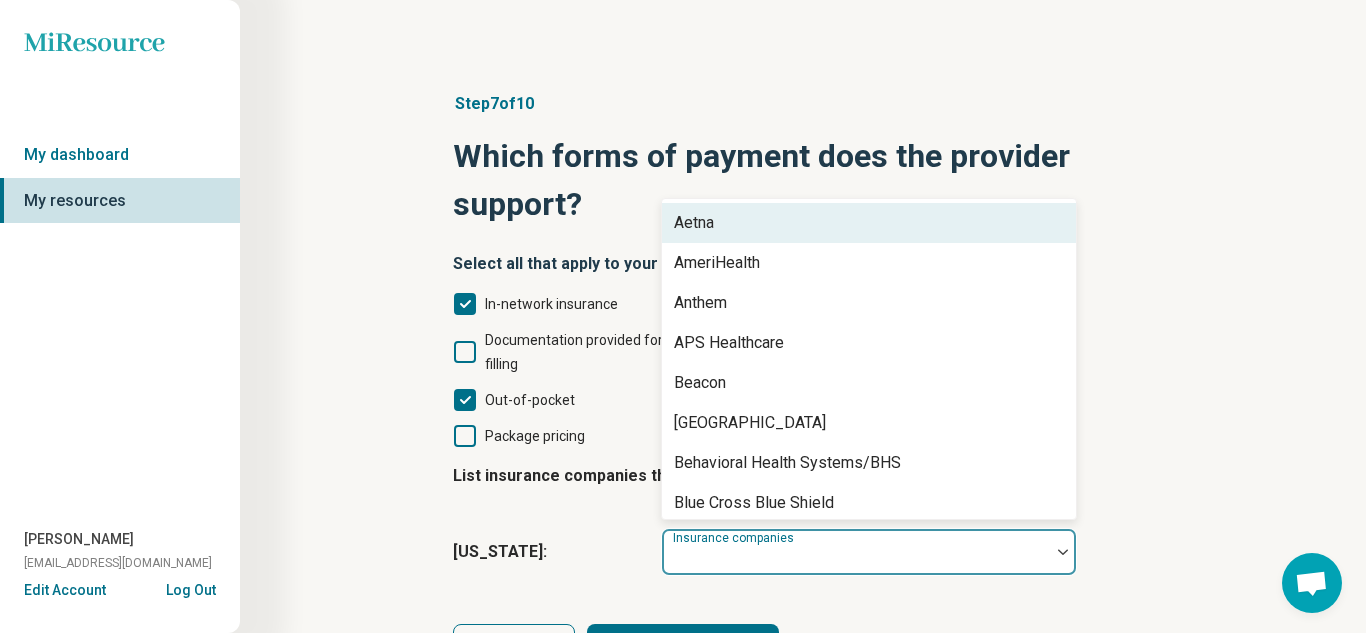 scroll, scrollTop: 87, scrollLeft: 0, axis: vertical 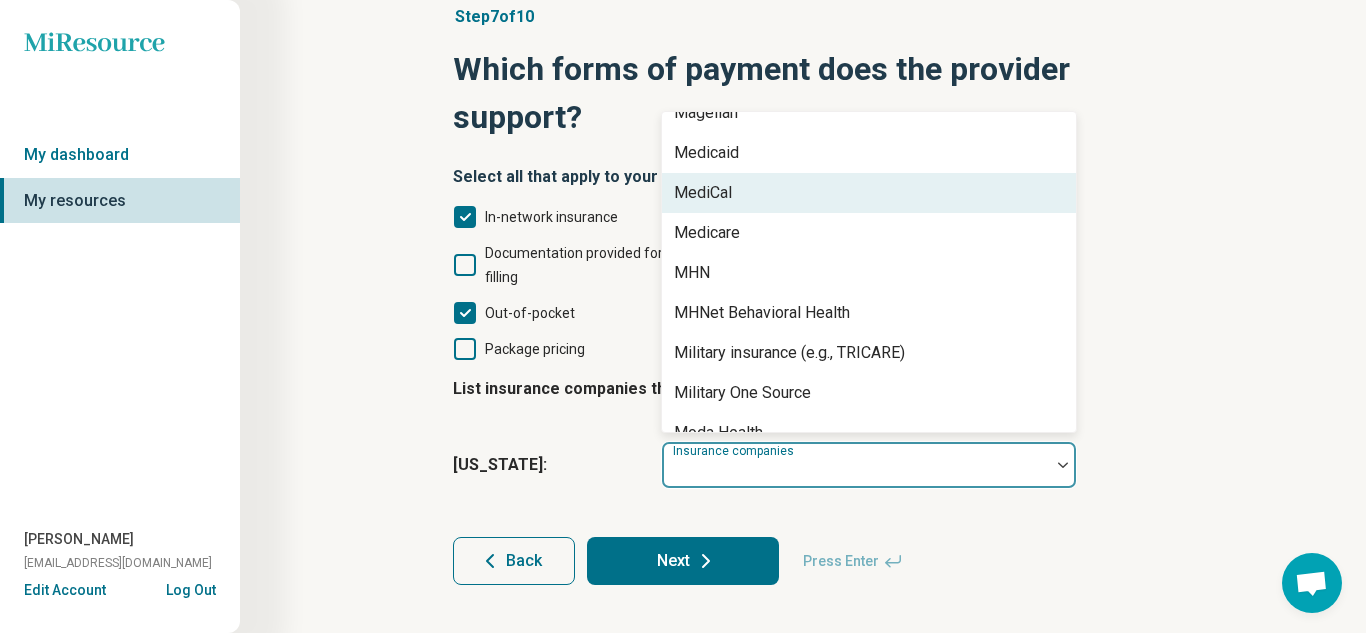 click on "MediCal" at bounding box center [869, 193] 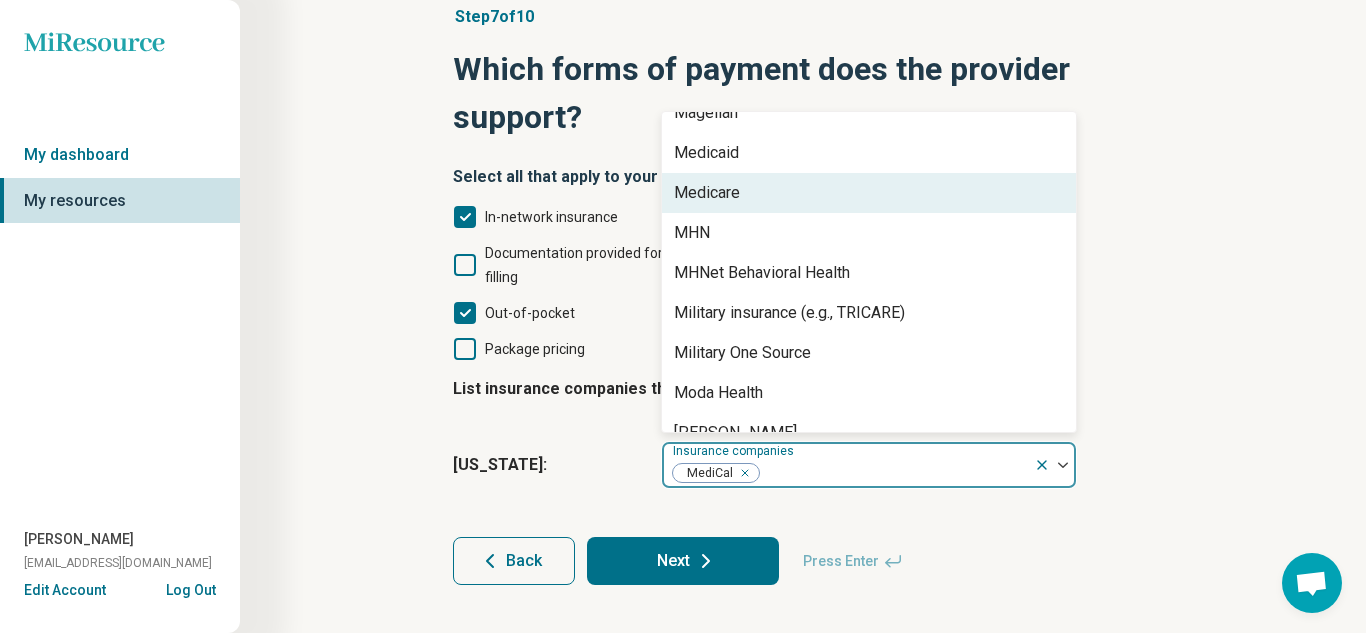 click on "Medicare" at bounding box center (869, 193) 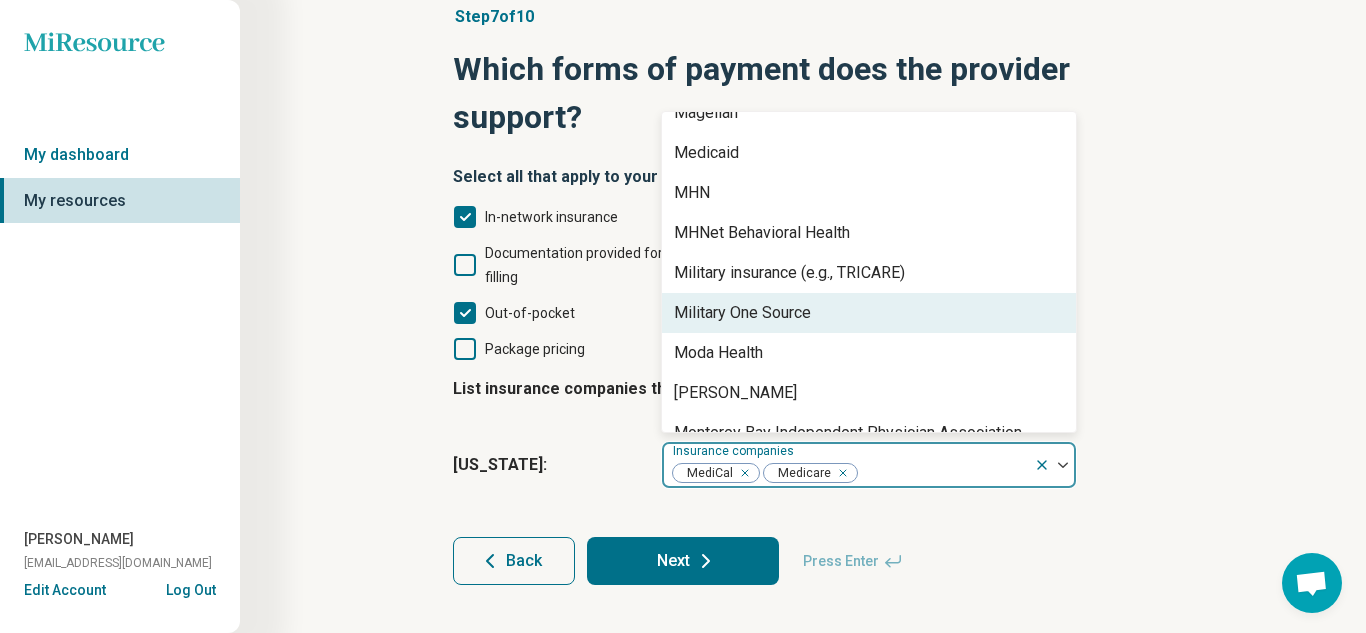 click on "California :" at bounding box center (549, 465) 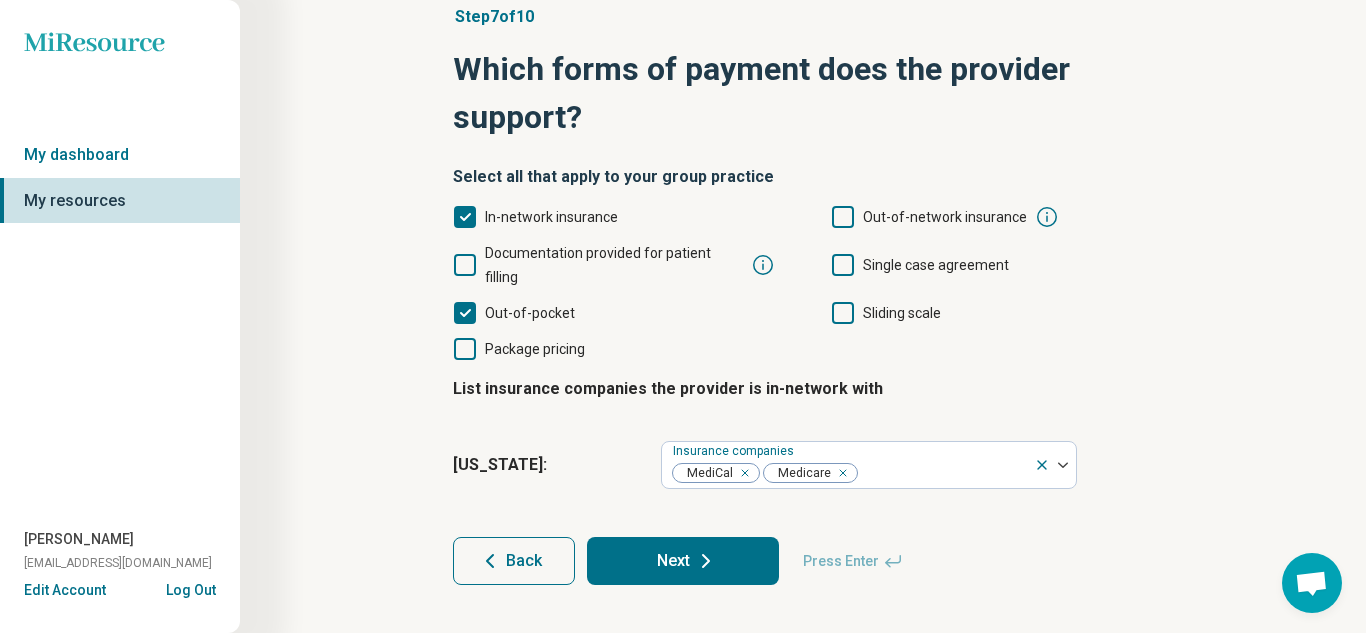 click on "Next" at bounding box center [683, 561] 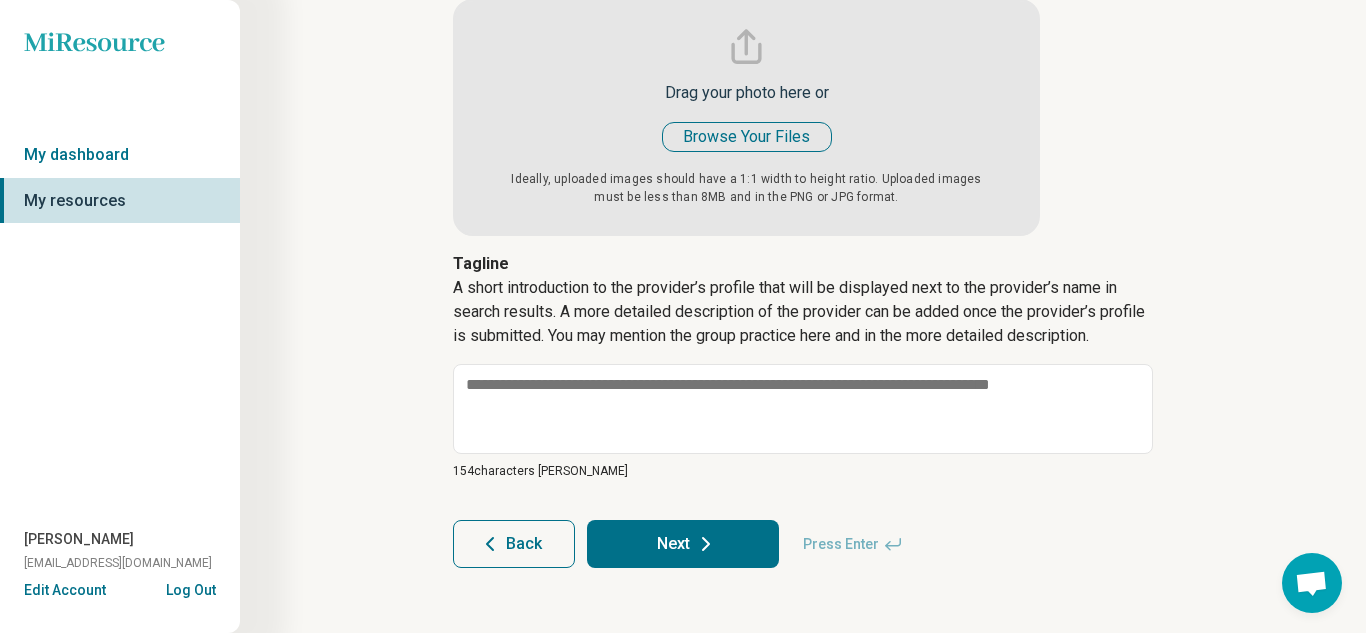 scroll, scrollTop: 356, scrollLeft: 0, axis: vertical 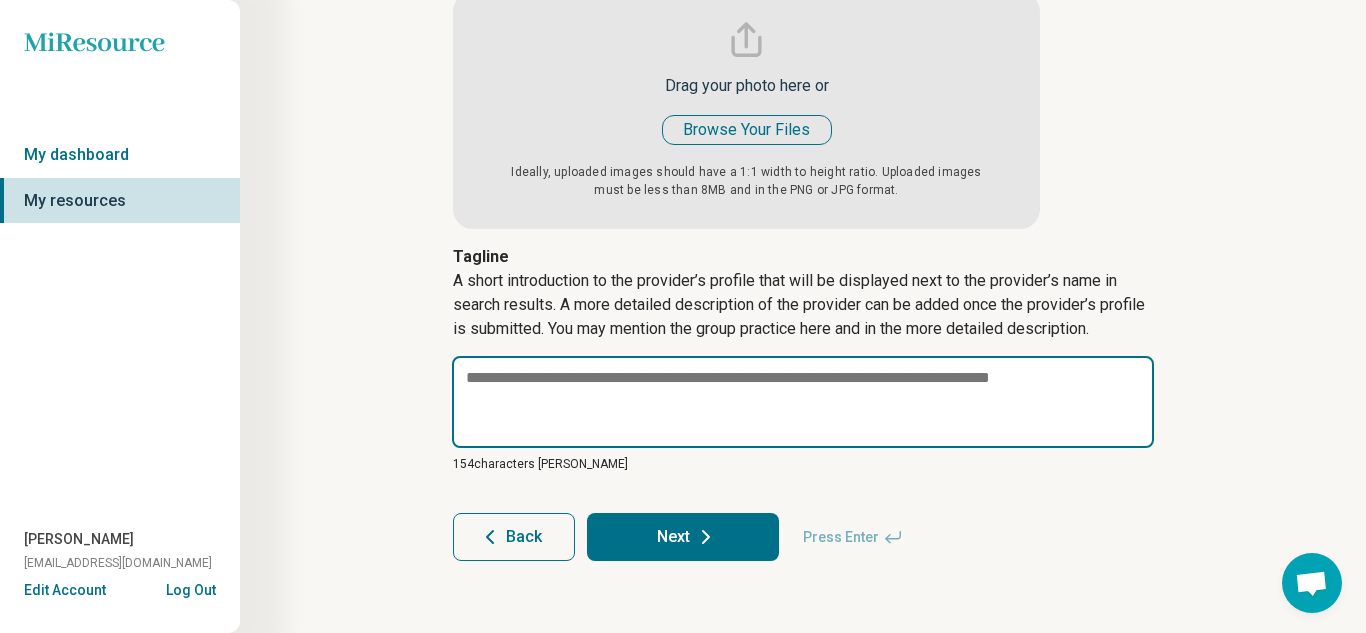 click at bounding box center (803, 402) 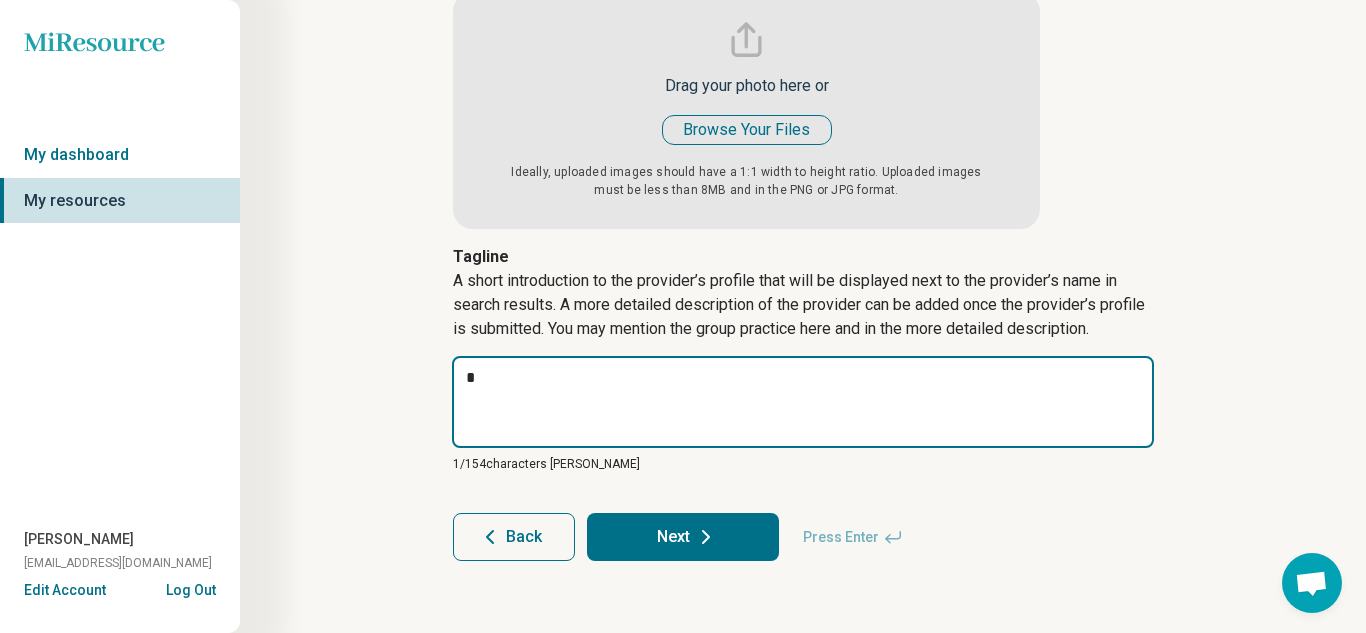 type on "*" 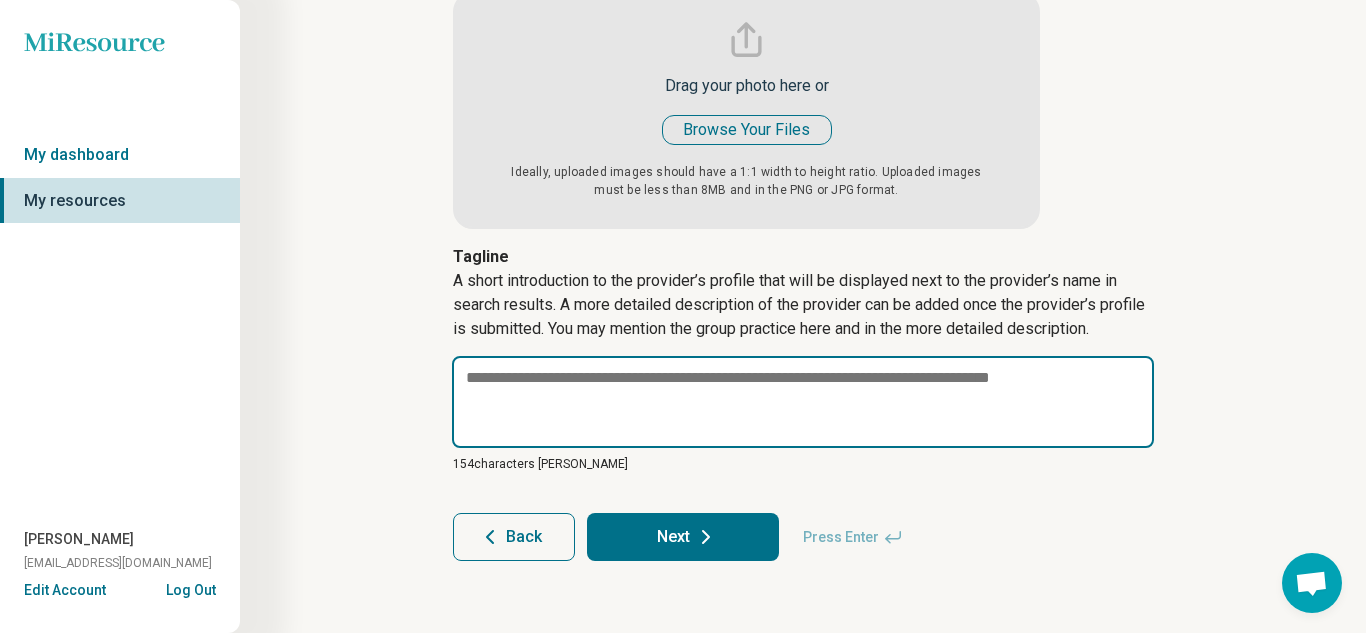 type on "*" 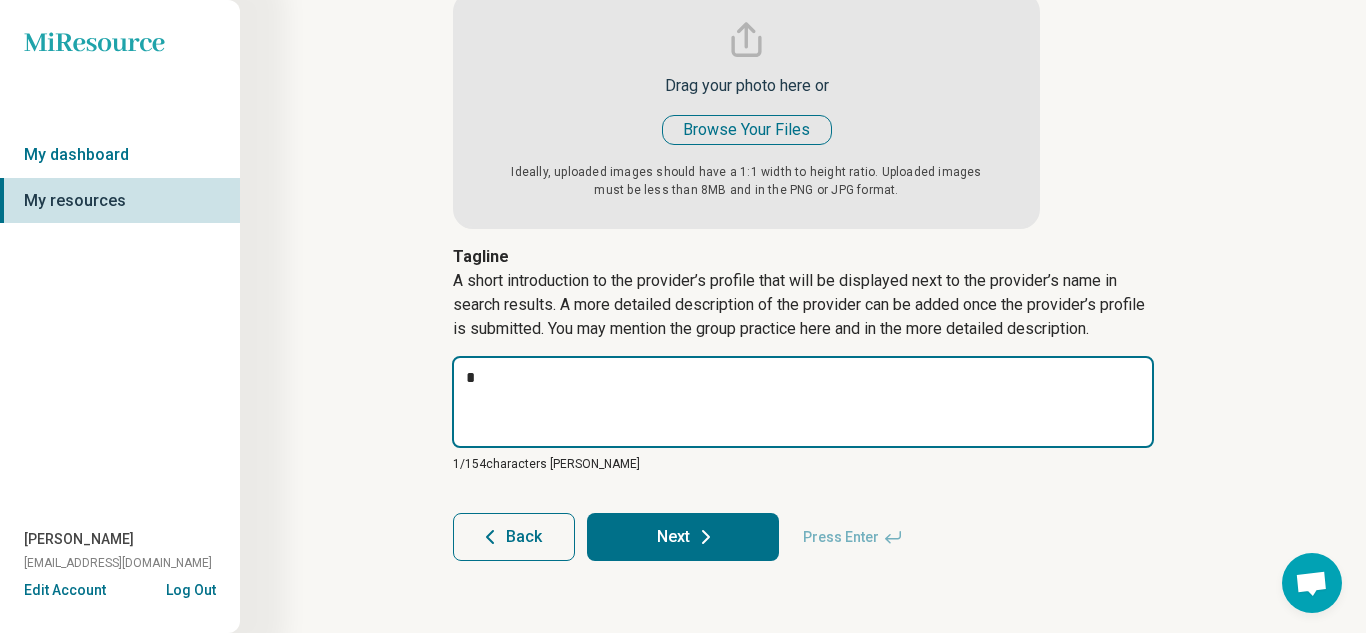 type on "*" 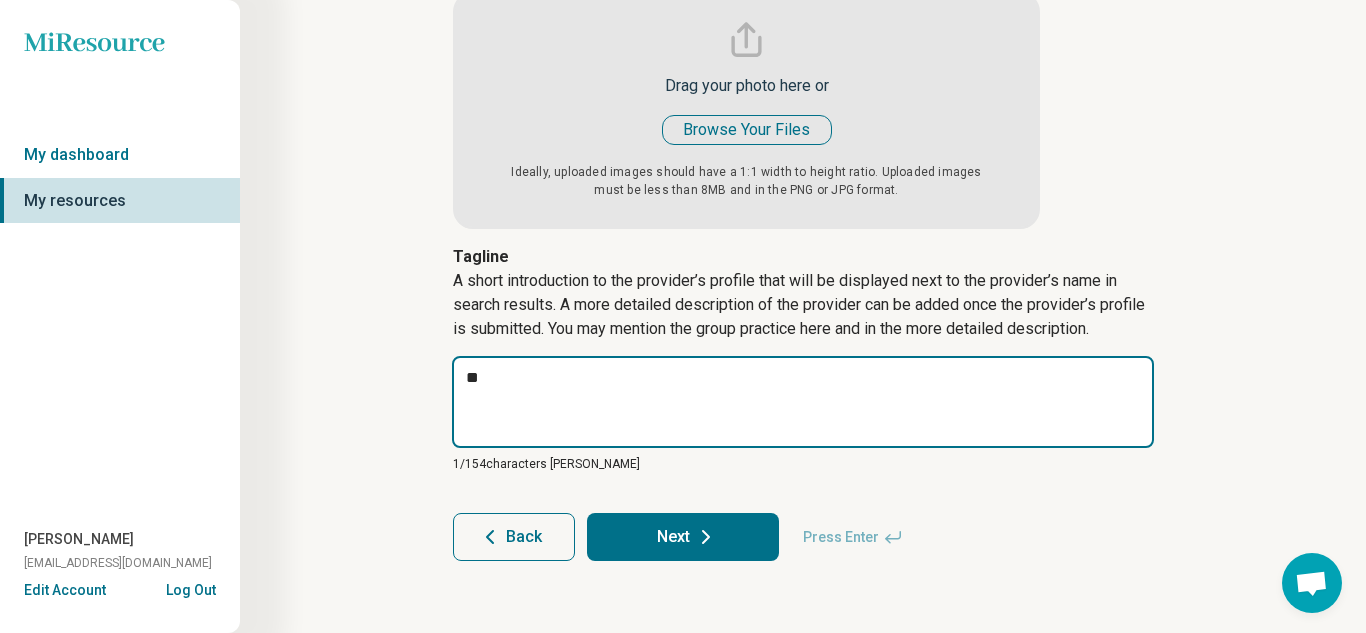 type on "*" 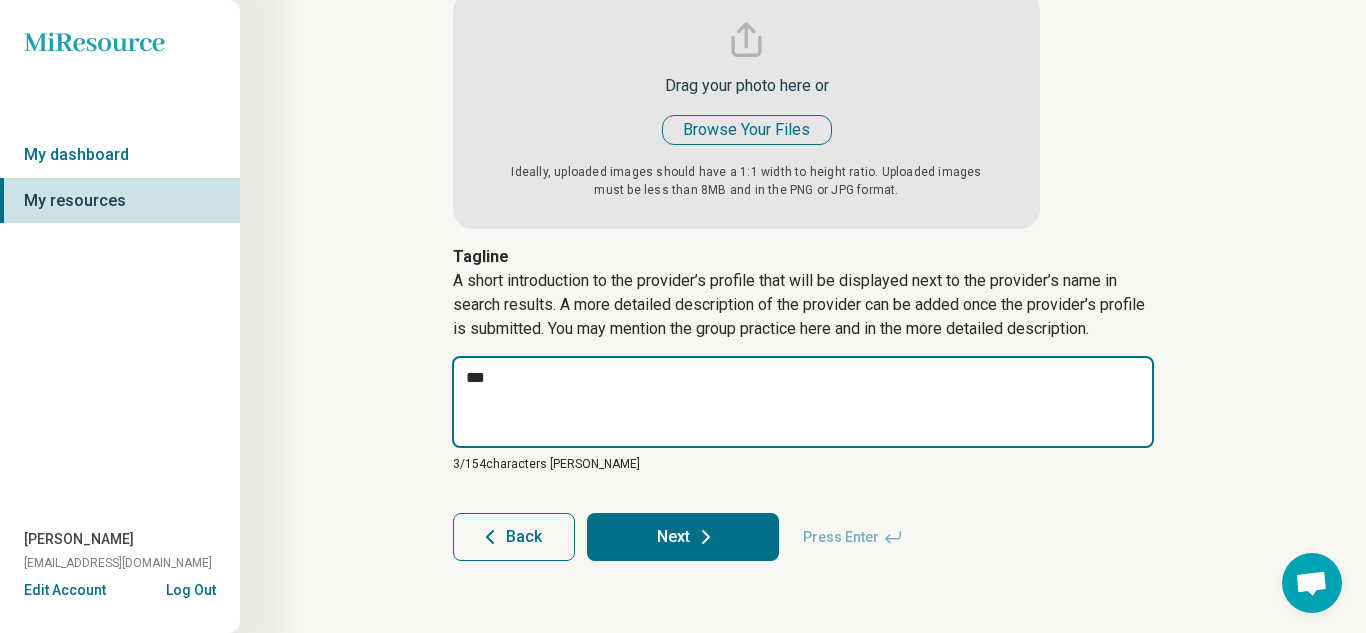 type on "*" 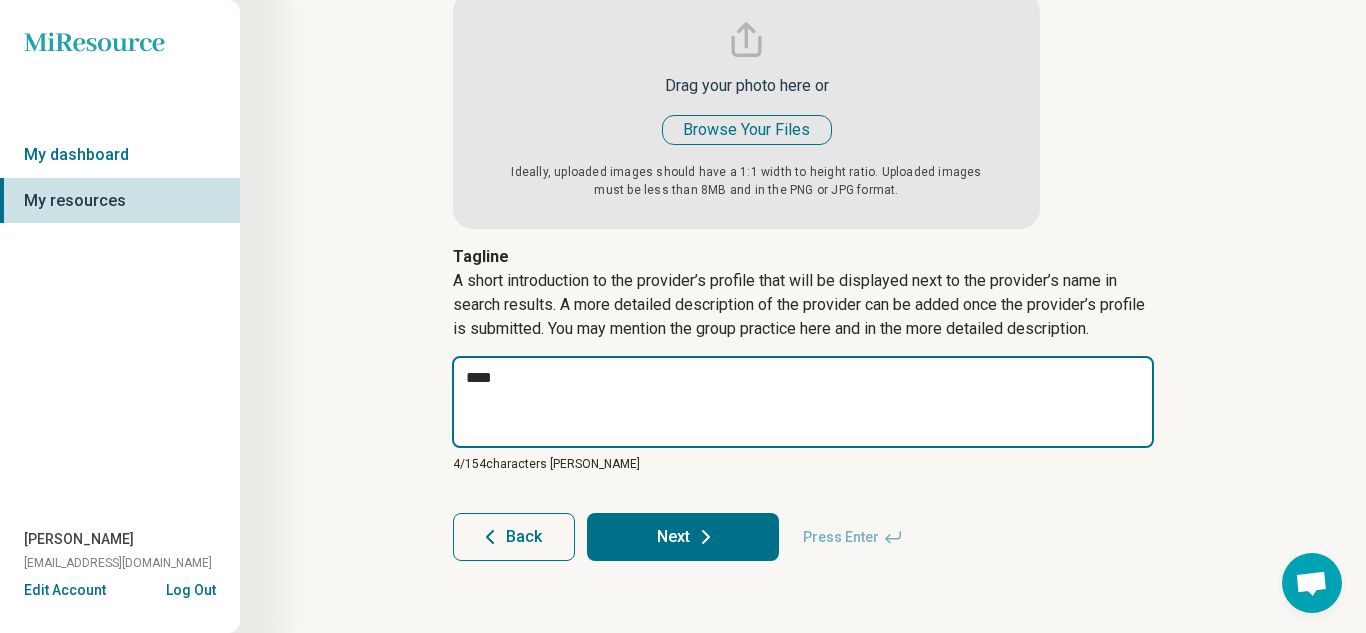 type on "*" 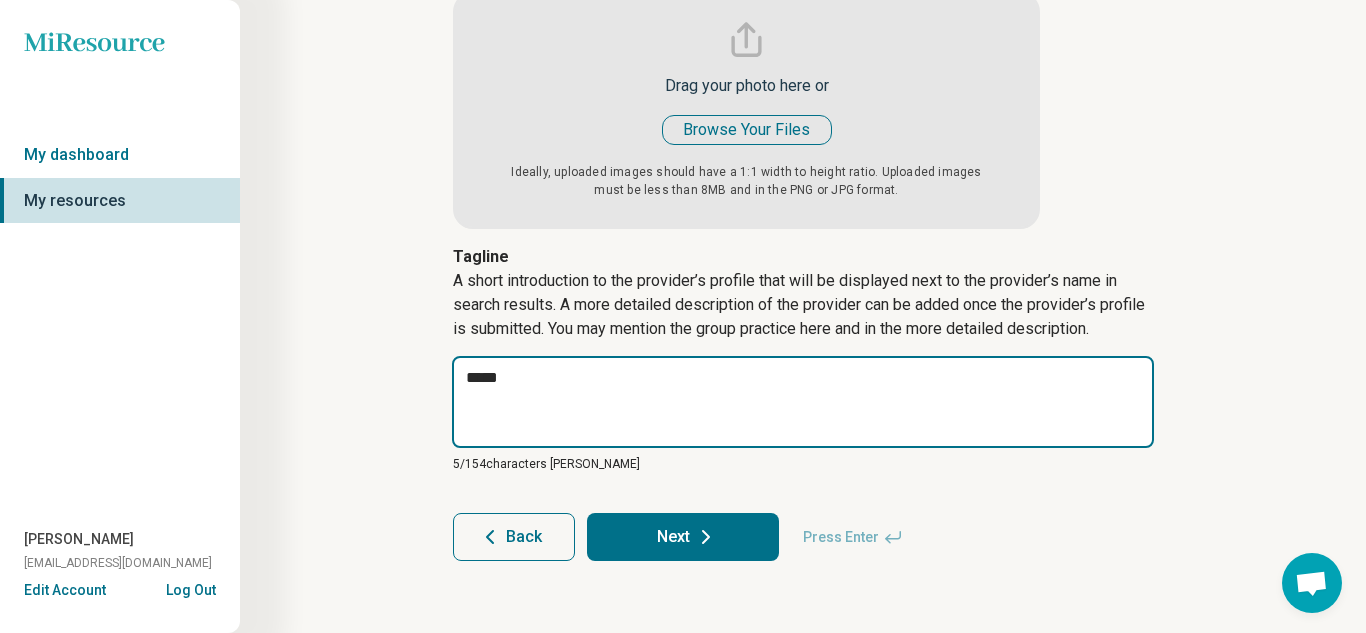 type on "*" 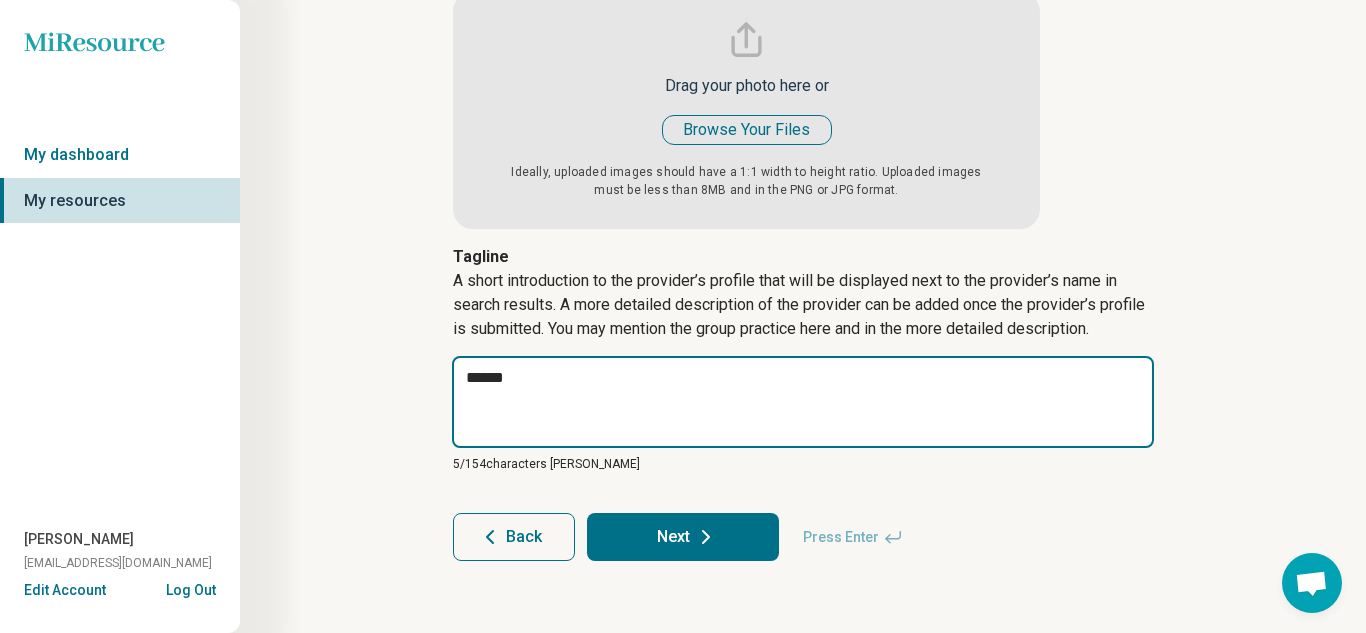 type on "*" 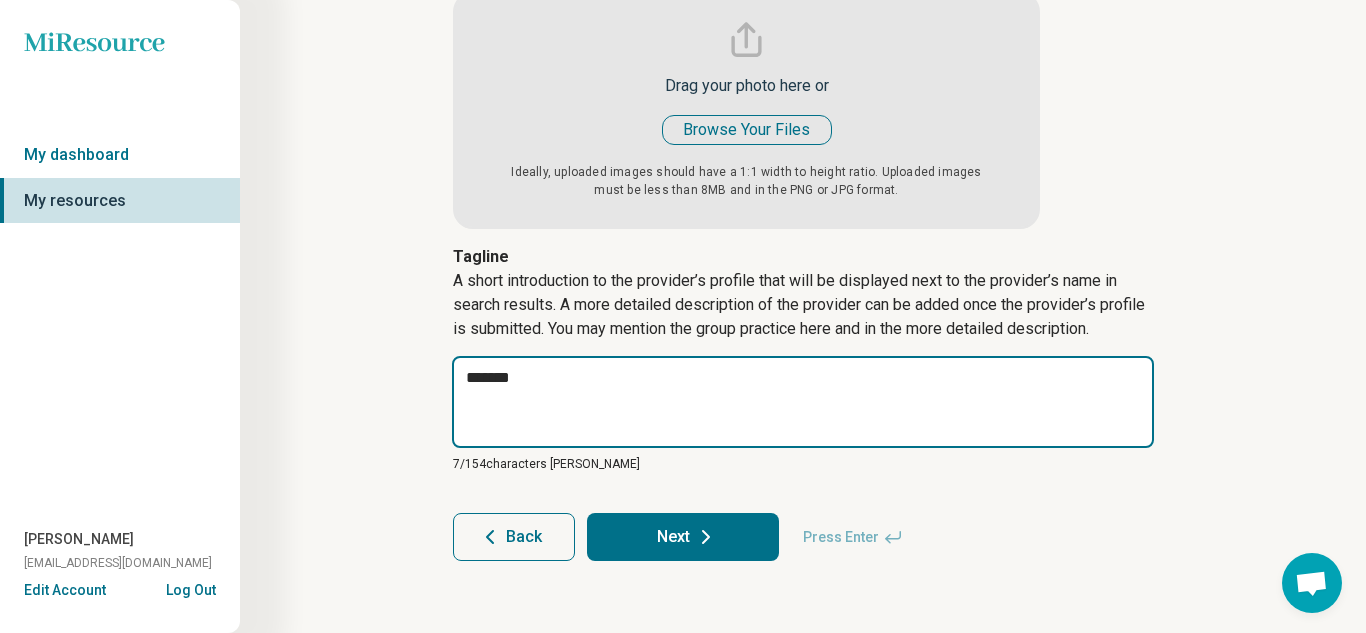 type on "*" 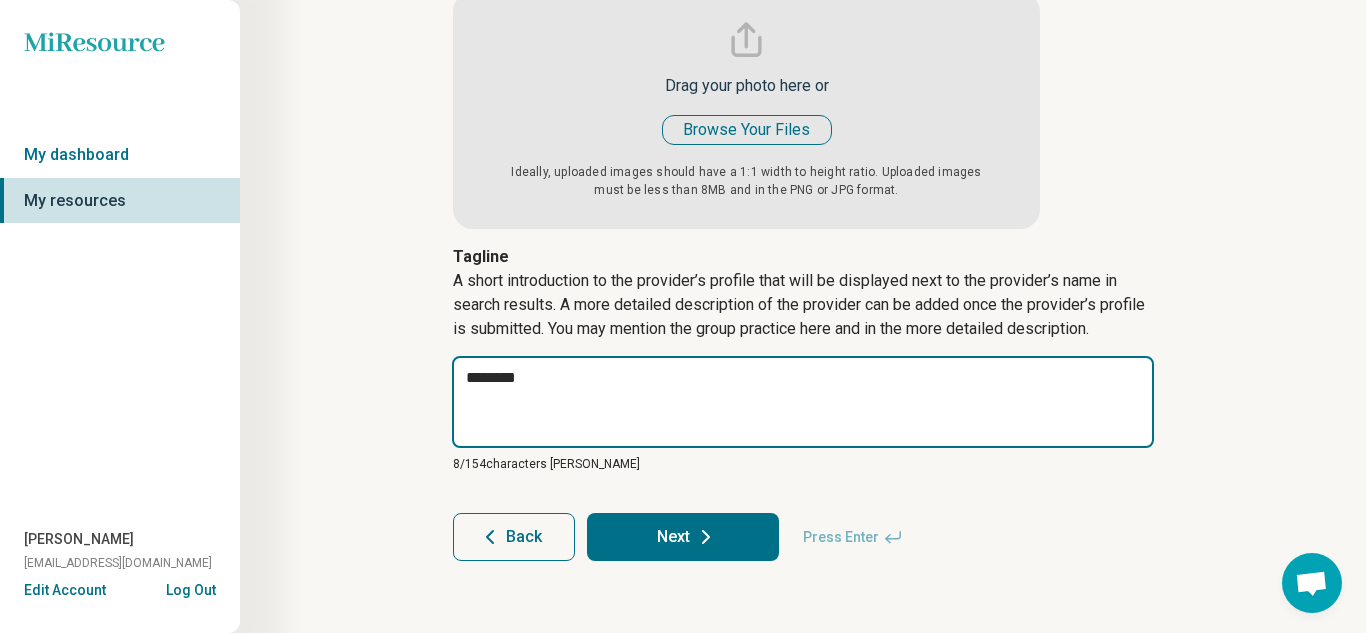 type on "*" 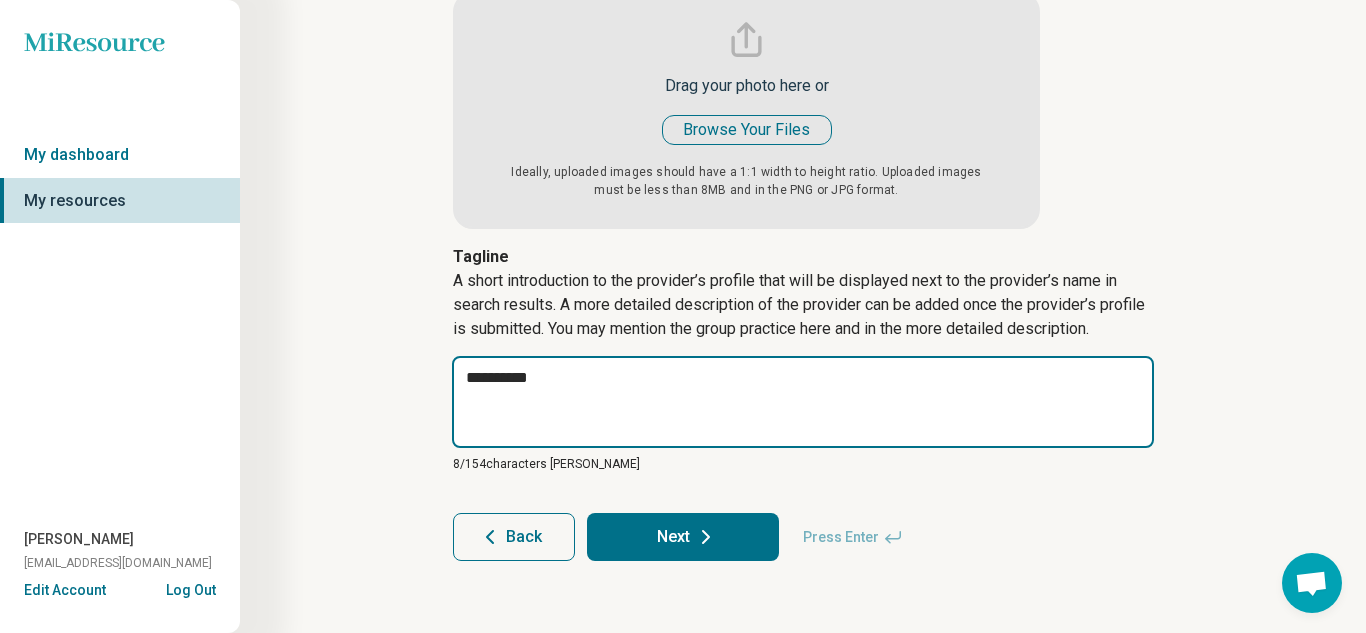 type on "**********" 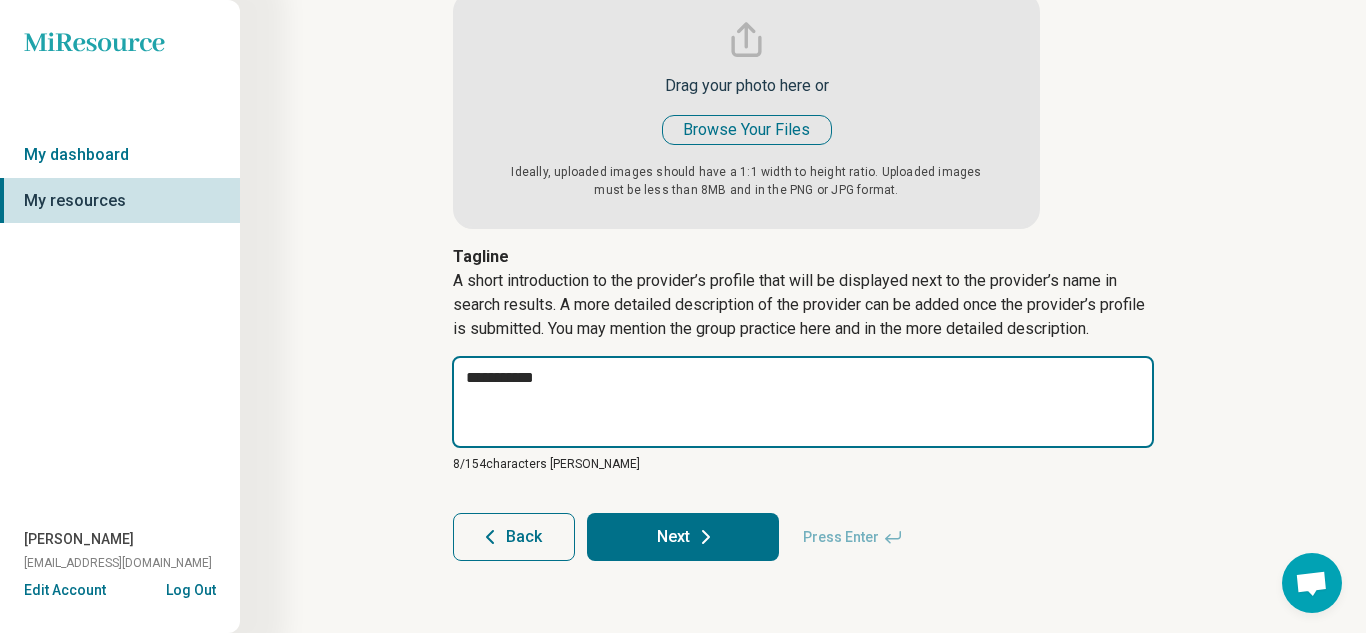 type on "*" 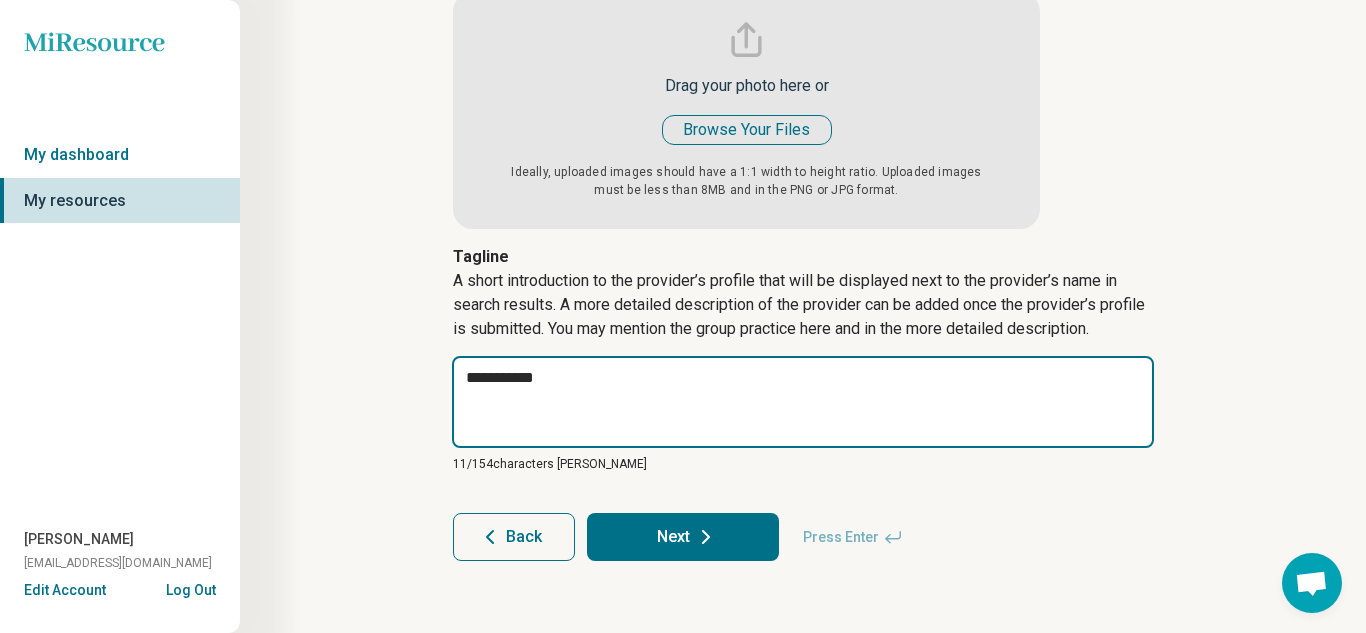 type on "**********" 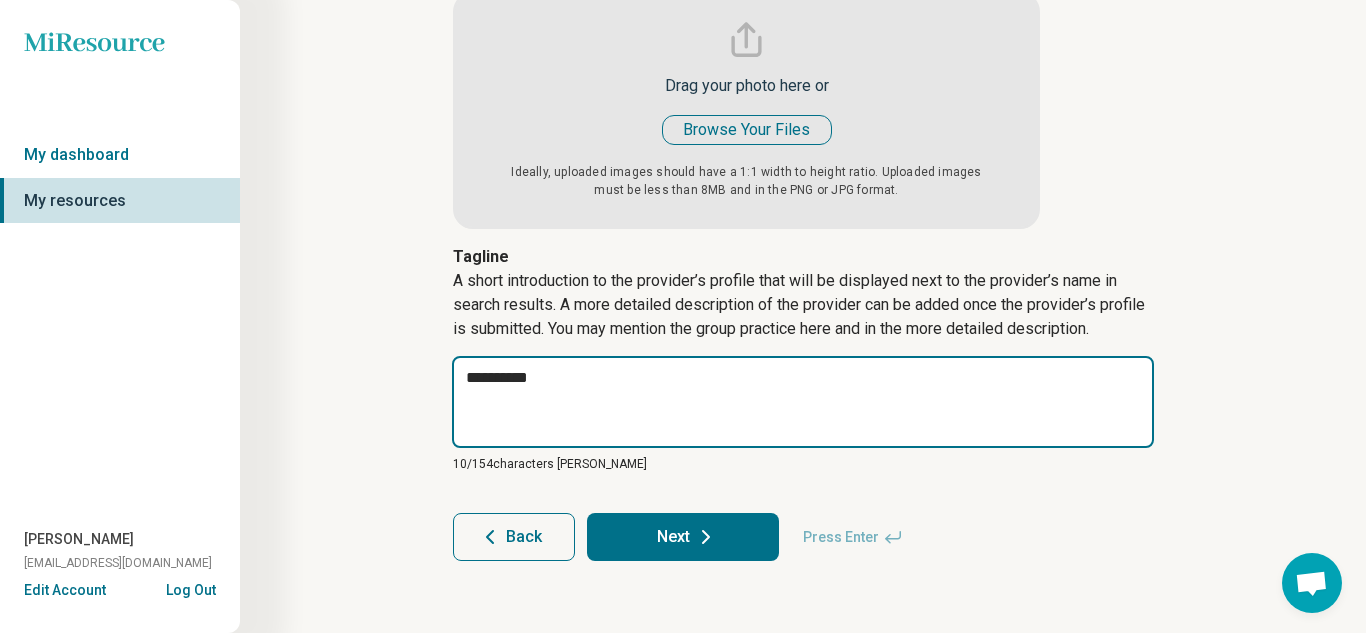 type on "*" 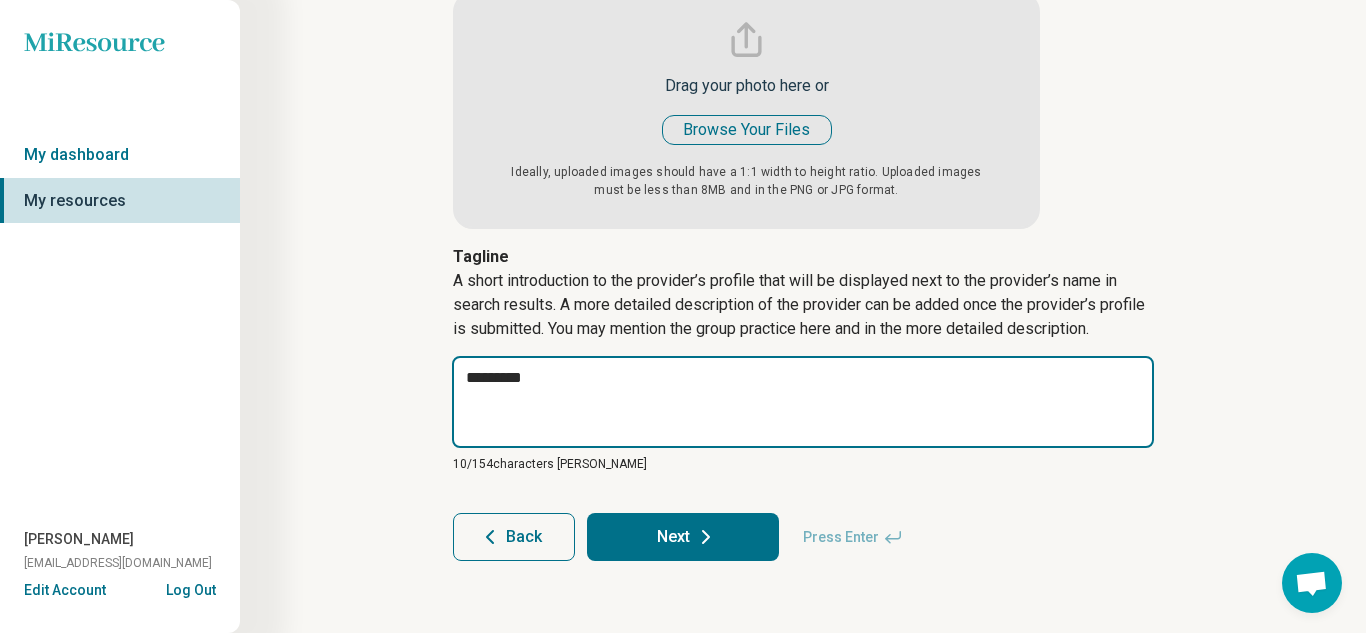 type on "*" 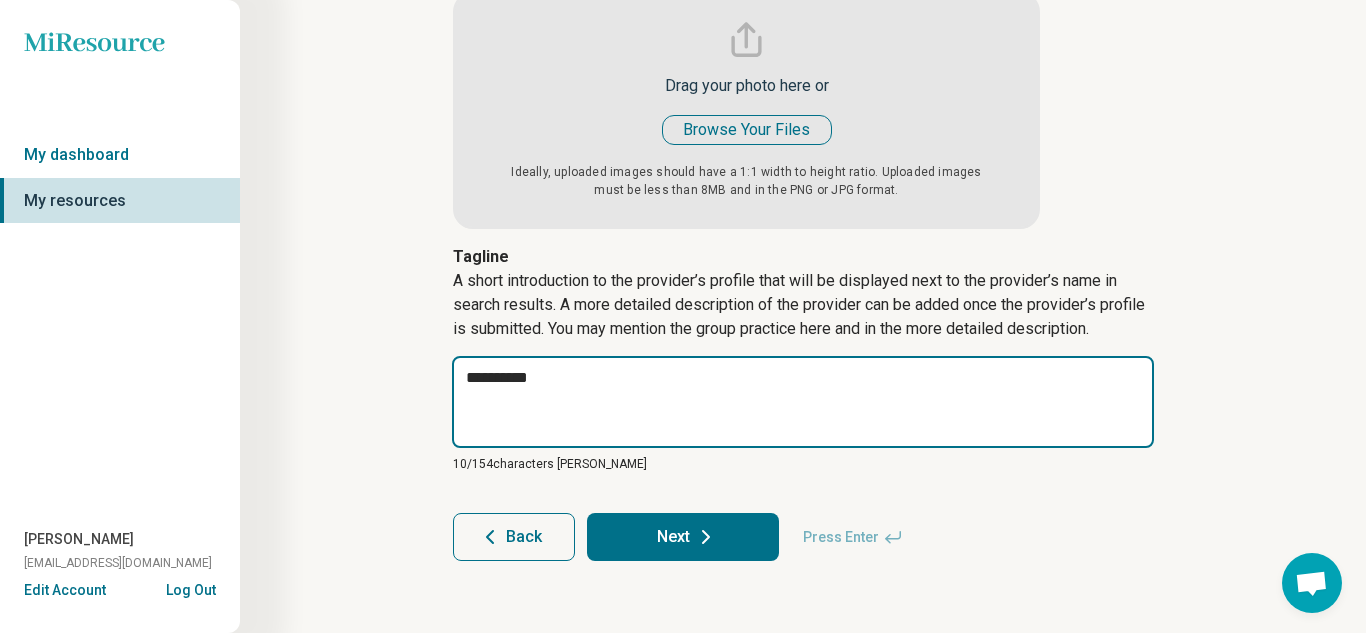 type on "*" 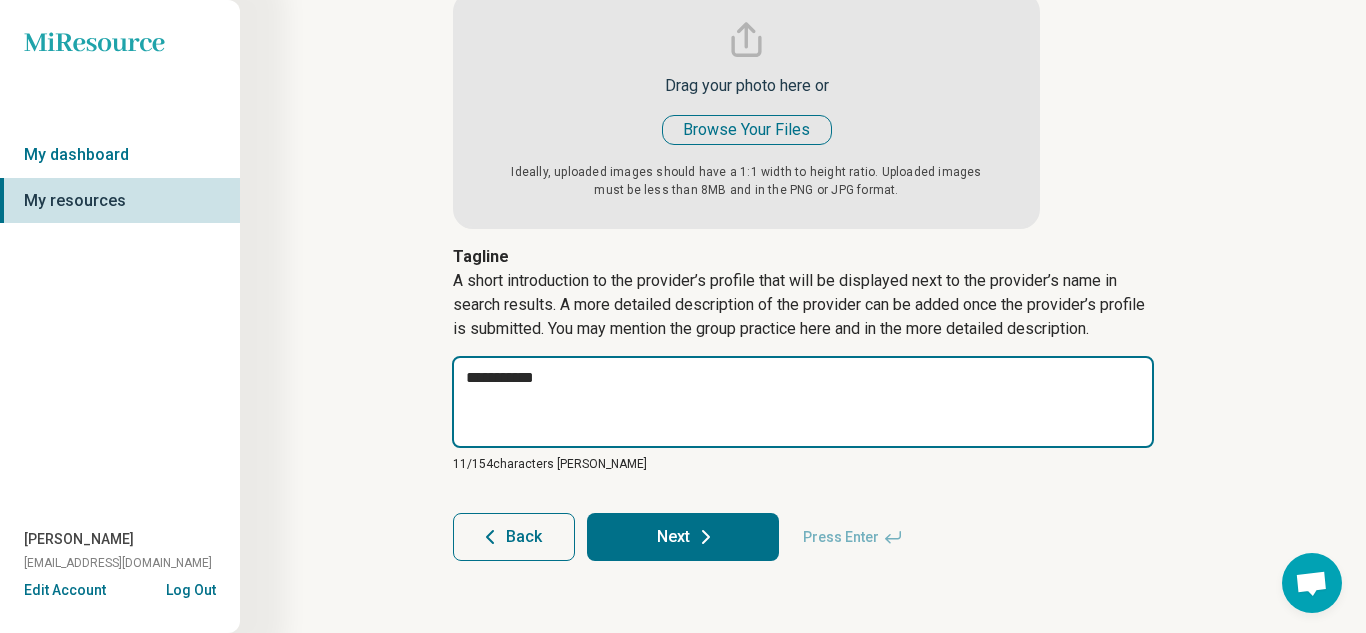 type on "*" 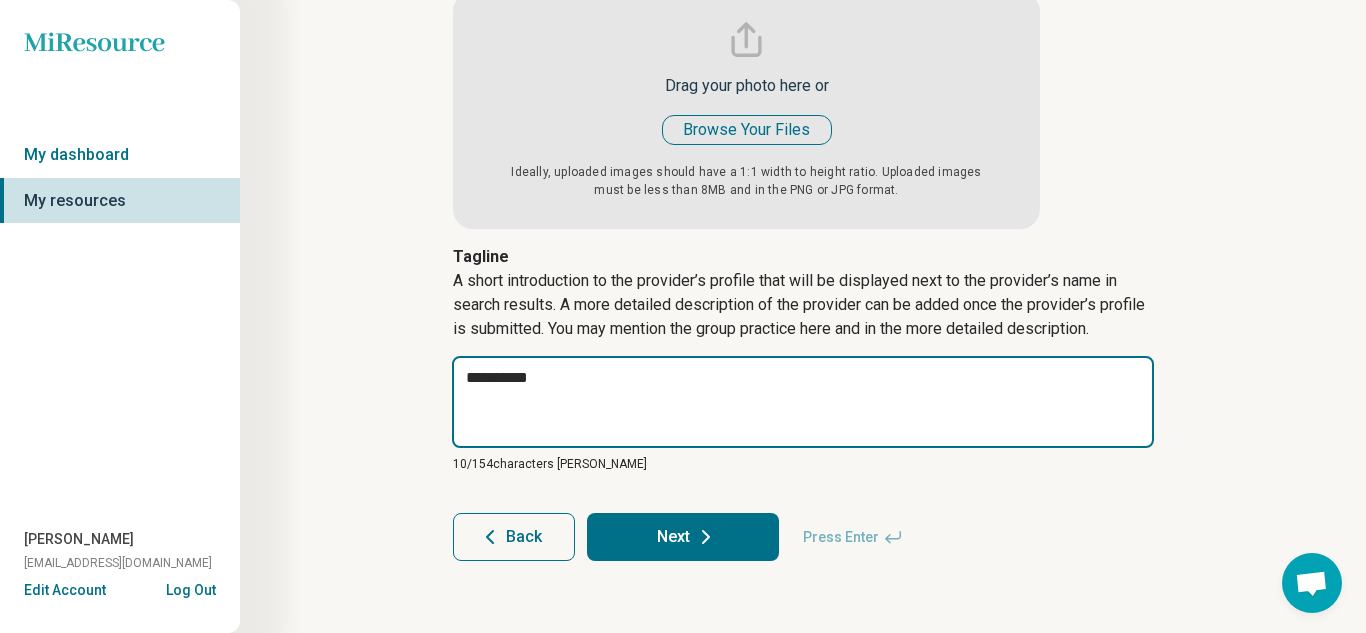 type on "*" 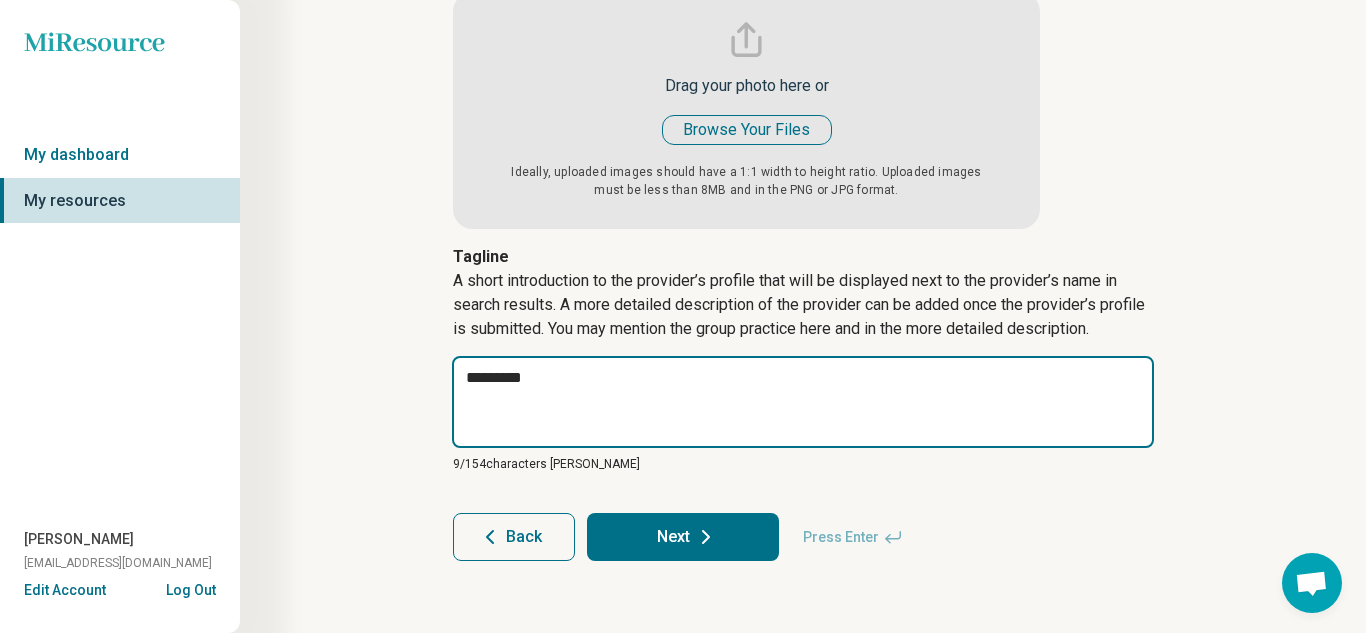 type on "*" 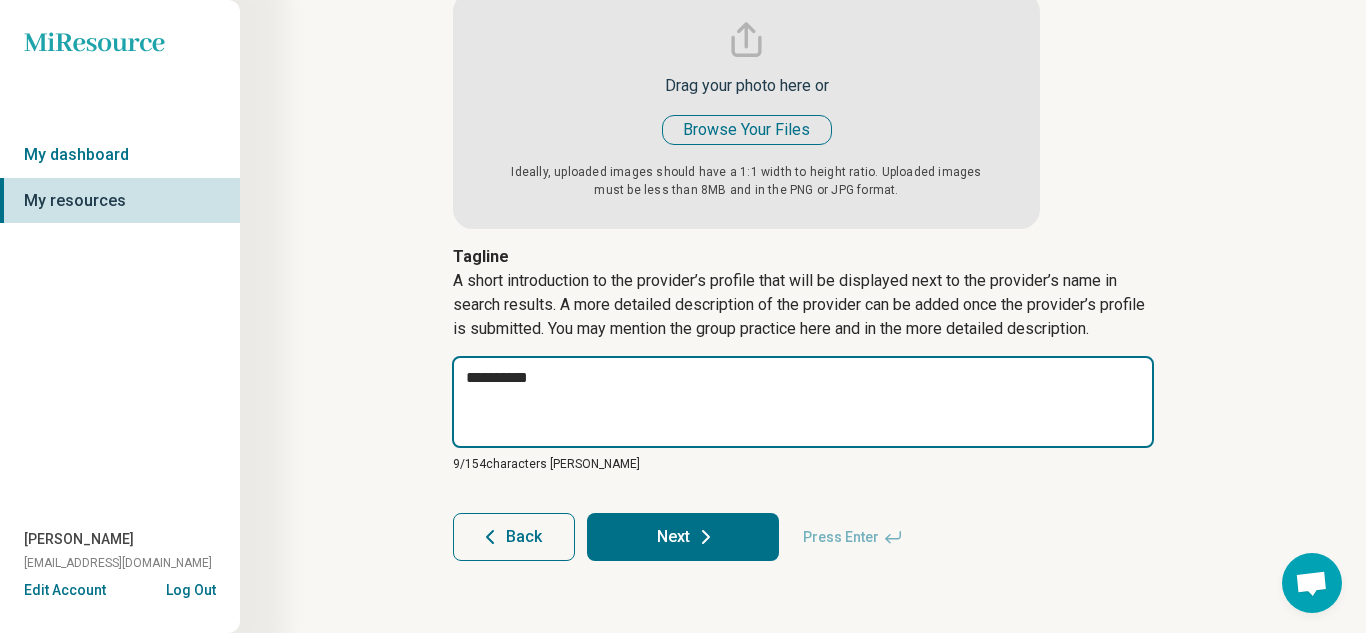 type on "*" 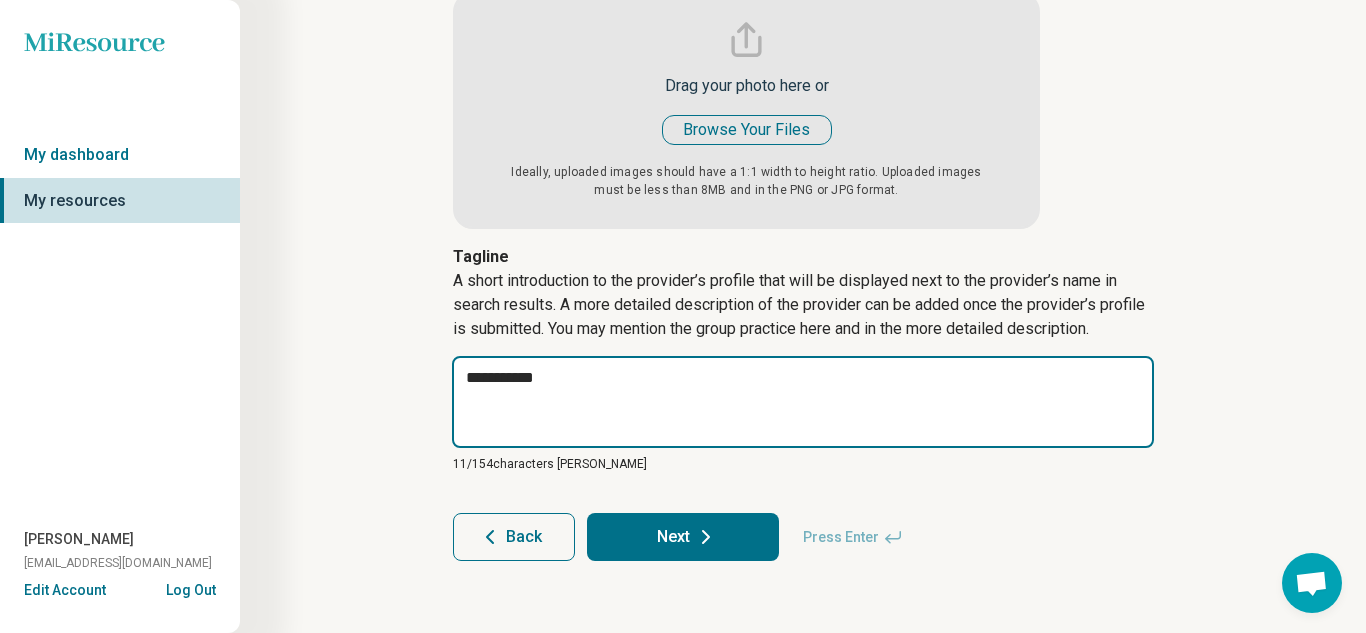 type on "*" 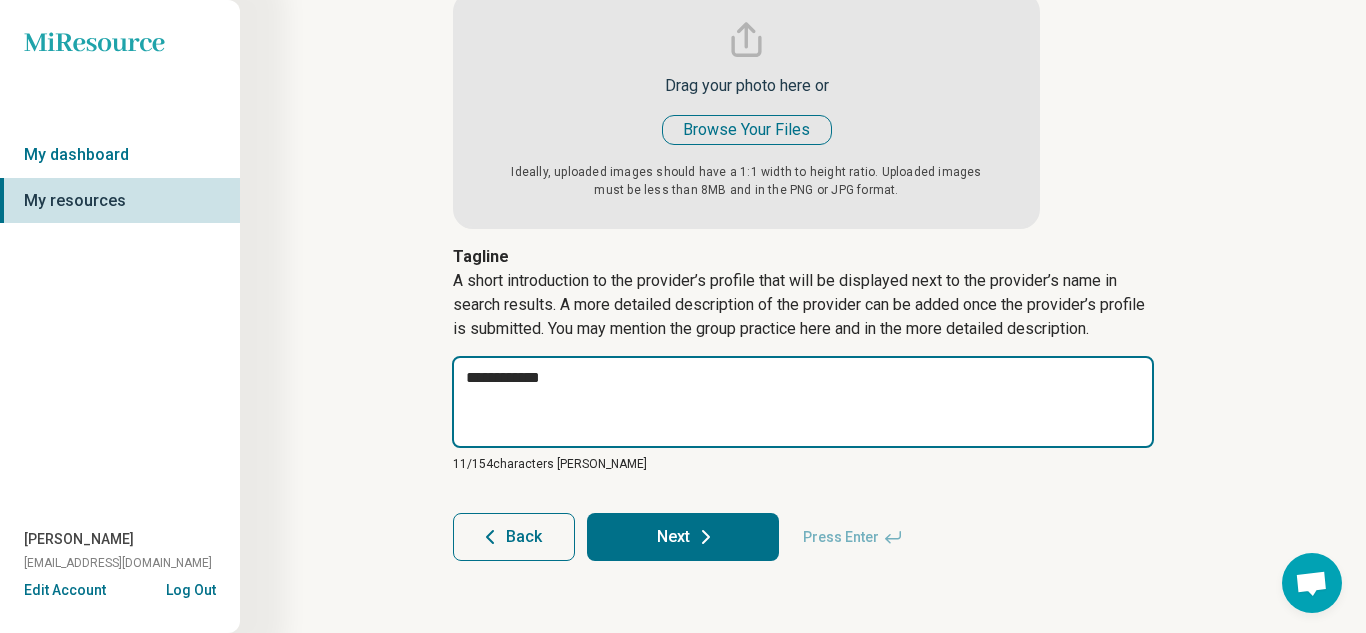 type on "*" 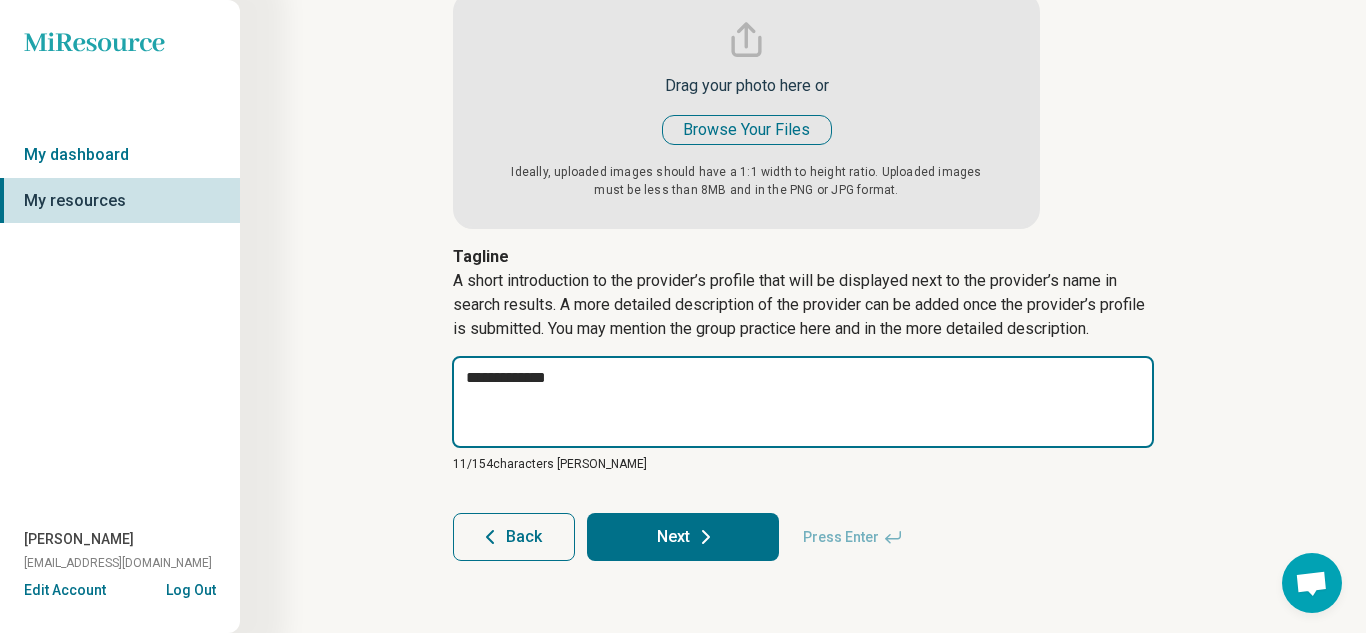 type on "*" 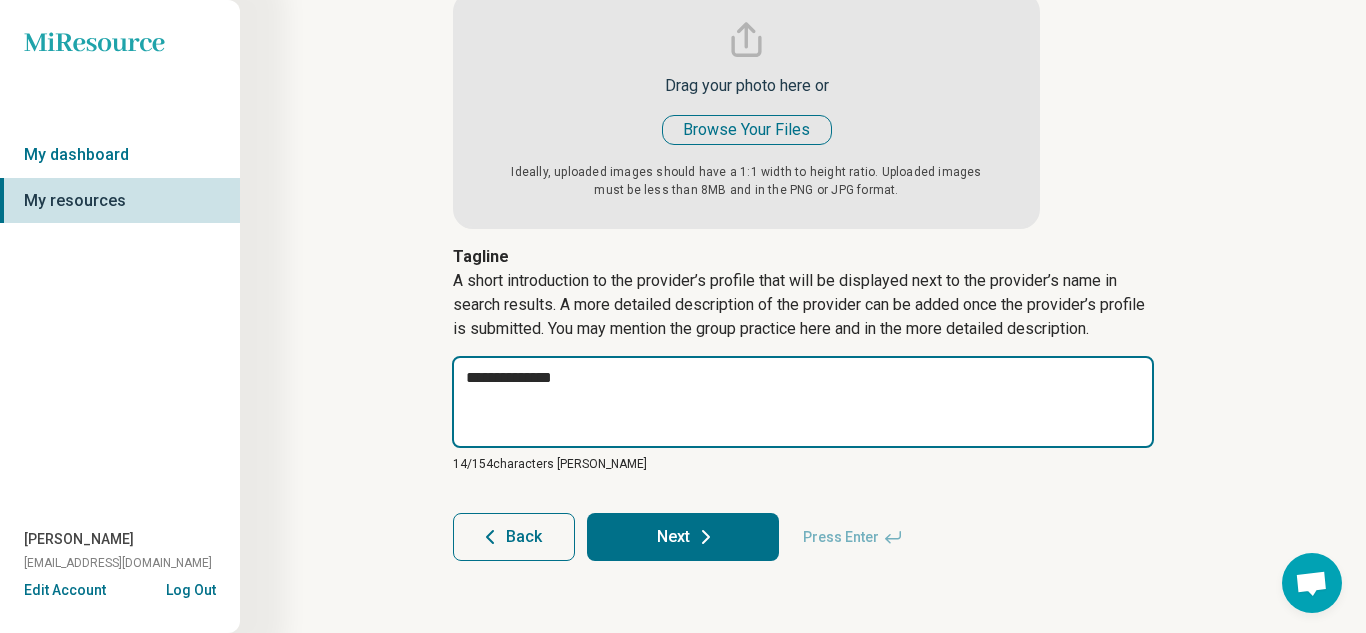 type on "**********" 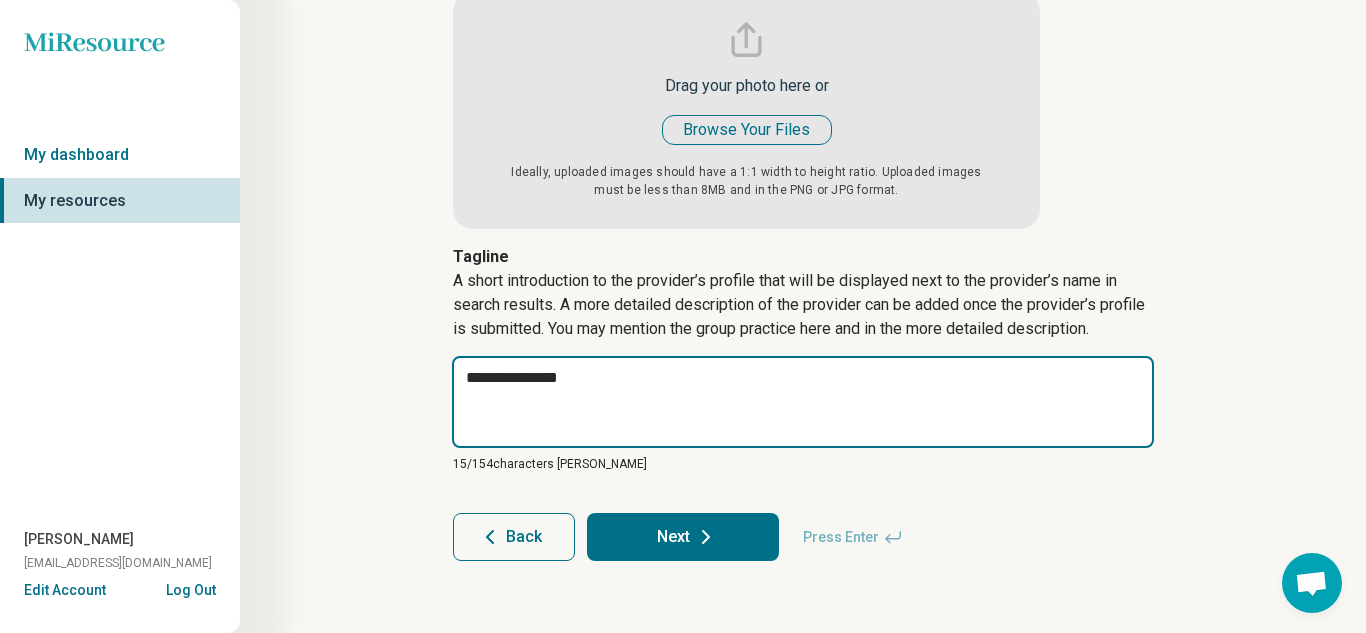 type on "*" 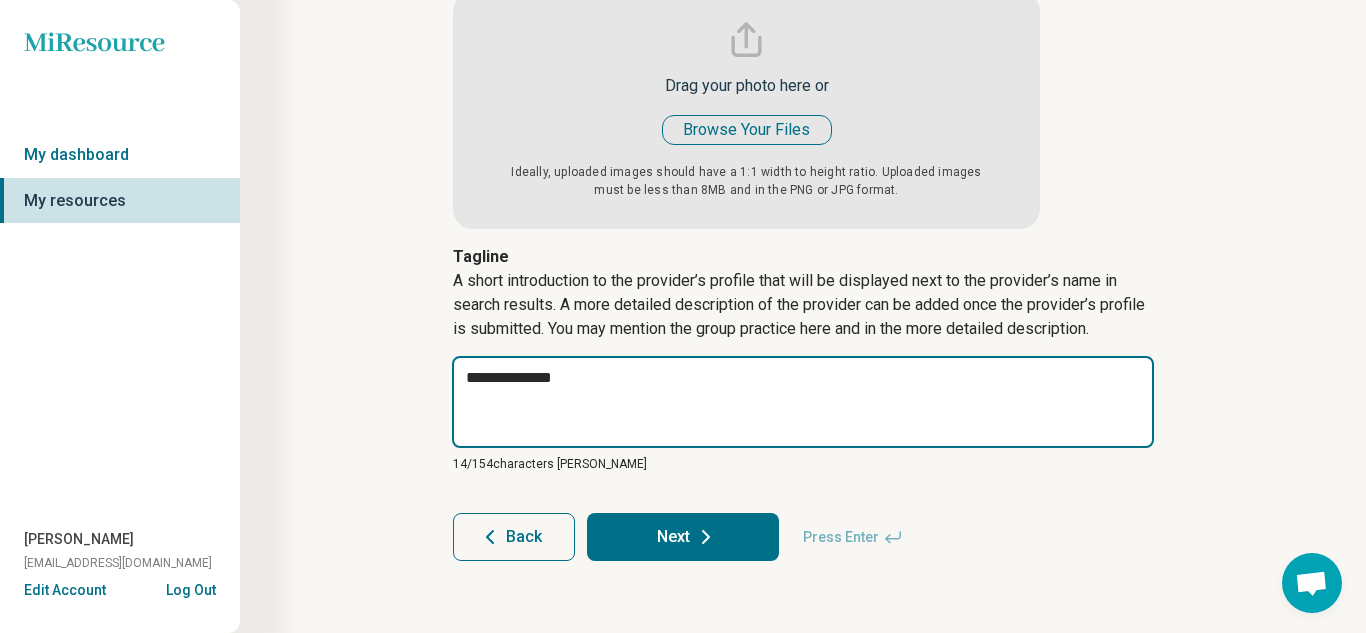 type on "*" 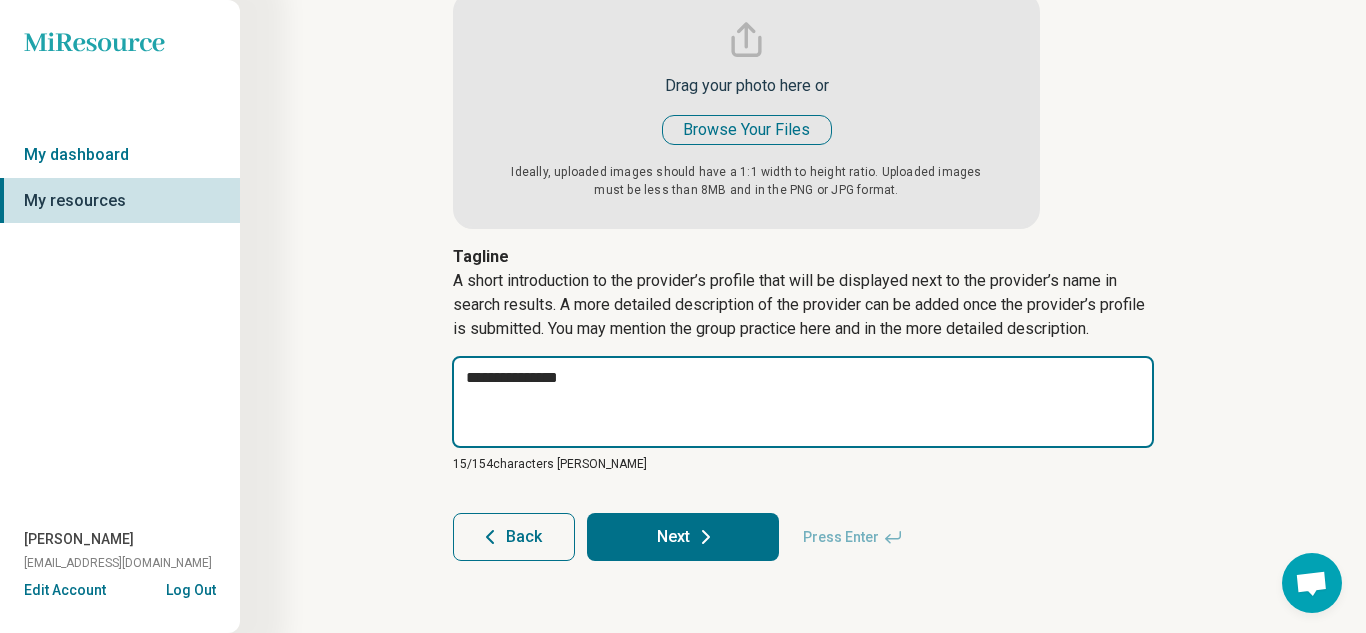 type on "*" 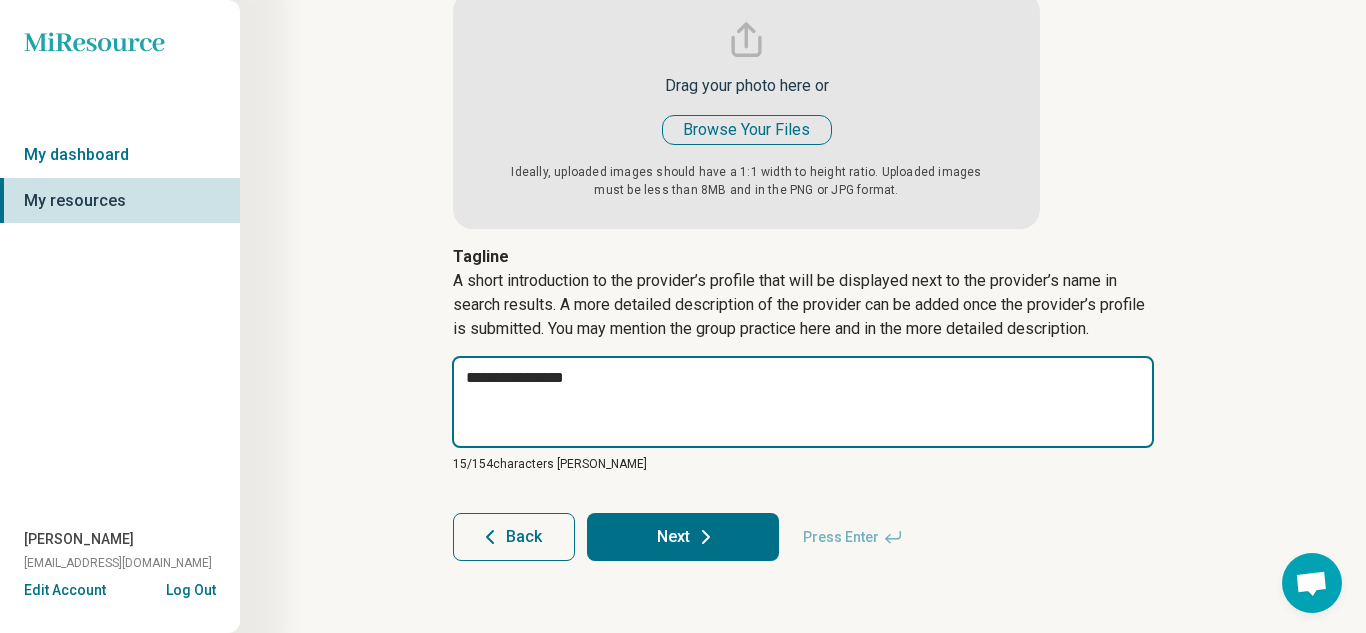 type on "*" 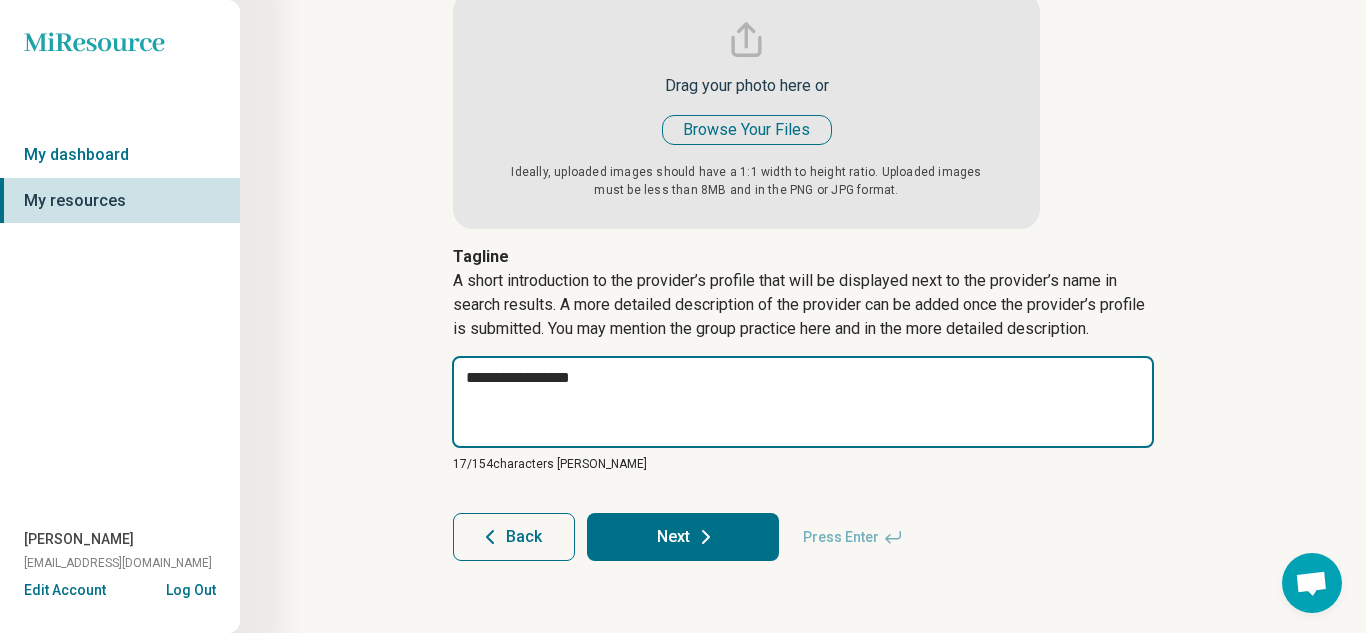 type on "*" 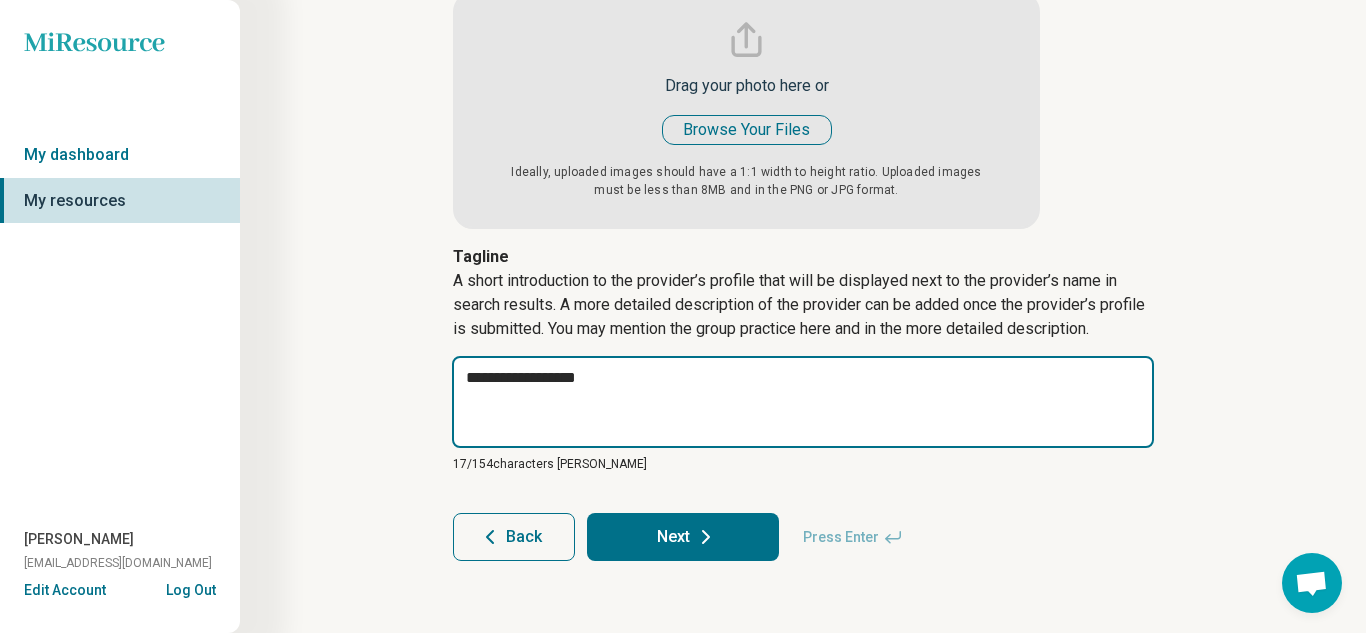 type on "*" 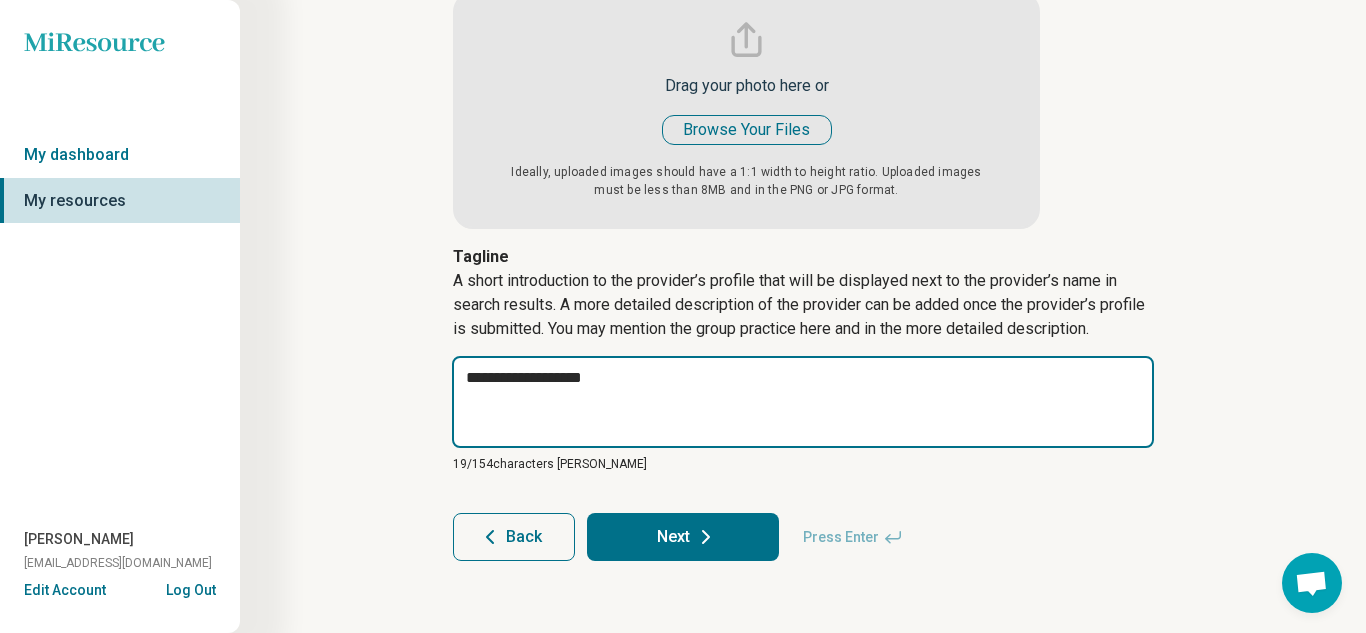 type on "*" 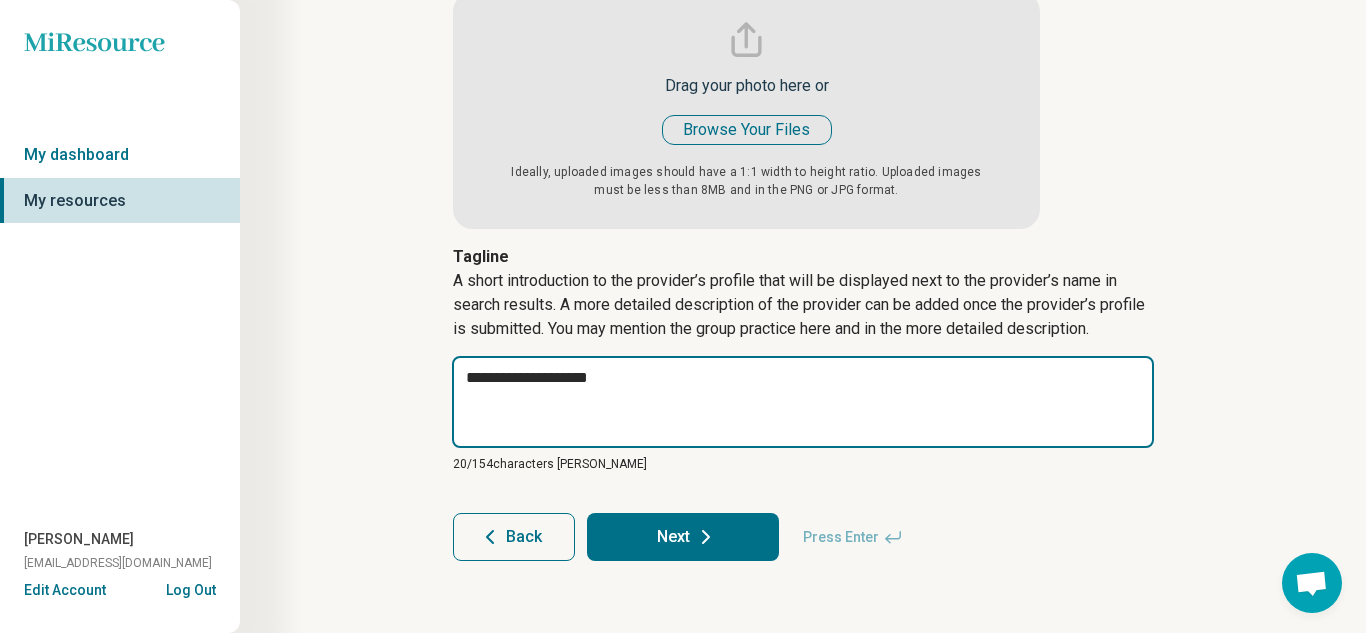 type on "*" 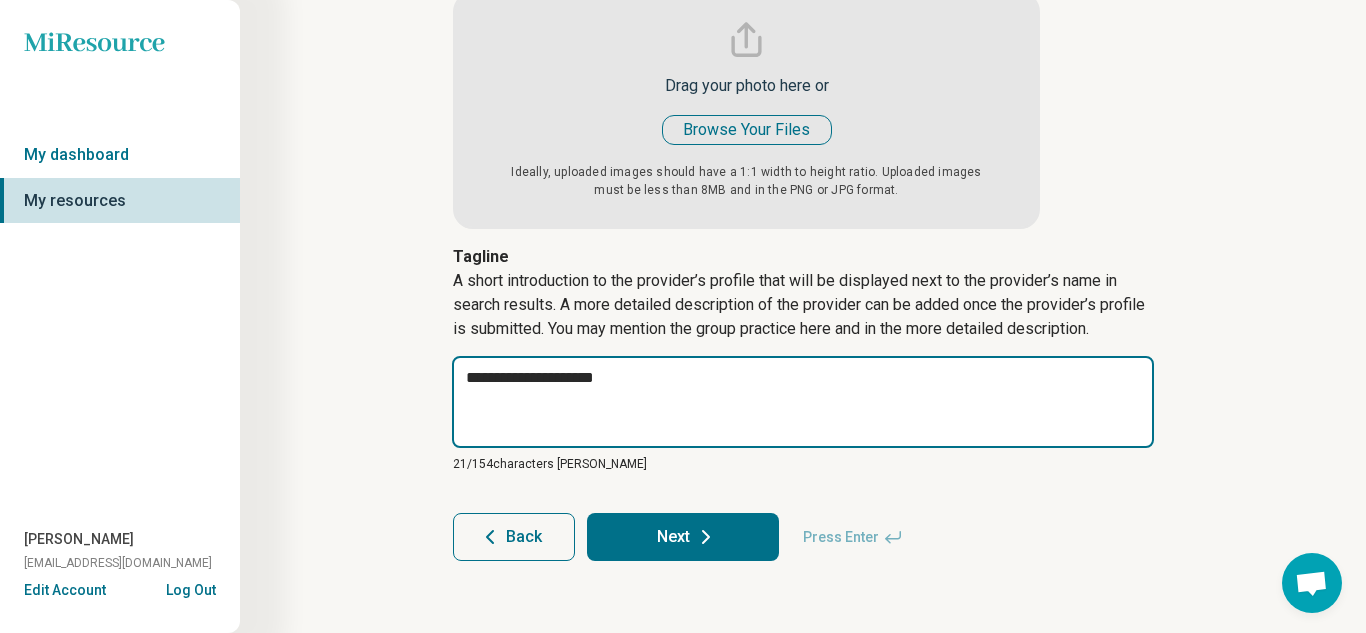 type on "*" 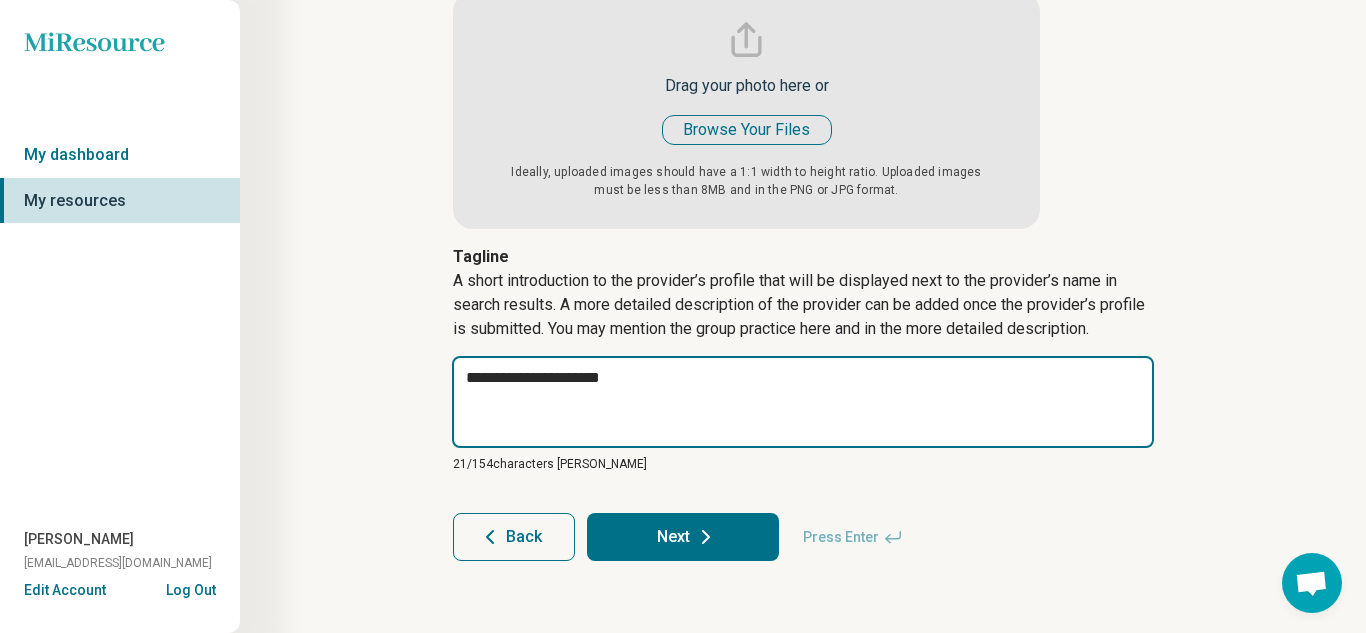 type on "*" 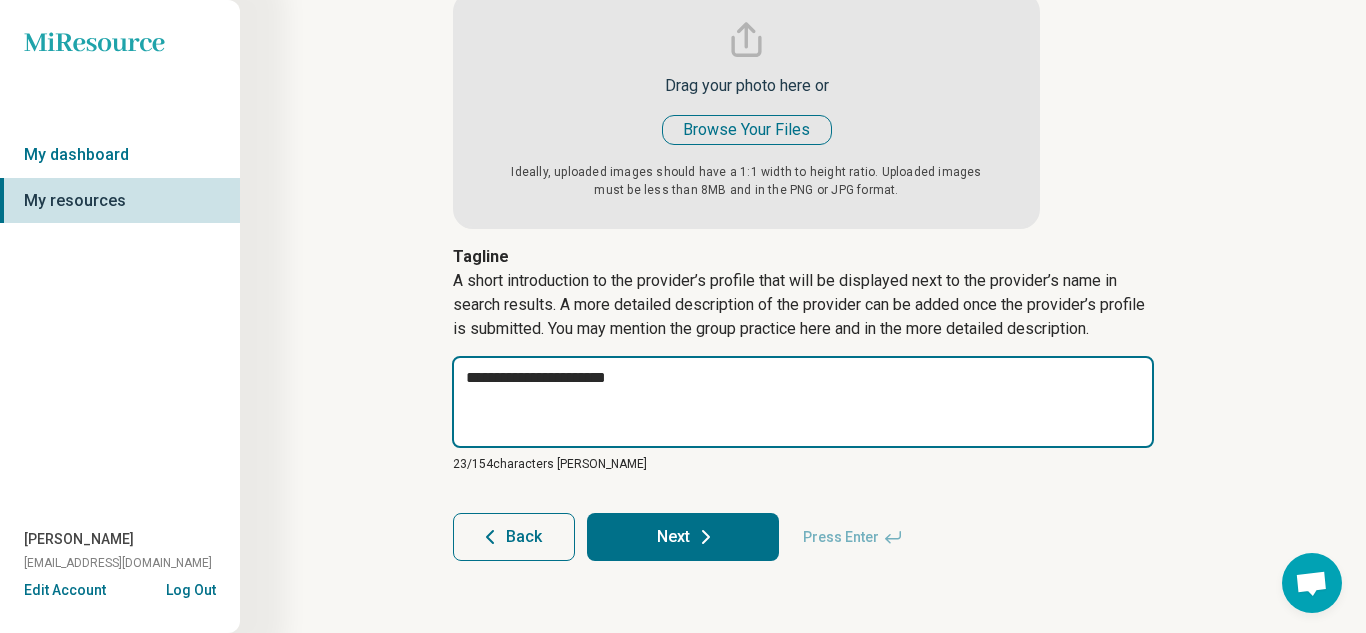 type on "*" 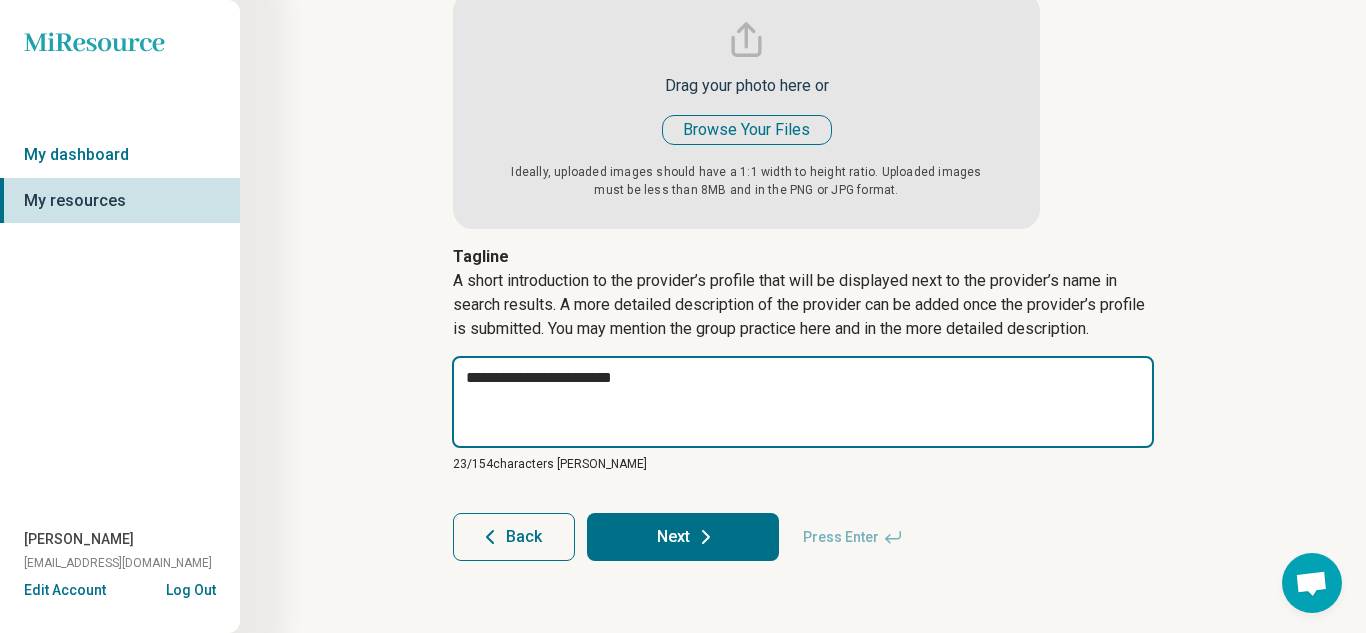 type on "*" 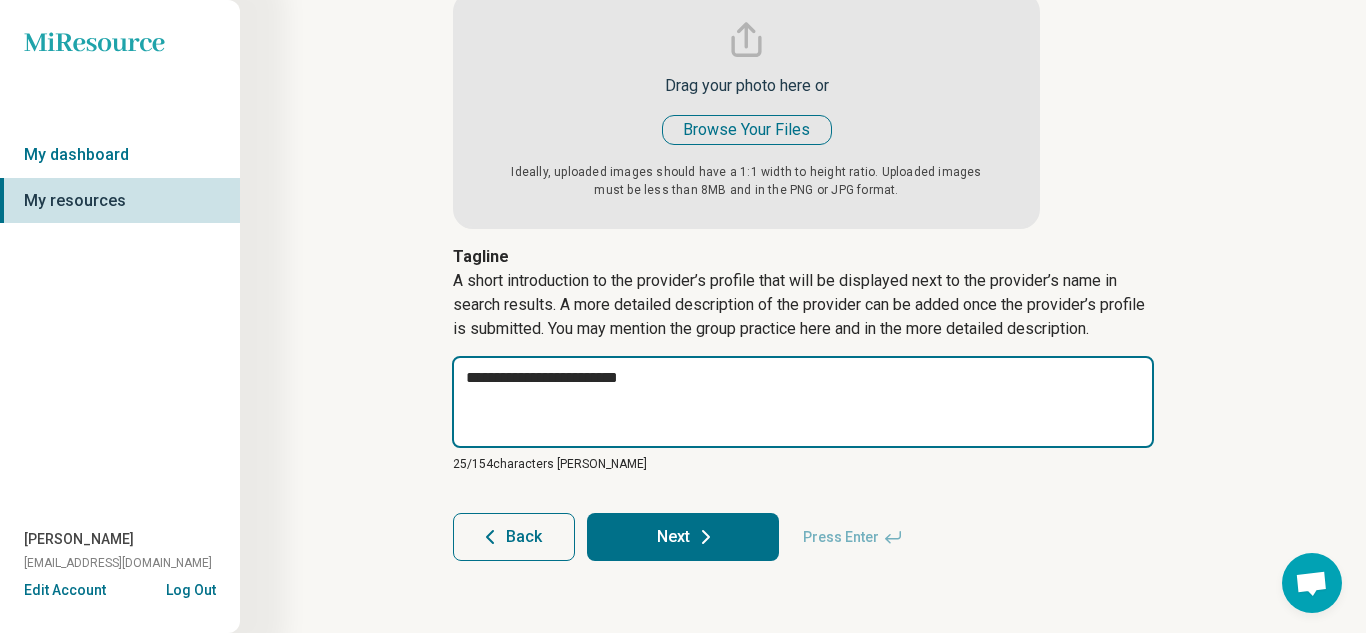 type on "*" 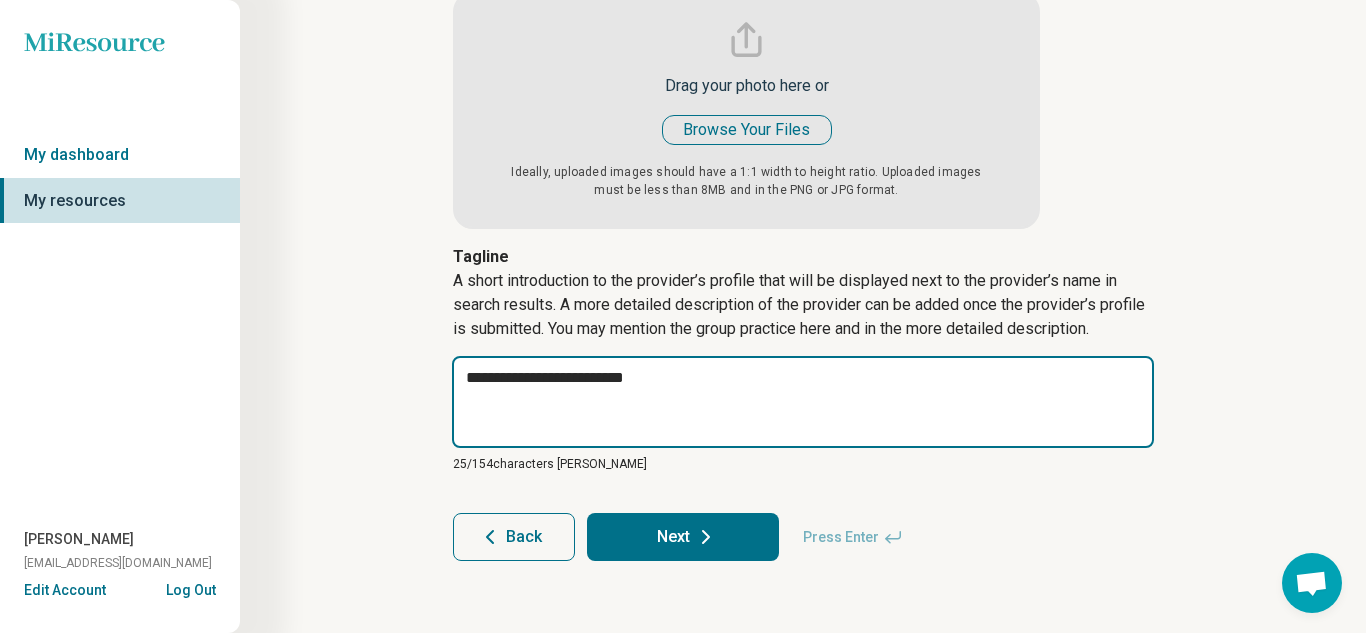 type on "*" 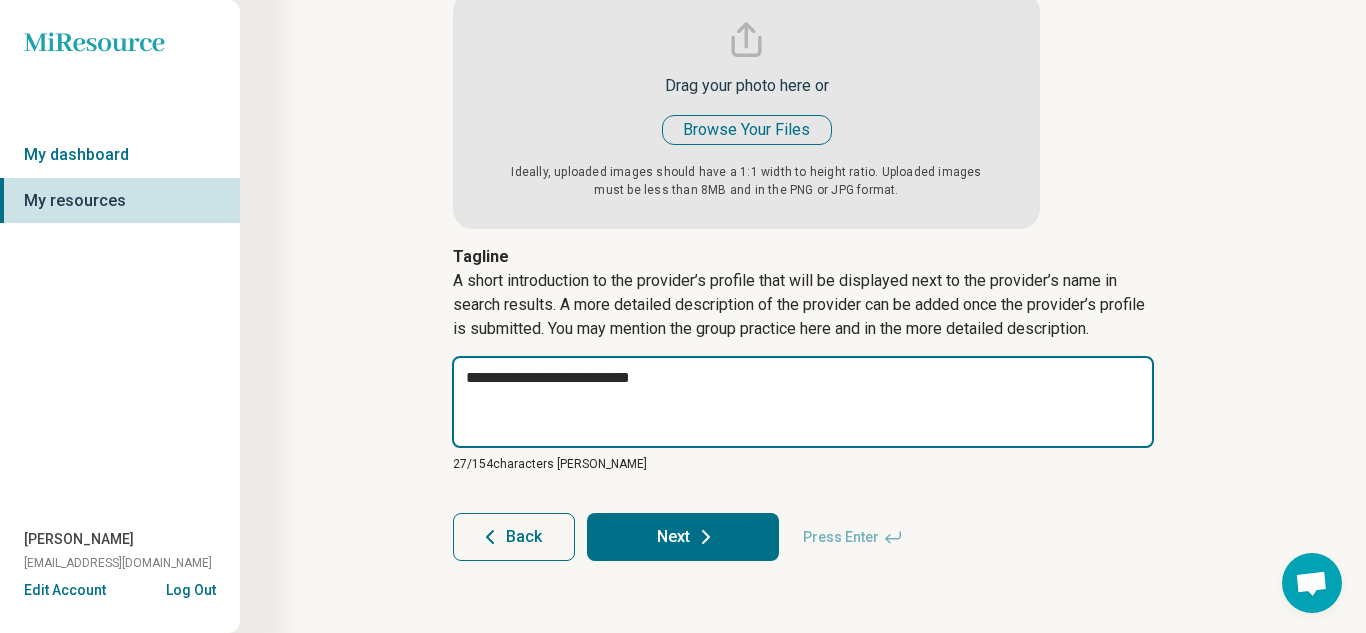 type on "*" 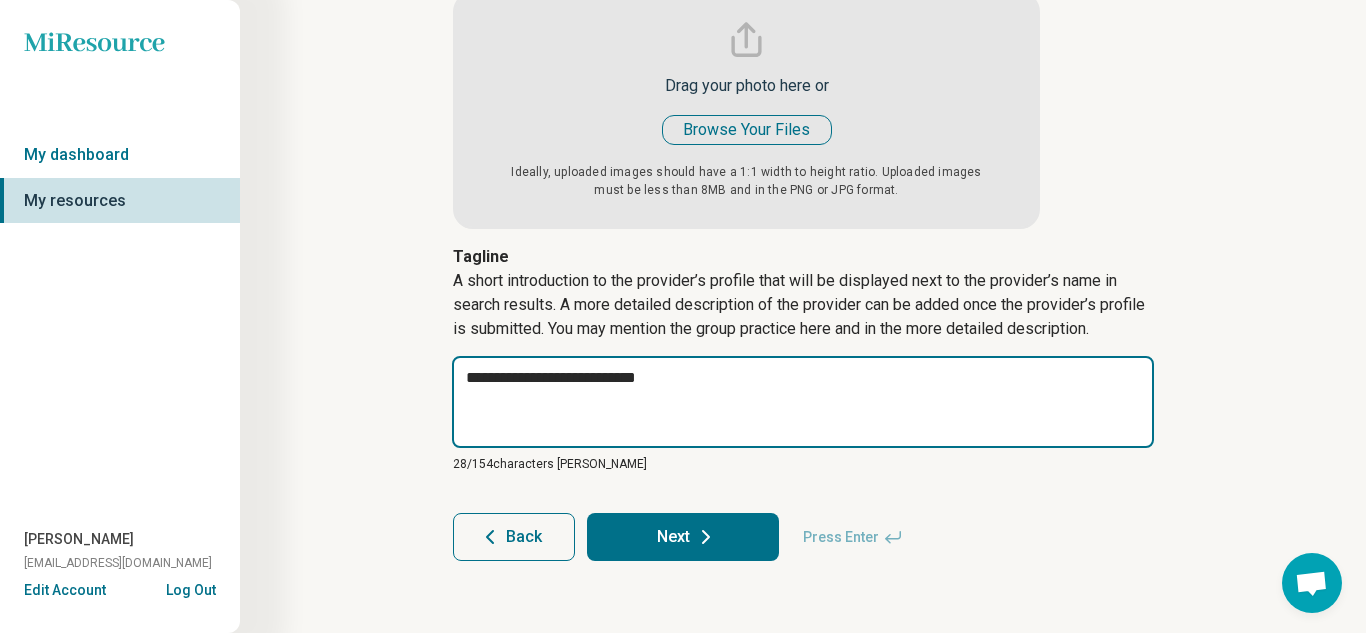 type on "*" 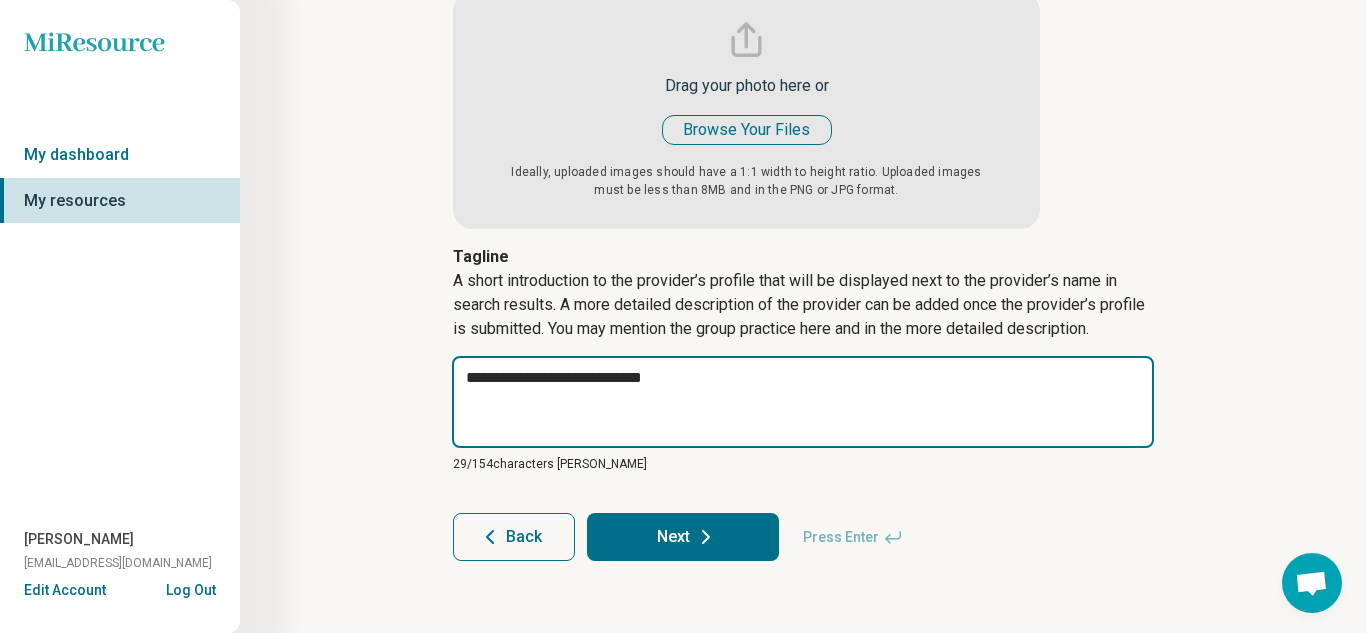 type on "*" 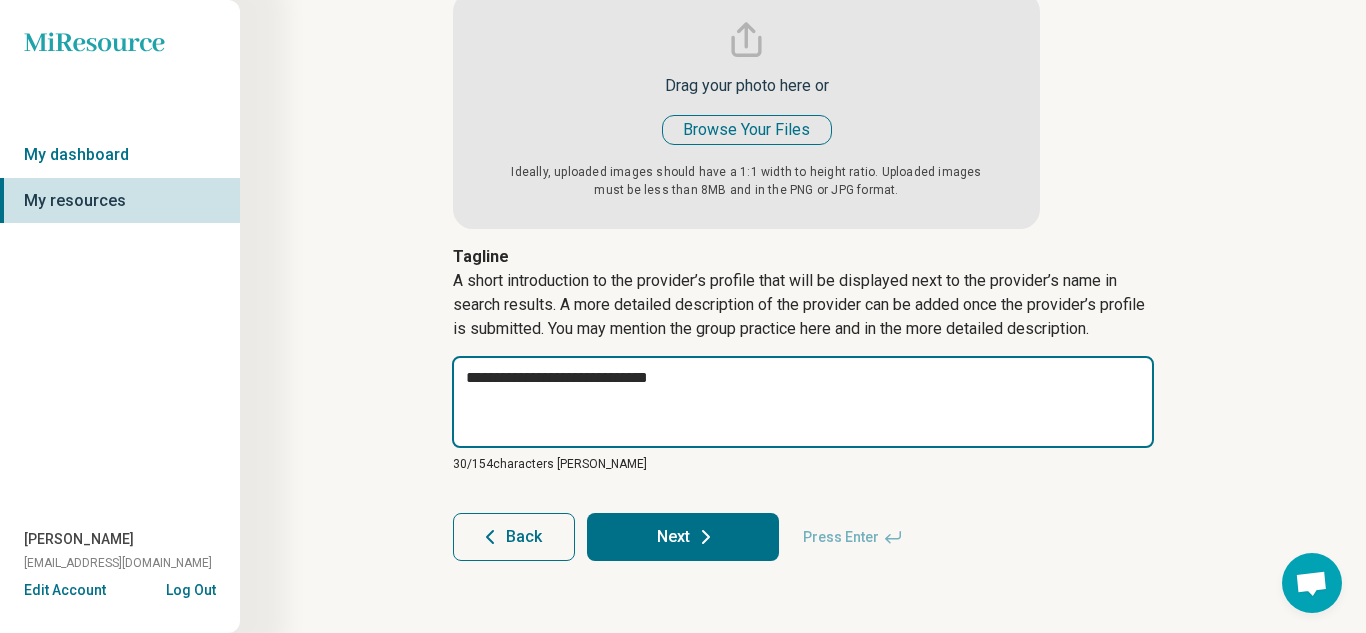 type on "*" 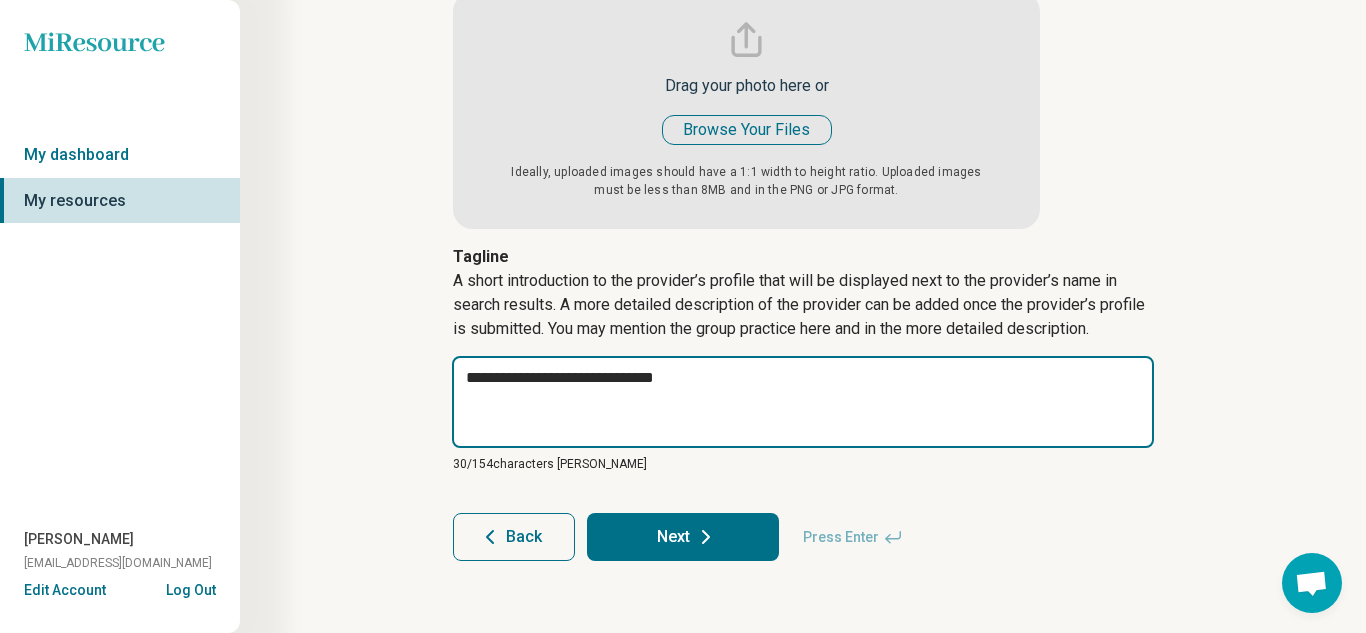 type on "*" 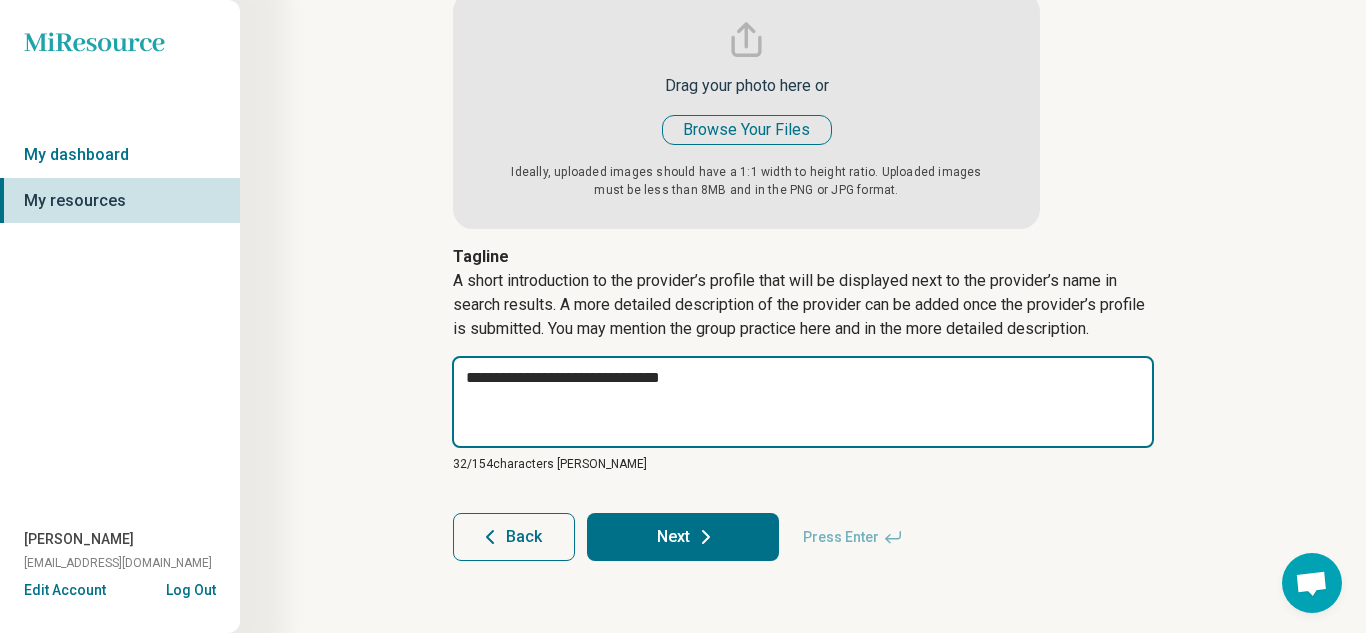 type on "*" 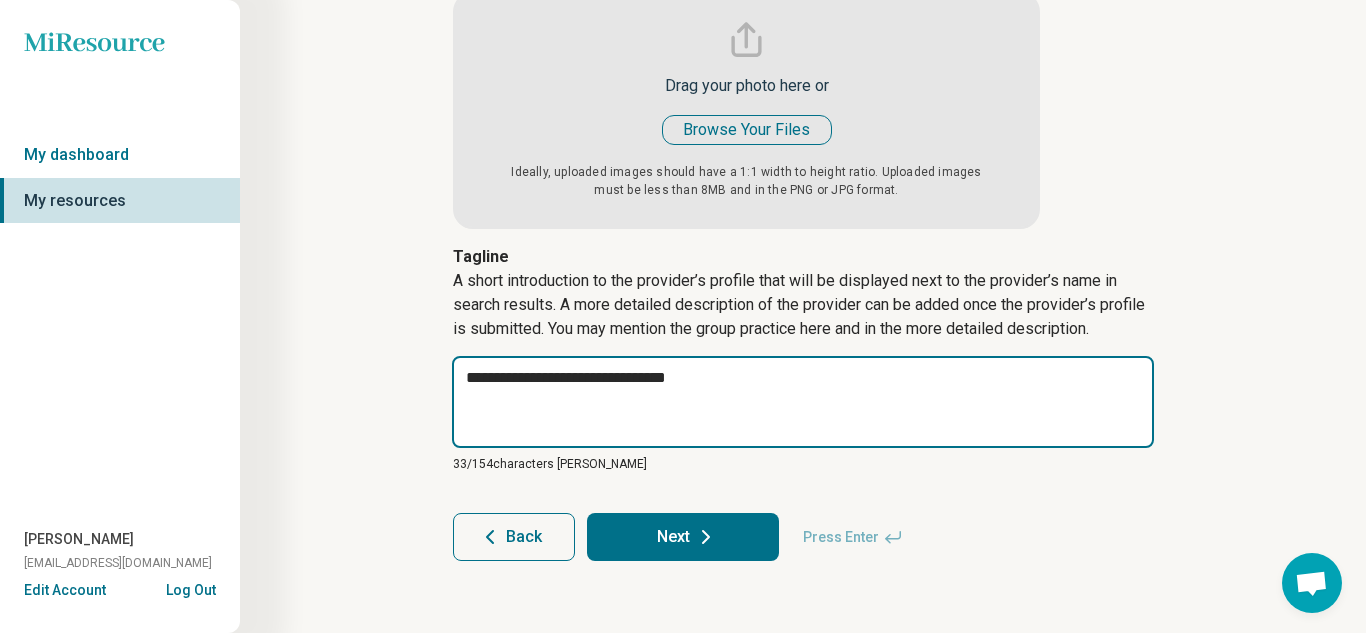 type on "*" 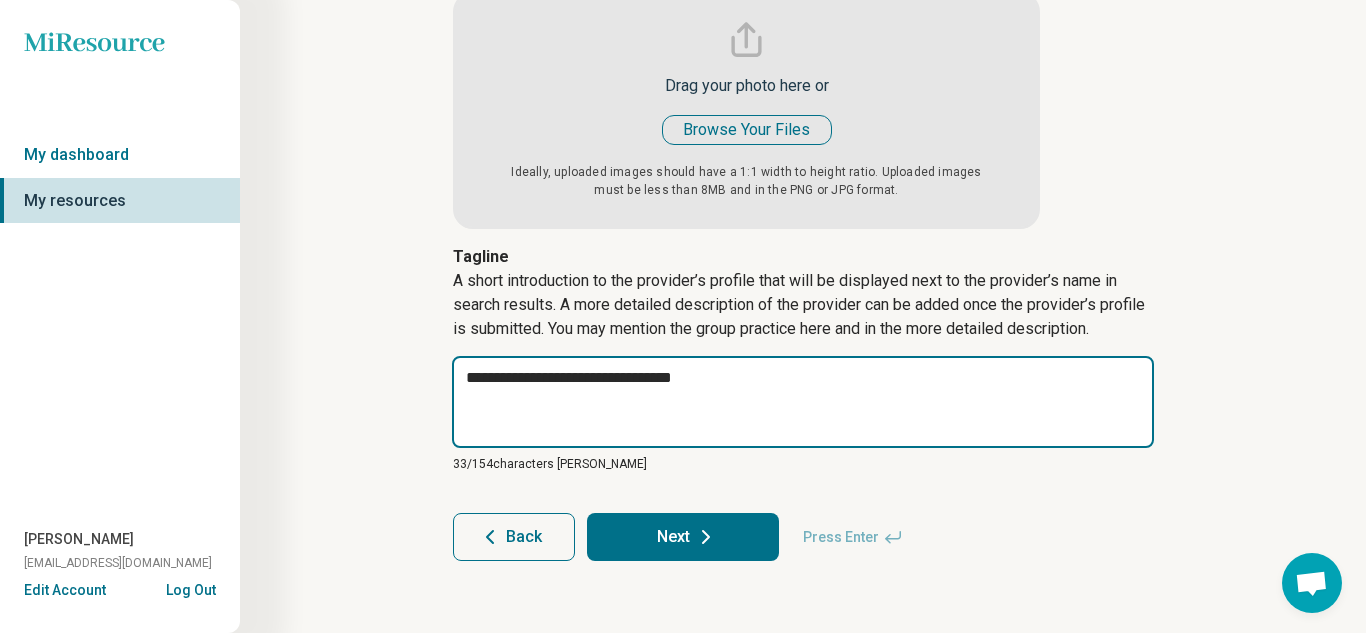 type on "*" 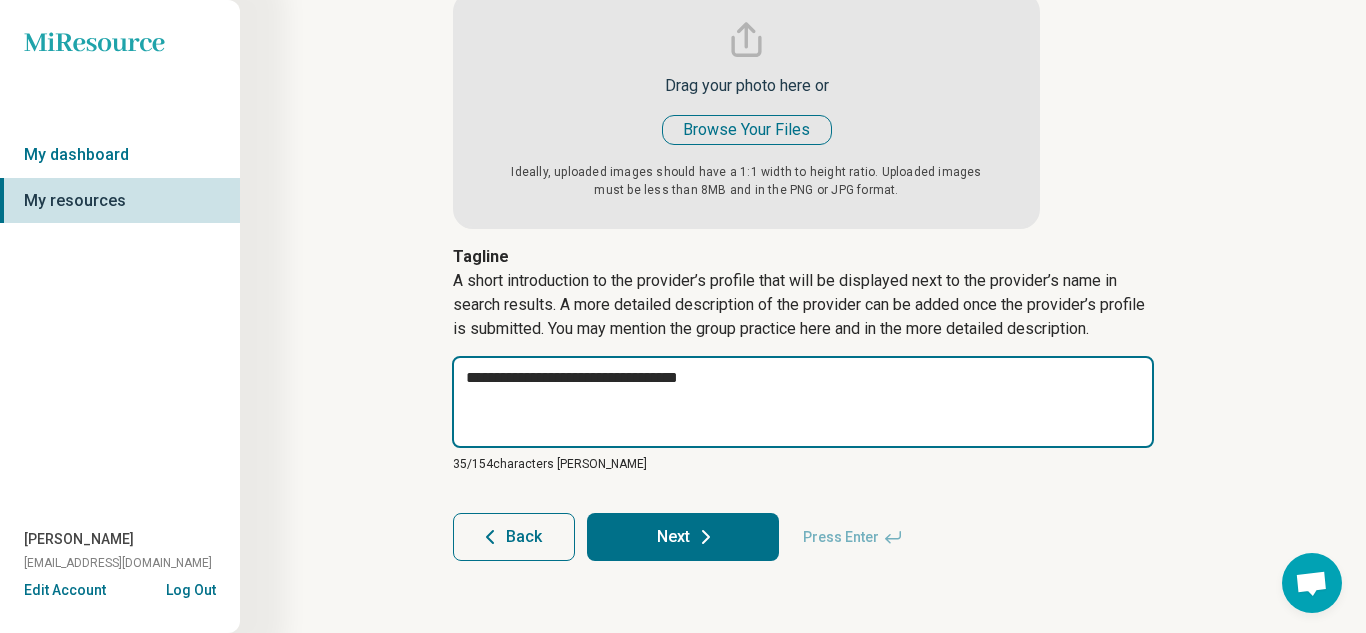 type on "*" 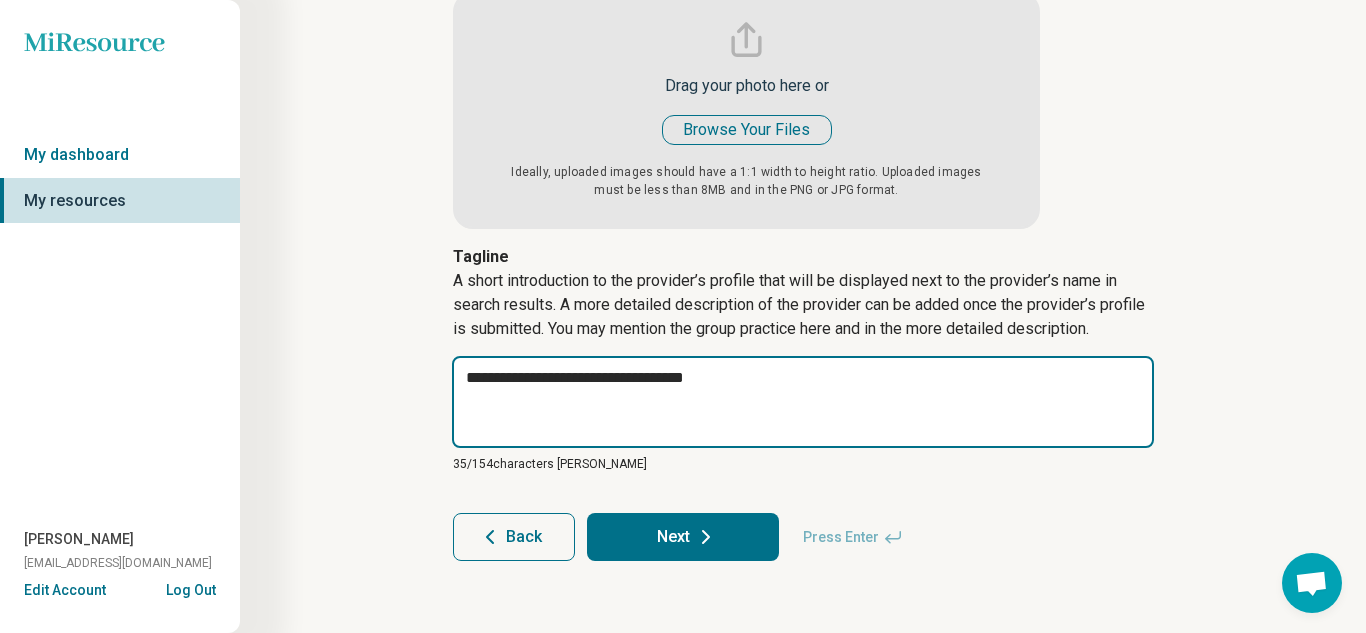 type on "**********" 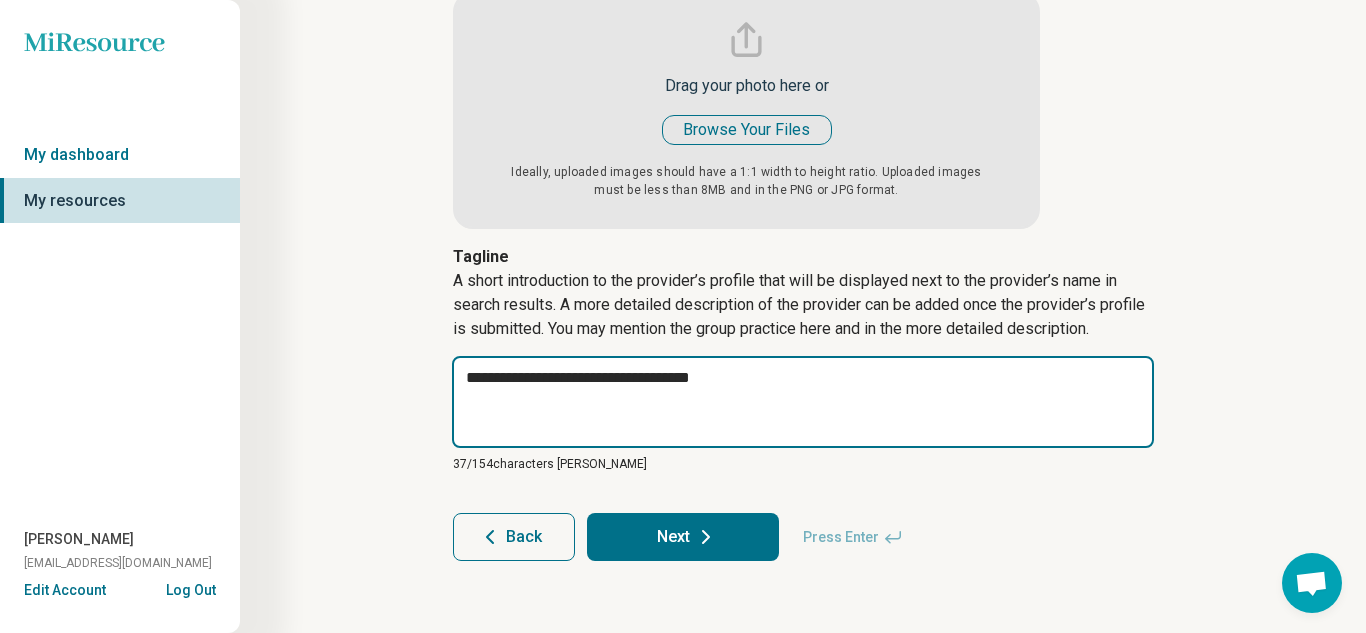 type on "*" 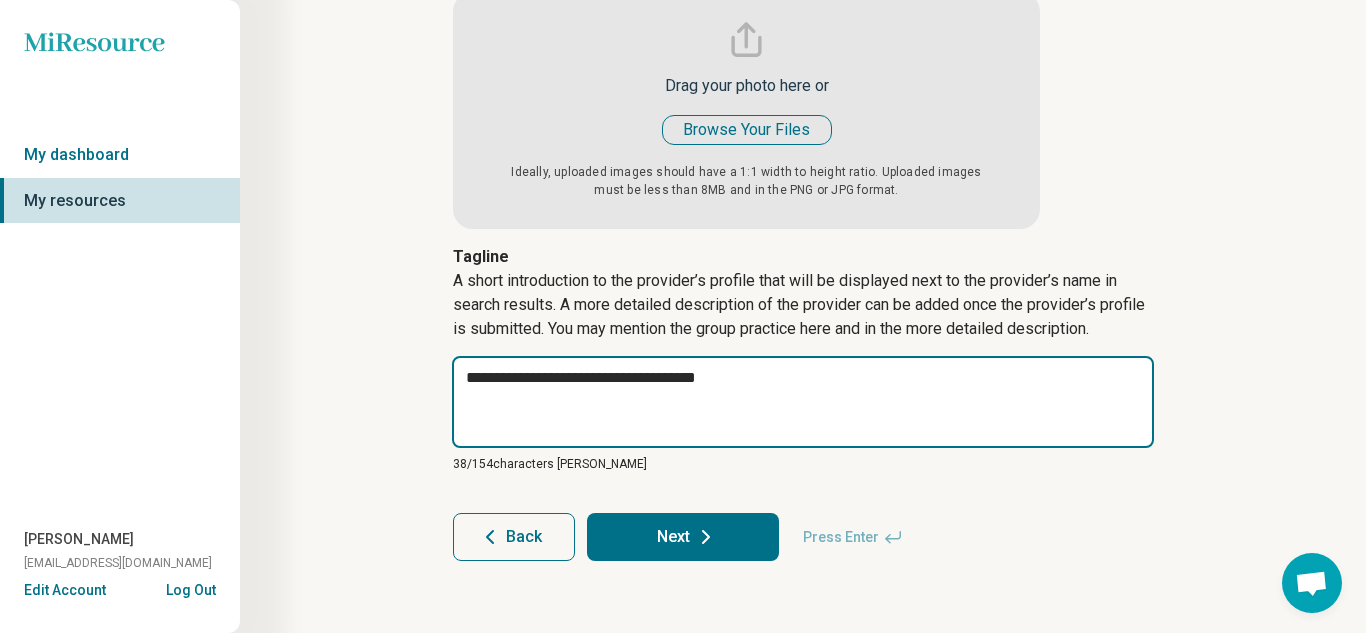 type on "*" 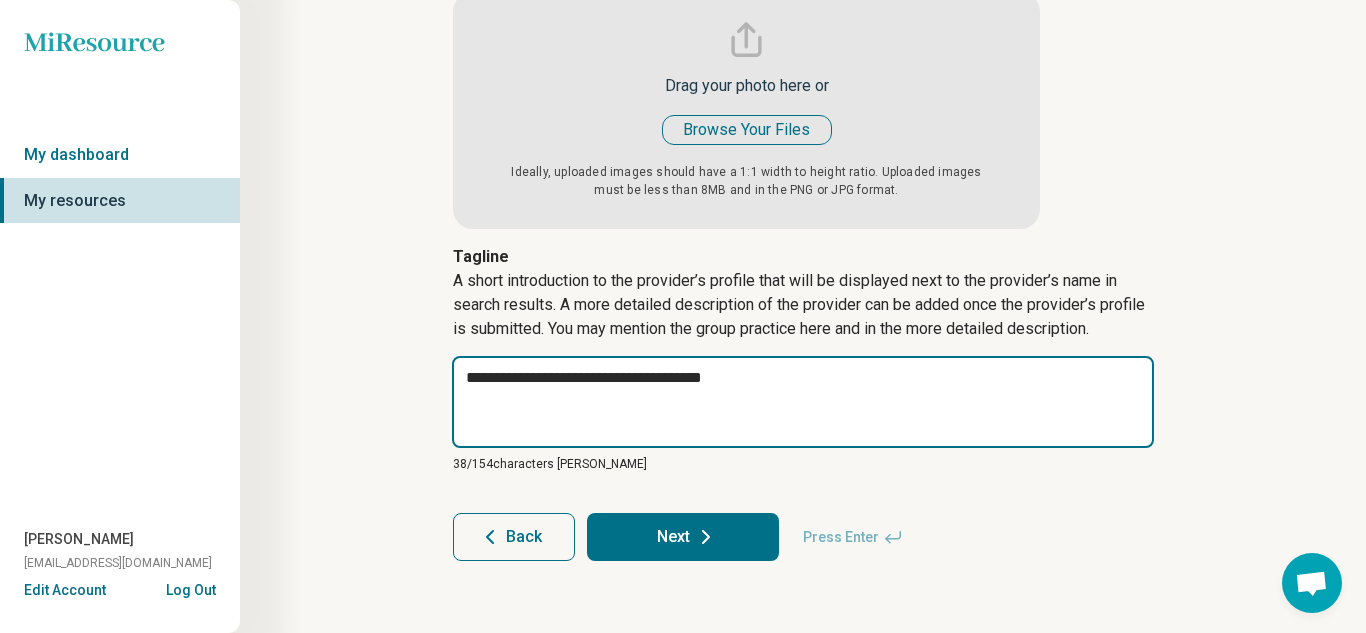 type on "*" 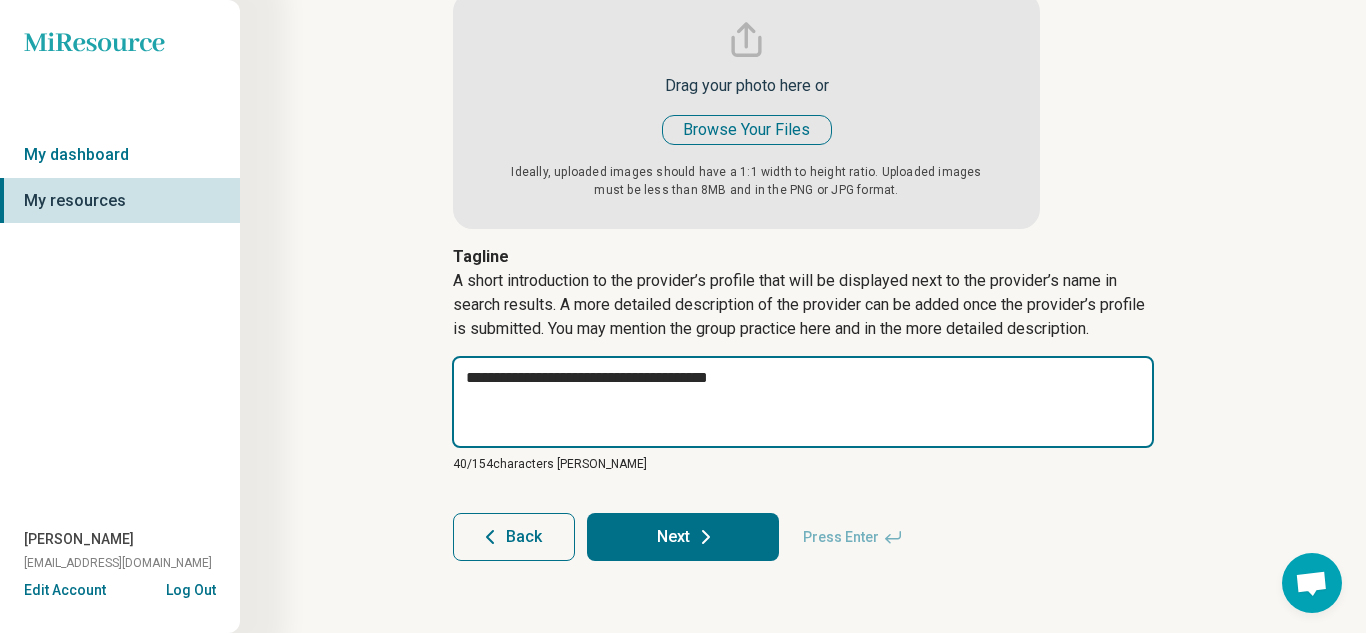 type on "*" 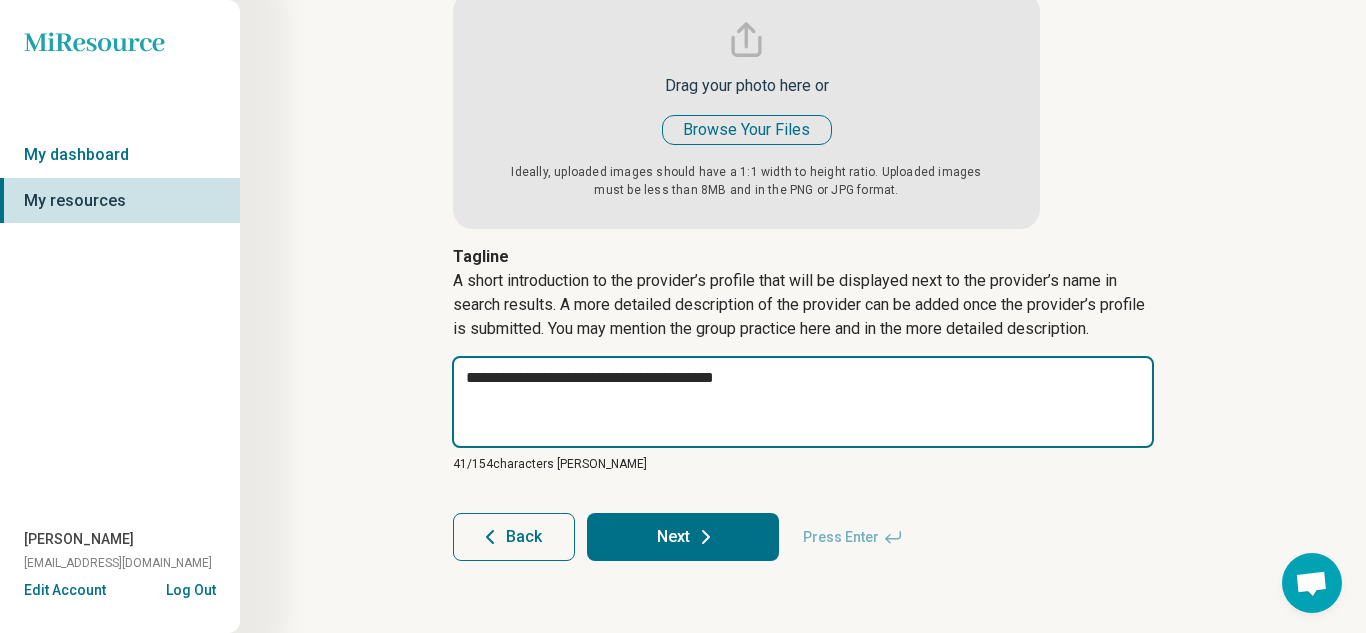 type on "*" 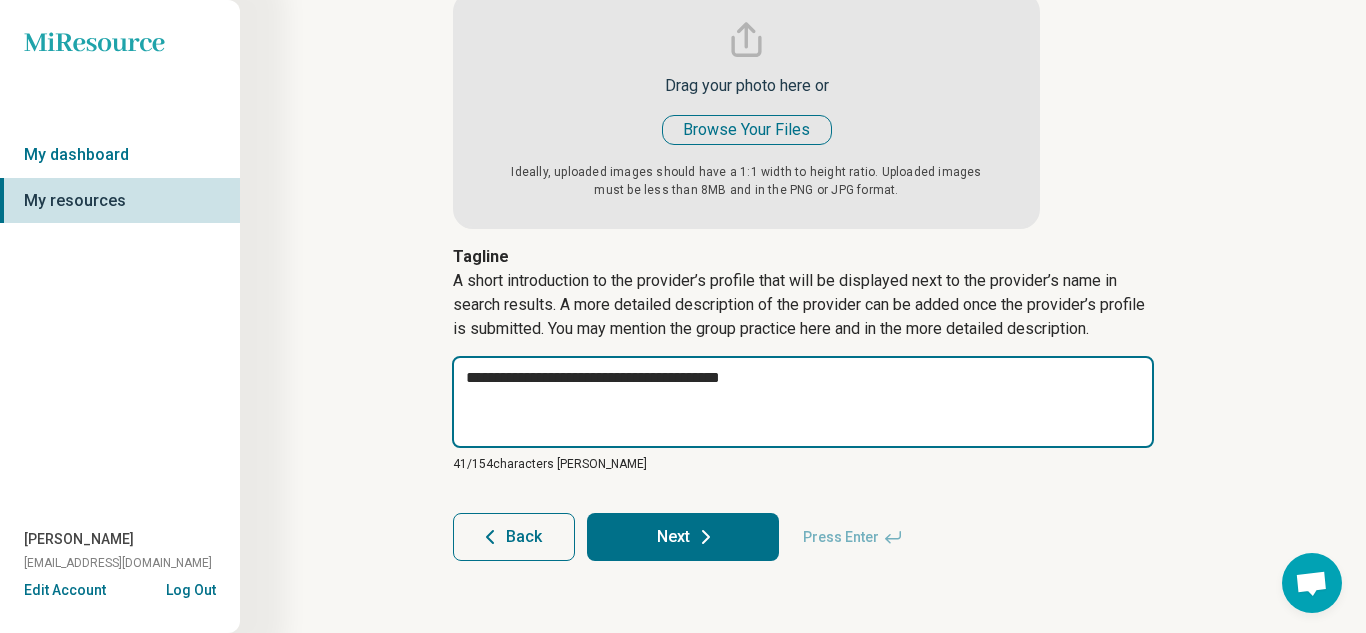 type on "*" 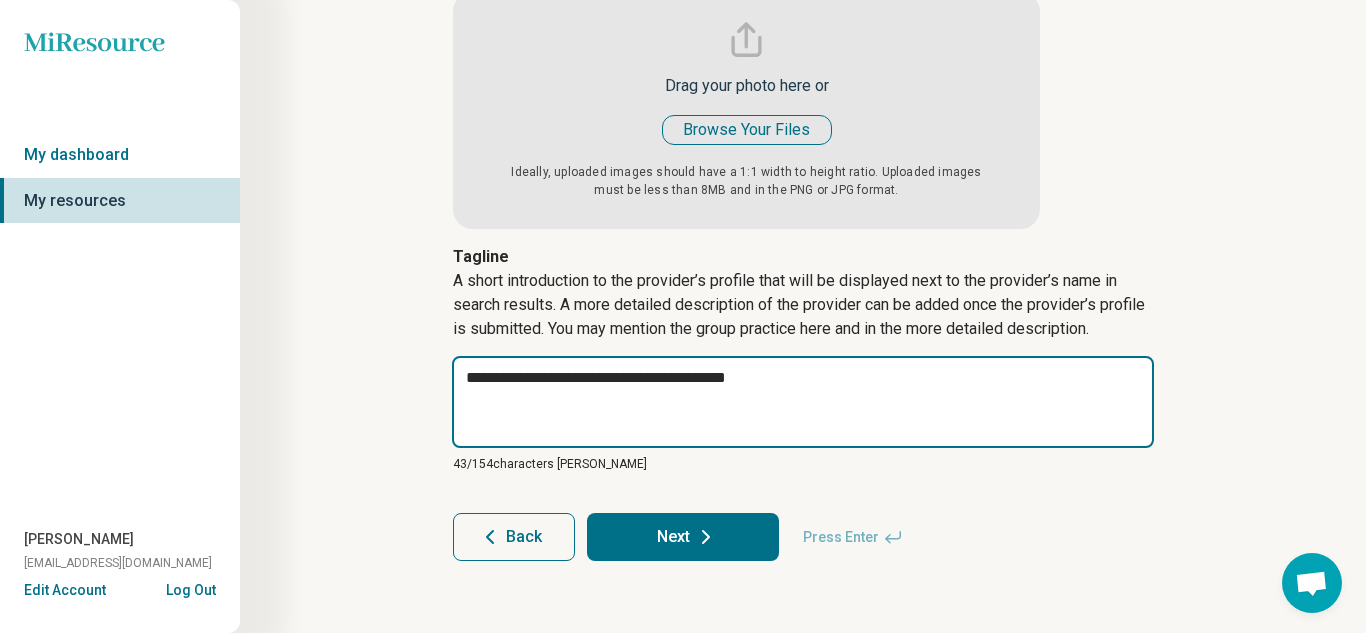 type on "*" 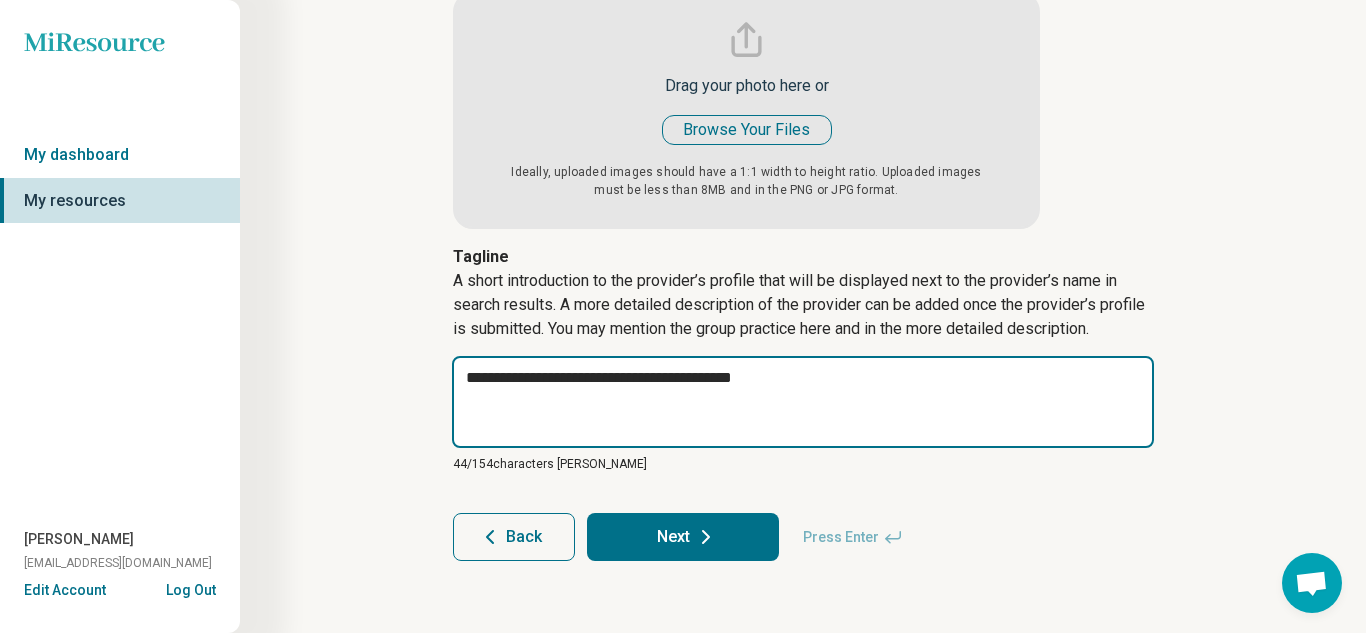type on "*" 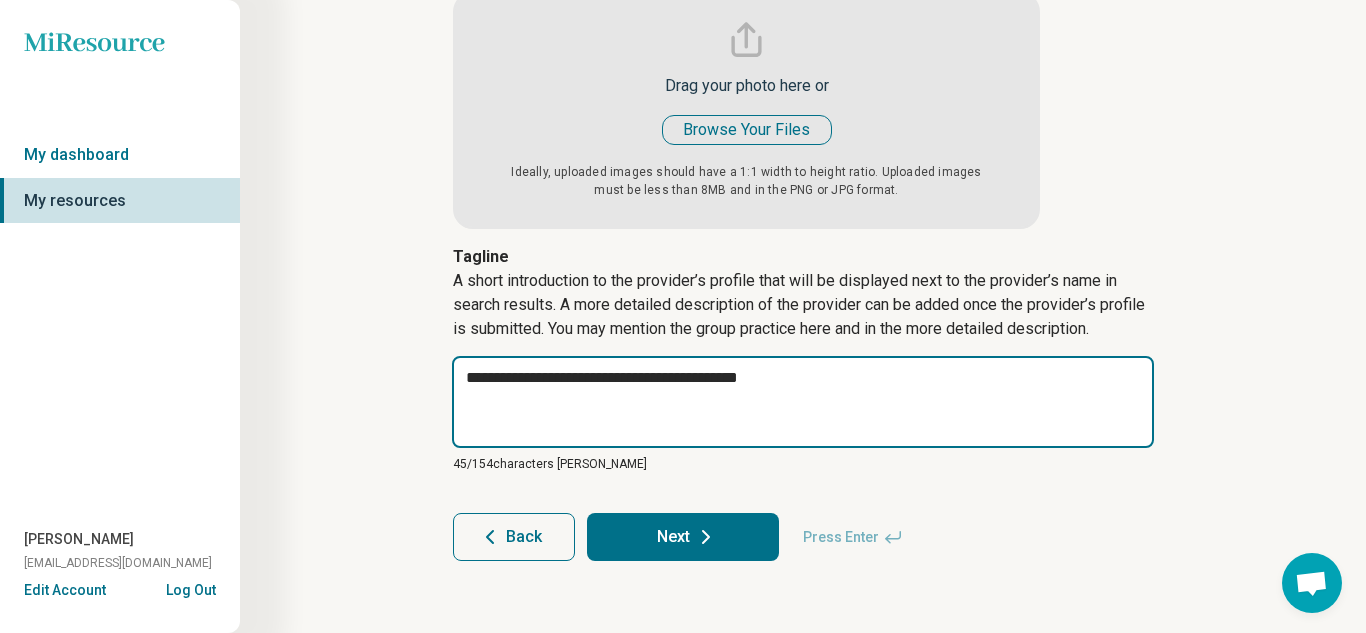 type on "*" 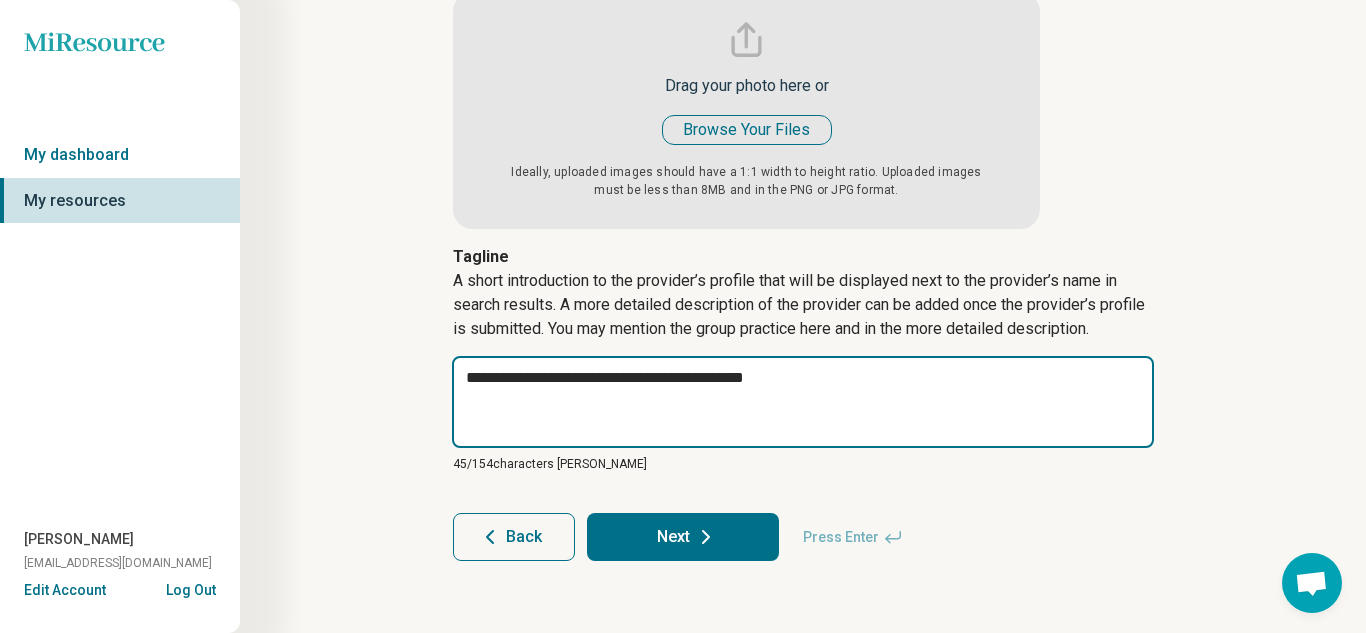 type on "*" 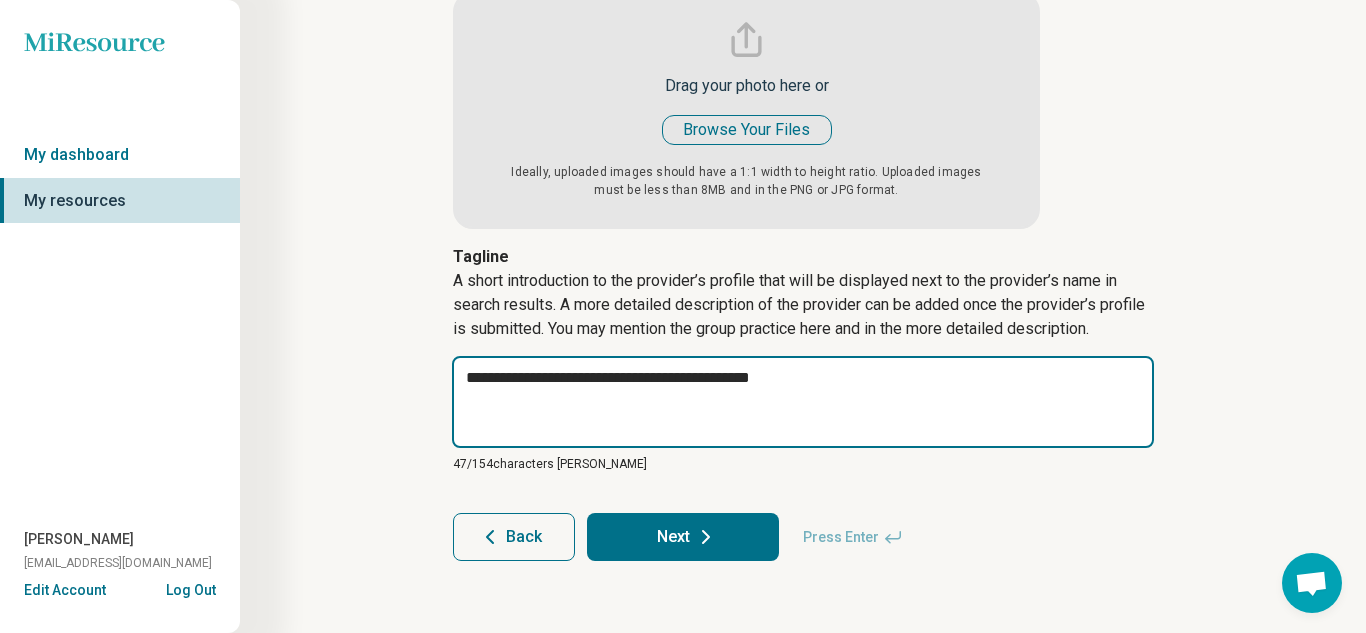 type on "*" 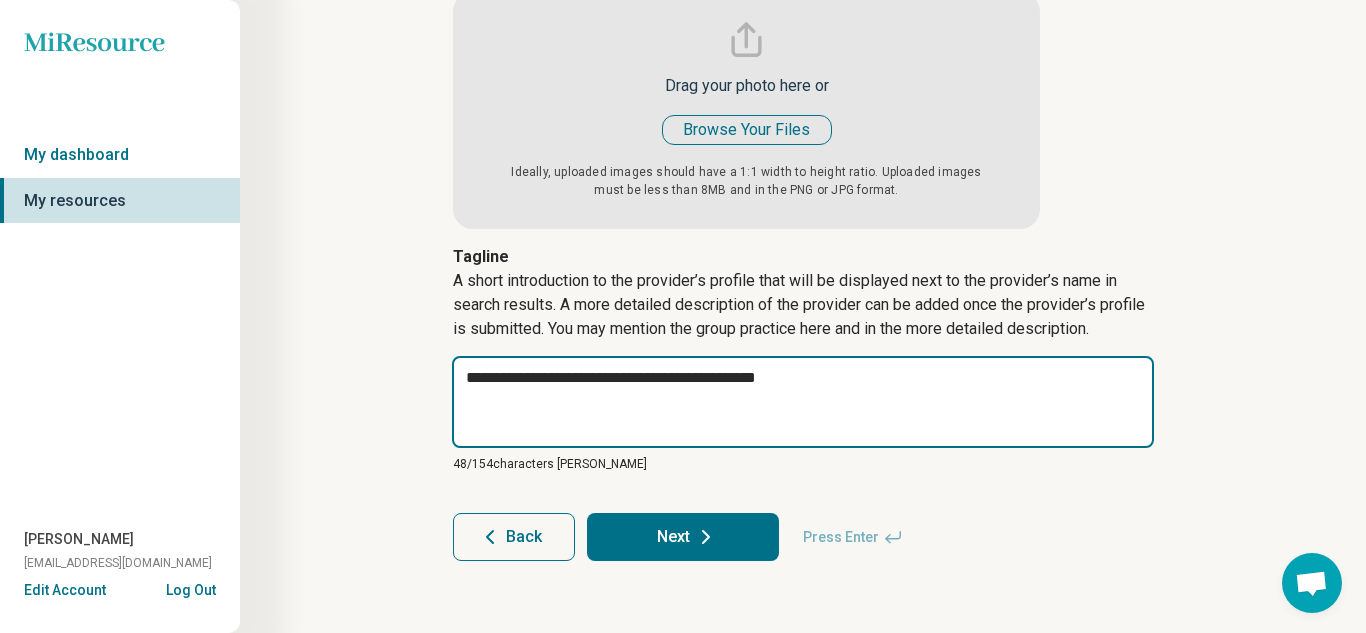 type on "*" 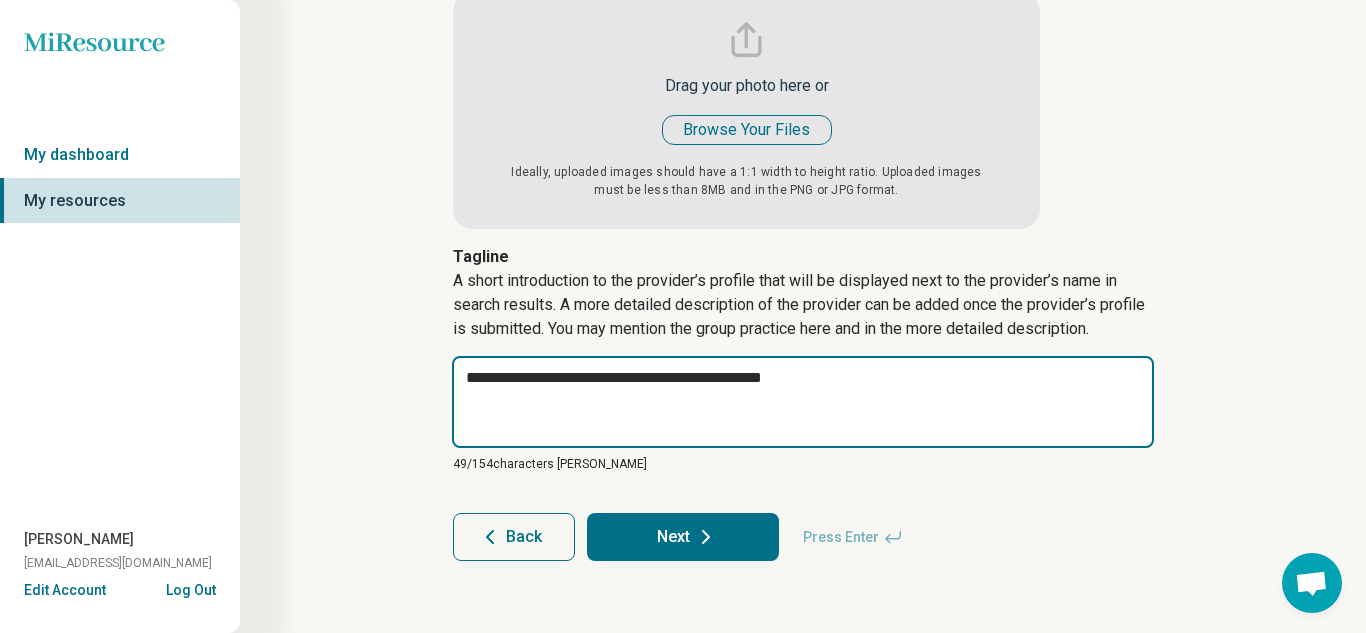 type on "*" 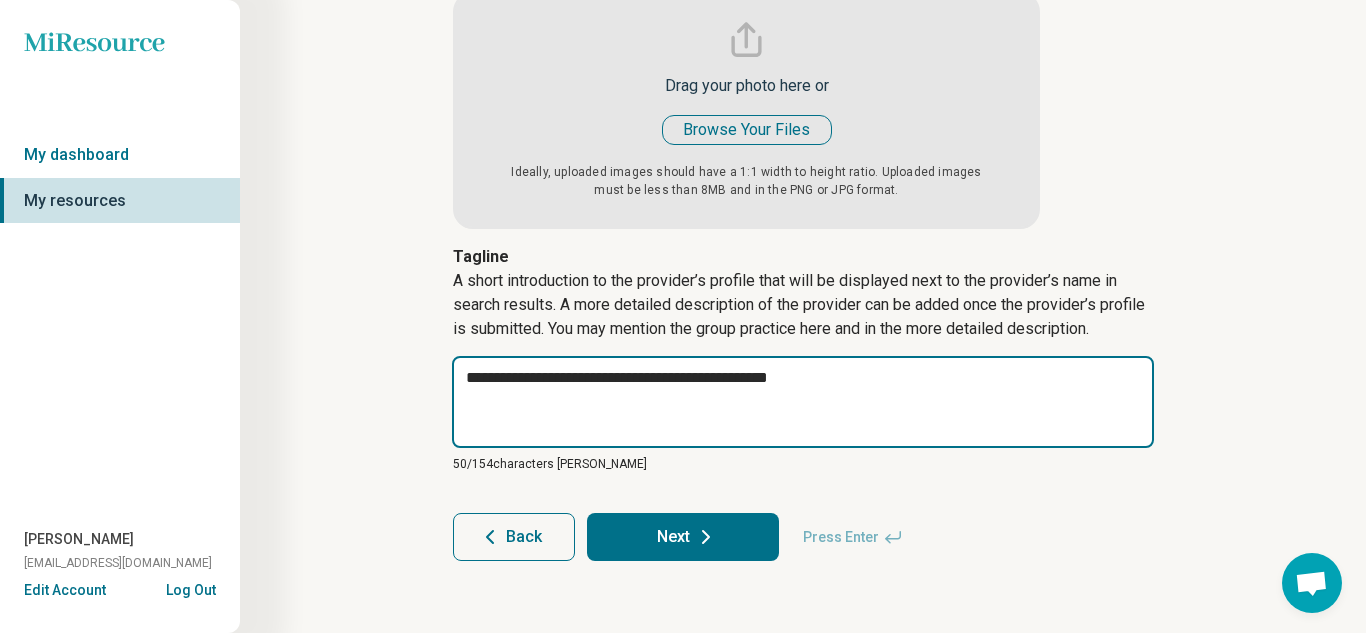 type on "*" 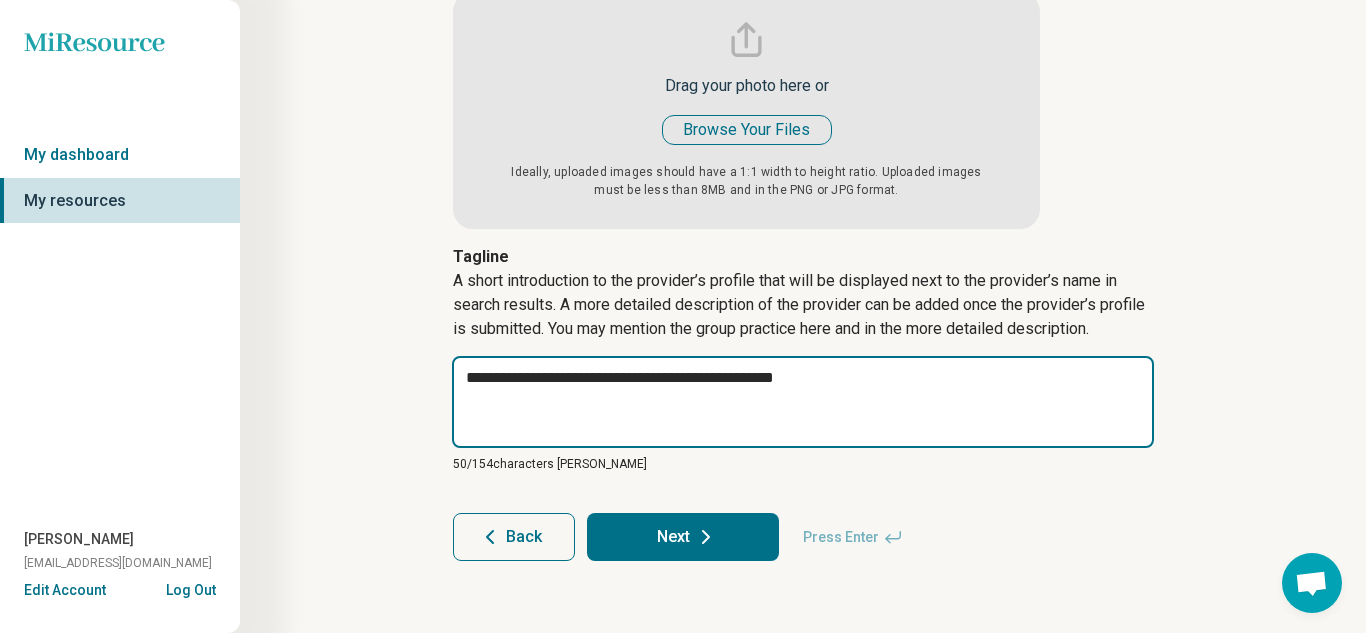 type on "*" 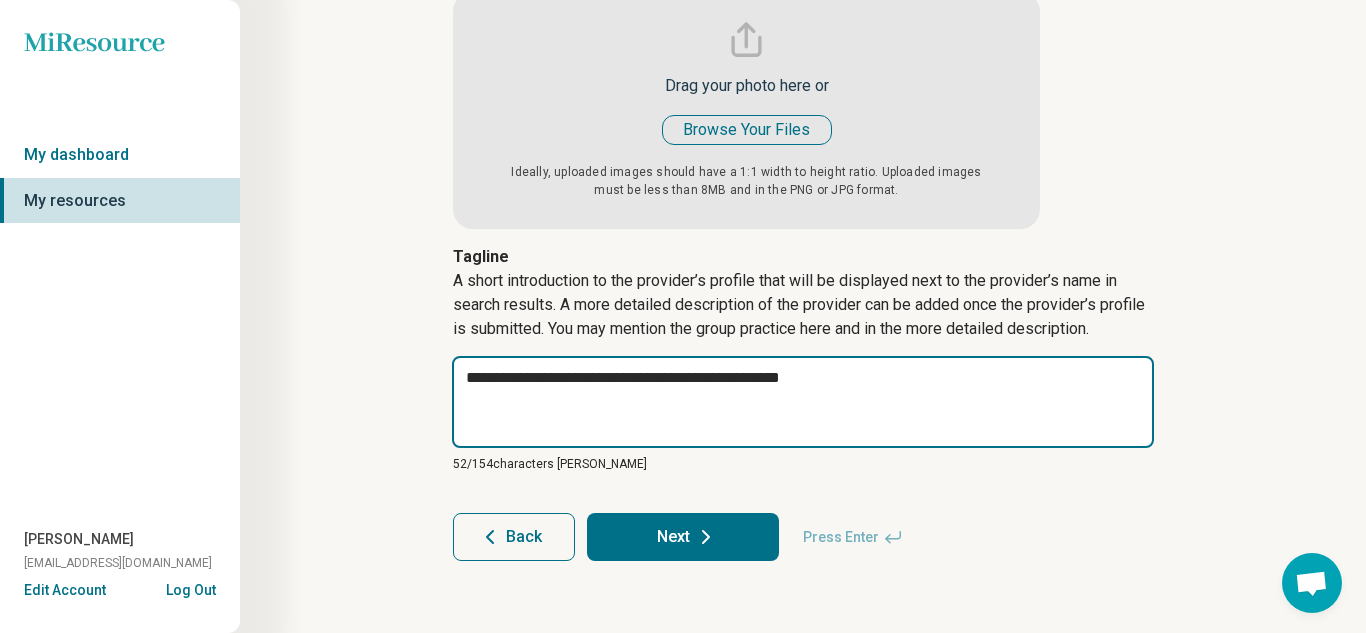 type on "*" 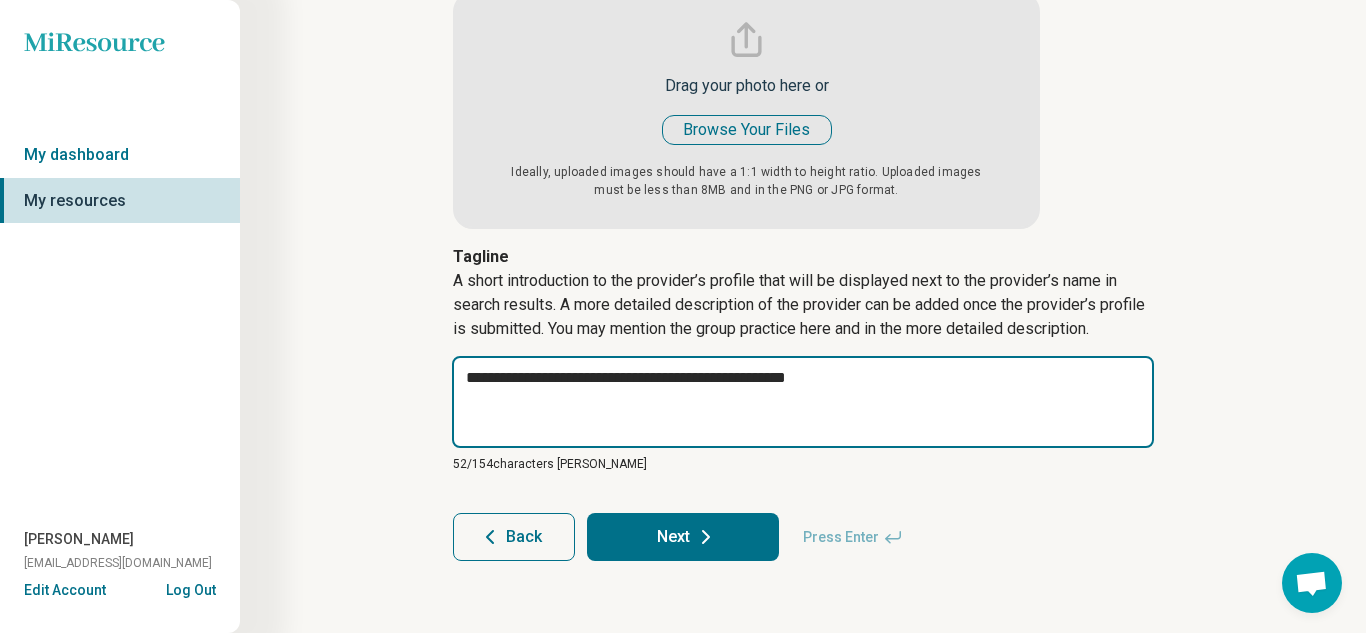 type on "*" 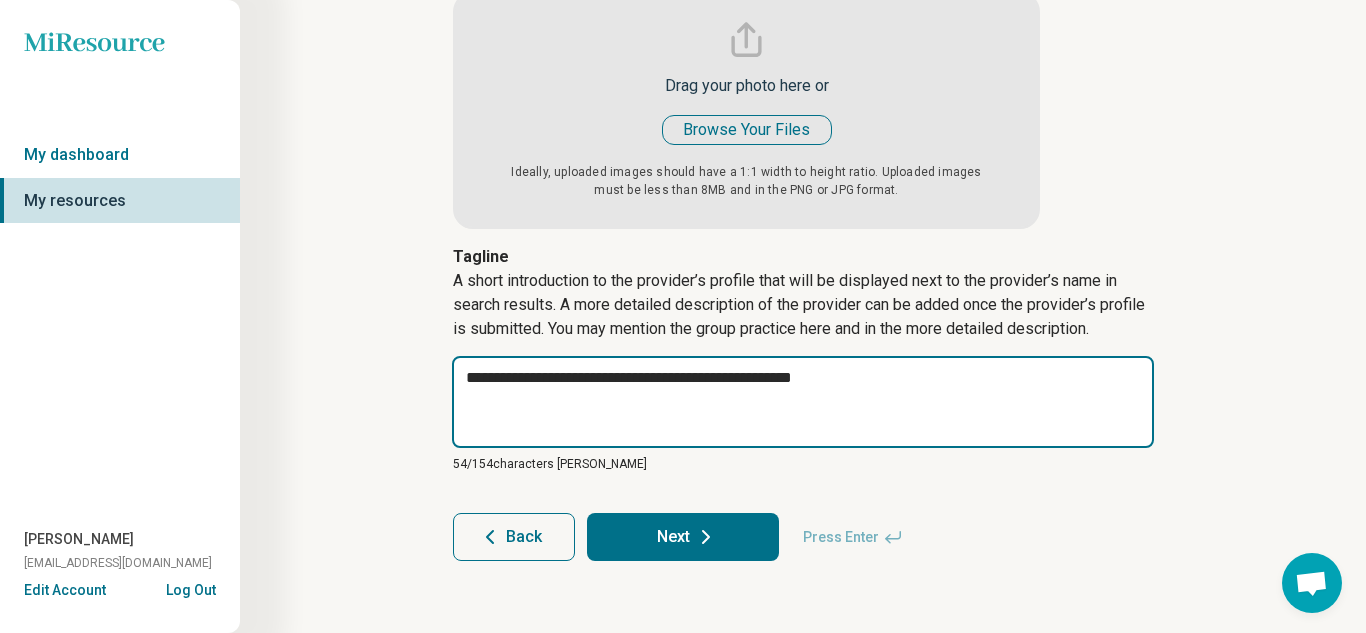 type on "*" 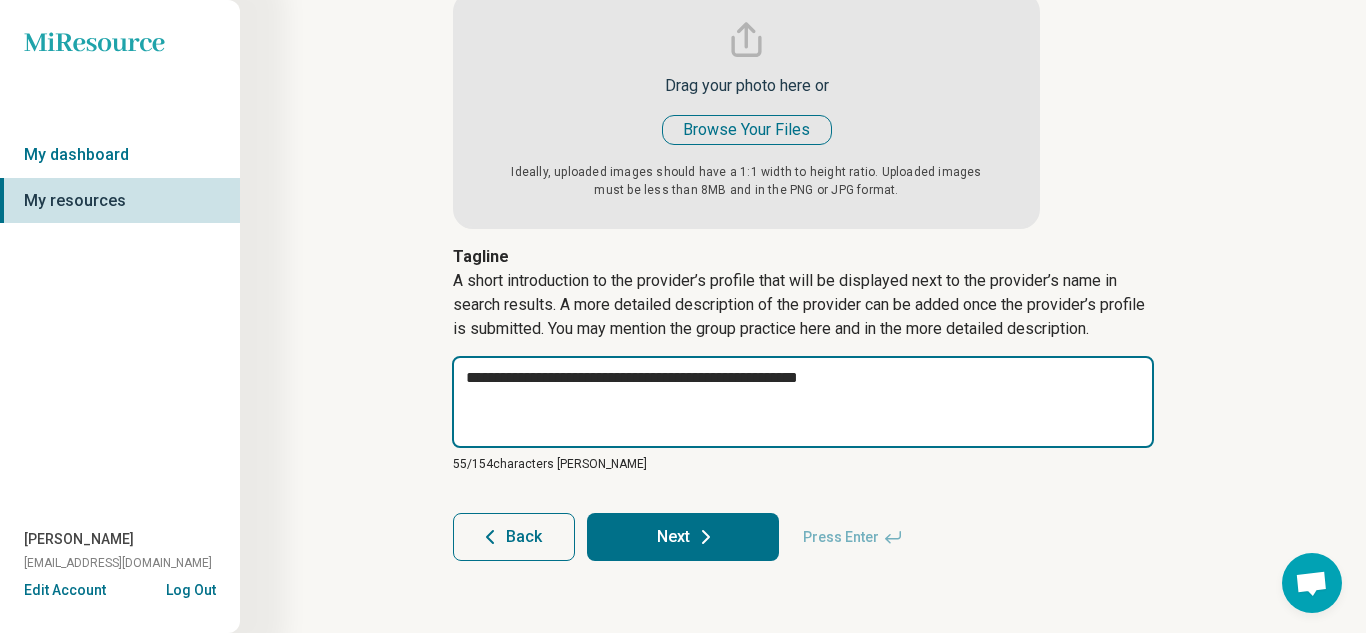 type on "*" 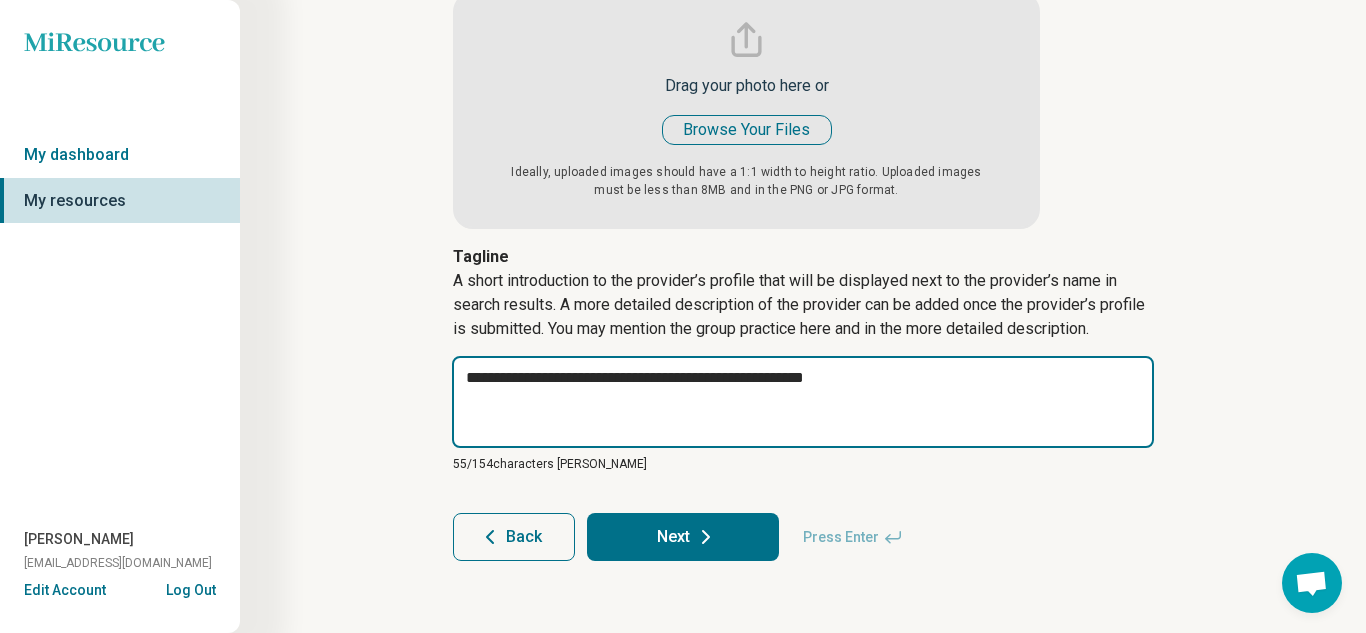 type on "*" 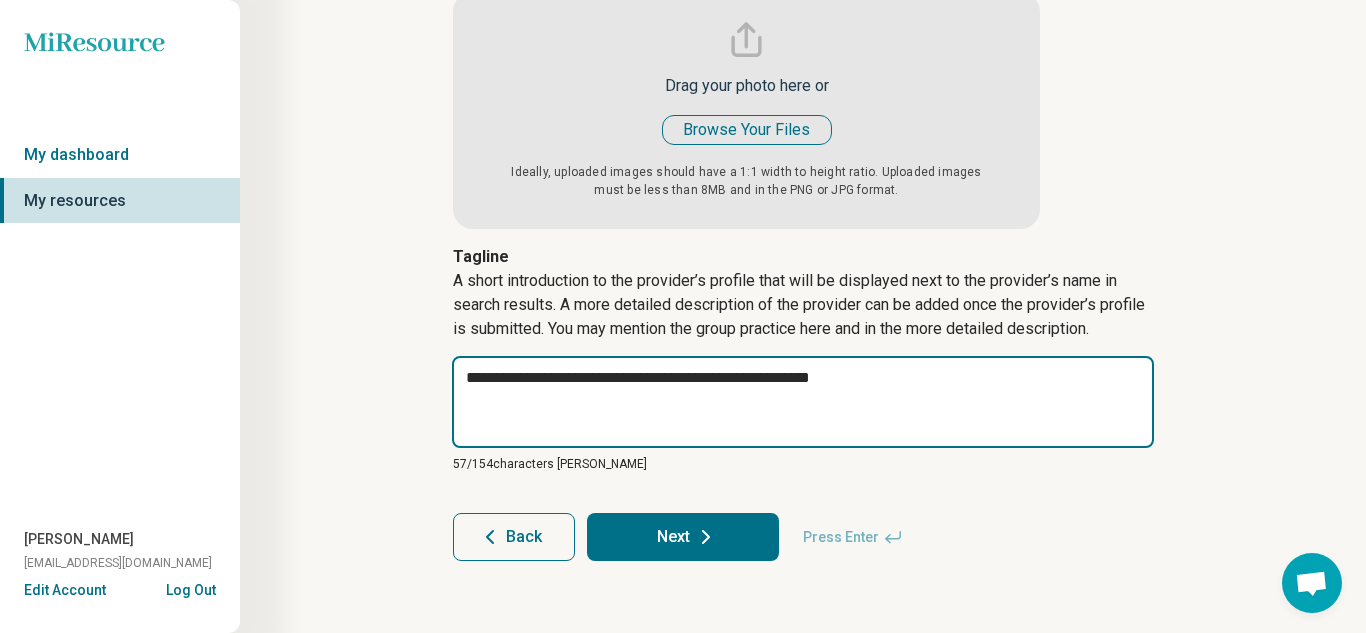 type on "*" 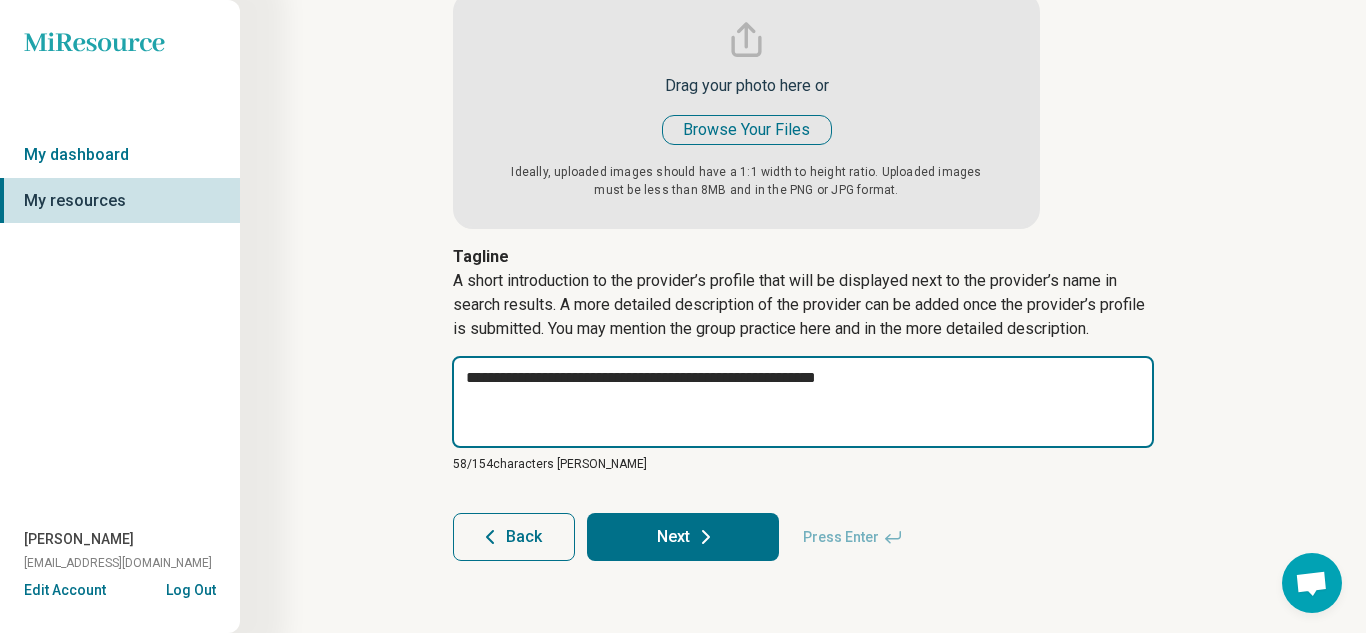 type on "*" 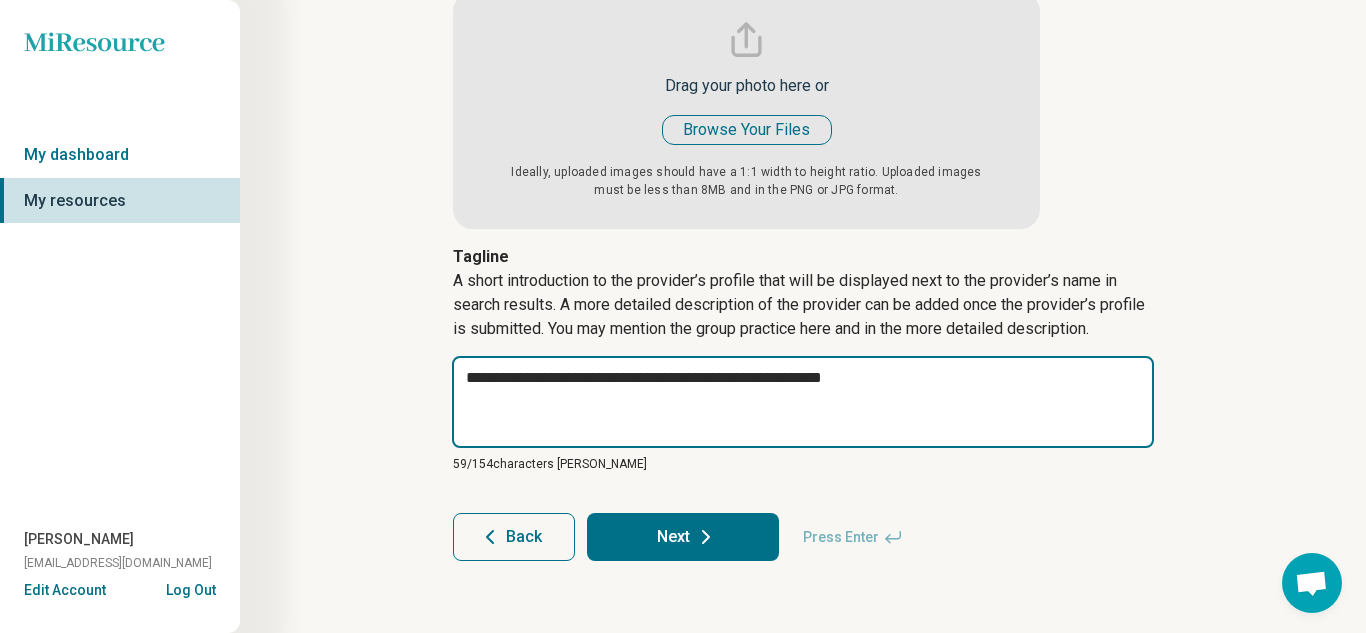 type on "*" 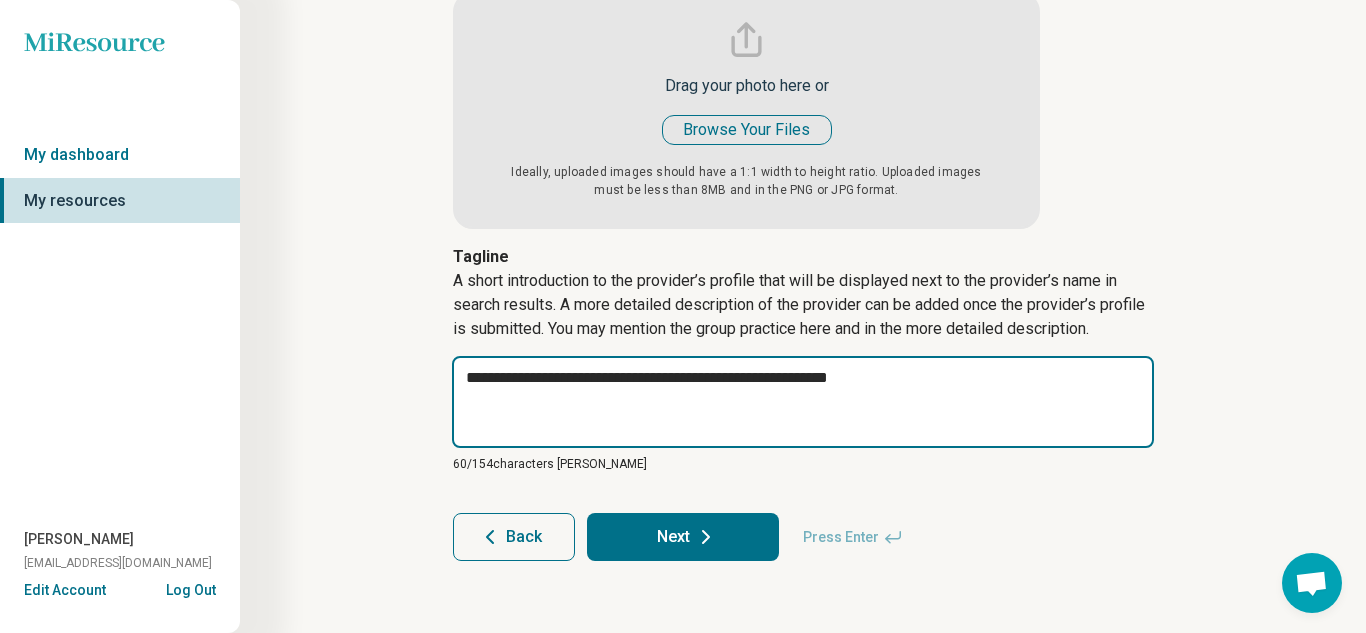 type on "*" 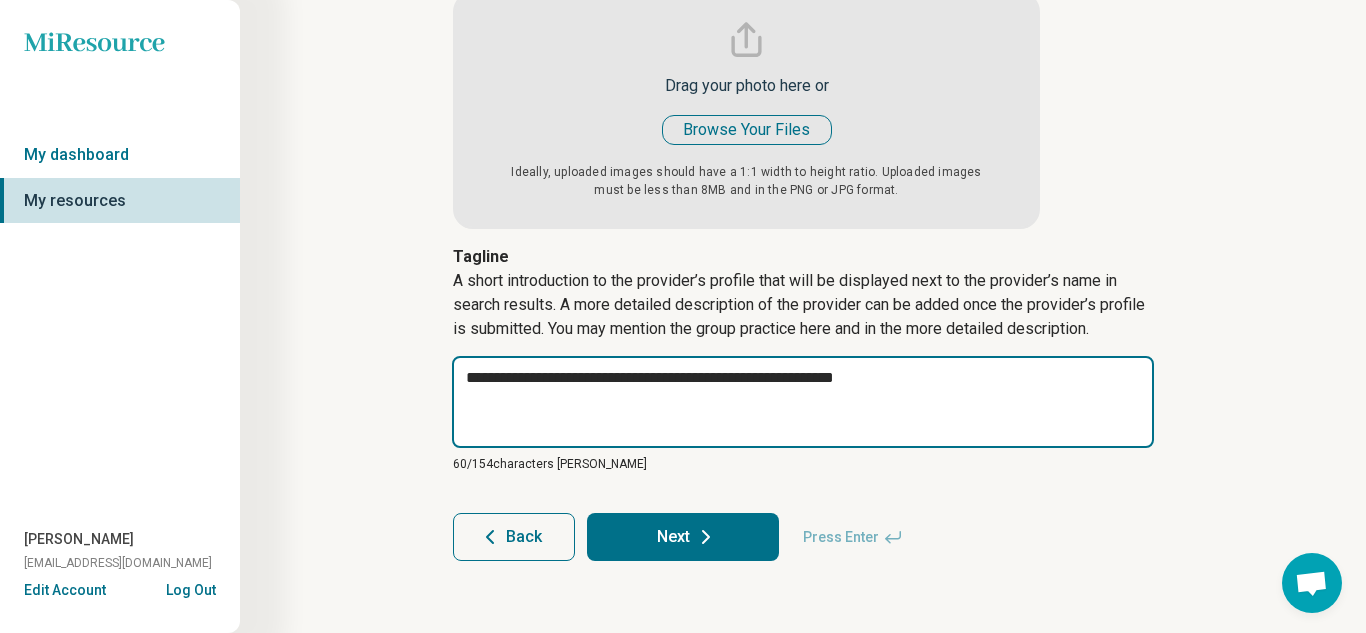 type on "*" 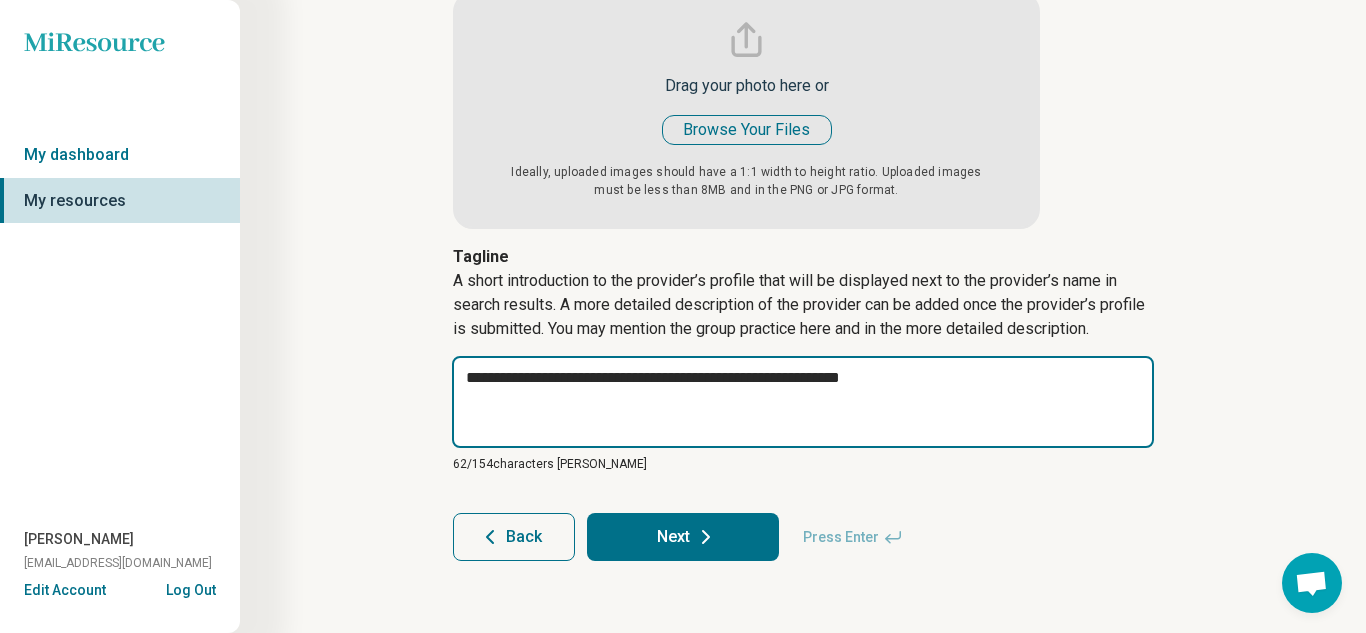 type on "*" 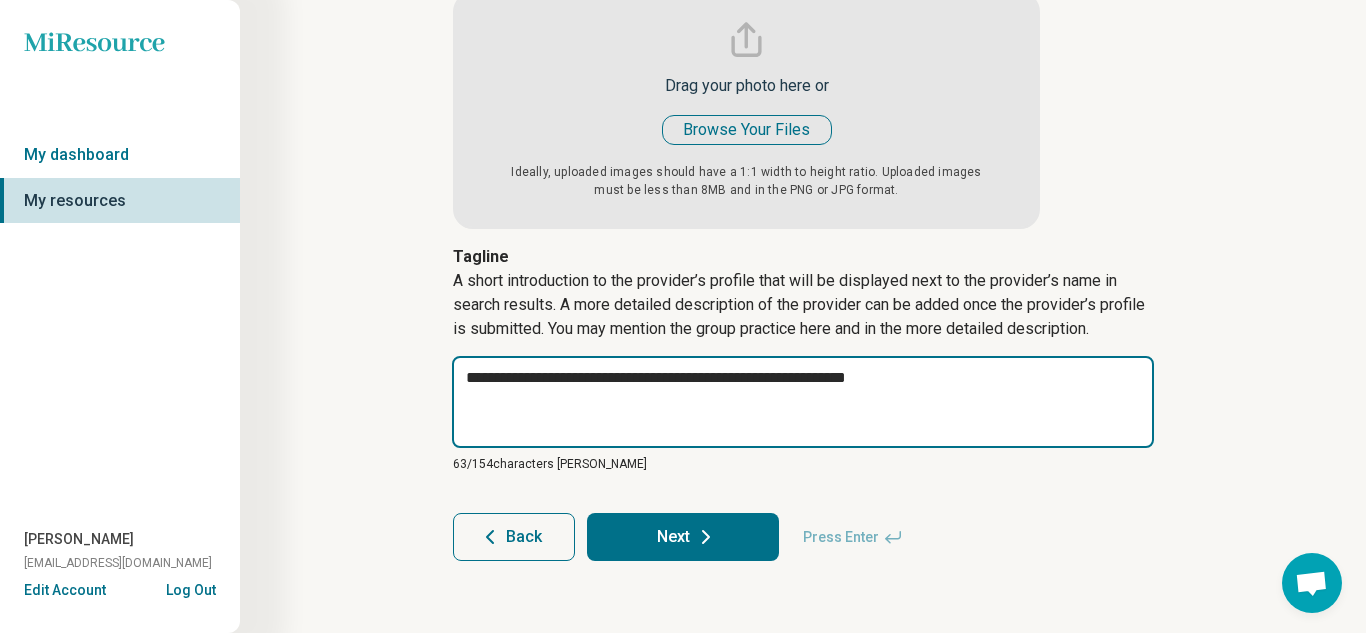 type on "*" 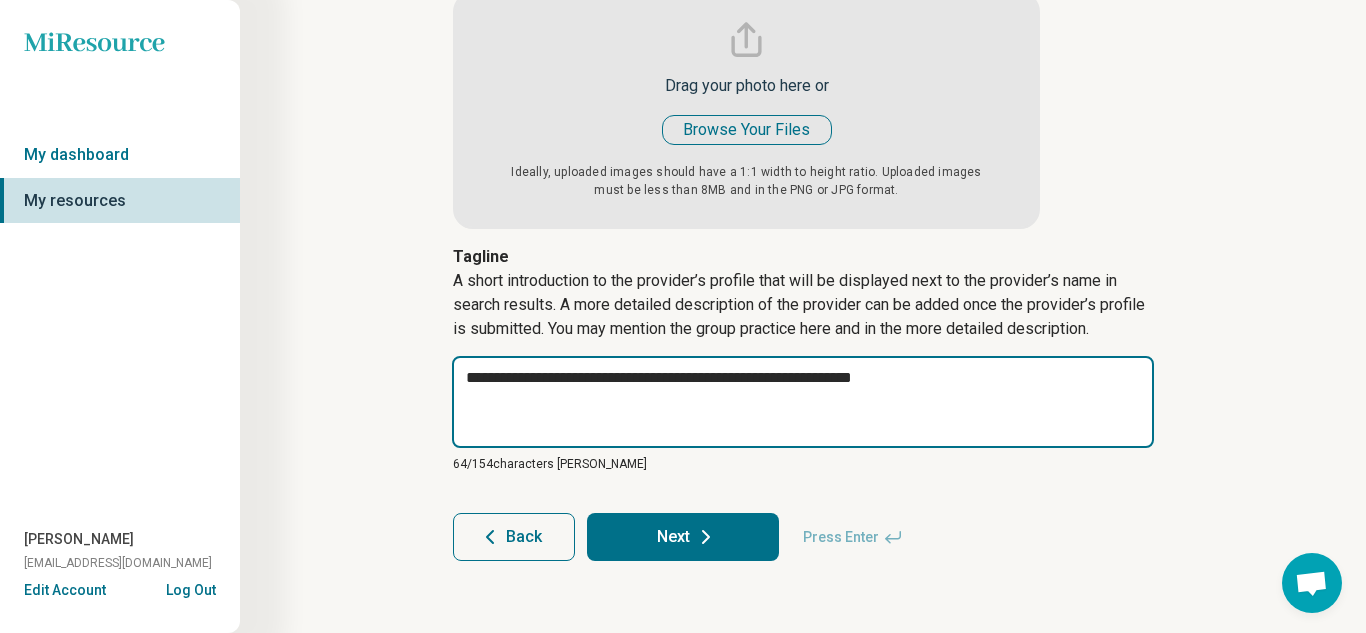 type on "*" 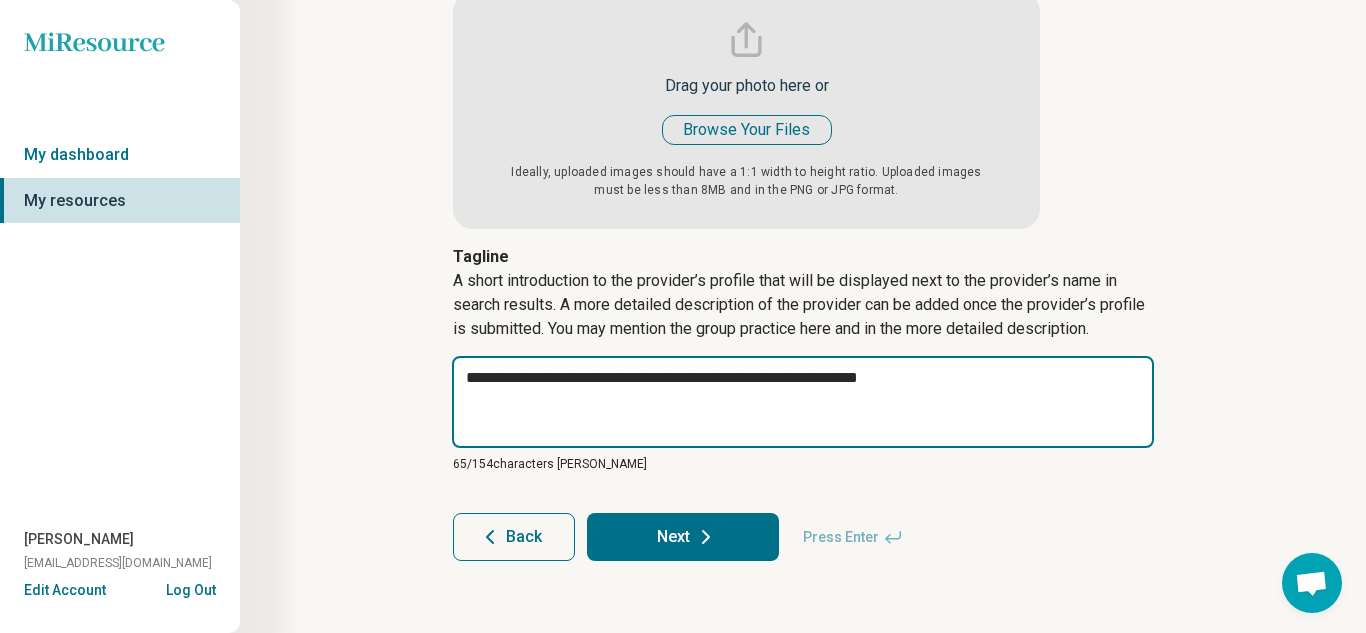 type on "*" 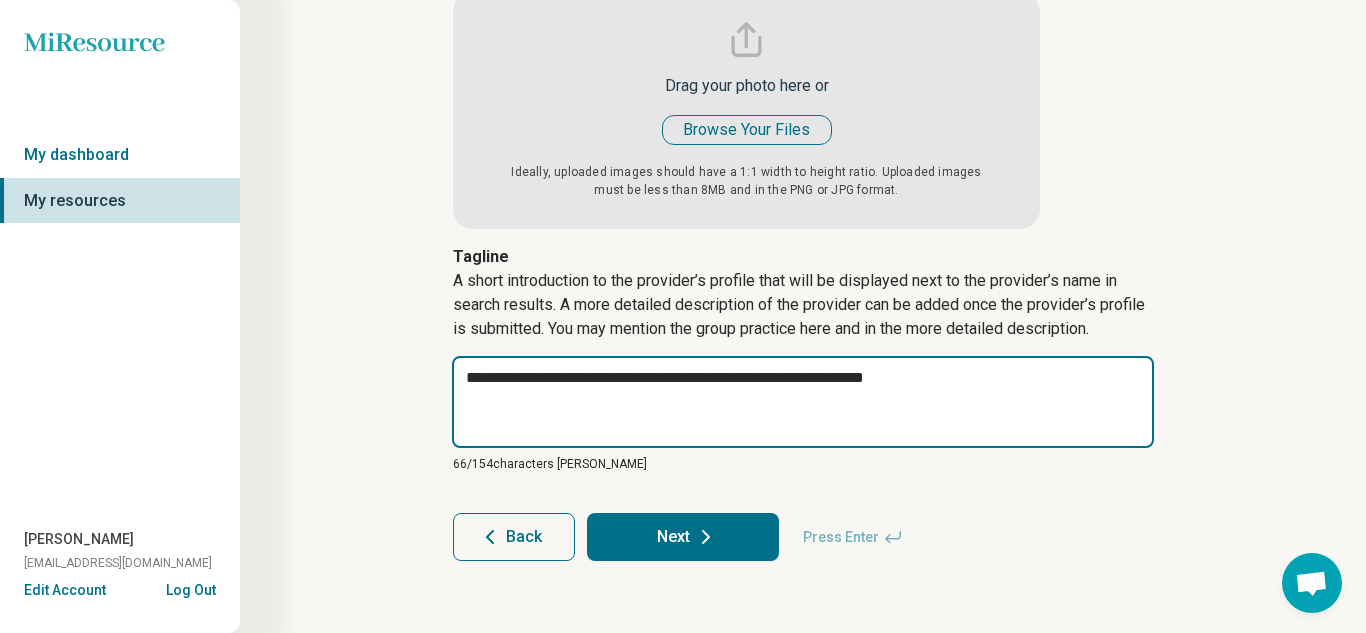 type on "*" 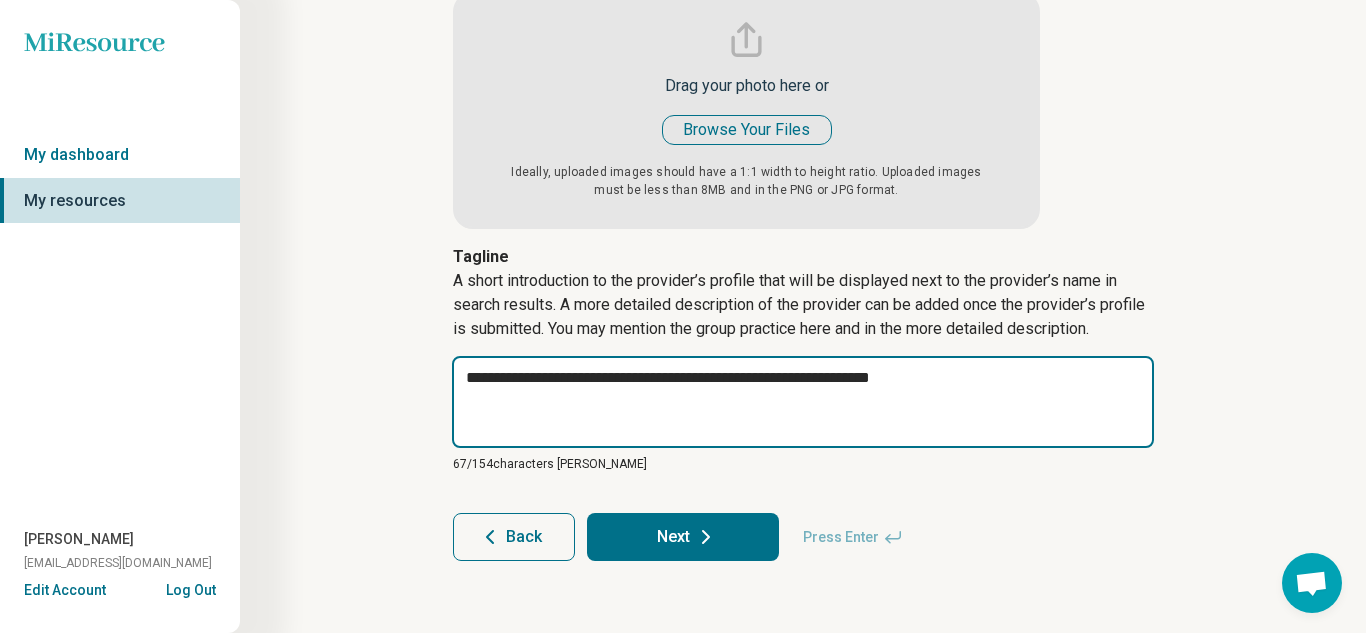 type on "*" 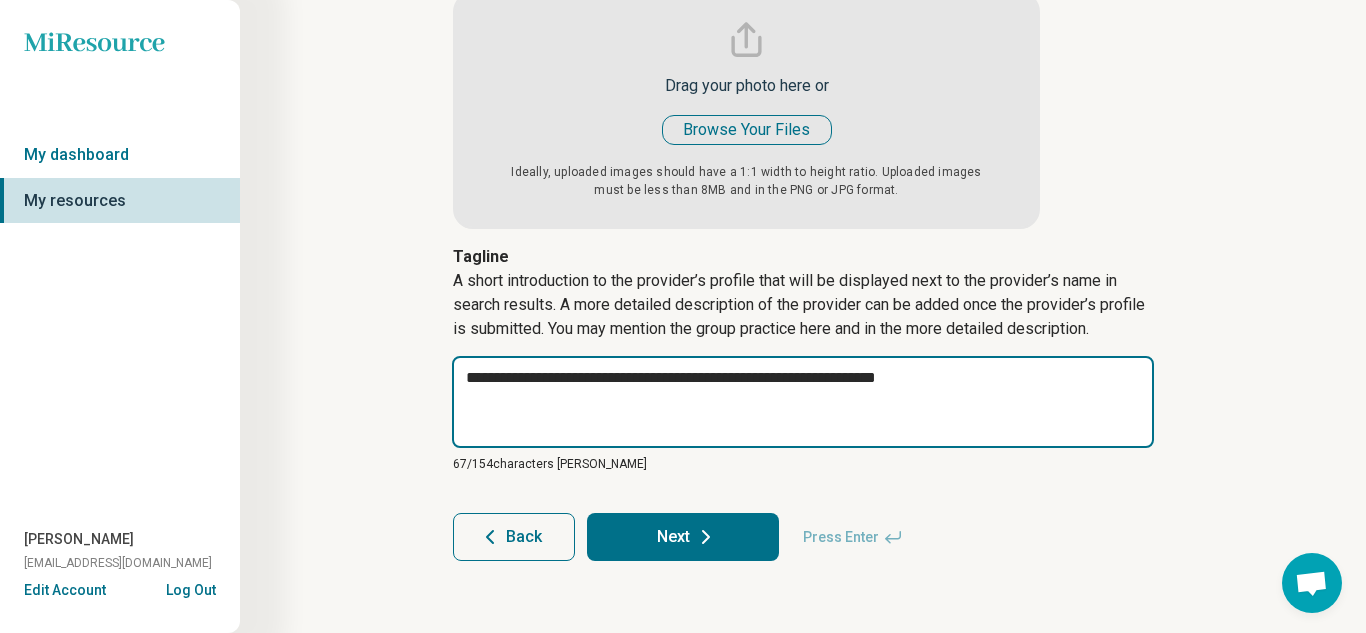 type on "*" 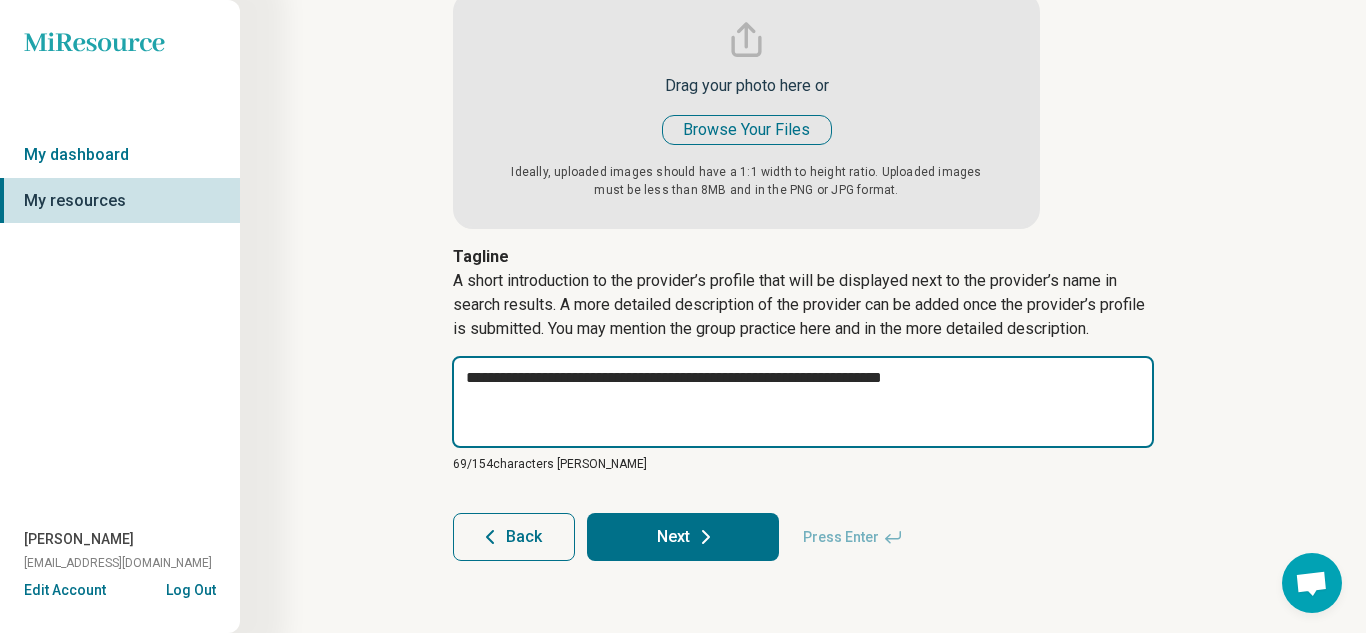 type on "*" 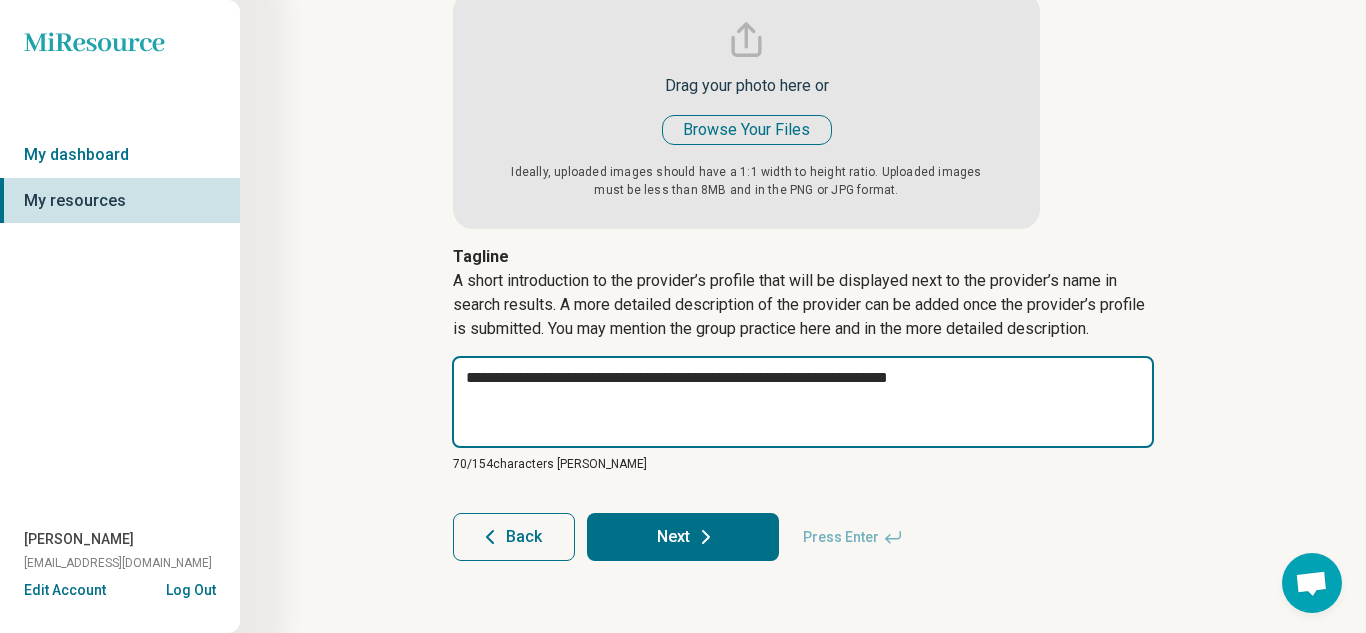 type on "*" 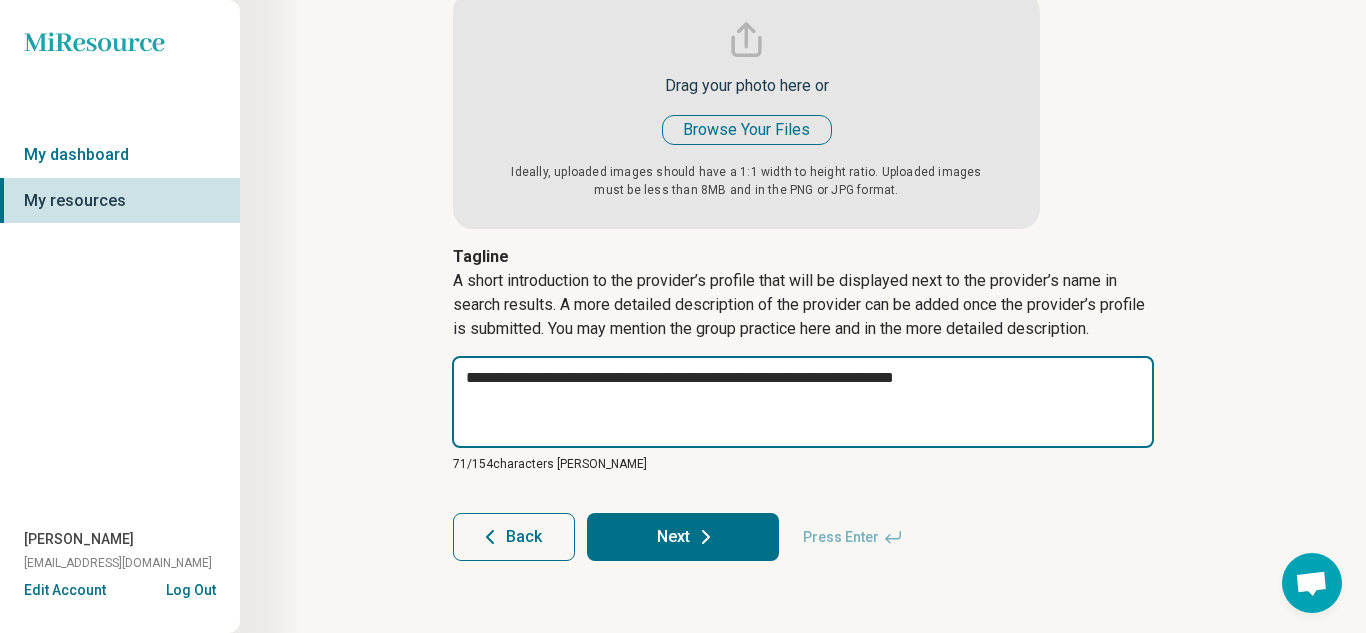click on "**********" at bounding box center [803, 402] 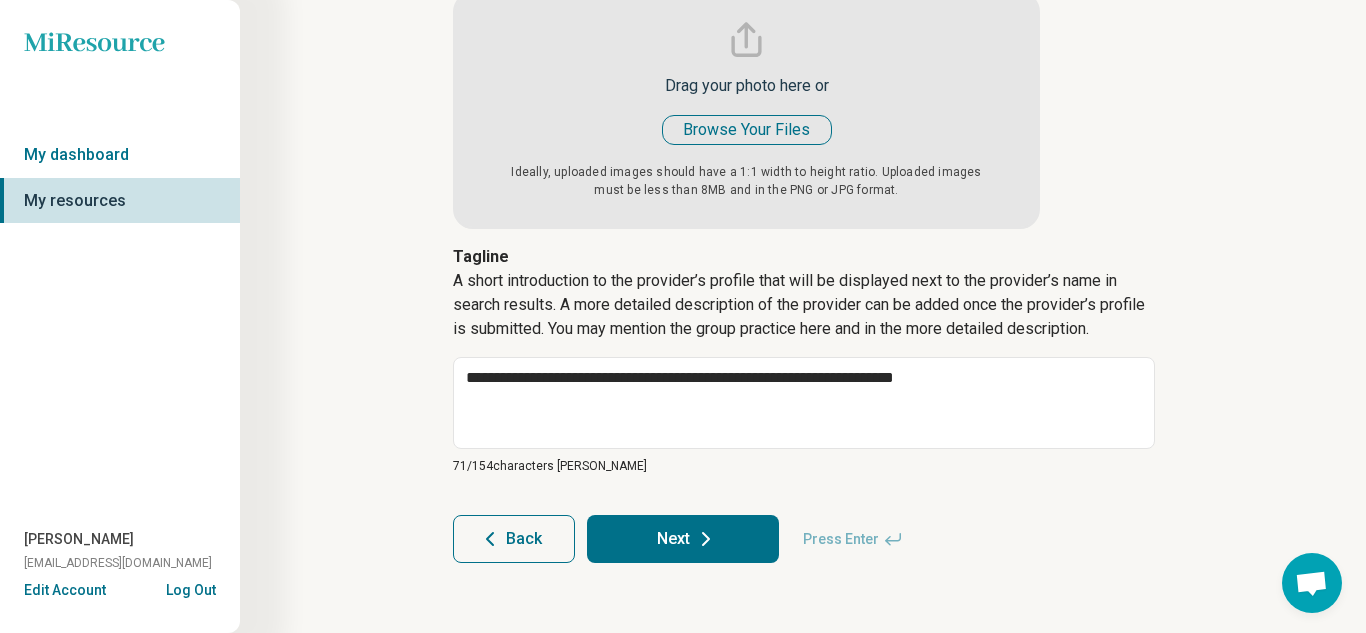 click on "**********" at bounding box center [803, 149] 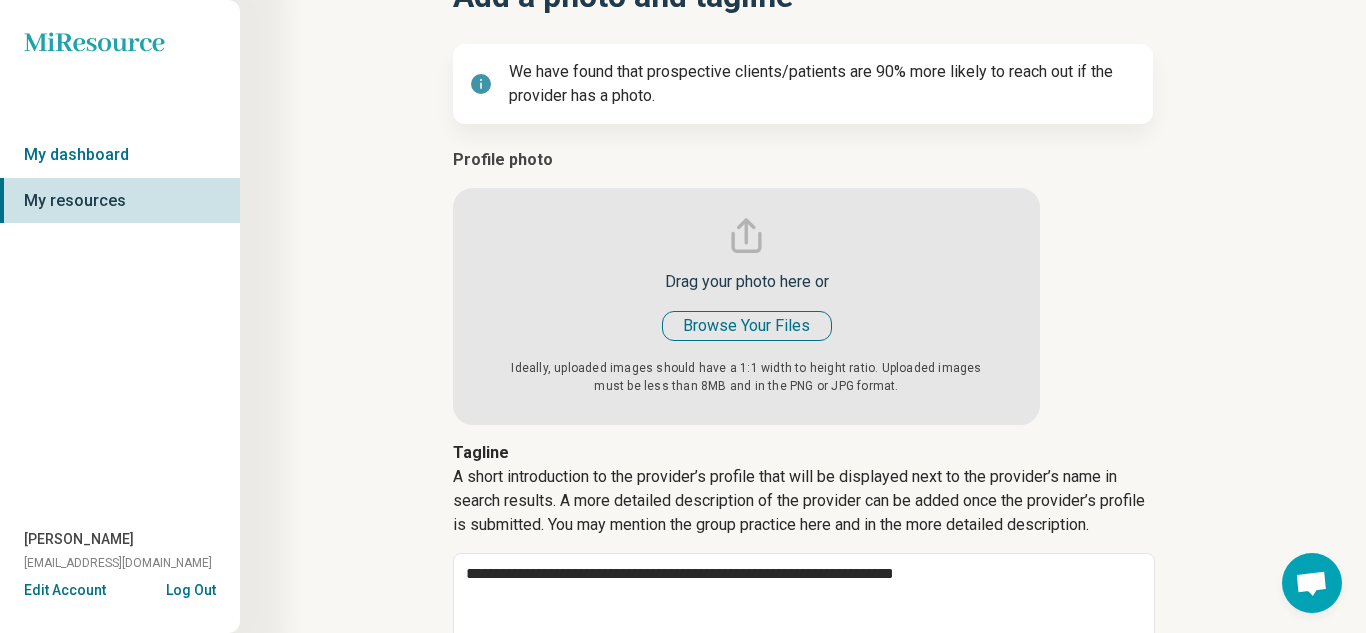 scroll, scrollTop: 356, scrollLeft: 0, axis: vertical 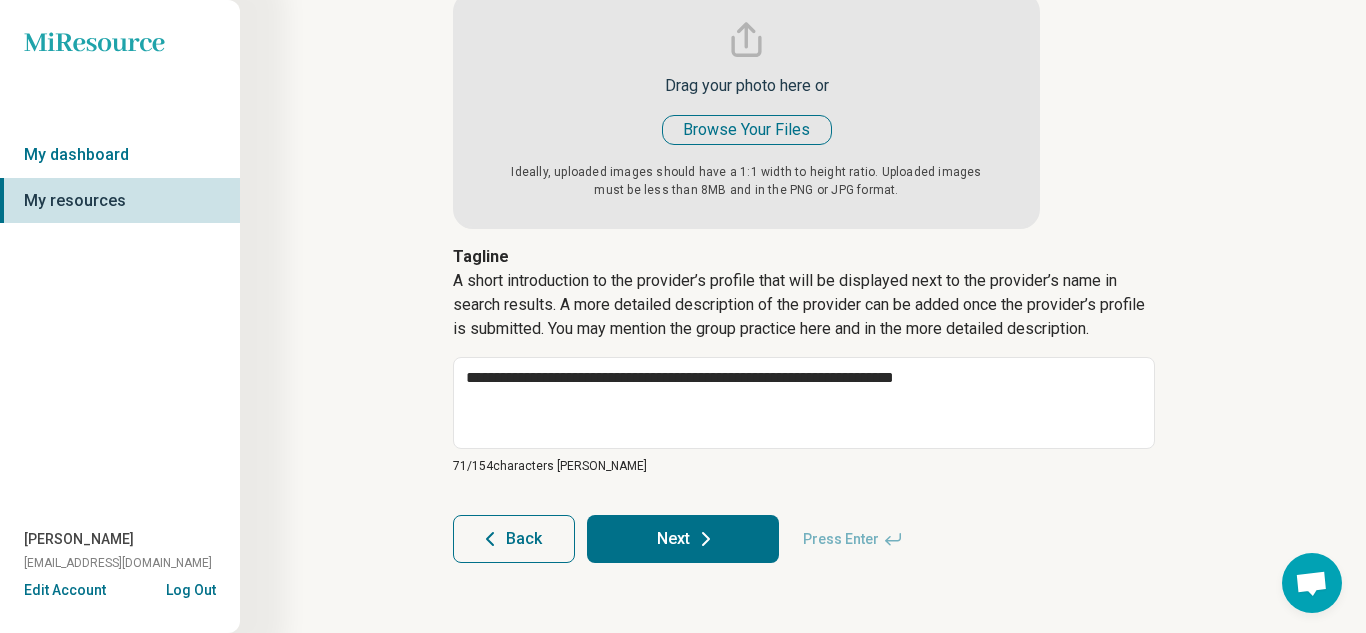 click 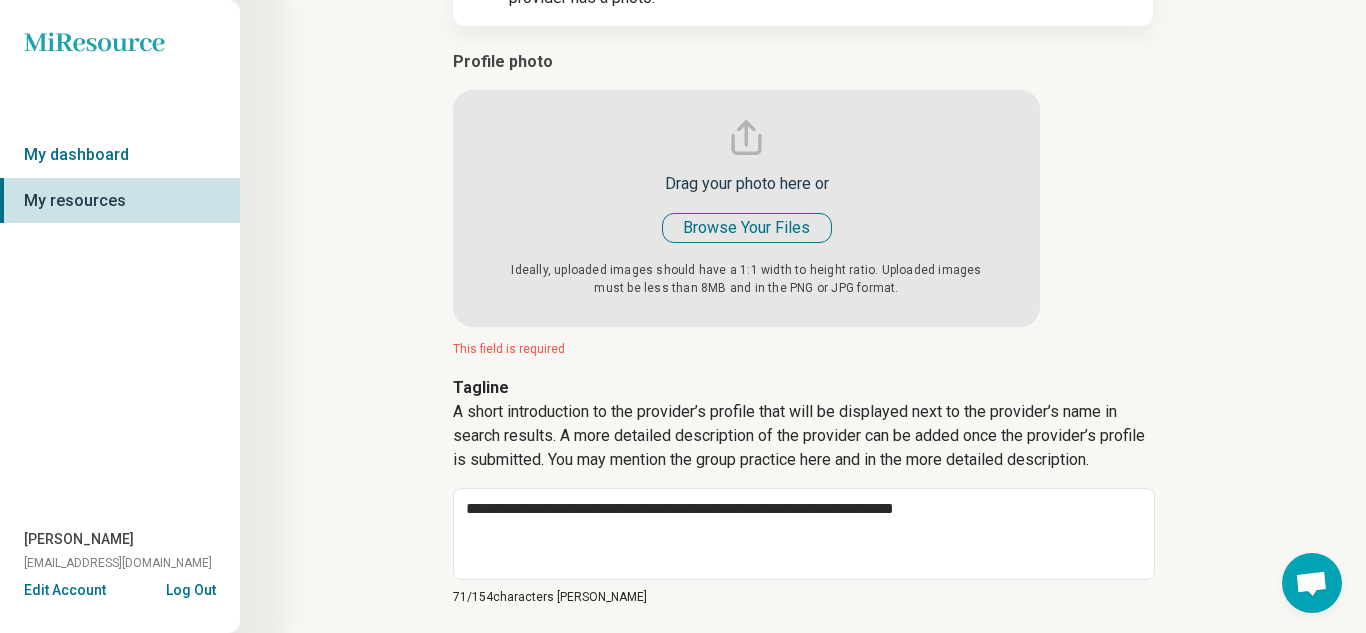 scroll, scrollTop: 239, scrollLeft: 0, axis: vertical 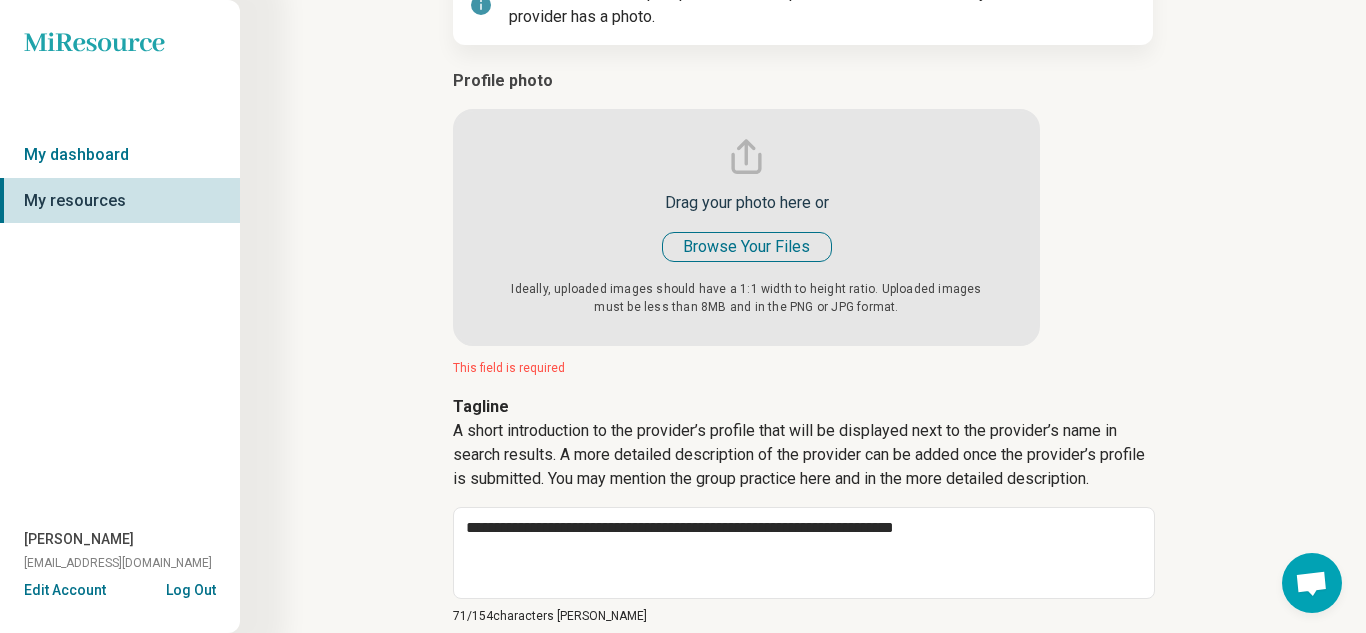 click at bounding box center [746, 207] 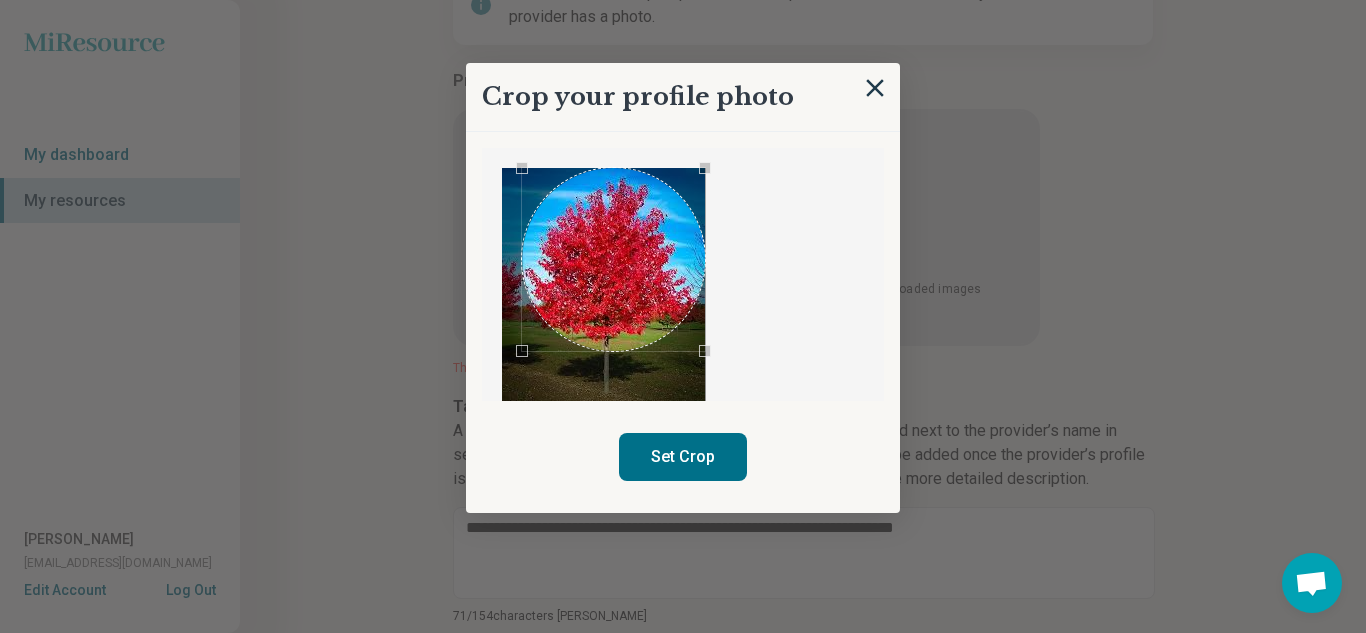 click on "Crop your profile photo Set Crop" at bounding box center [683, 288] 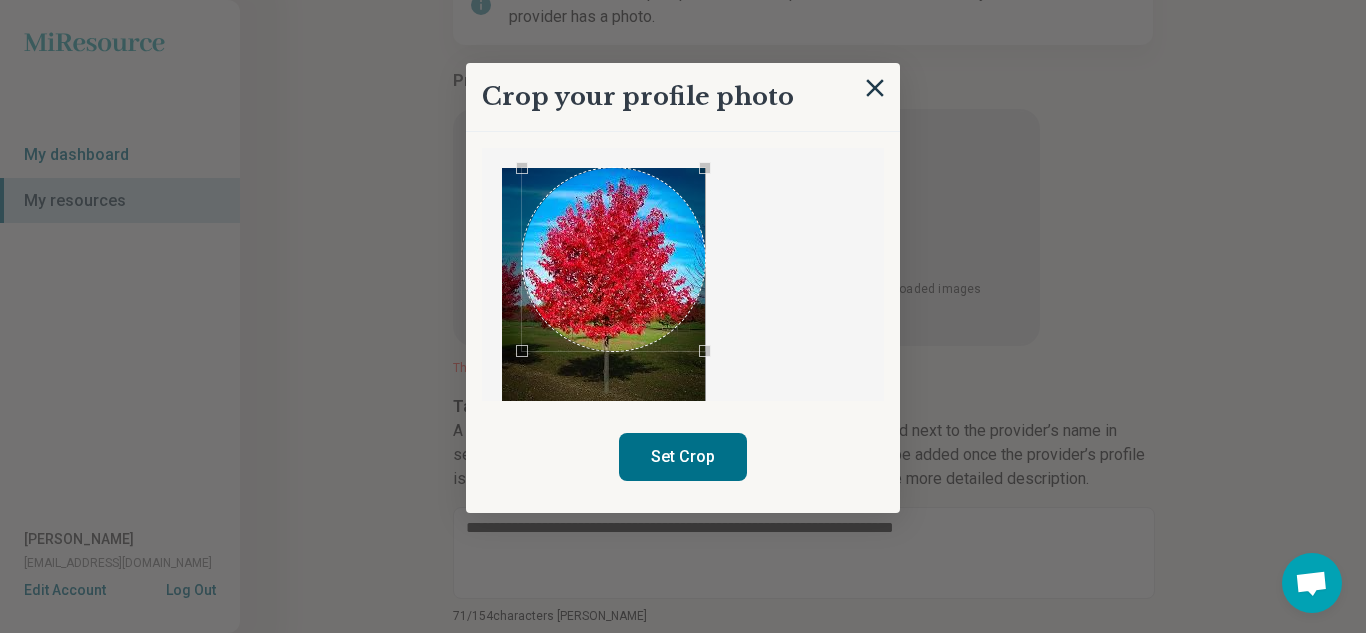 click at bounding box center [613, 259] 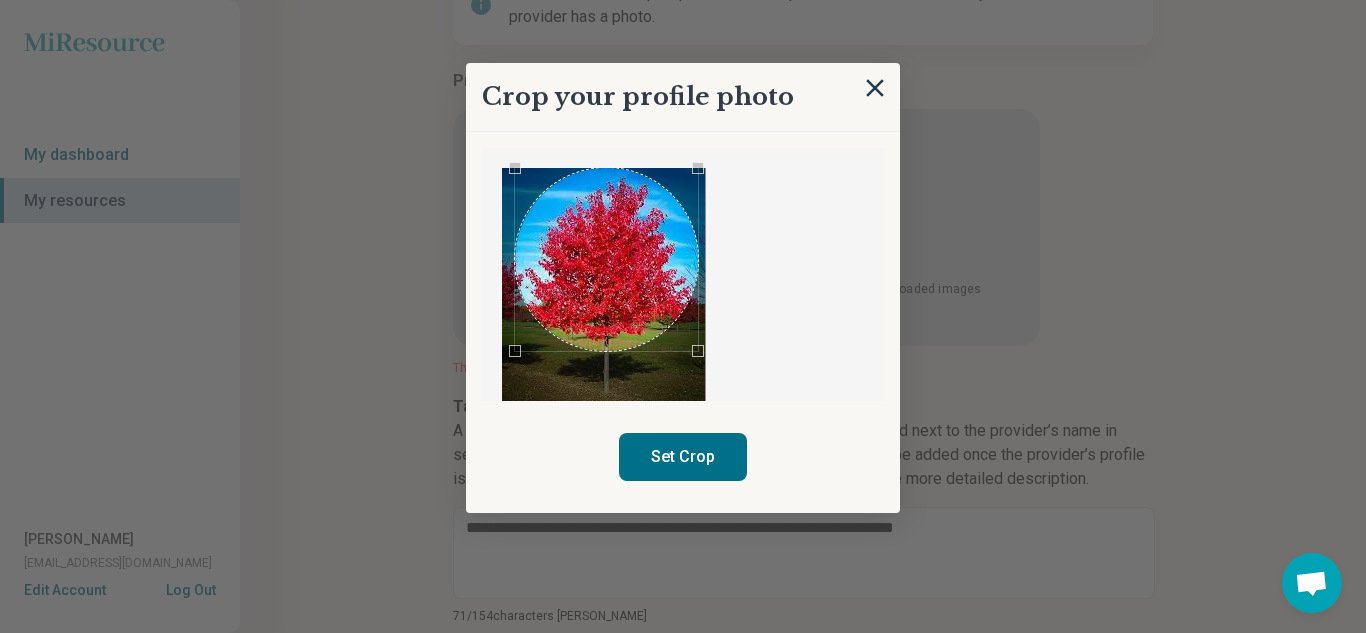 click at bounding box center (606, 259) 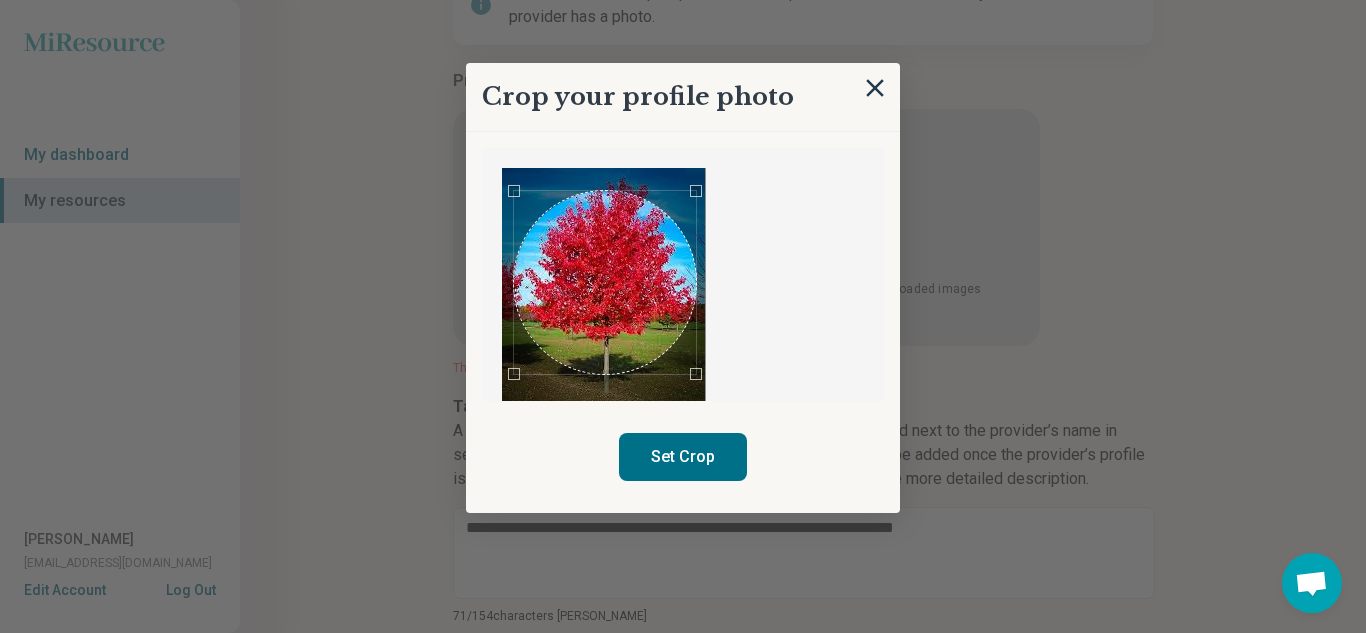 click at bounding box center (605, 282) 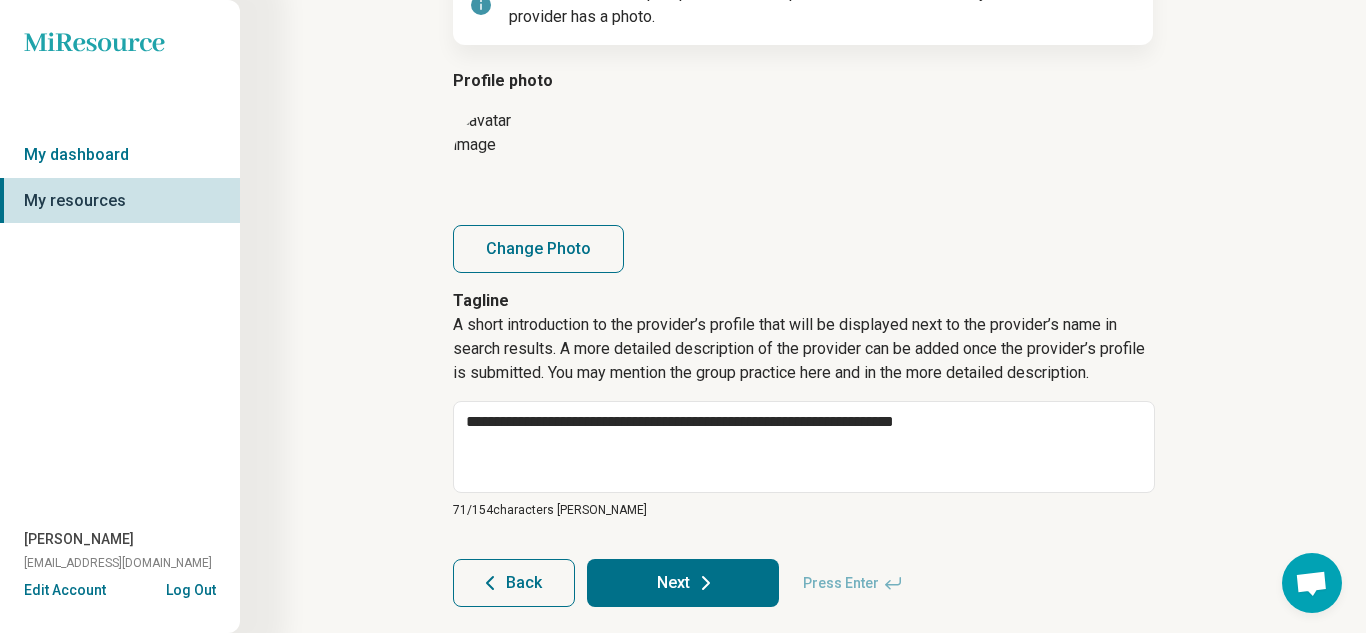 click on "**********" at bounding box center [803, 230] 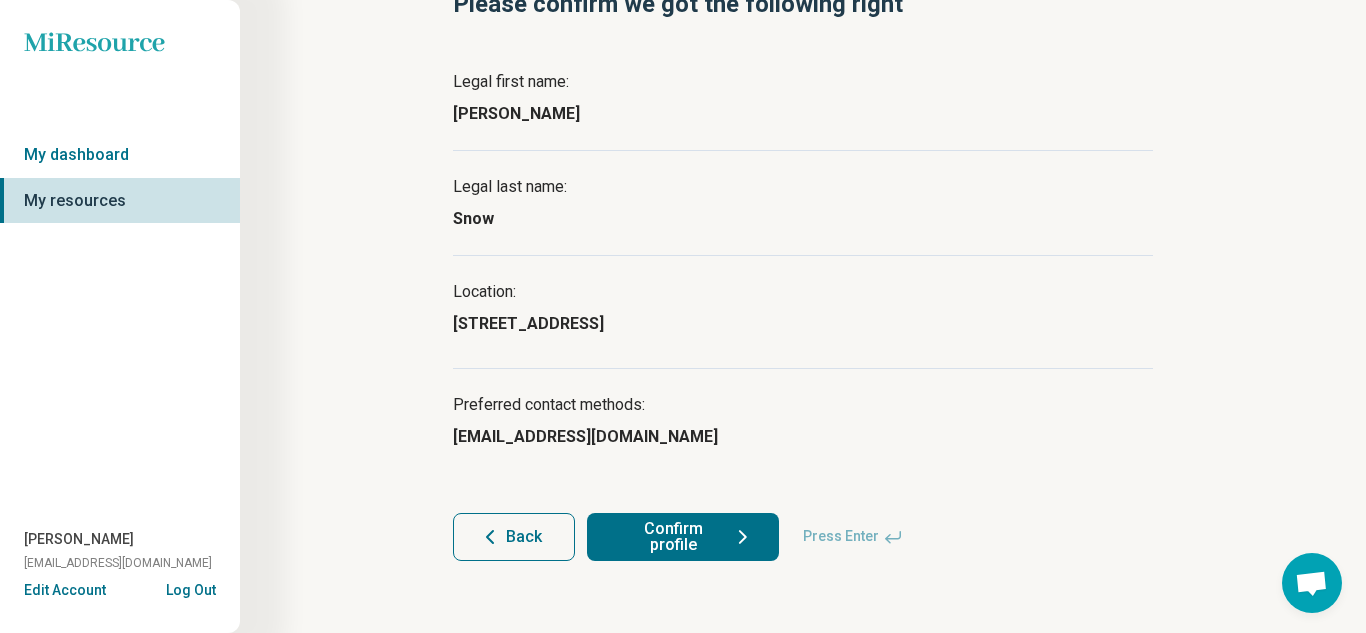 scroll, scrollTop: 140, scrollLeft: 0, axis: vertical 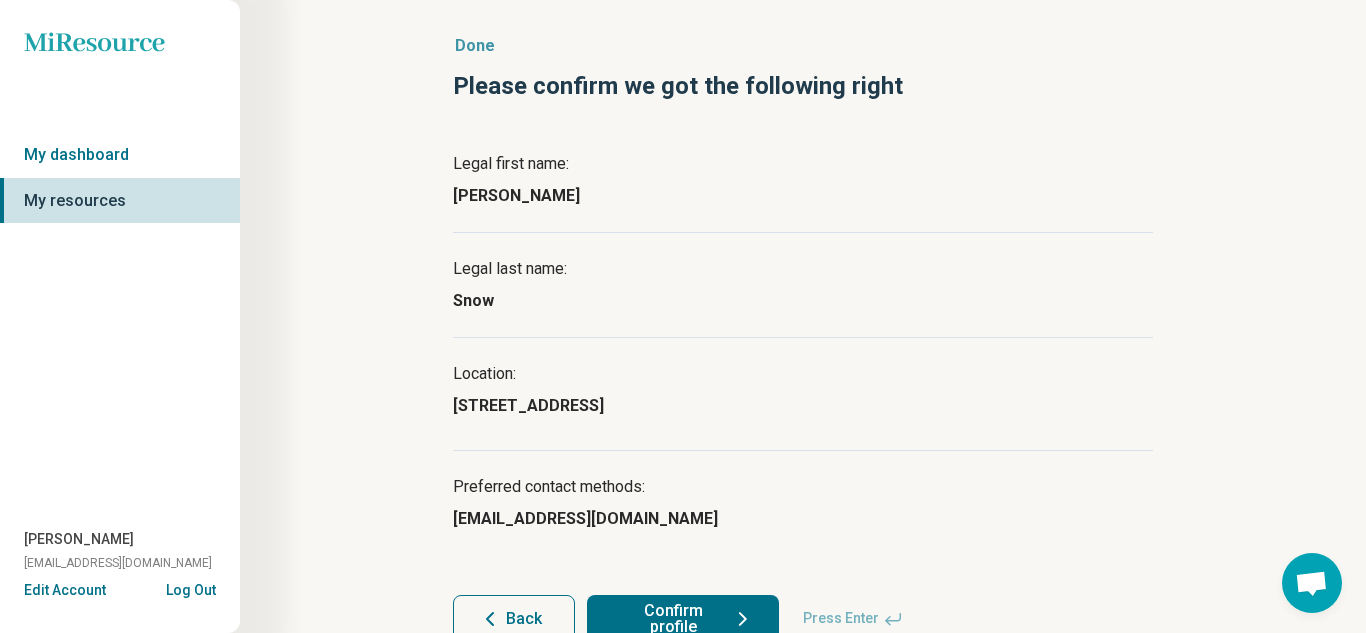 click on "Confirm profile" at bounding box center (683, 619) 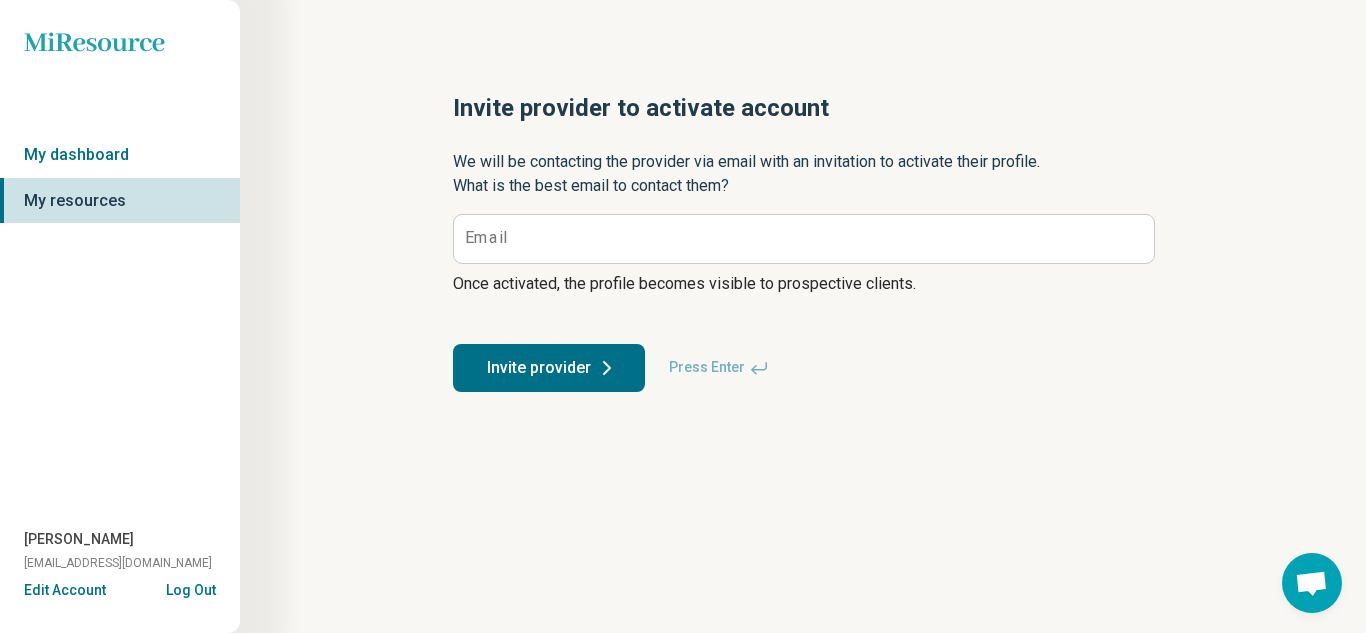 scroll, scrollTop: 0, scrollLeft: 0, axis: both 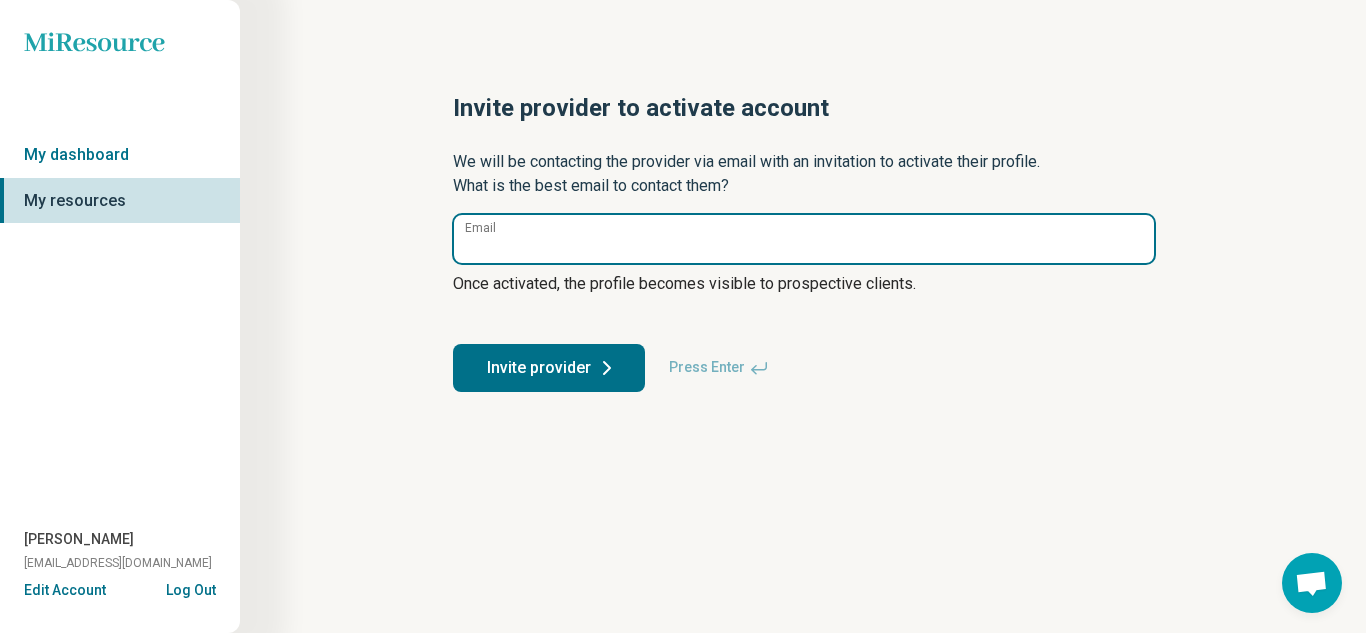 click on "Email" at bounding box center (804, 239) 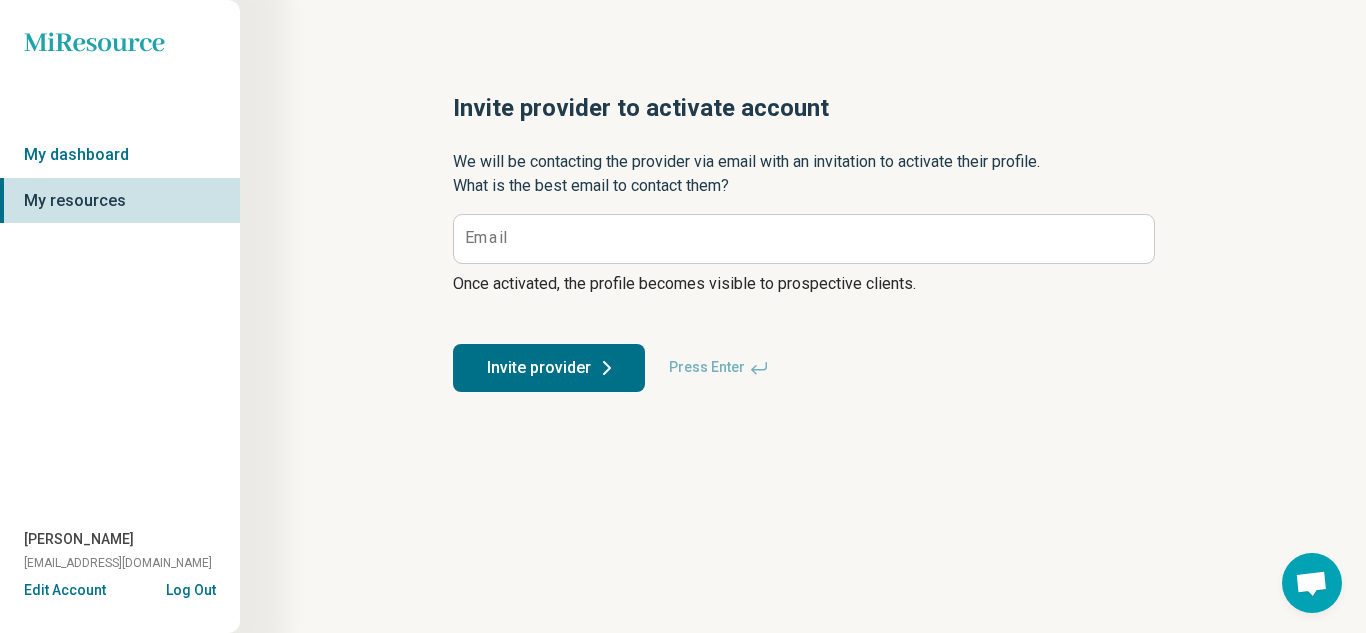 click on "Invite provider to activate account We will be contacting the provider via email with an invitation to activate their profile. What is the best email to contact them? Email Once activated, the profile becomes visible to prospective clients. Invite provider Press Enter" at bounding box center (803, 242) 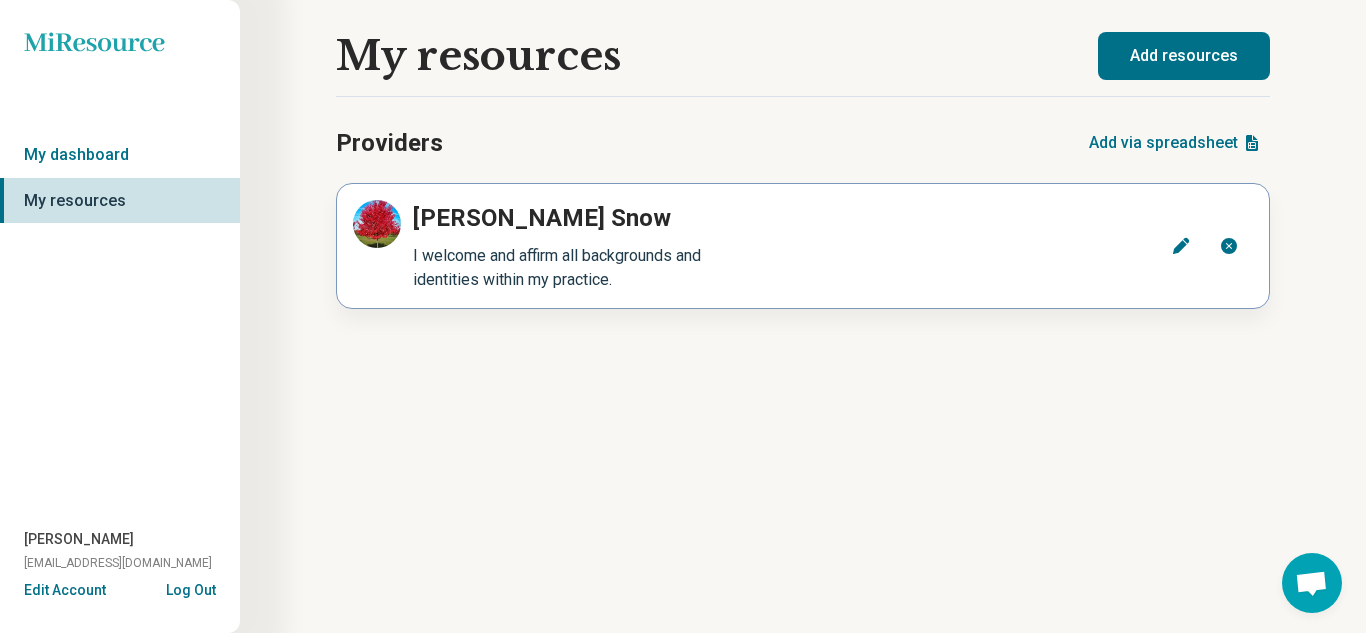 click on "I welcome and affirm all backgrounds and identities within my practice." at bounding box center (591, 268) 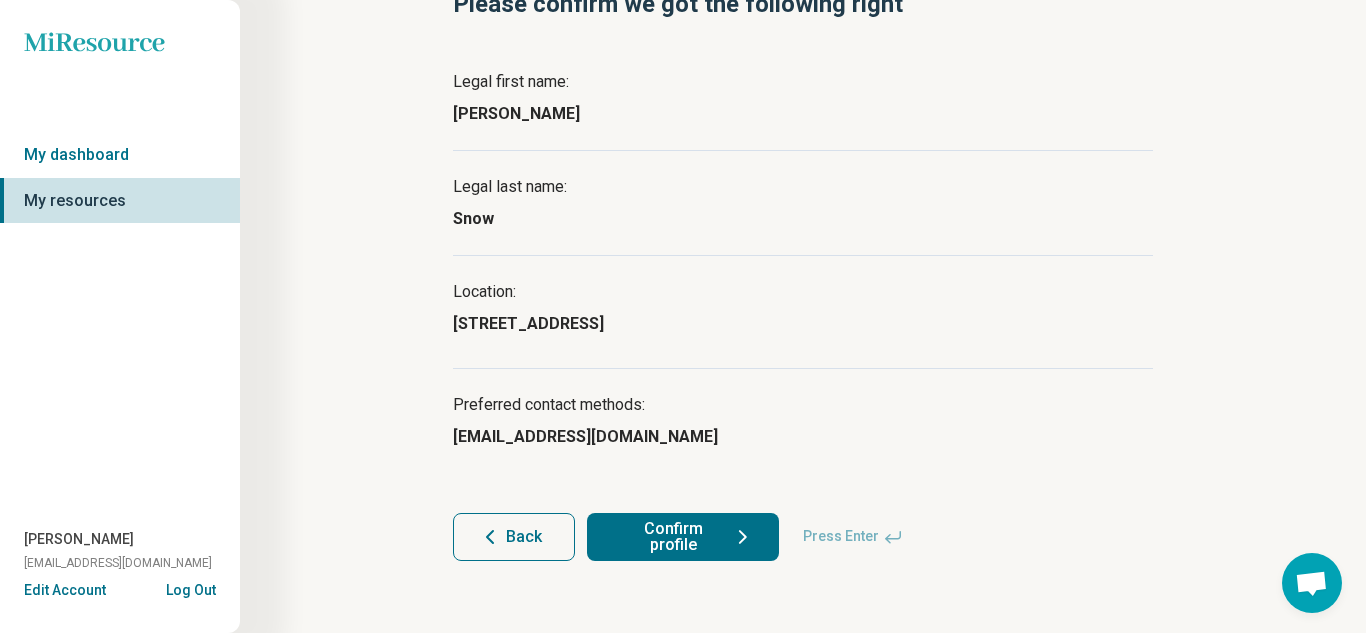 scroll, scrollTop: 40, scrollLeft: 0, axis: vertical 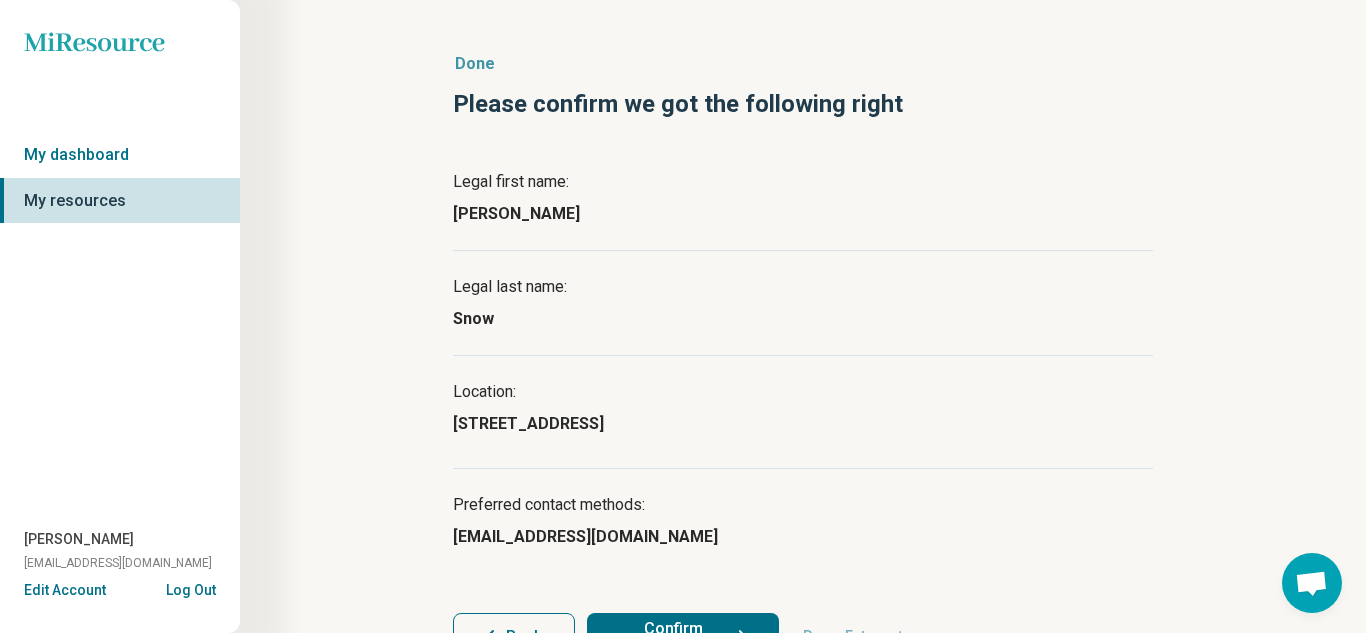 click on "Done" at bounding box center [803, 64] 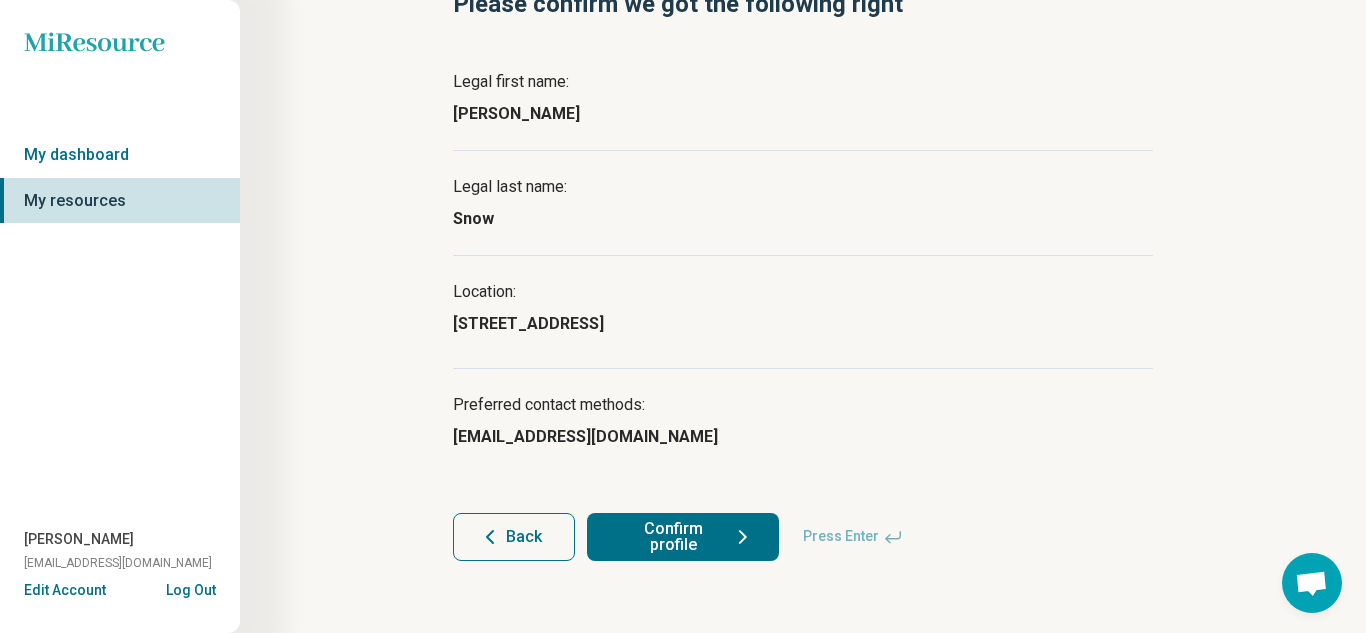 click on "My resources" at bounding box center [120, 200] 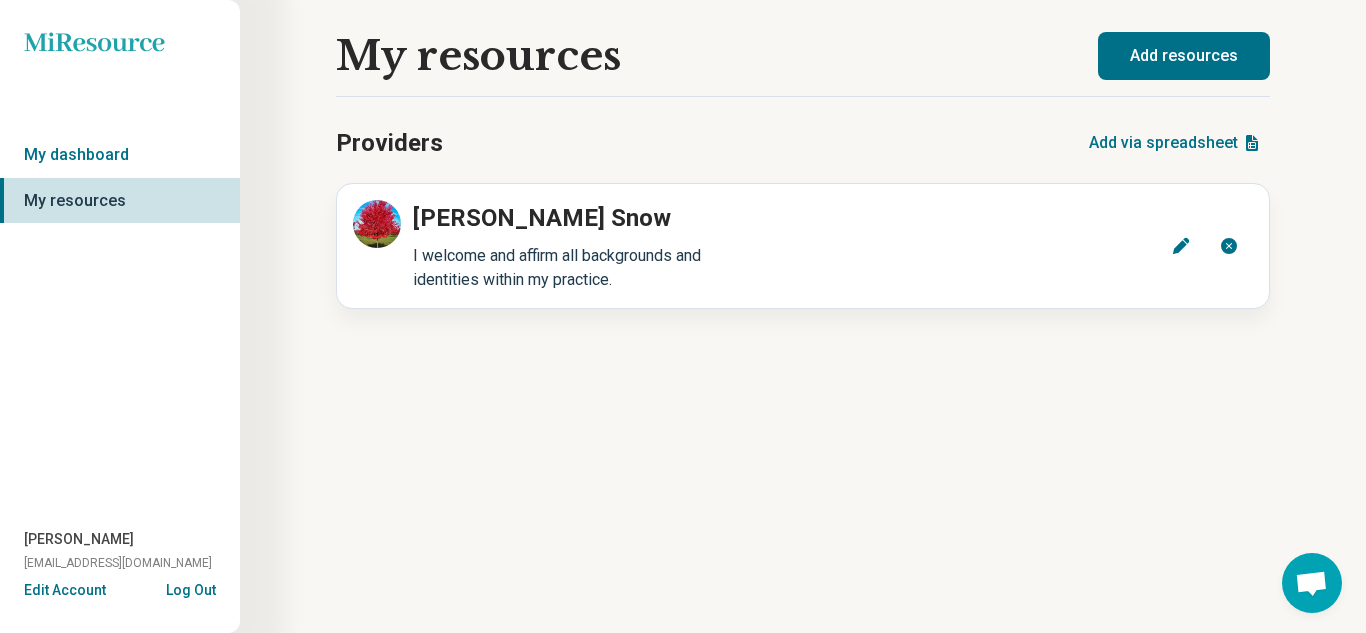 scroll, scrollTop: 0, scrollLeft: 0, axis: both 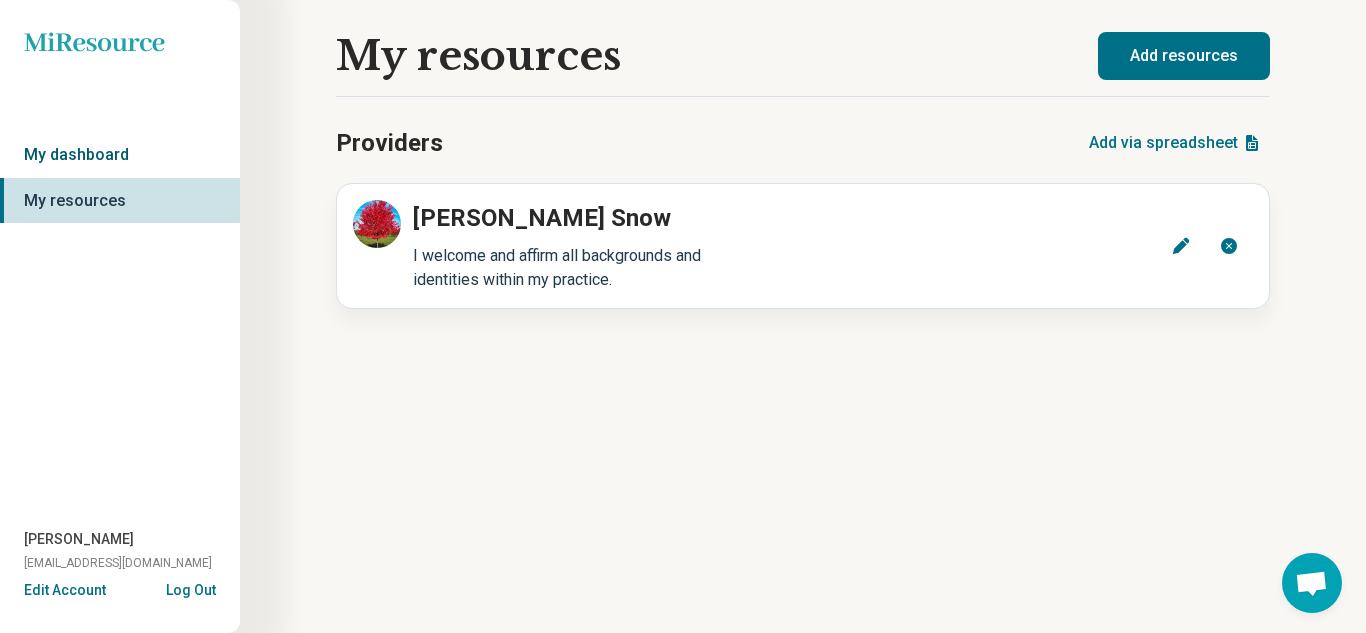 click on "My dashboard" at bounding box center [120, 155] 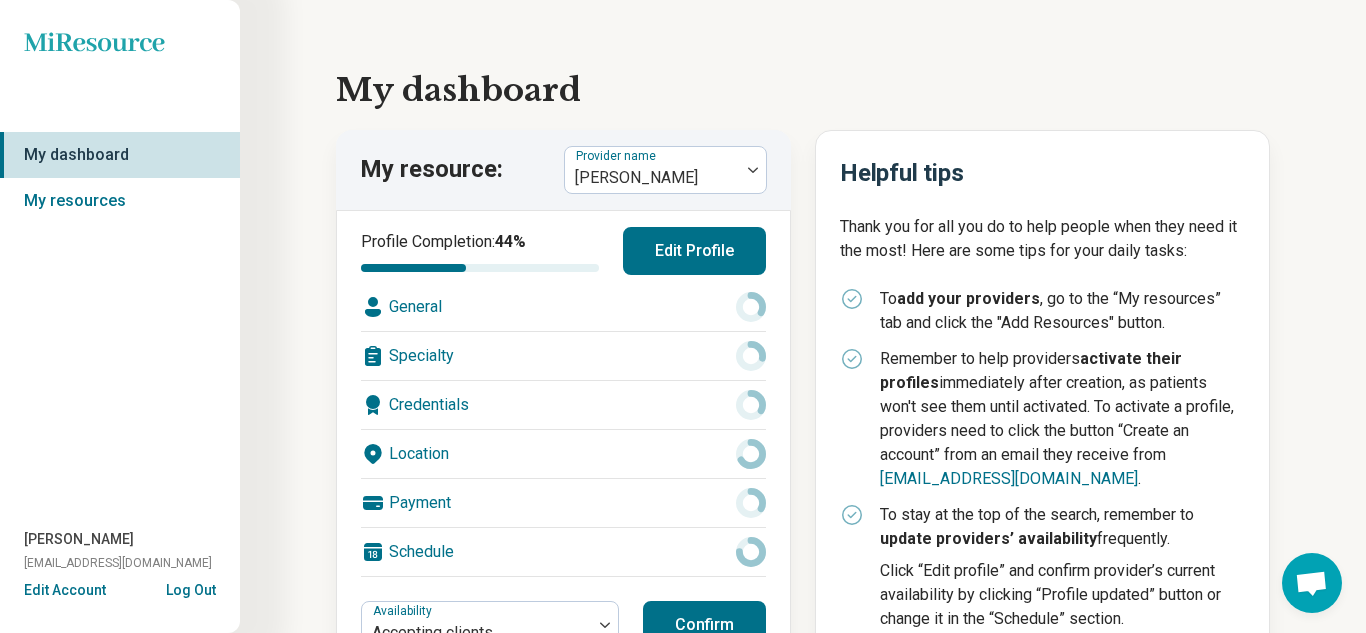 scroll, scrollTop: 250, scrollLeft: 0, axis: vertical 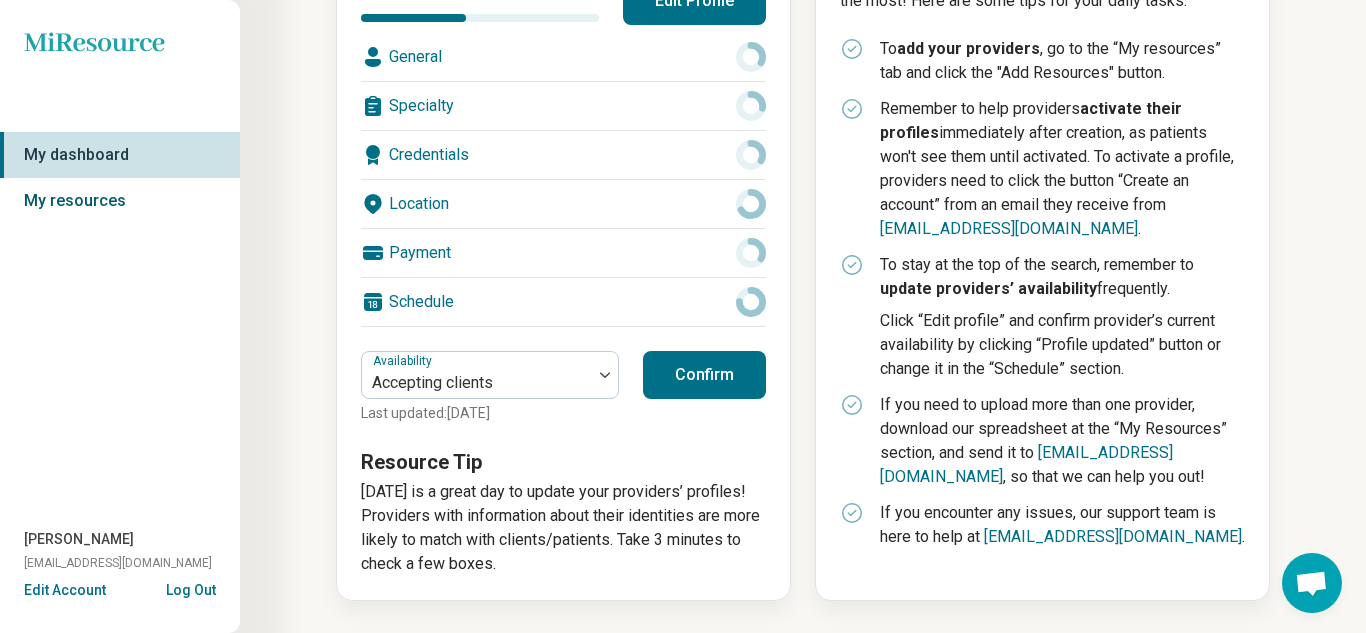 click on "My resources" at bounding box center (120, 201) 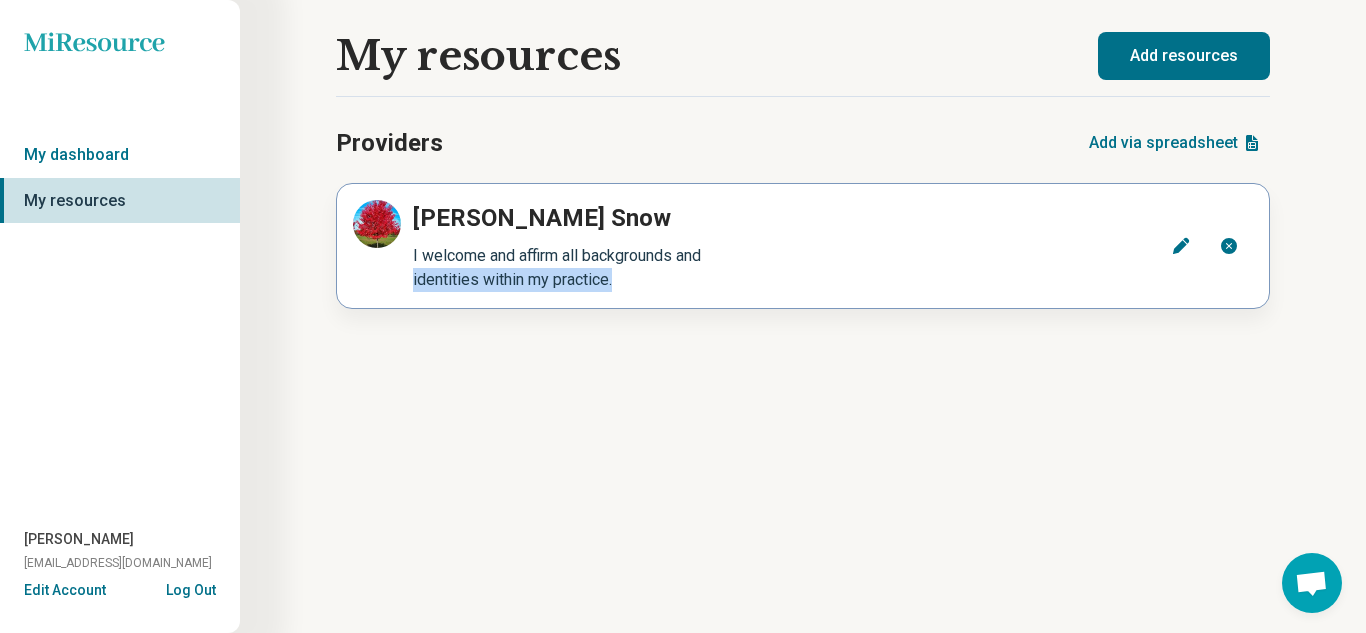 drag, startPoint x: 1078, startPoint y: 243, endPoint x: 1077, endPoint y: 283, distance: 40.012497 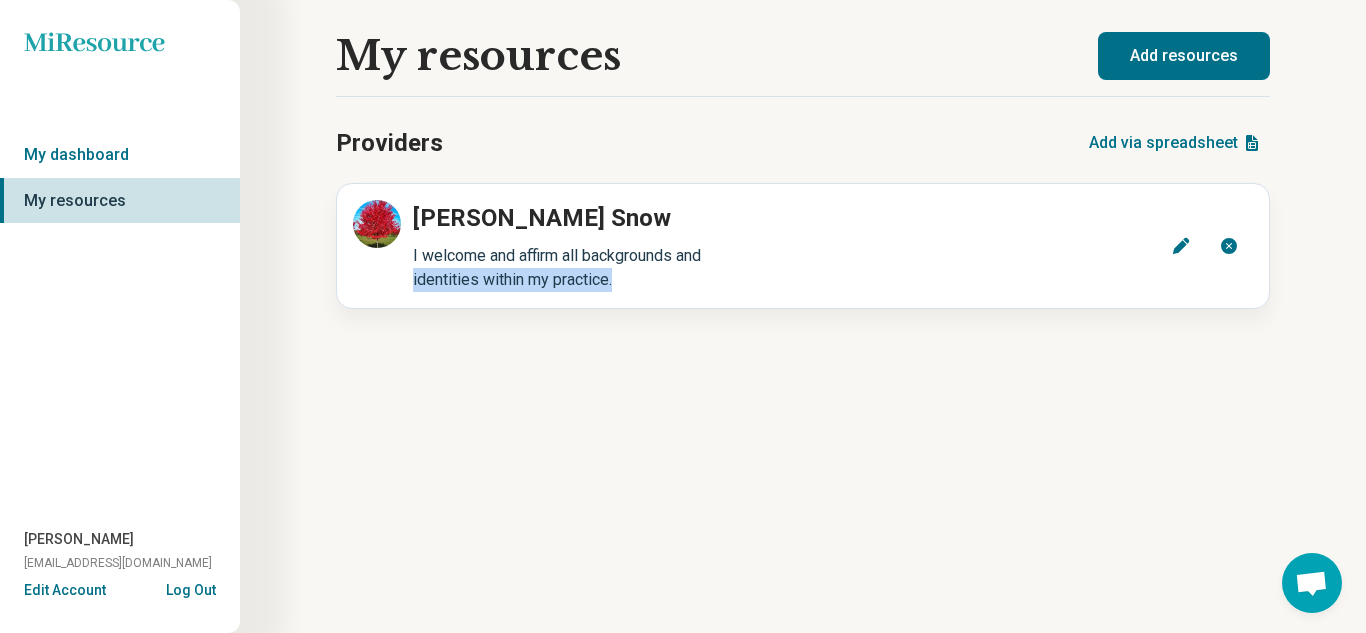 click on "Providers Add via spreadsheet John   Snow I welcome and affirm all backgrounds and identities within my practice. Edit Remove" at bounding box center [803, 214] 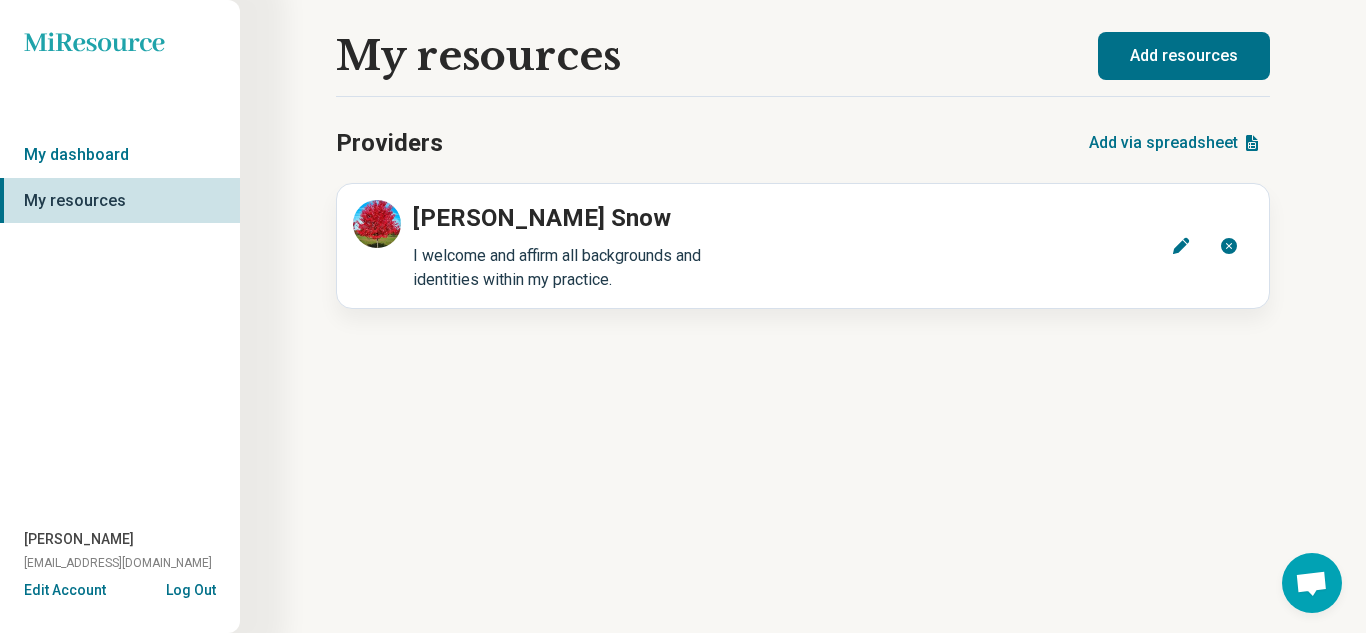 click on "My resources" at bounding box center (120, 201) 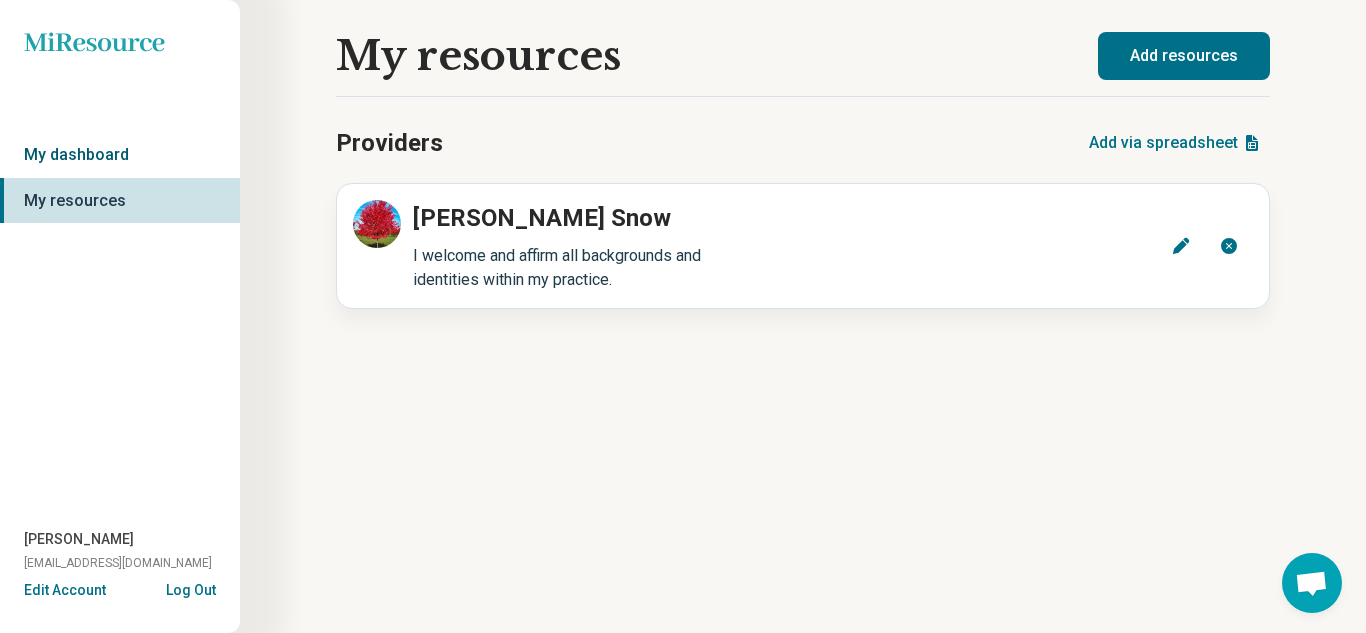 click on "My dashboard" at bounding box center [120, 155] 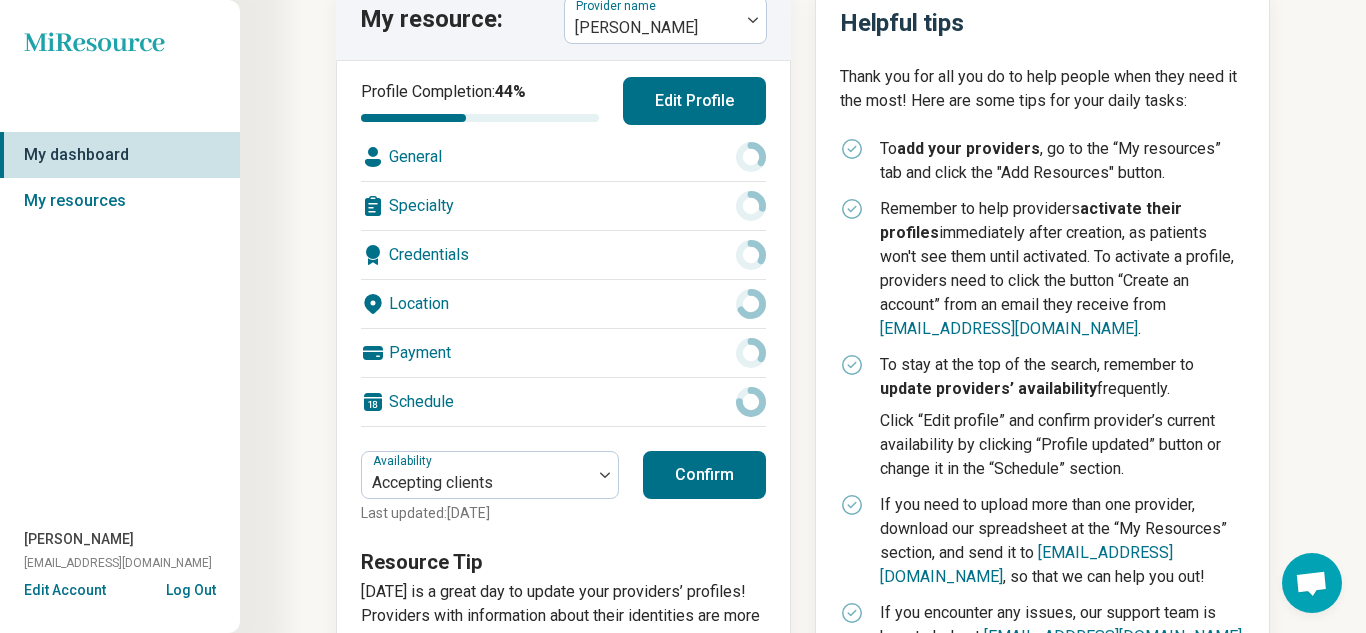 scroll, scrollTop: 149, scrollLeft: 0, axis: vertical 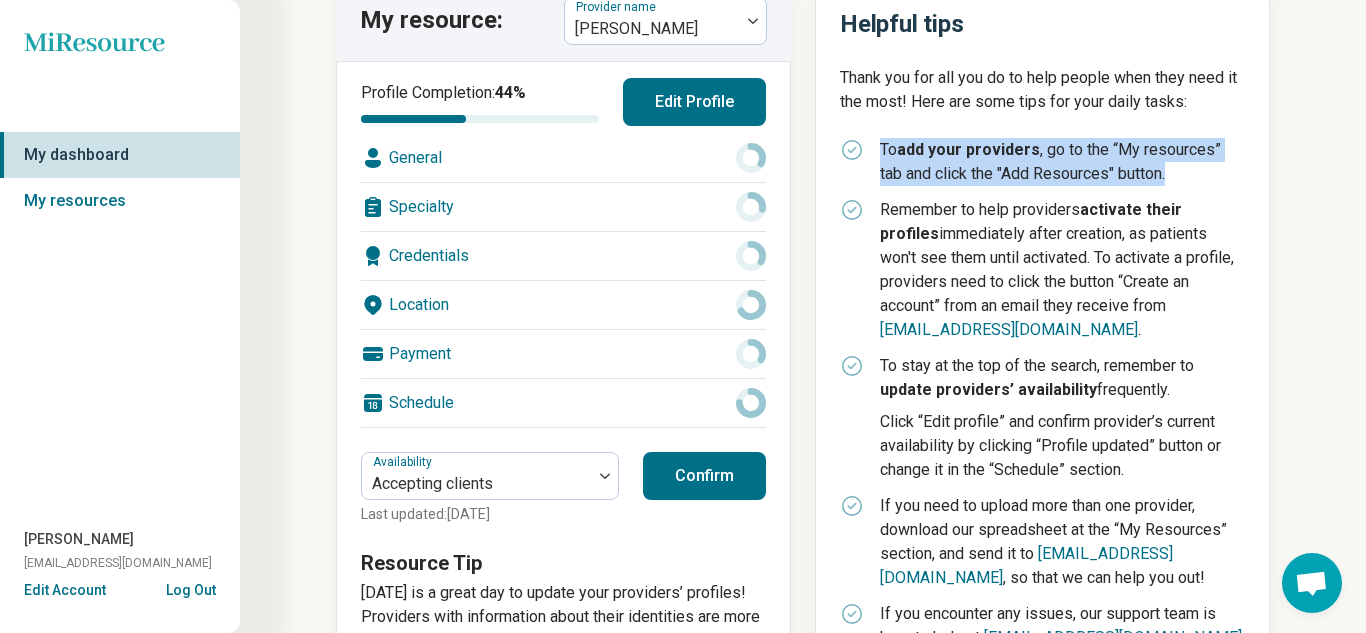 drag, startPoint x: 880, startPoint y: 151, endPoint x: 1149, endPoint y: 179, distance: 270.4533 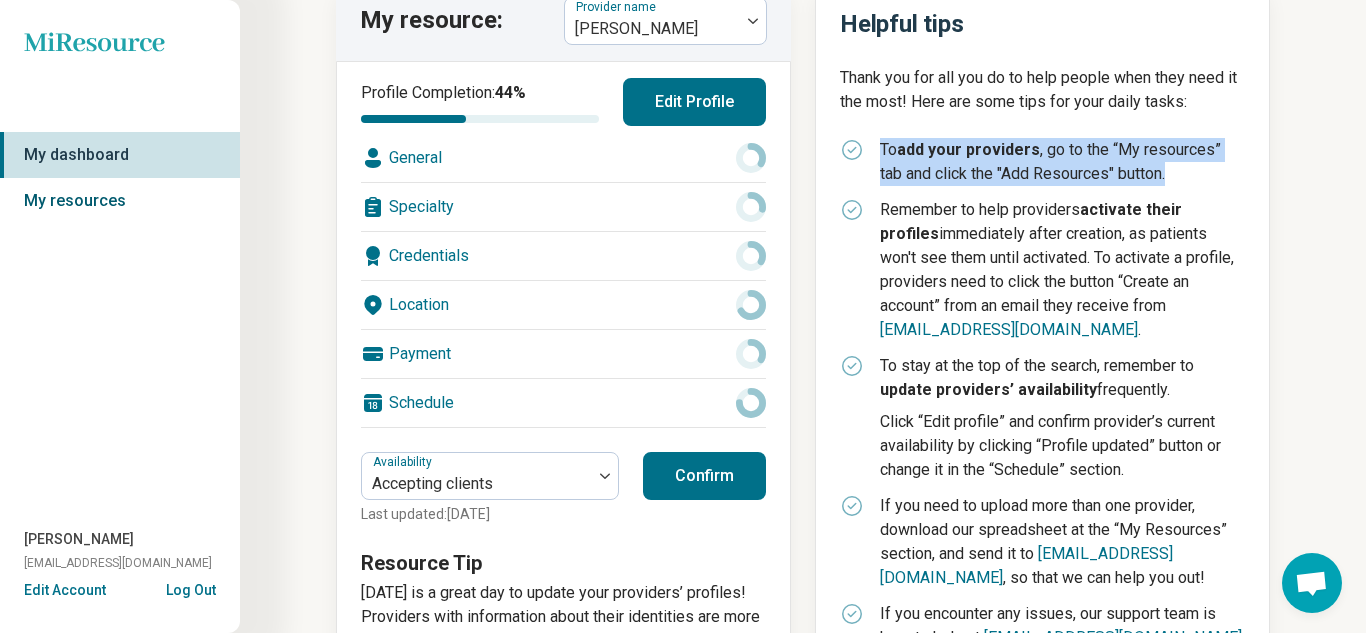 click on "My resources" at bounding box center (120, 201) 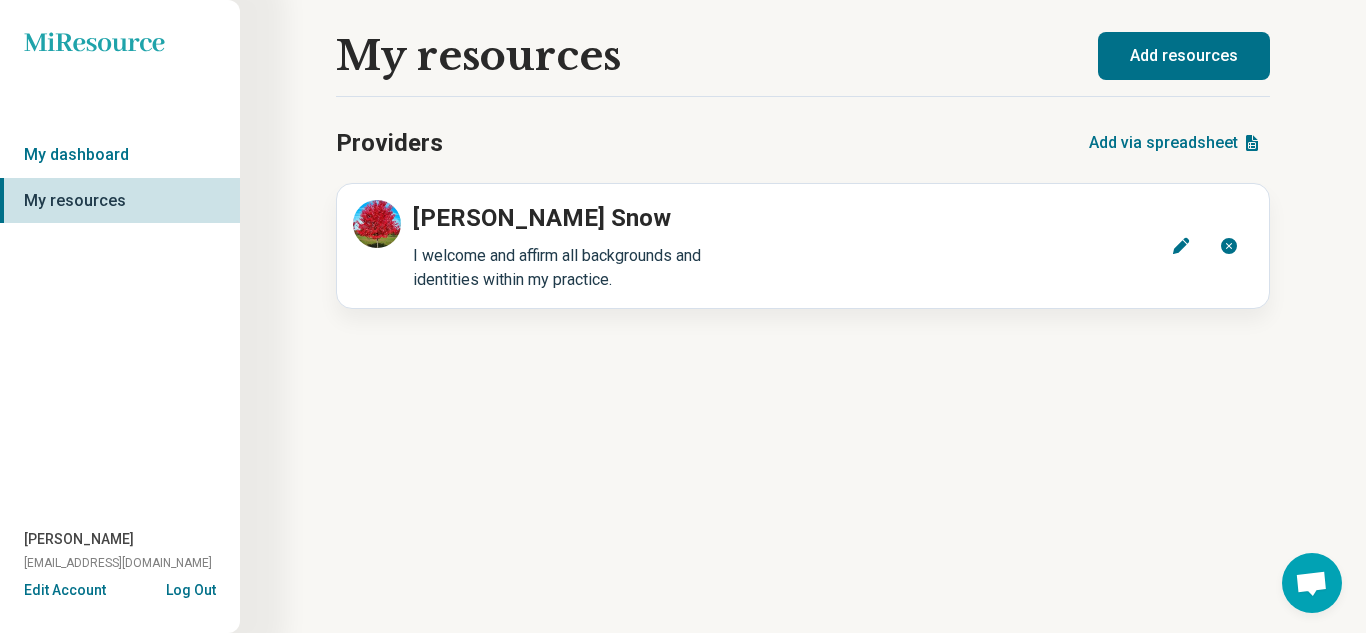 scroll, scrollTop: 0, scrollLeft: 0, axis: both 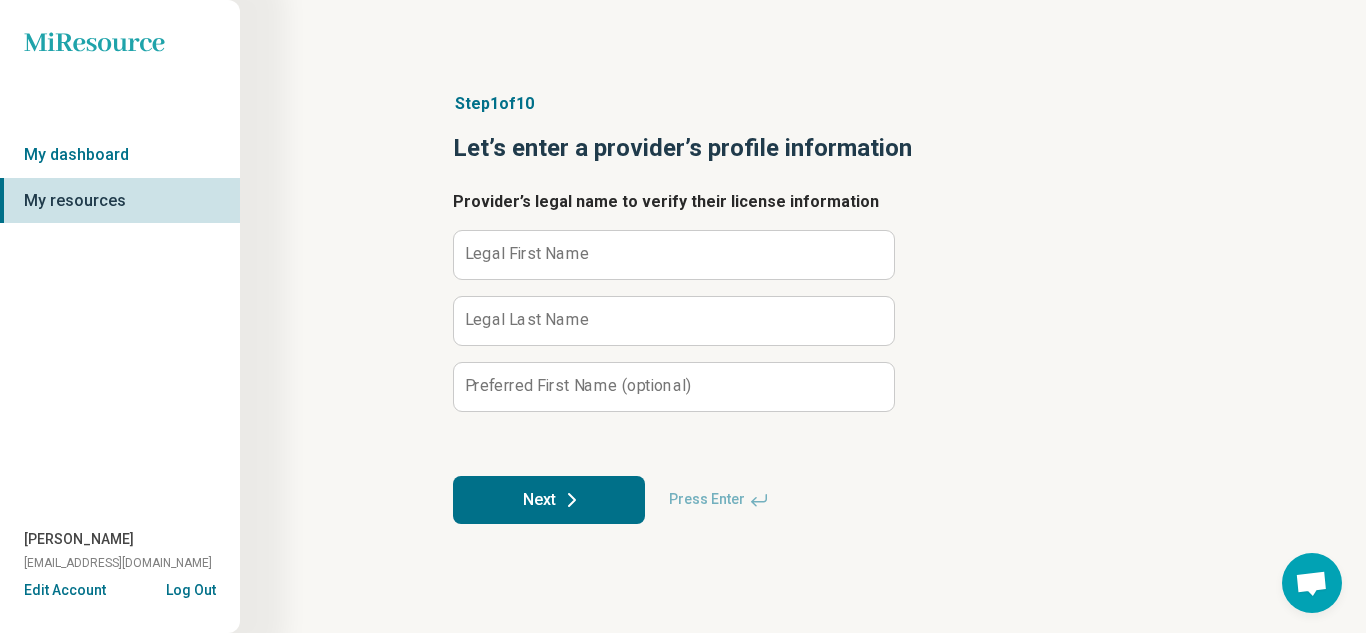 click on "My resources" at bounding box center [120, 201] 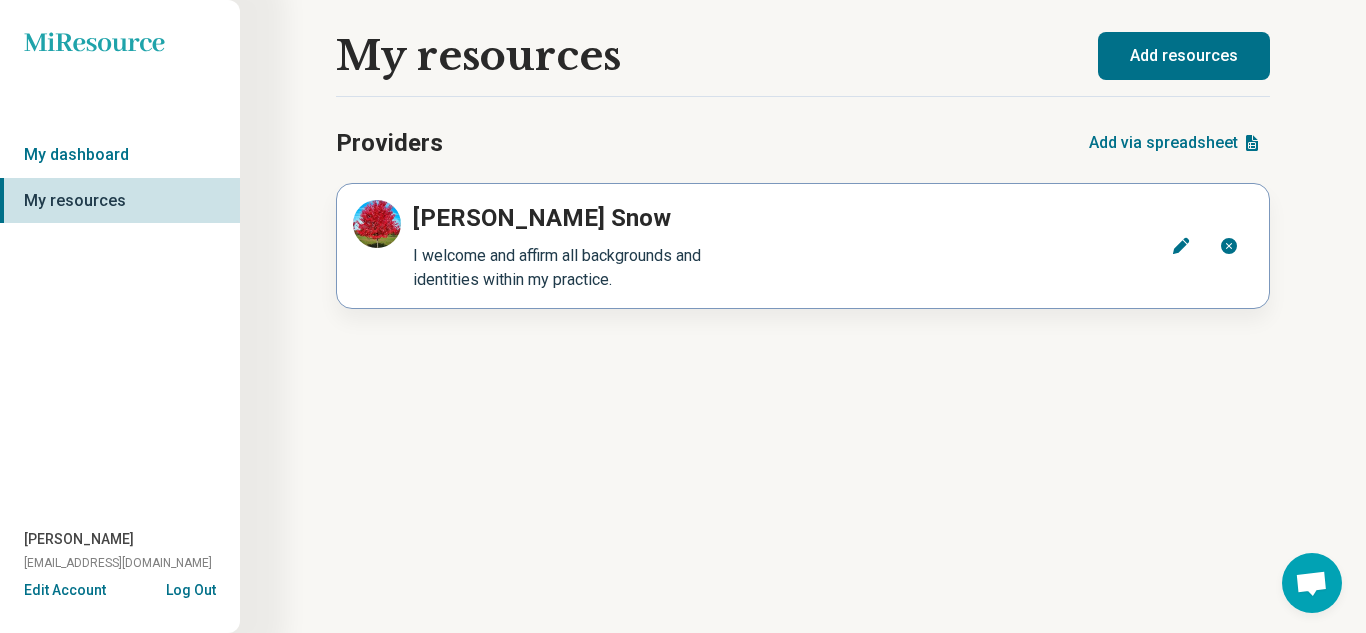 click on "Edit" at bounding box center (1181, 246) 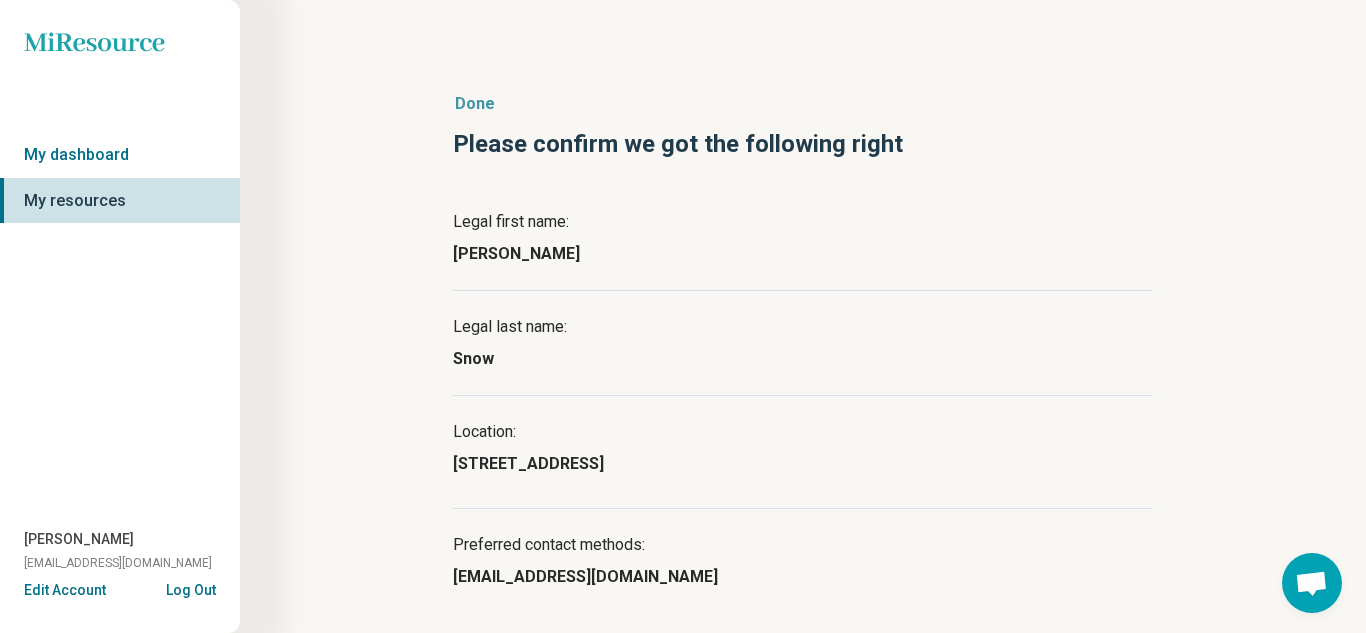 scroll, scrollTop: 140, scrollLeft: 0, axis: vertical 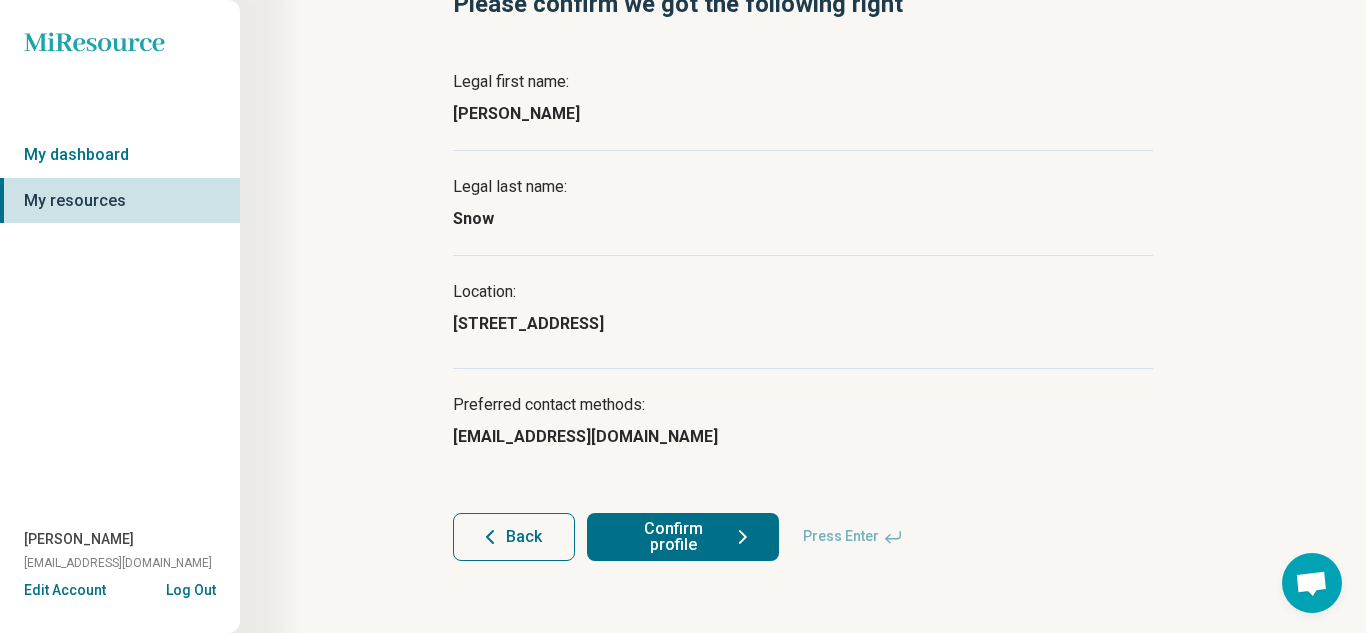 click on "Back" at bounding box center (524, 537) 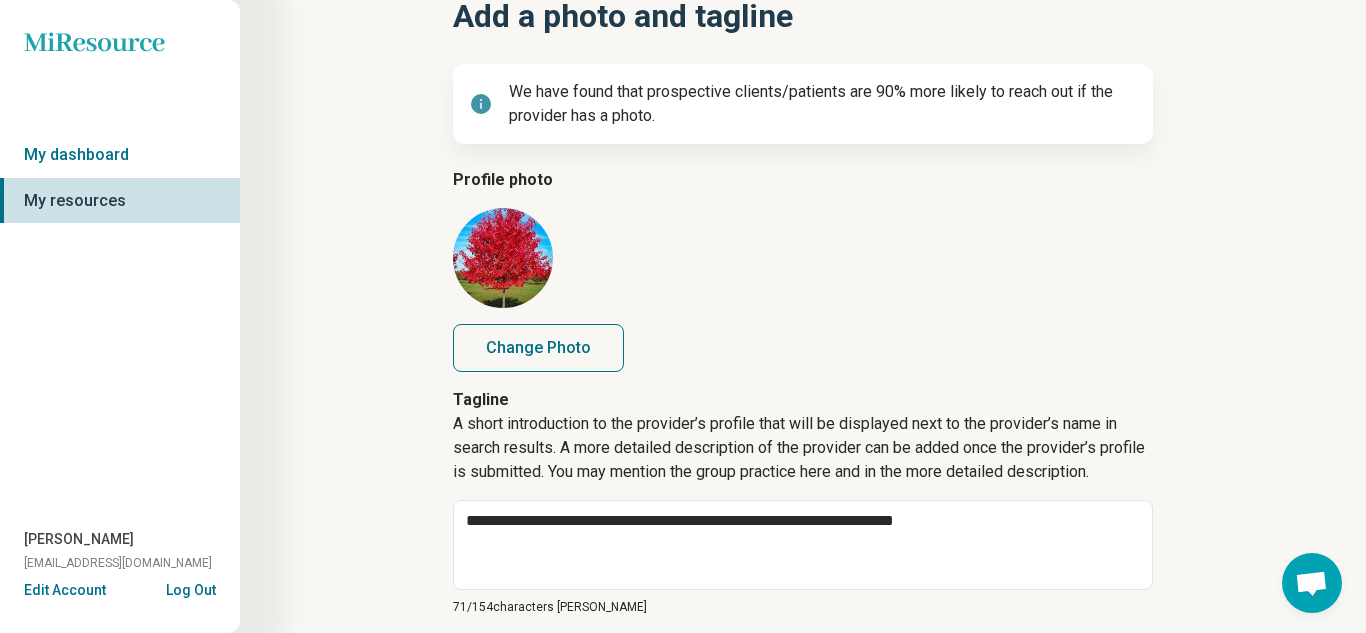 type on "*" 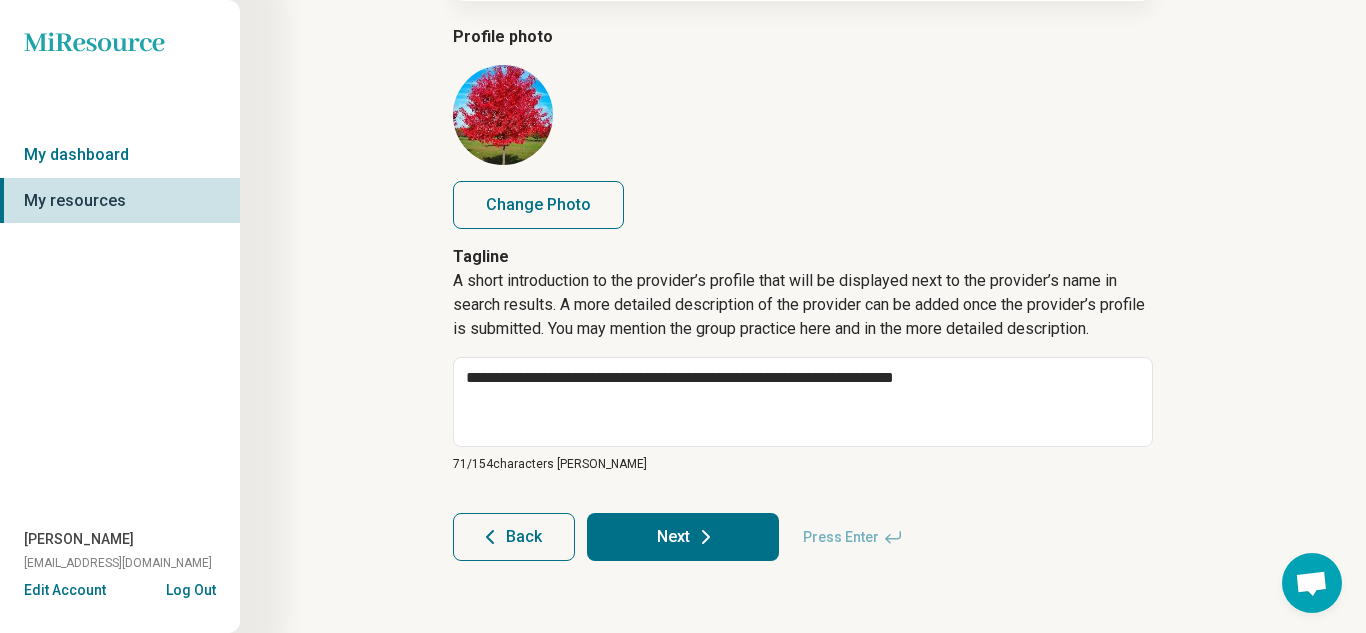 click on "Back" at bounding box center (514, 537) 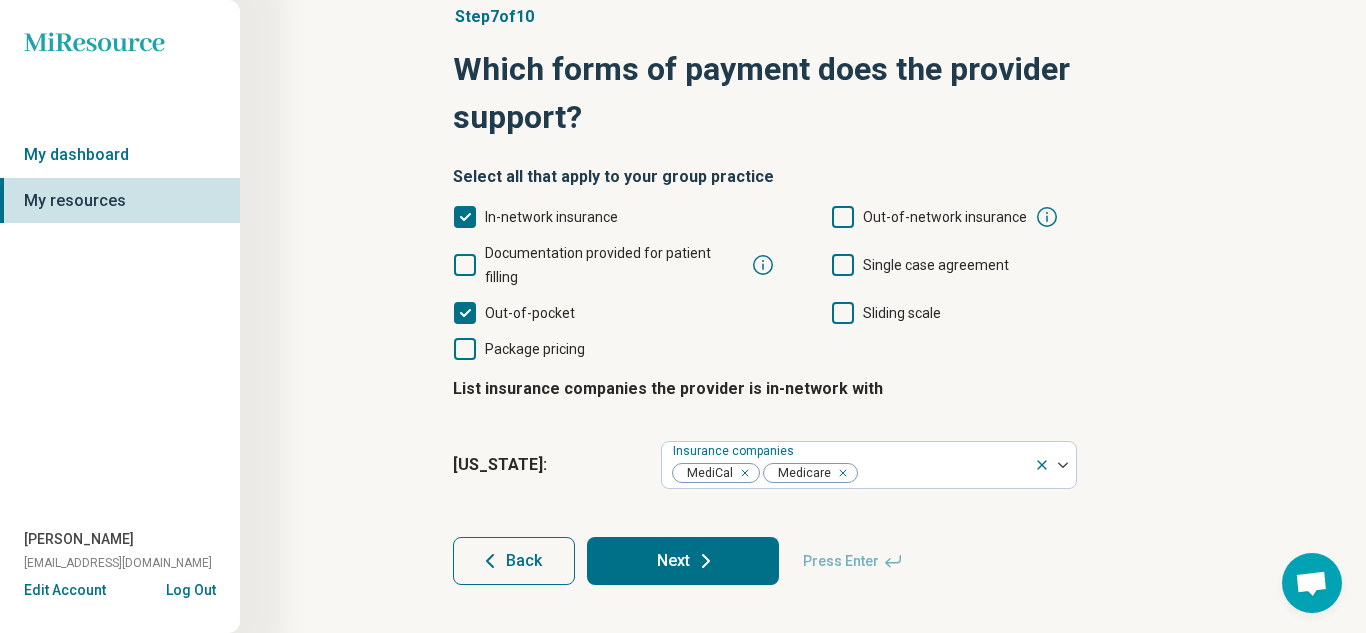 scroll, scrollTop: 0, scrollLeft: 0, axis: both 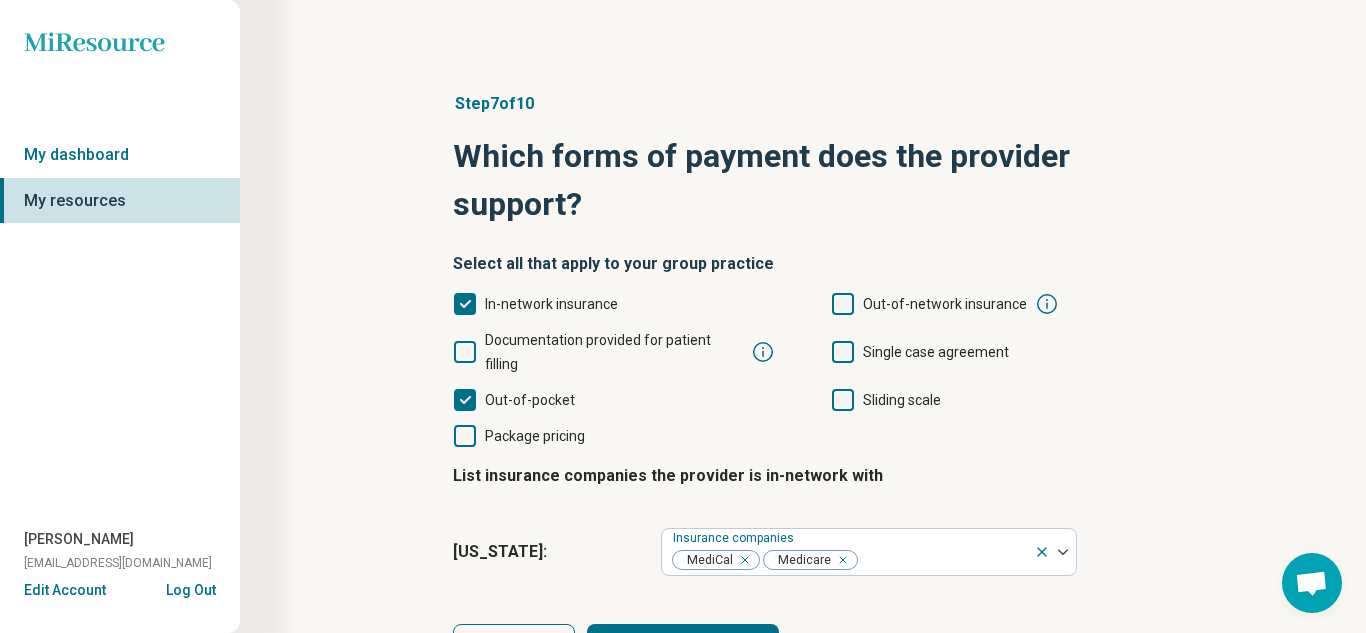 click on "California :" at bounding box center (549, 552) 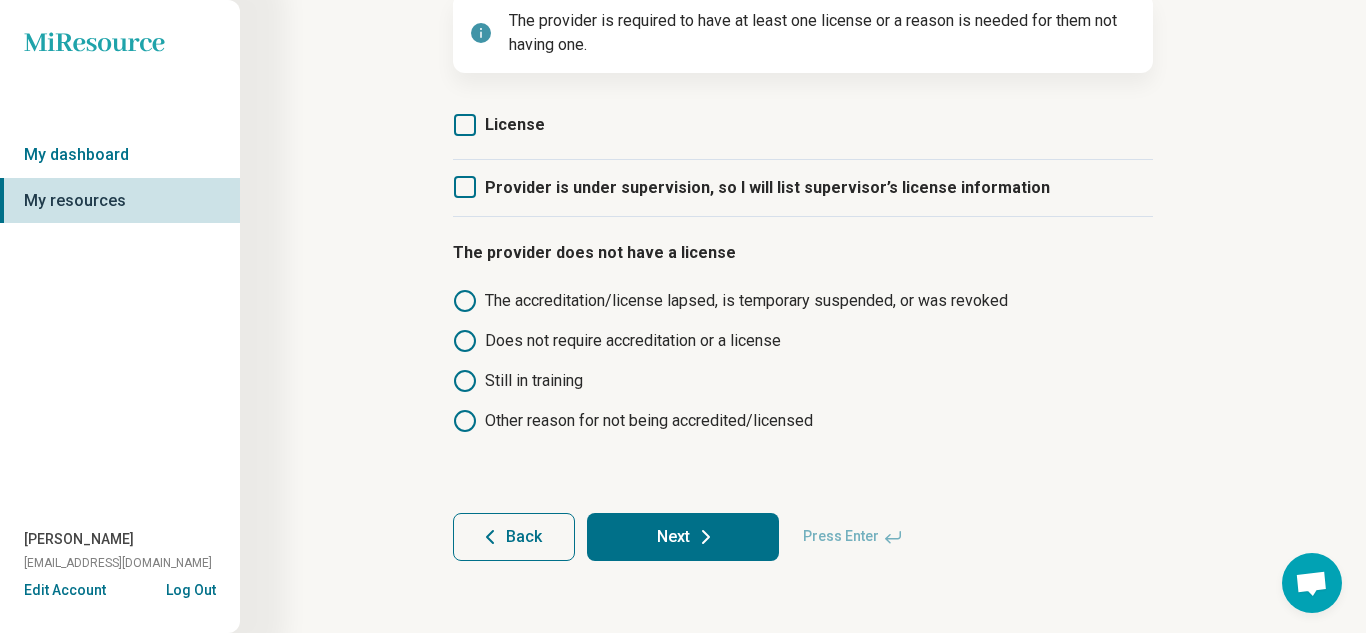 click on "Back" at bounding box center (514, 537) 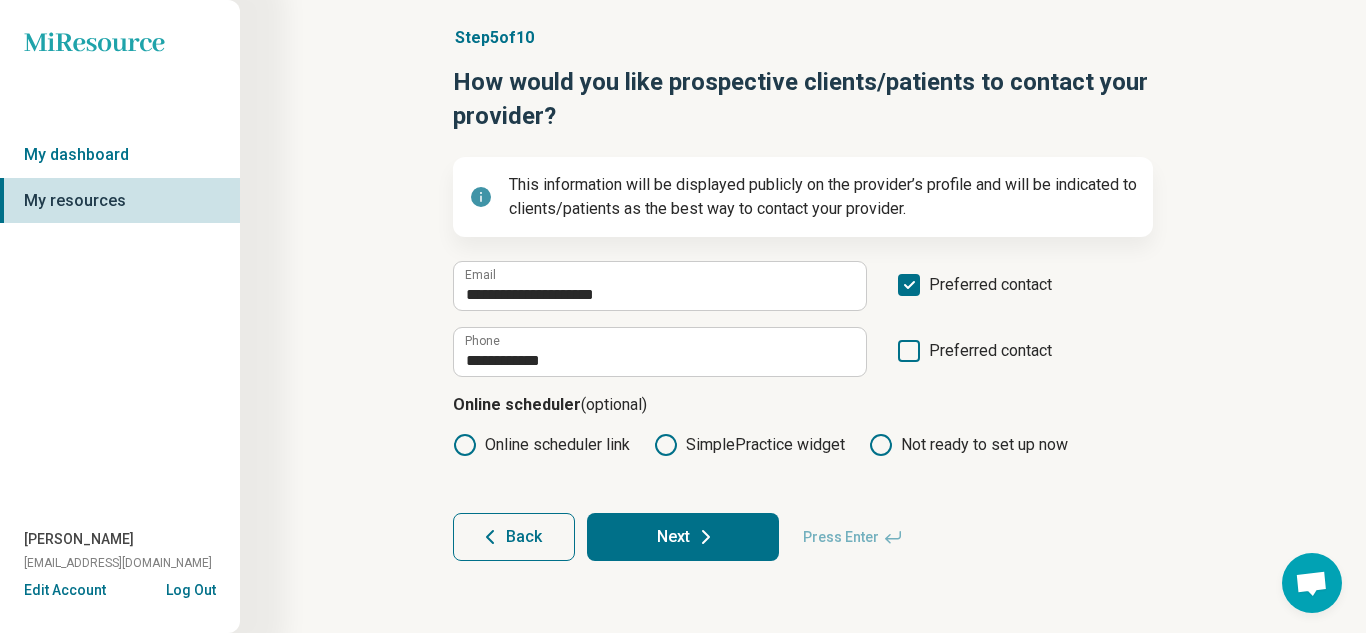 scroll, scrollTop: 66, scrollLeft: 0, axis: vertical 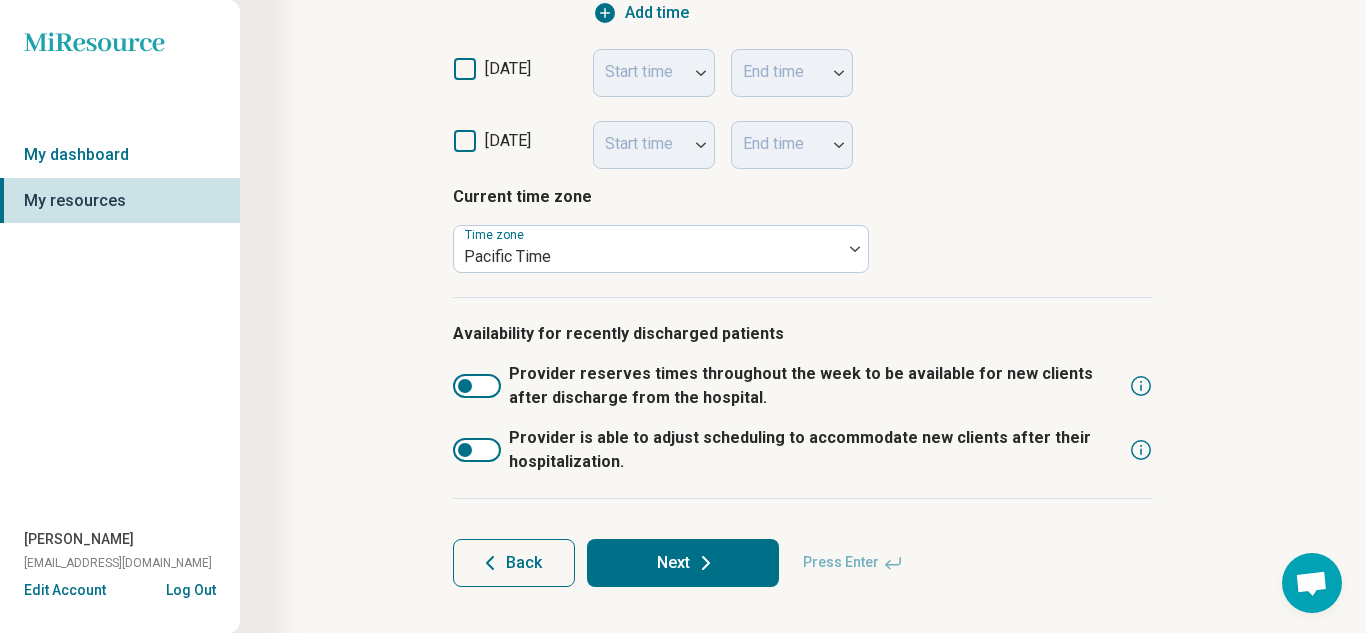 click on "Back" at bounding box center [514, 563] 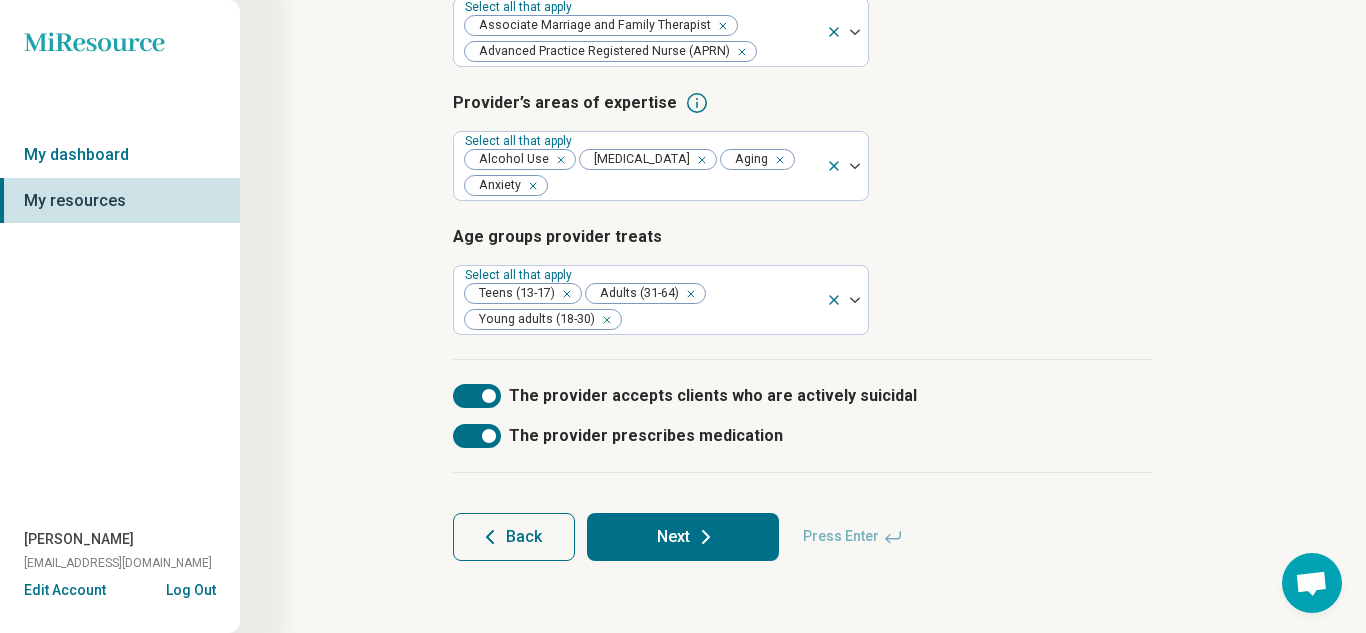 scroll, scrollTop: 329, scrollLeft: 0, axis: vertical 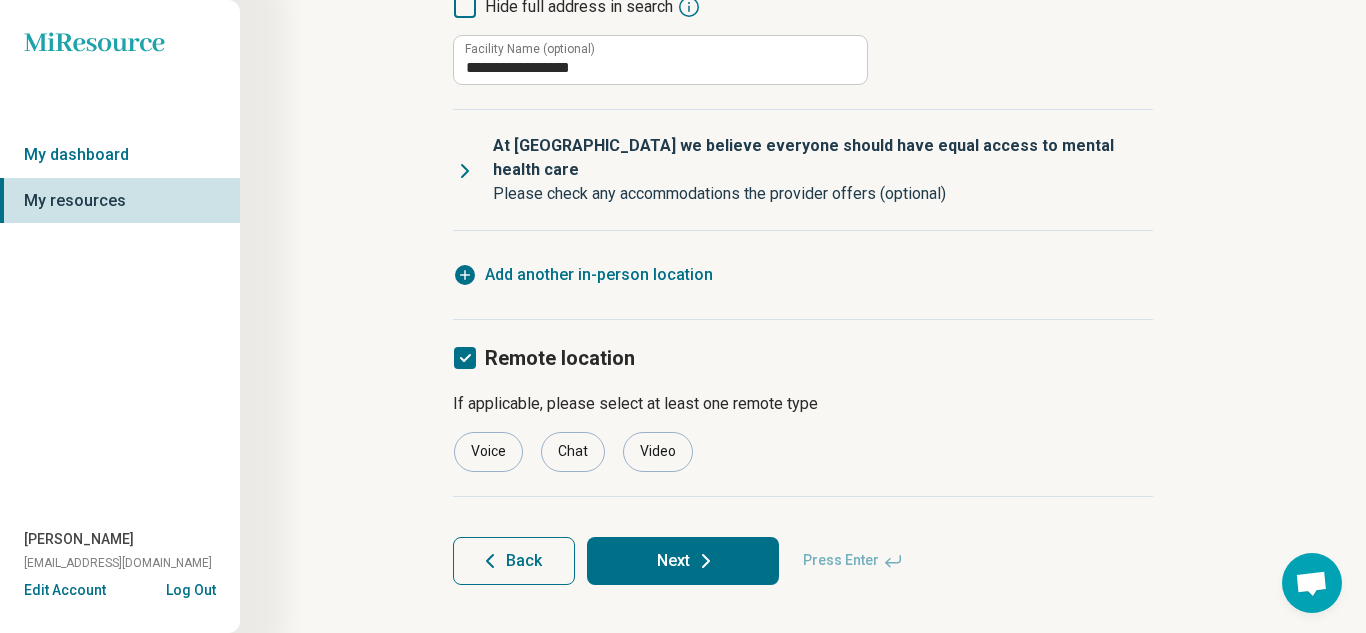 click 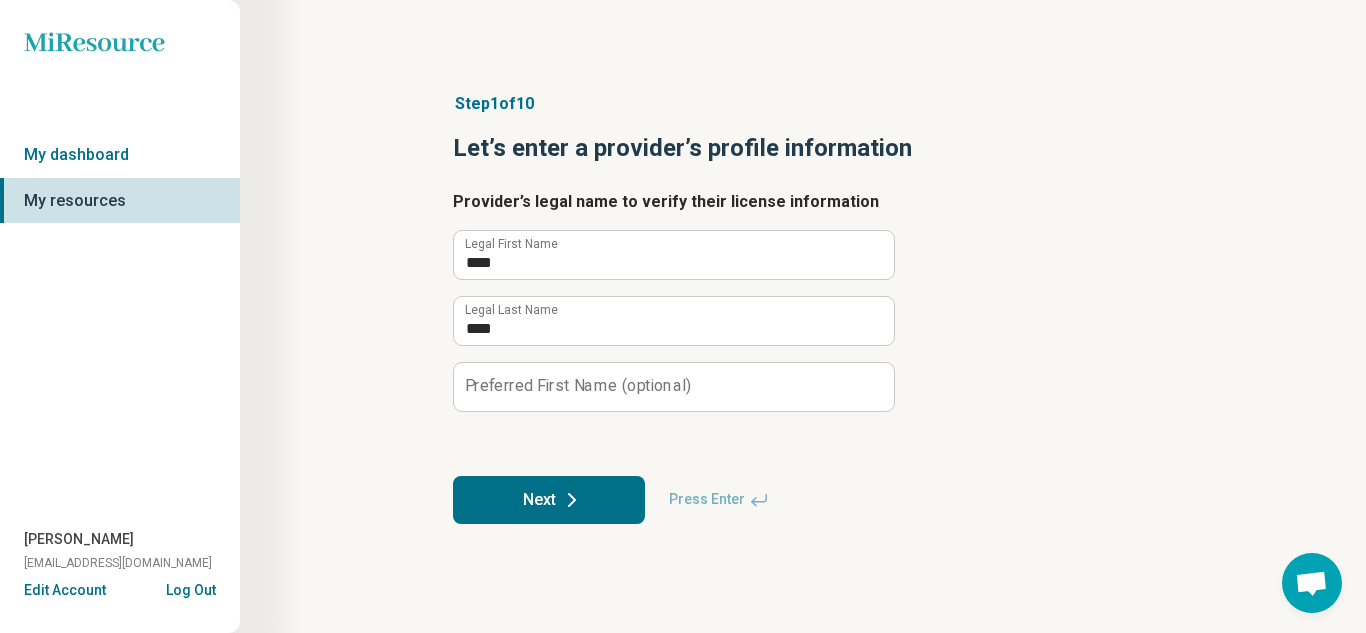 scroll, scrollTop: 0, scrollLeft: 0, axis: both 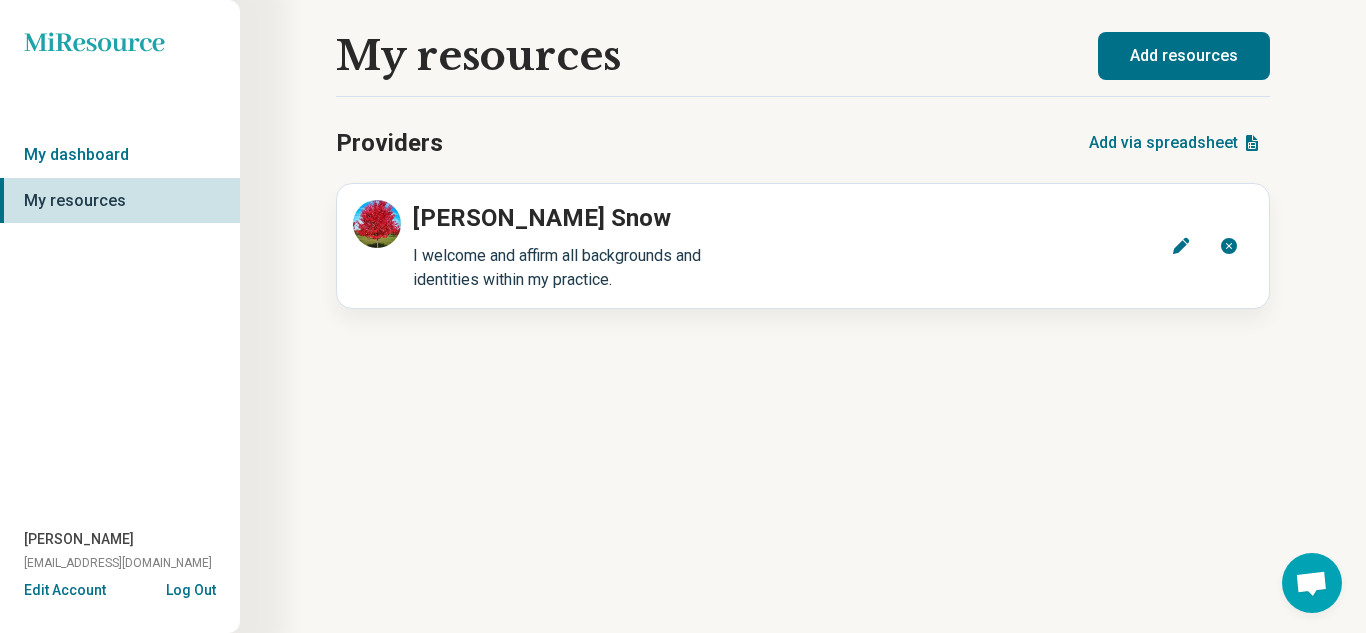 click on "Add resources" at bounding box center (1184, 56) 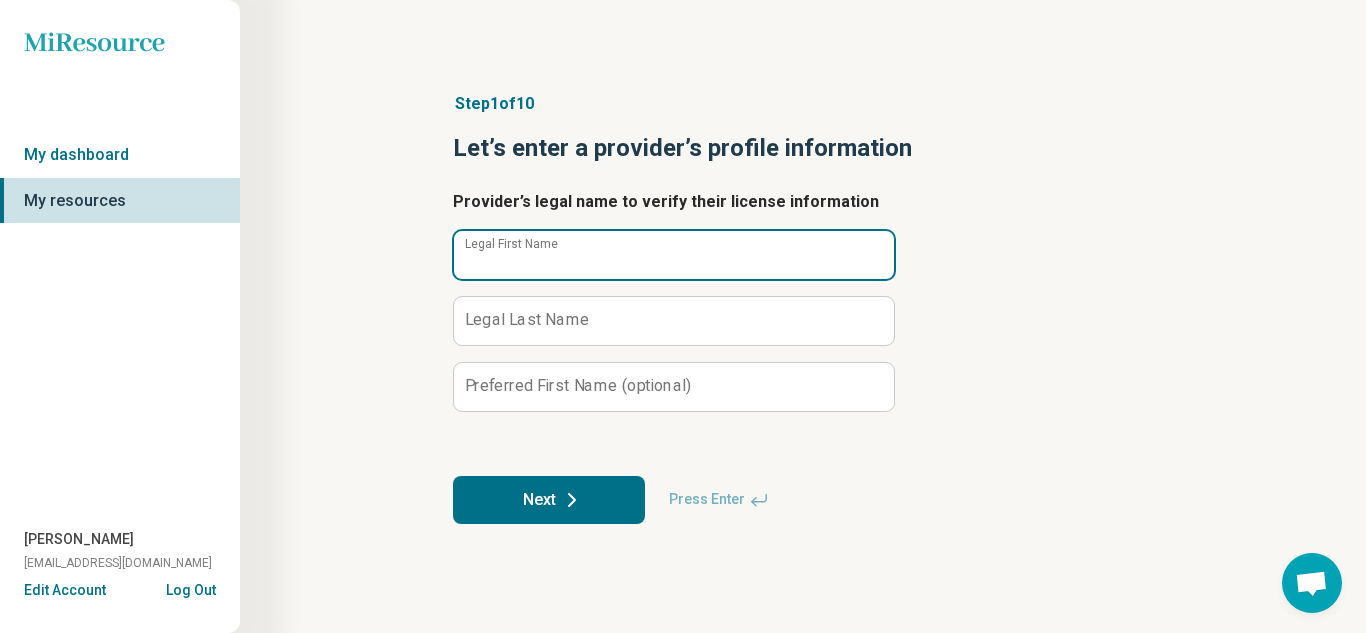 click on "Legal First Name" at bounding box center (674, 255) 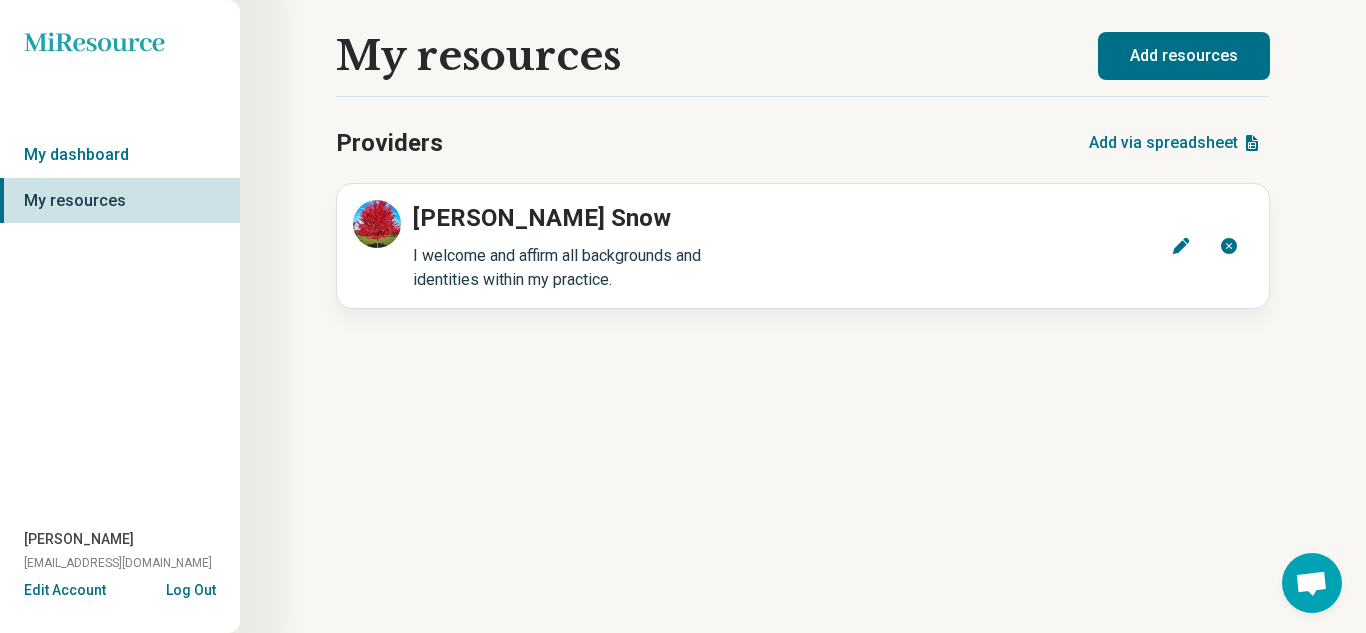 click on "Add via spreadsheet" at bounding box center [1175, 143] 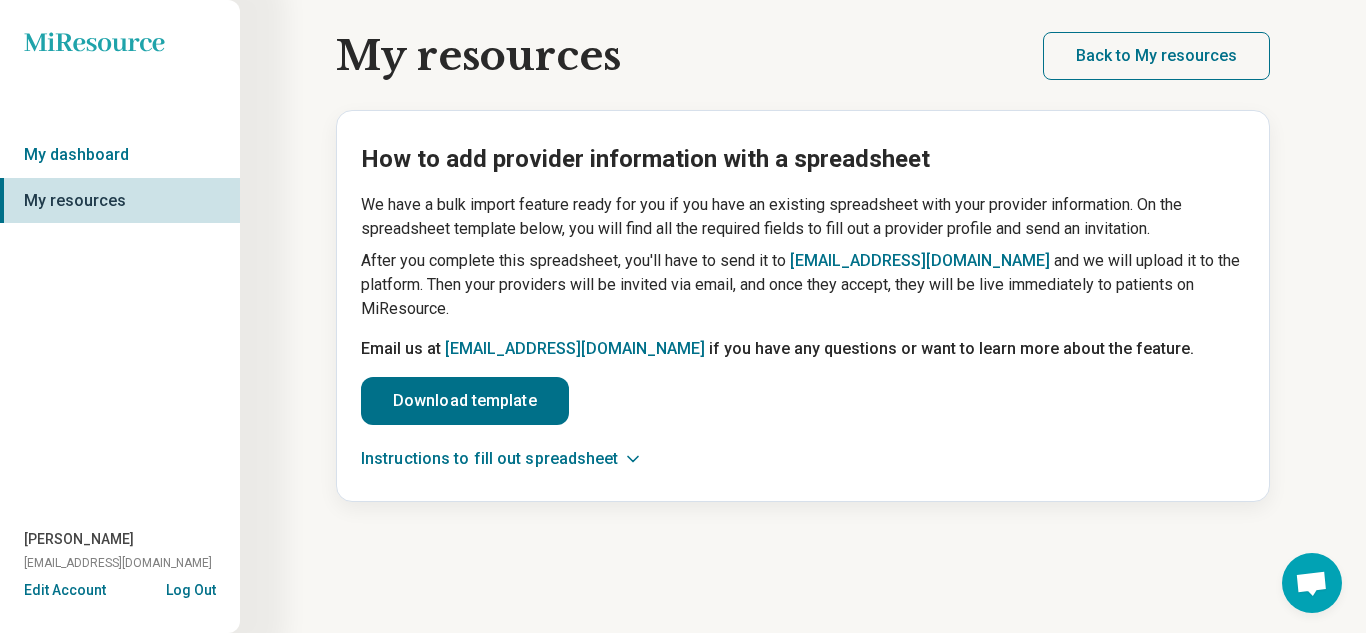 click on "My resources" at bounding box center (120, 201) 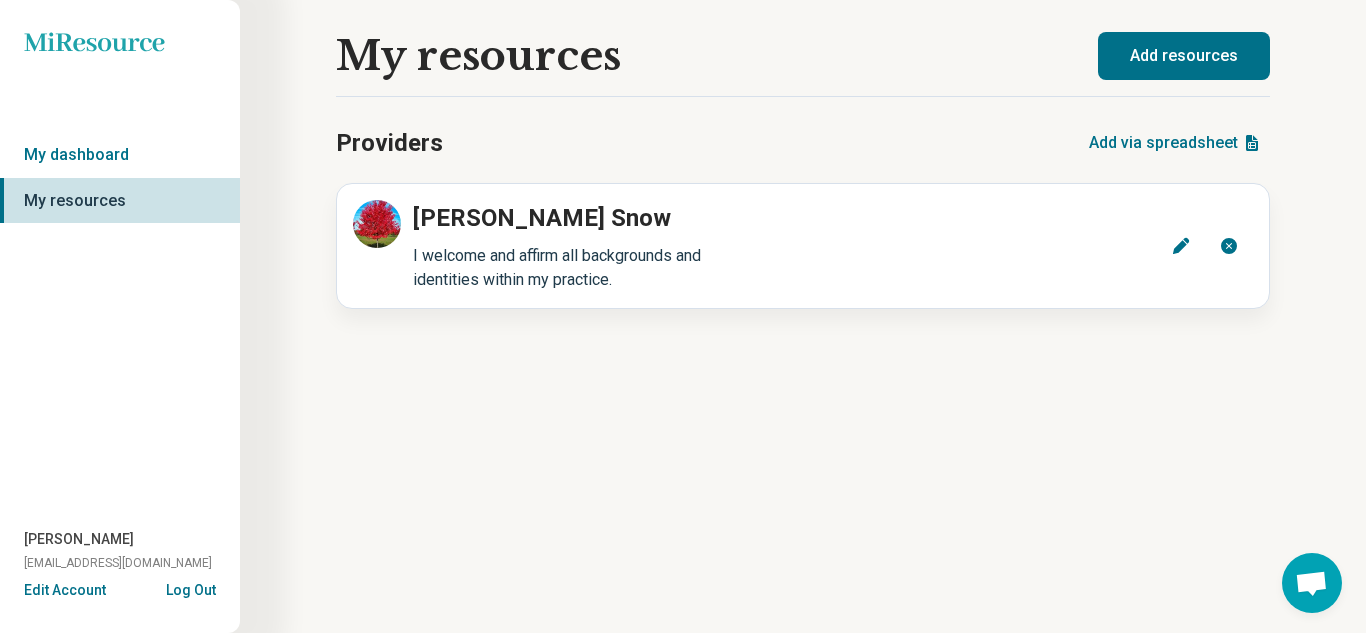 click on "Add via spreadsheet" at bounding box center [1175, 143] 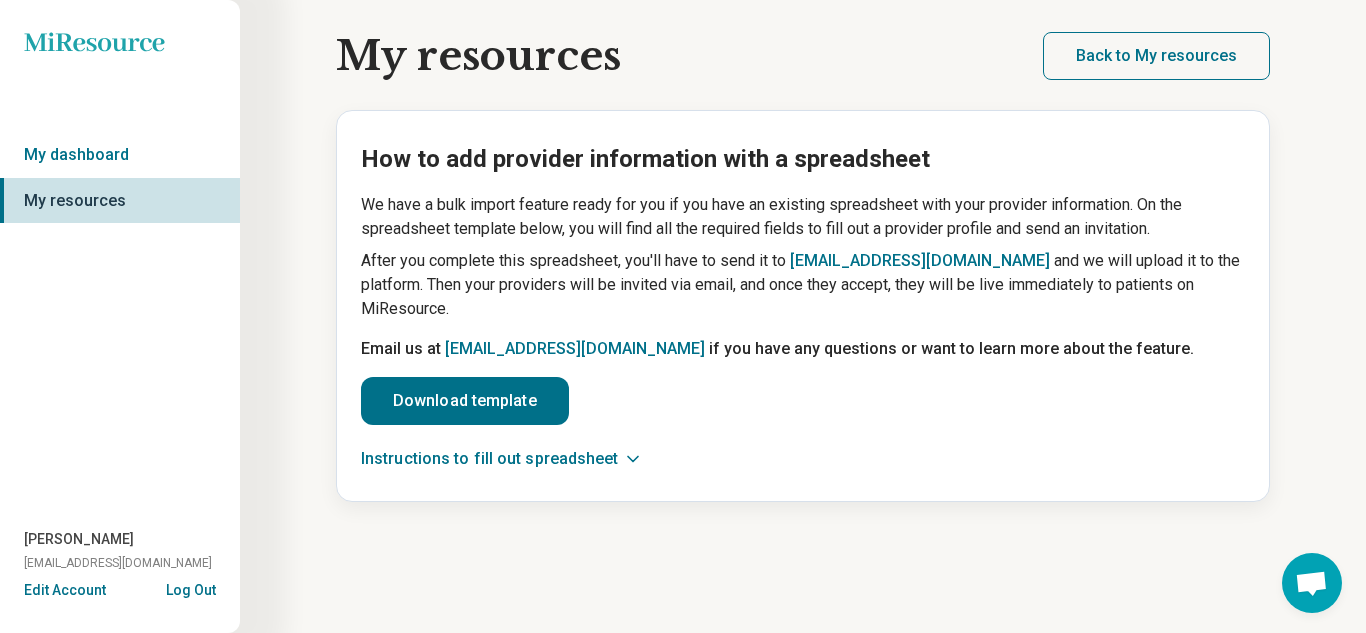 click on "My resources" at bounding box center [120, 201] 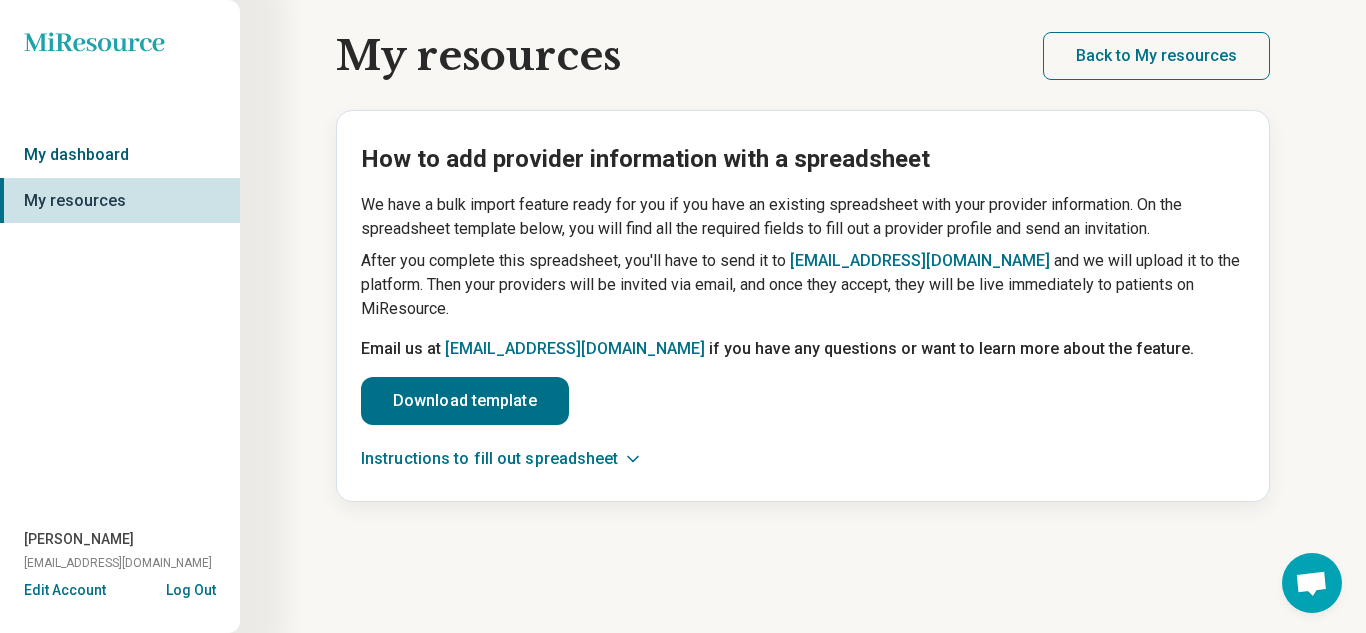 click on "My dashboard" at bounding box center [120, 155] 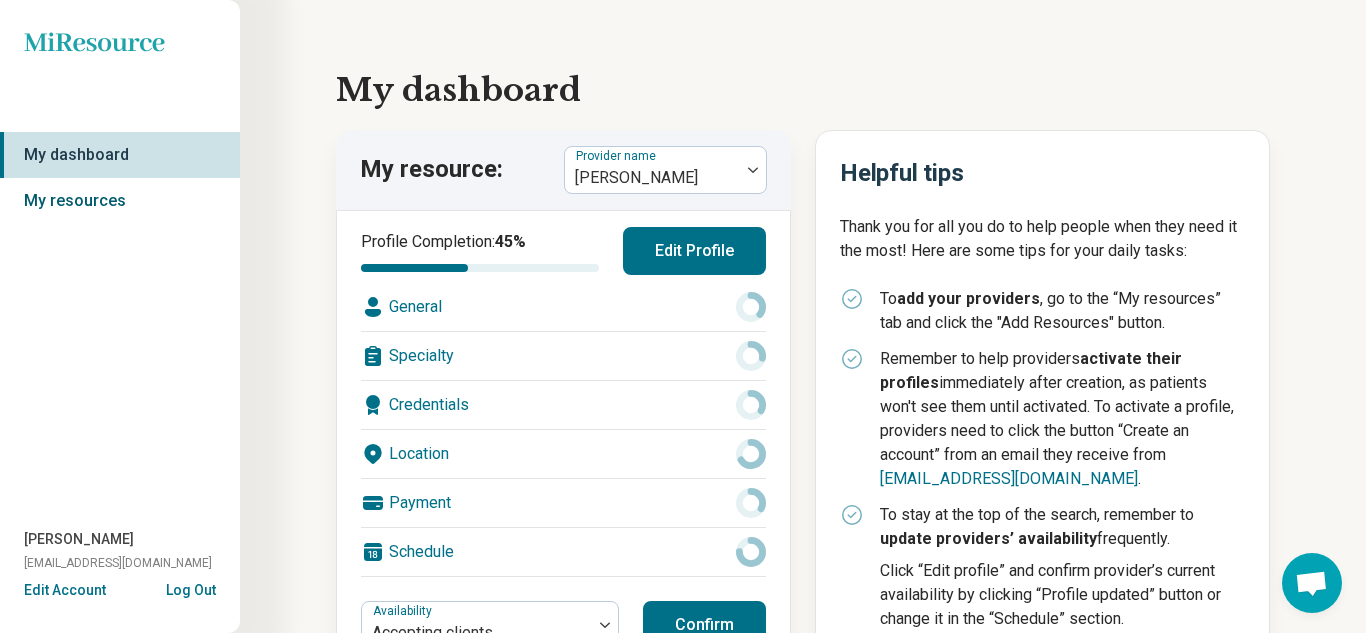 click on "My resources" at bounding box center (120, 201) 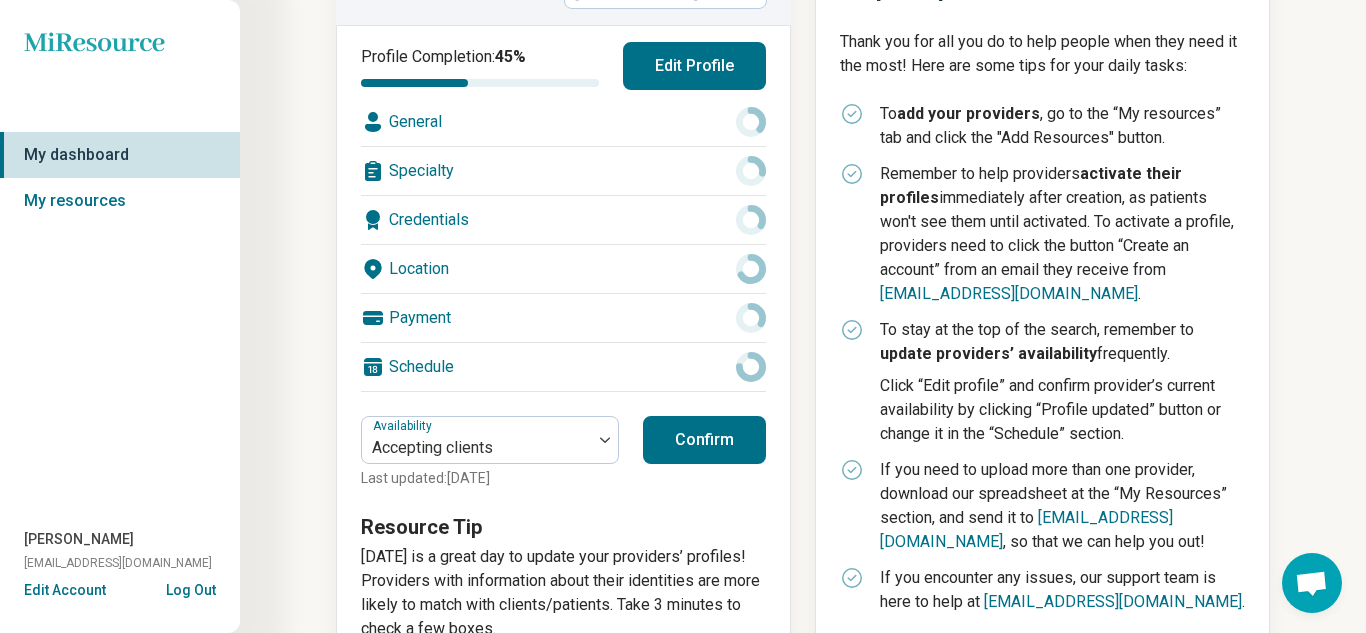 scroll, scrollTop: 250, scrollLeft: 0, axis: vertical 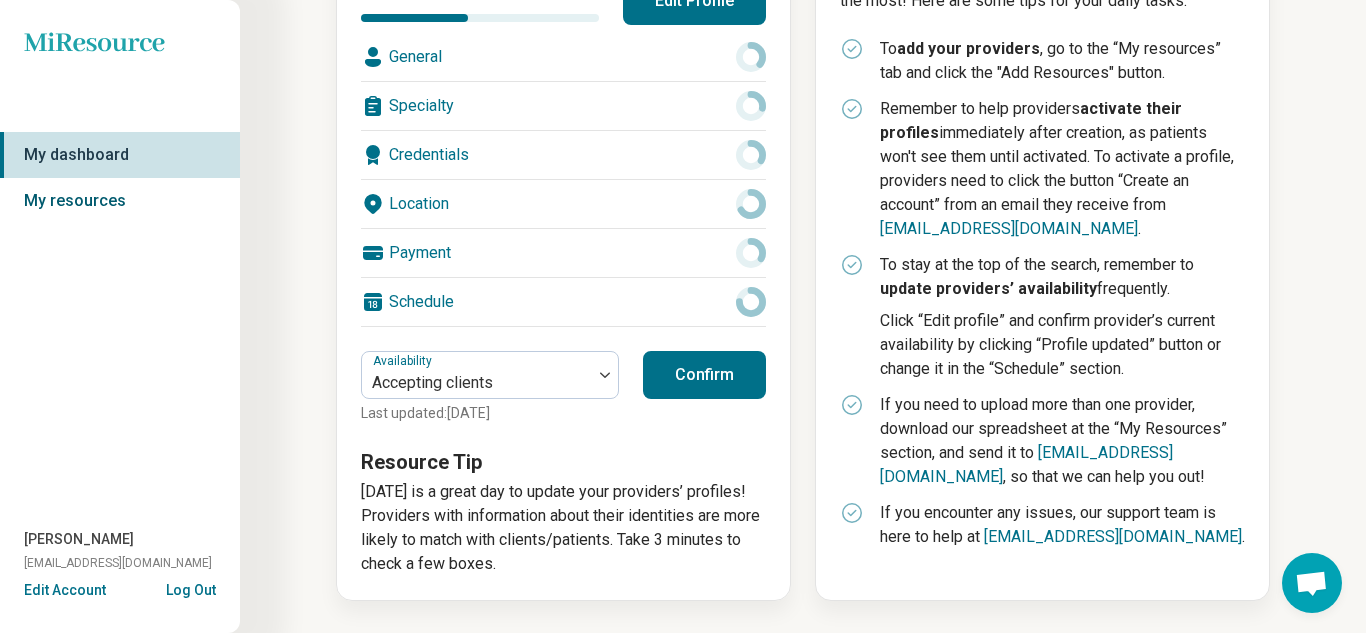 click on "My resources" at bounding box center (120, 201) 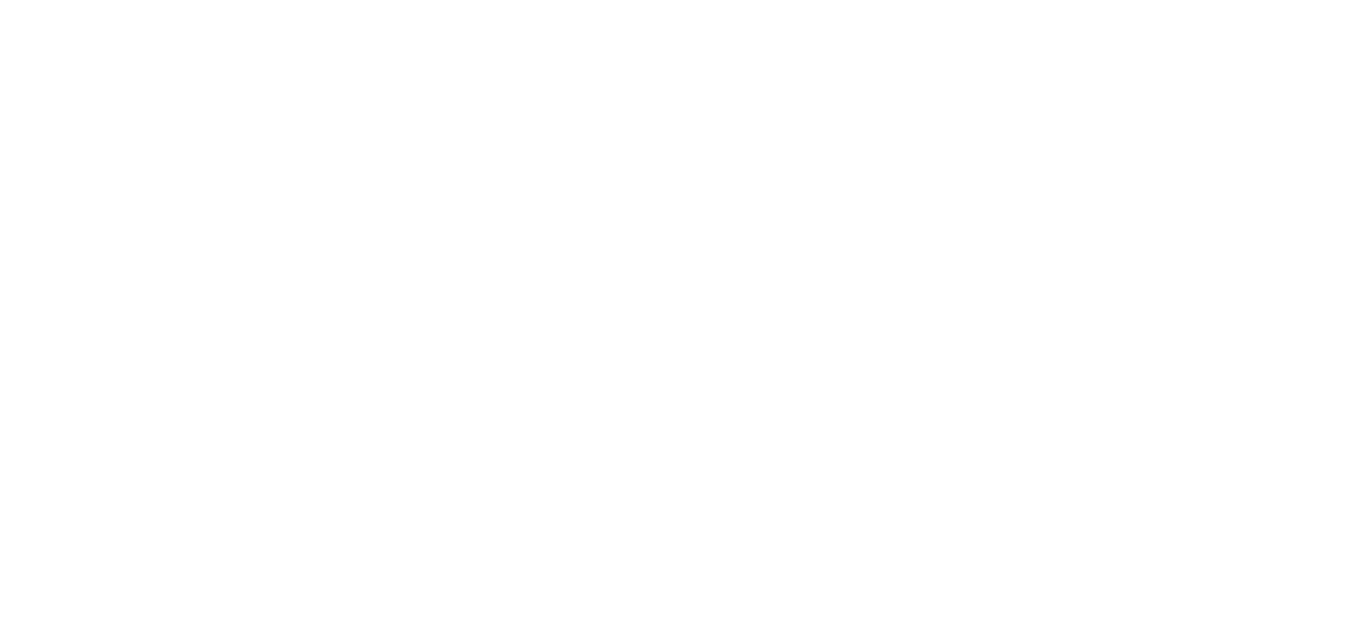 scroll, scrollTop: 0, scrollLeft: 0, axis: both 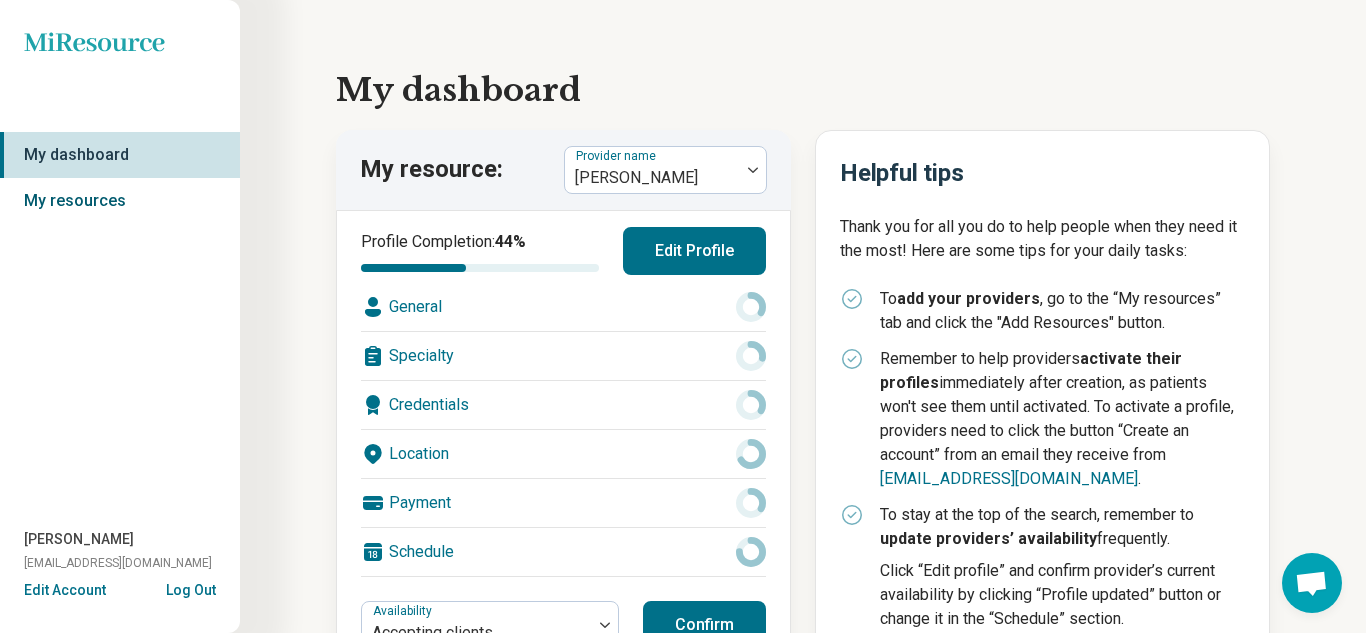 click on "My resources" at bounding box center (120, 201) 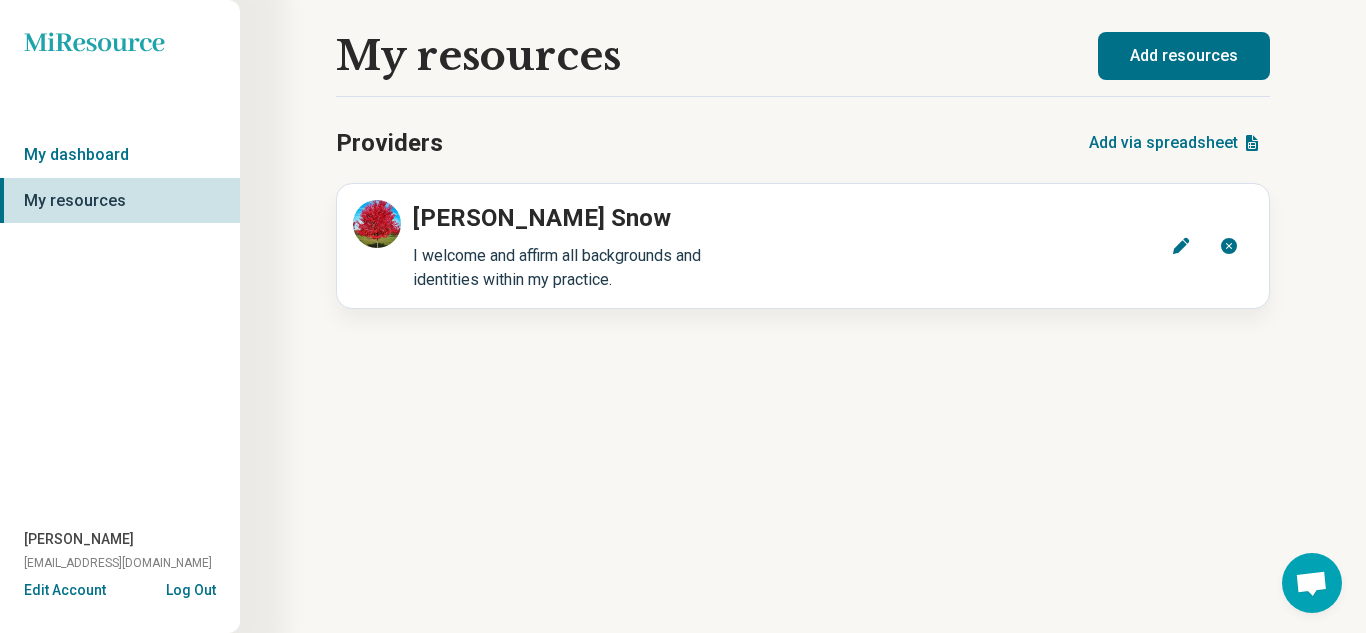 click on "My resources" at bounding box center (120, 201) 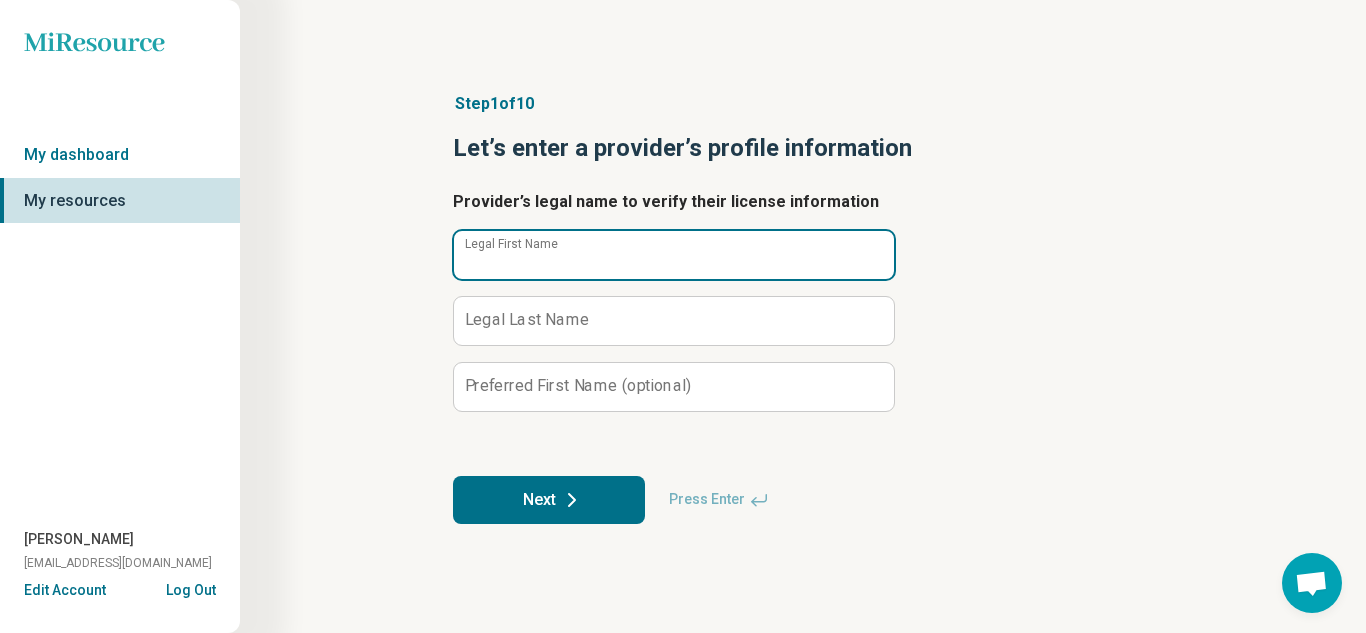 click on "Legal First Name" at bounding box center [674, 255] 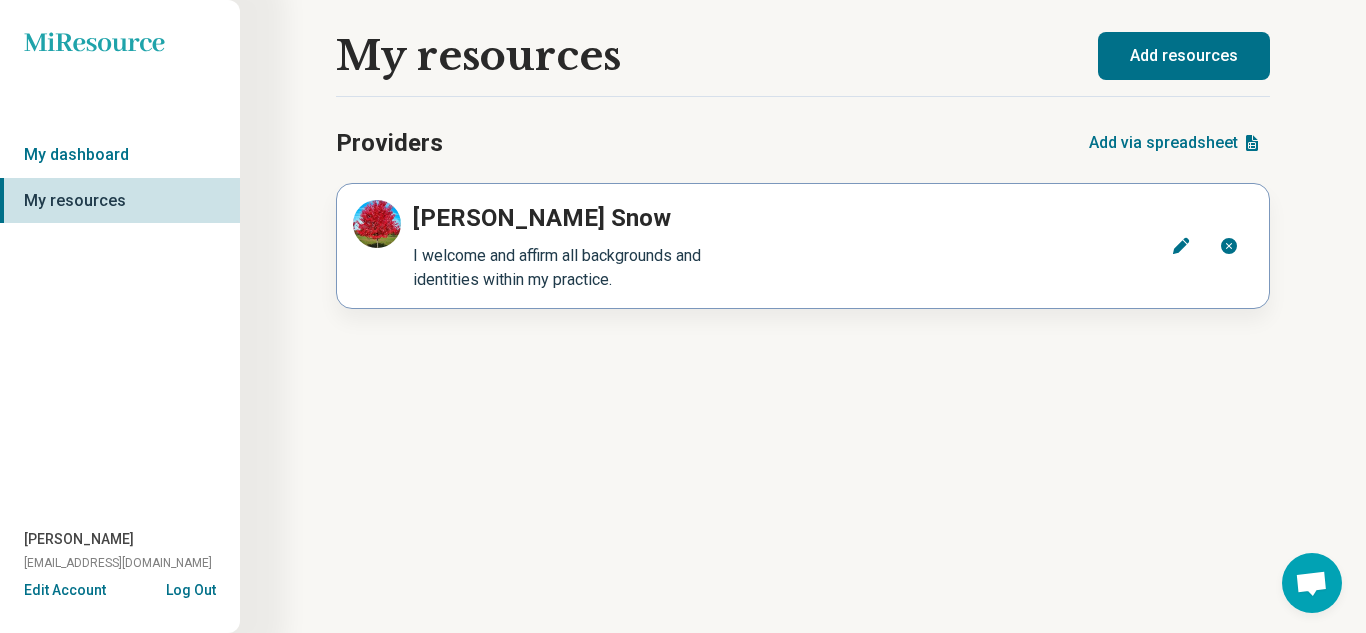 click 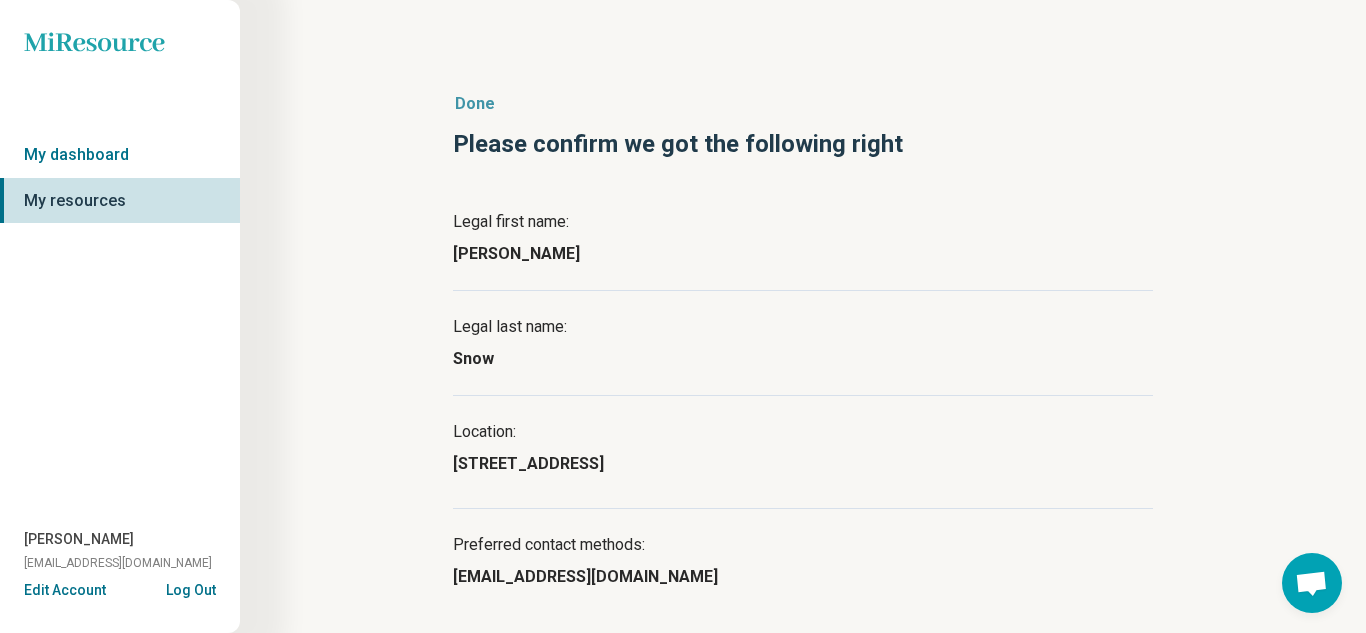 scroll, scrollTop: 140, scrollLeft: 0, axis: vertical 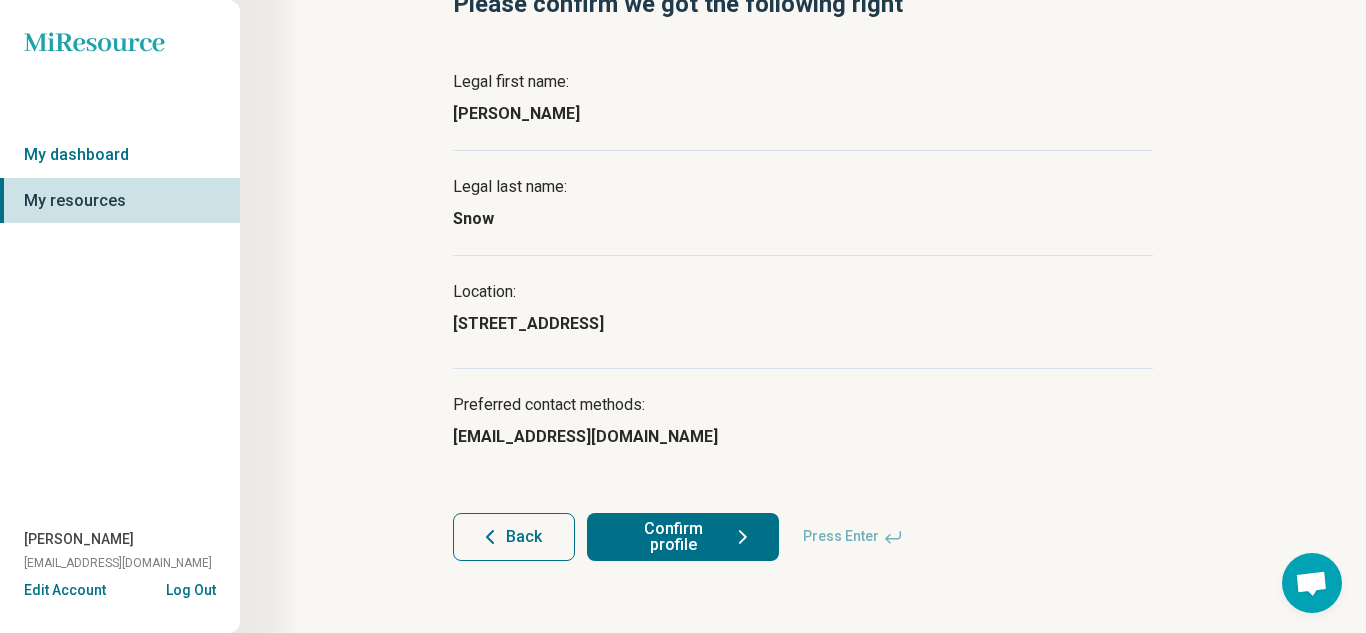 click 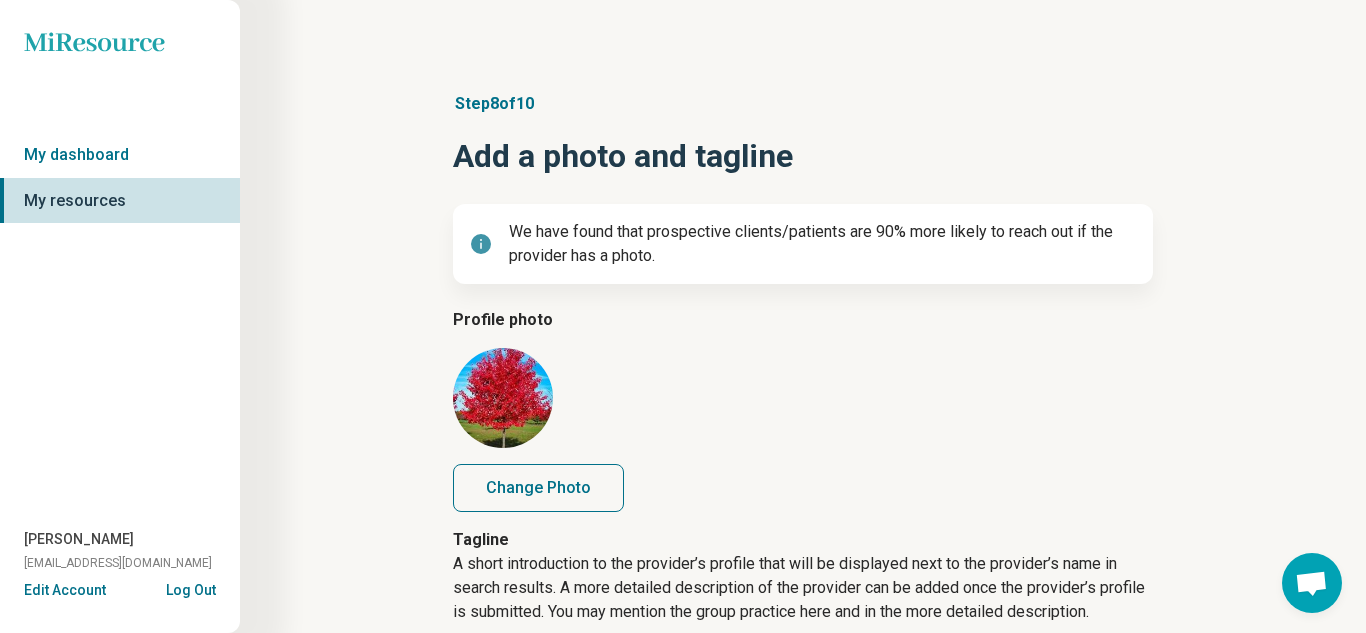 scroll, scrollTop: 283, scrollLeft: 0, axis: vertical 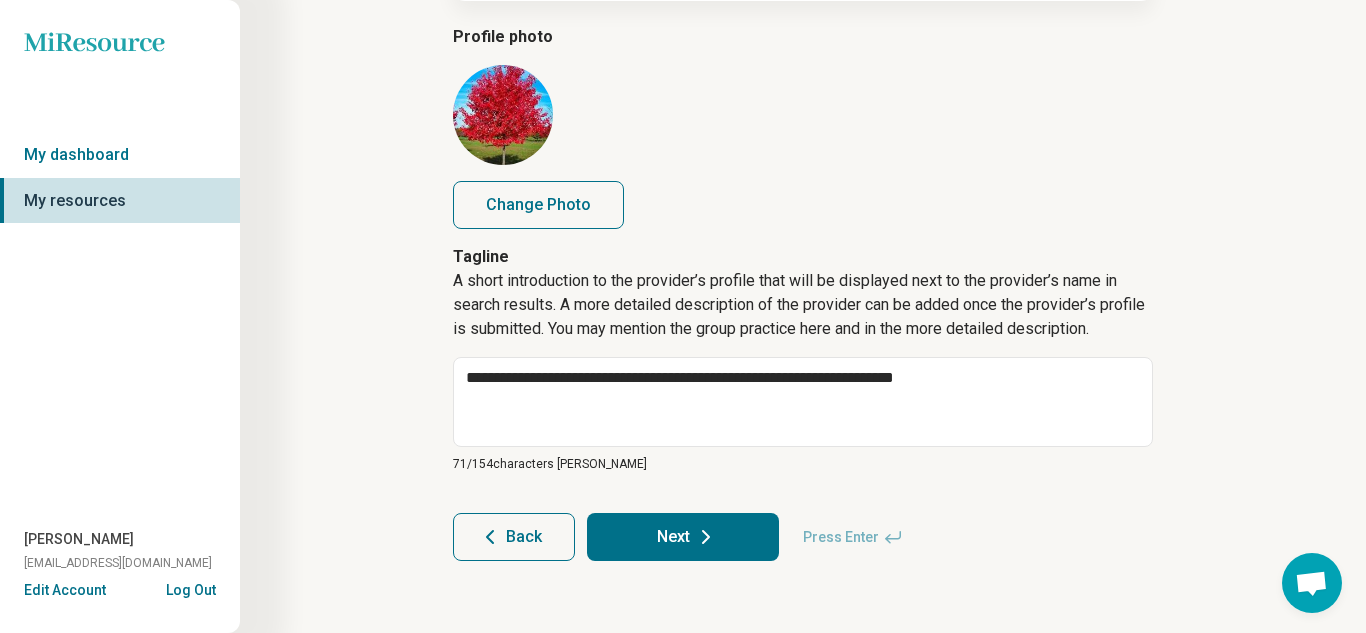 click 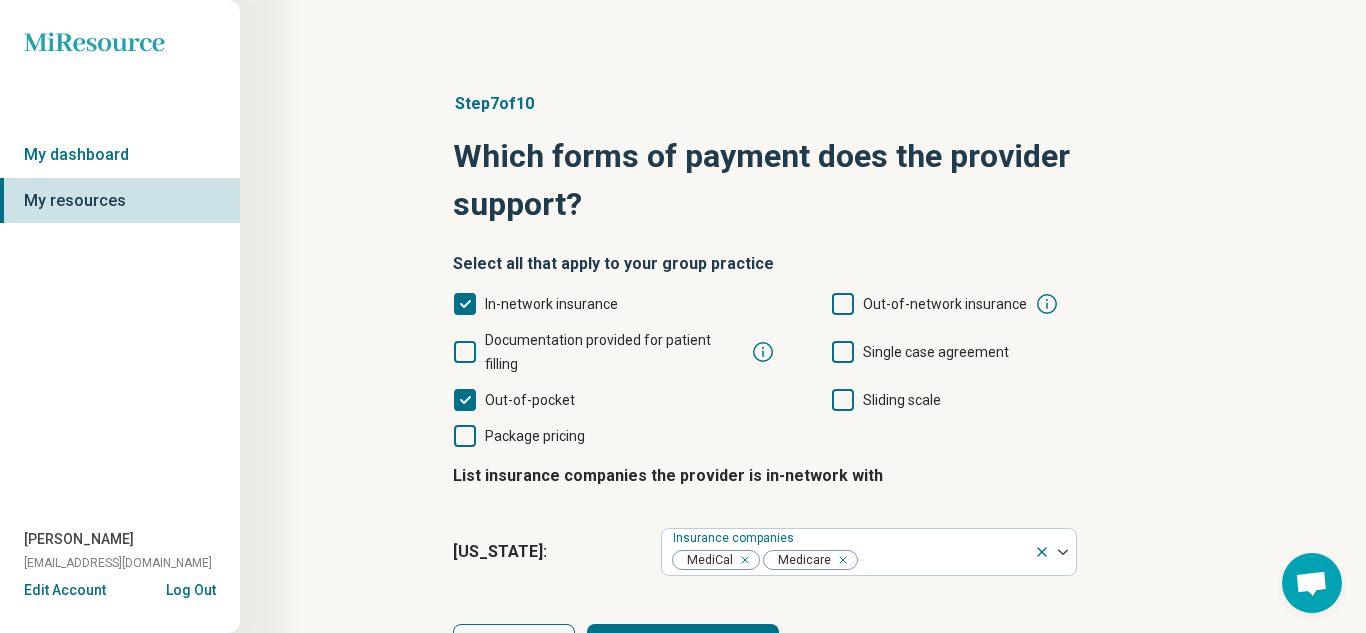 scroll, scrollTop: 87, scrollLeft: 0, axis: vertical 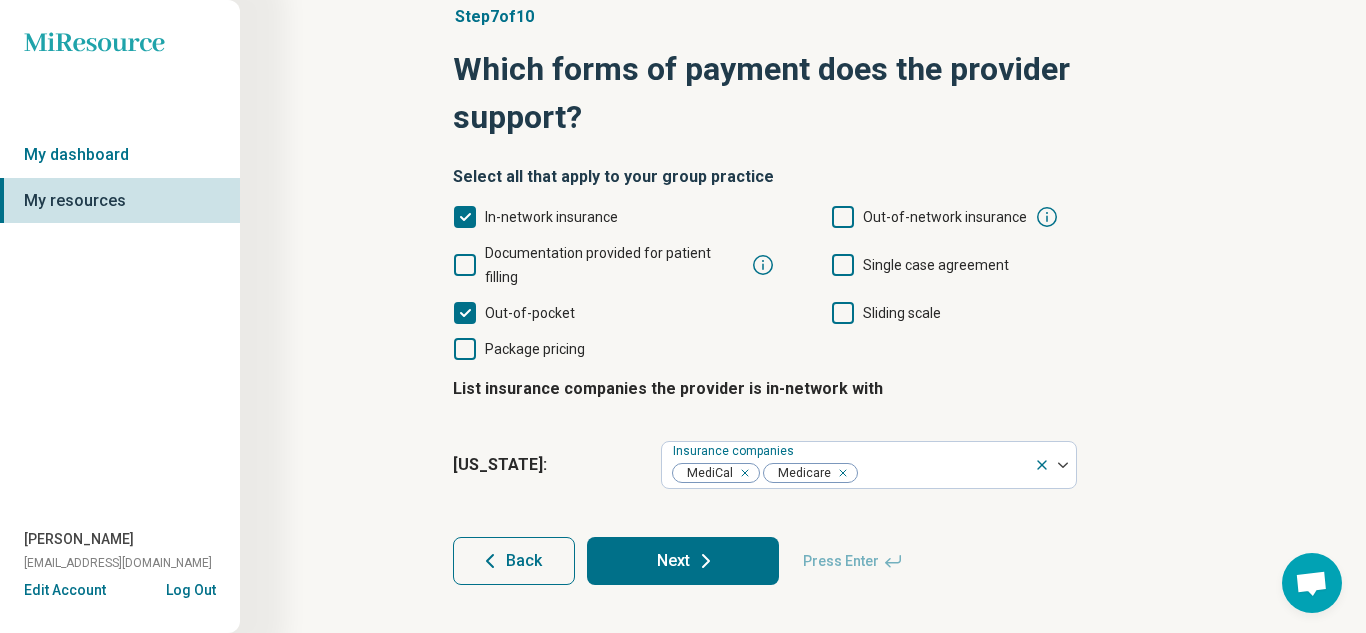 click on "Back" at bounding box center [514, 561] 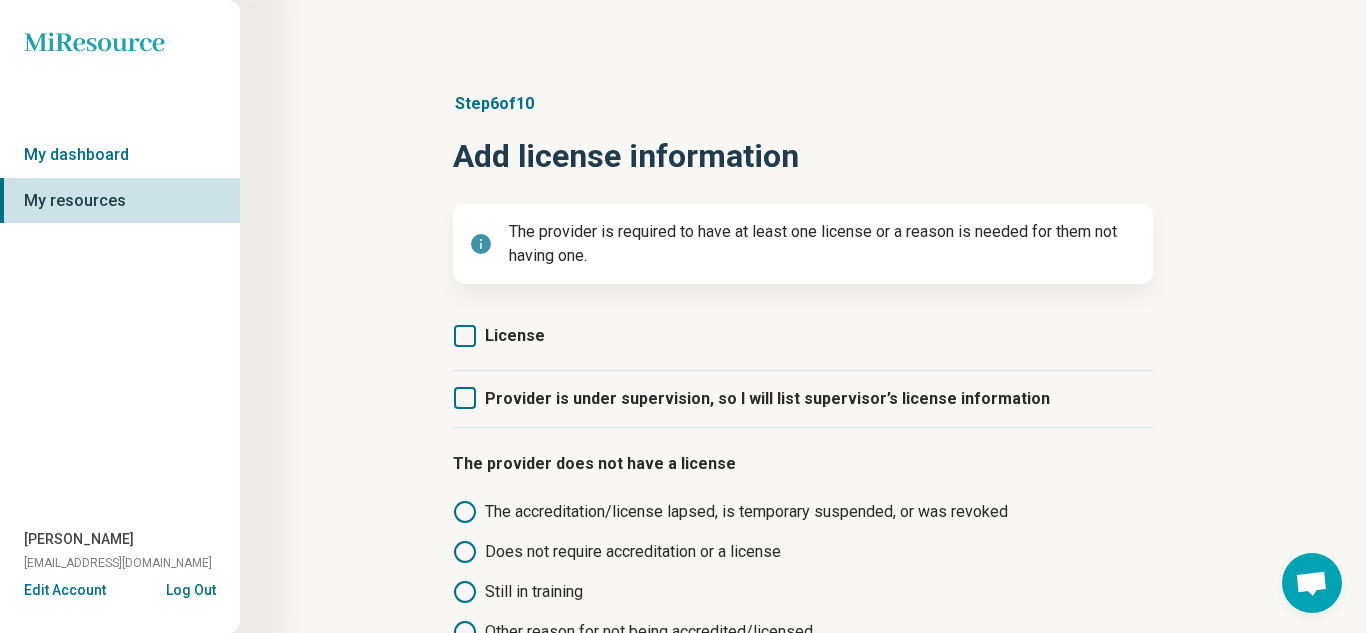 scroll, scrollTop: 211, scrollLeft: 0, axis: vertical 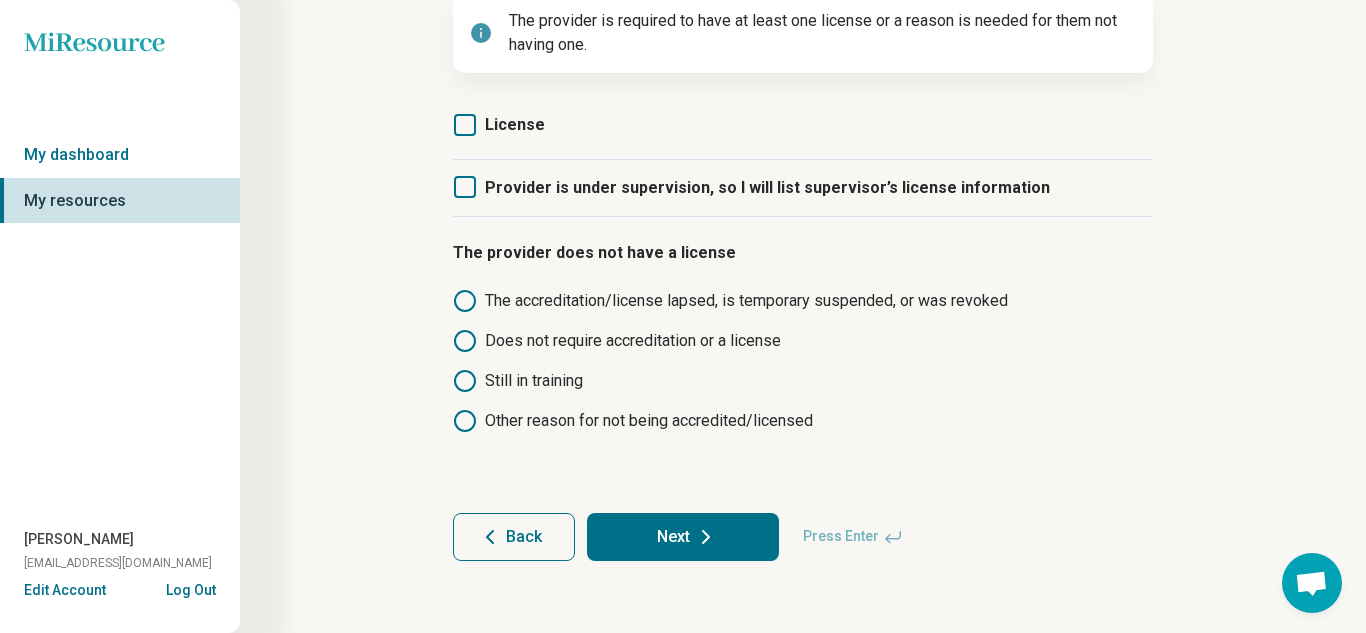 click 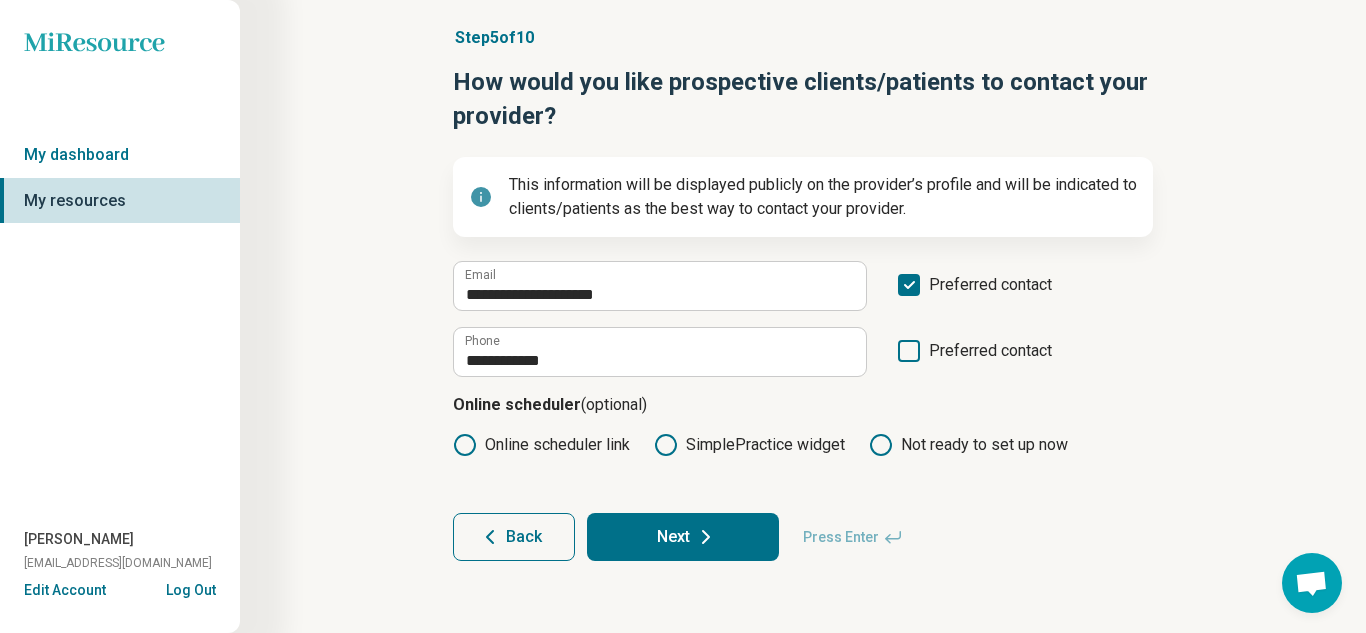 scroll, scrollTop: 66, scrollLeft: 0, axis: vertical 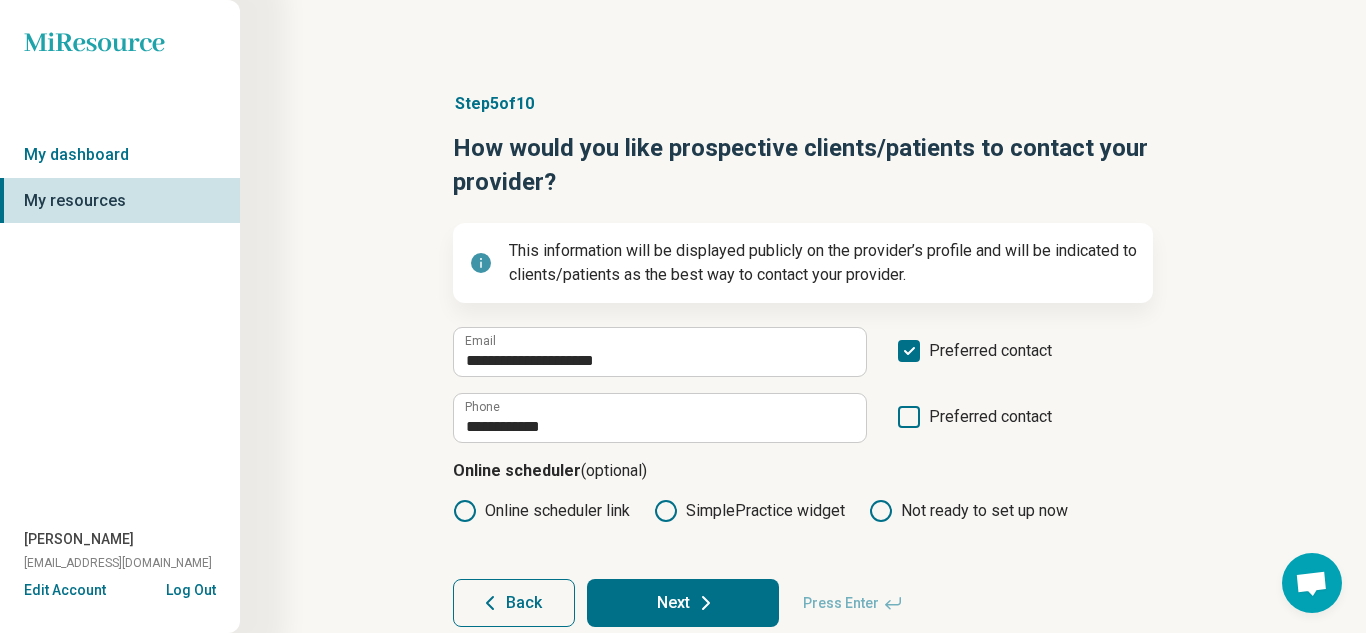 click on "Back" at bounding box center [514, 603] 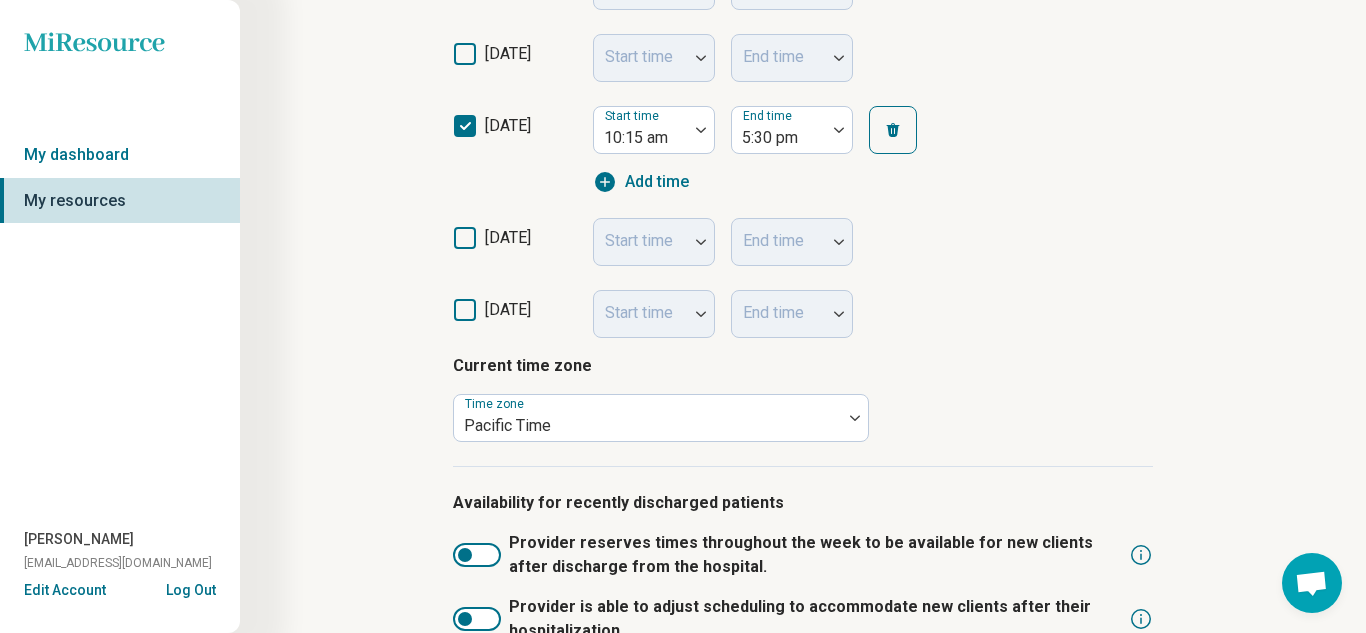 scroll, scrollTop: 899, scrollLeft: 0, axis: vertical 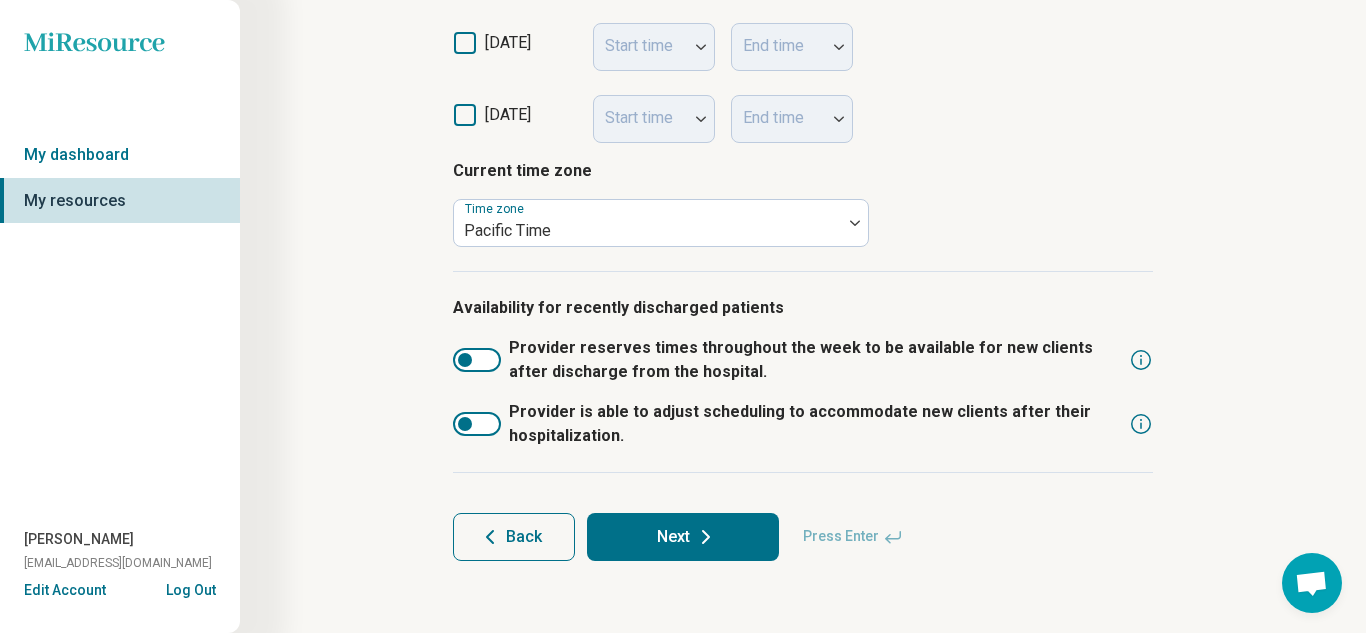 click on "Back" at bounding box center [524, 537] 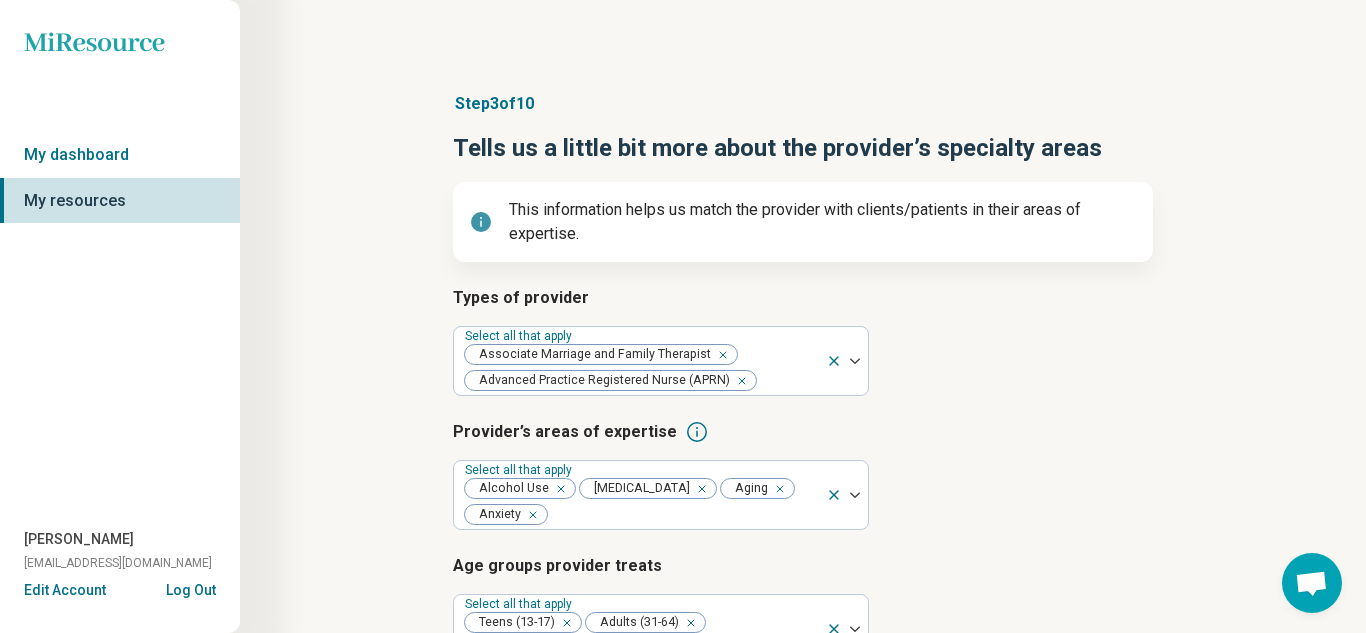 scroll, scrollTop: 329, scrollLeft: 0, axis: vertical 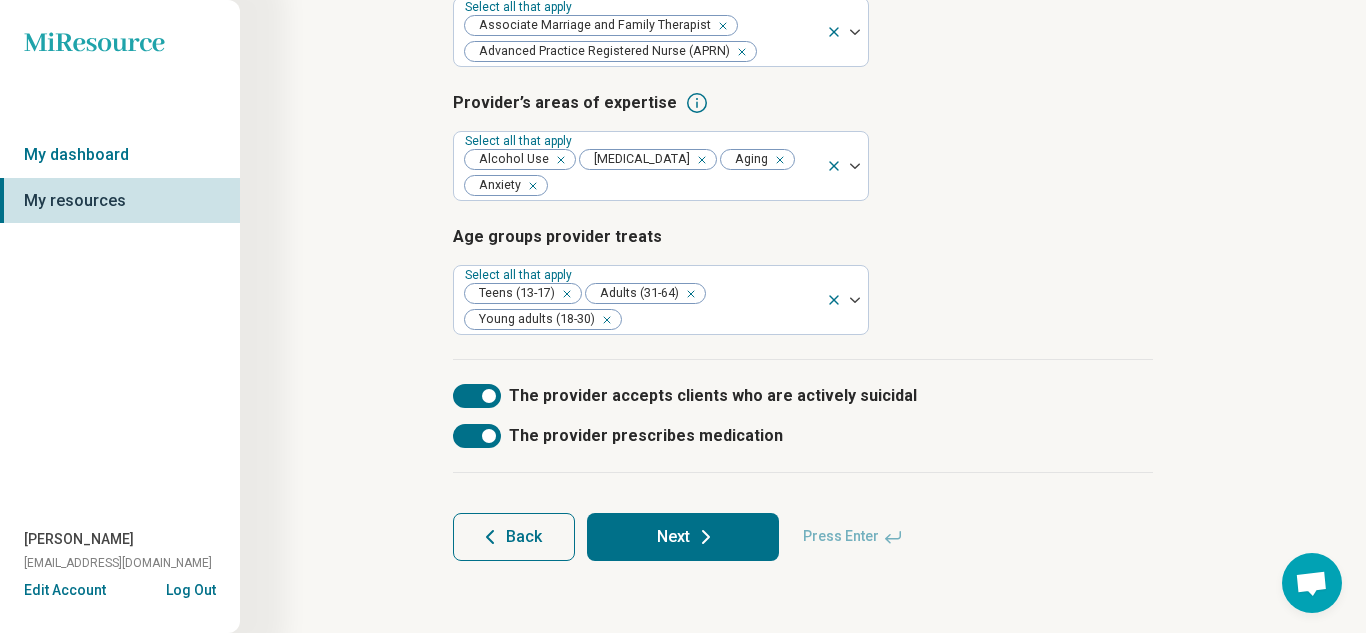 click on "Back" at bounding box center (514, 537) 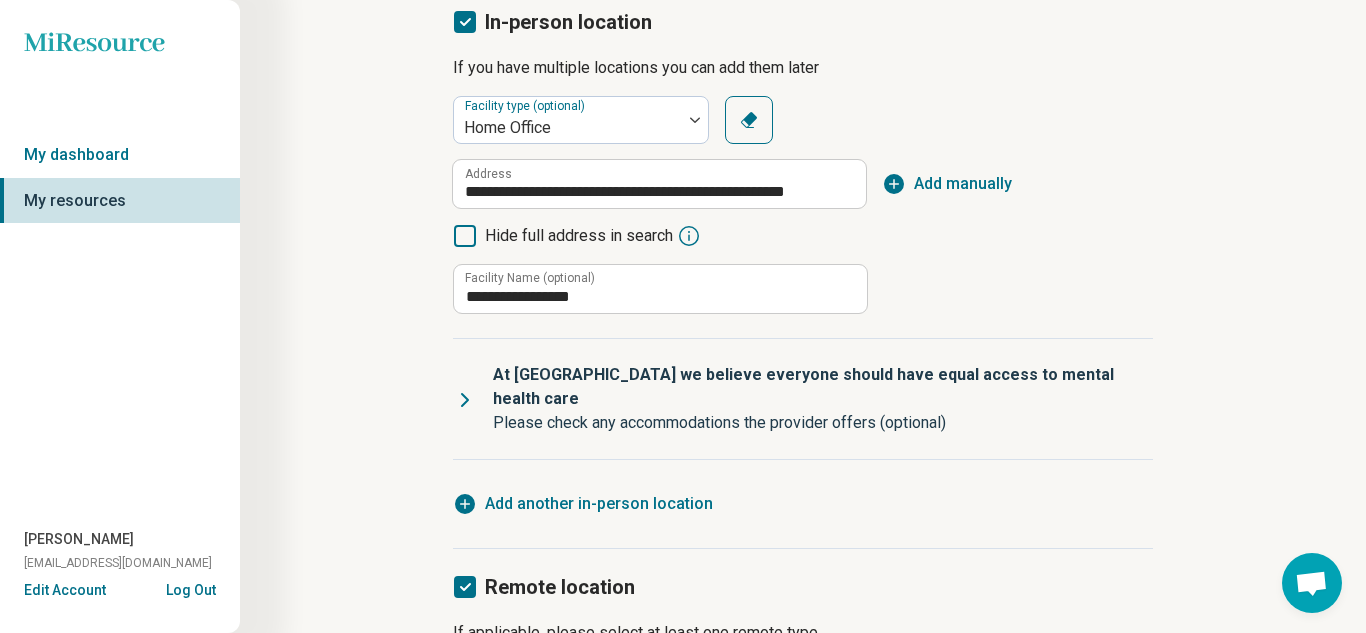 scroll, scrollTop: 419, scrollLeft: 0, axis: vertical 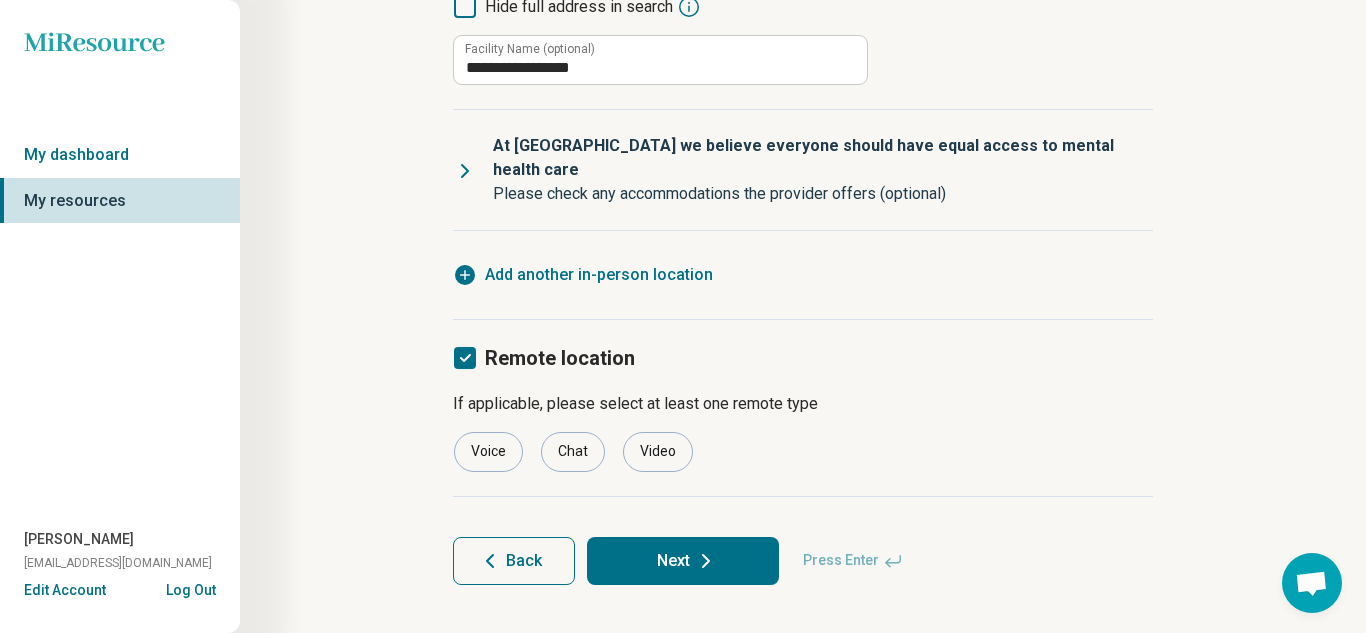 click on "Back" at bounding box center (524, 561) 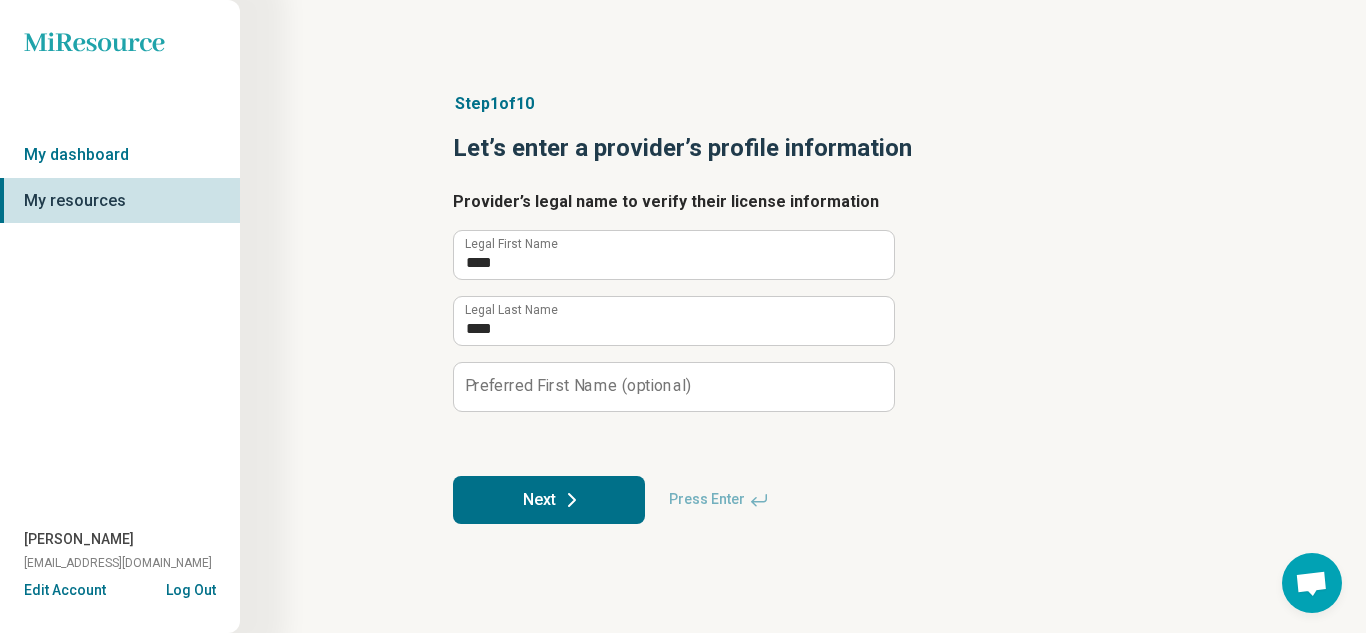 scroll, scrollTop: 0, scrollLeft: 0, axis: both 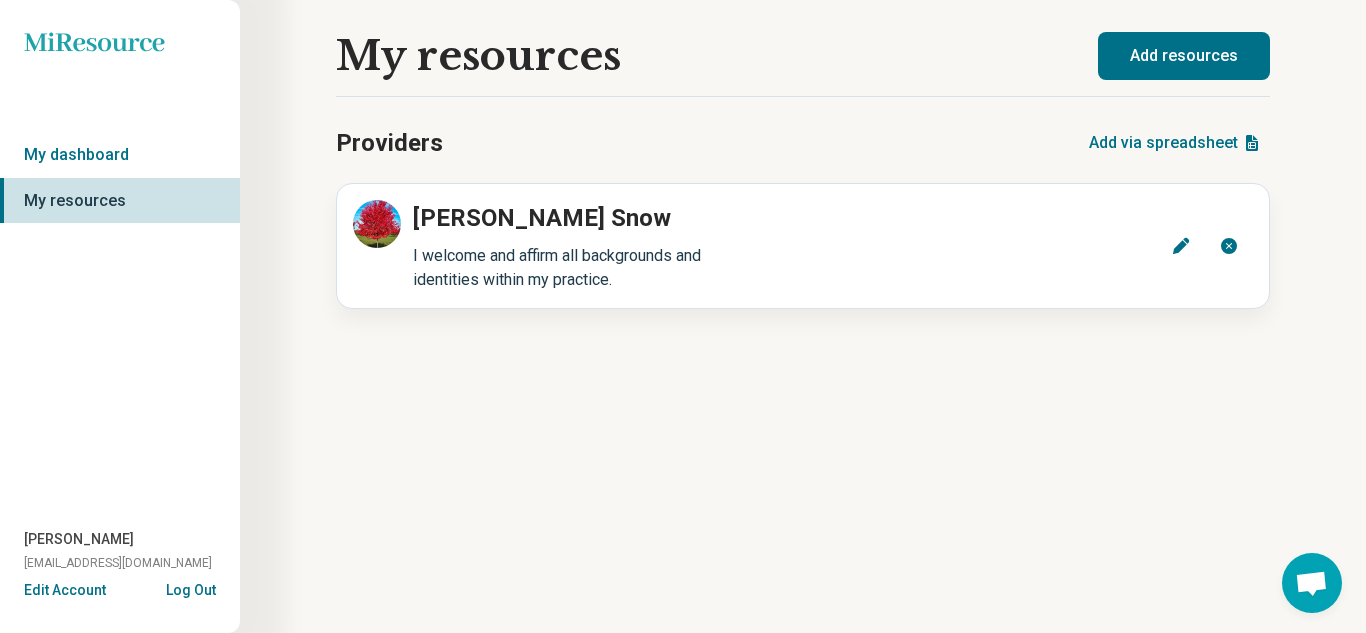 click on "Add resources" at bounding box center [1184, 56] 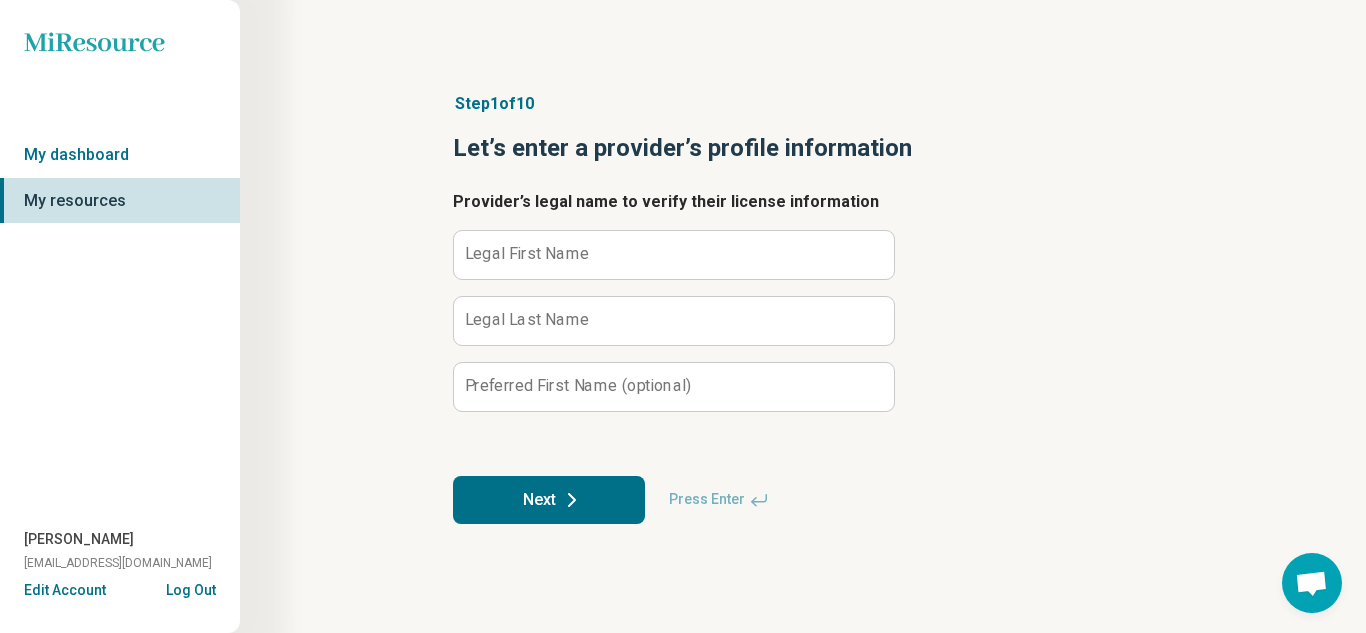 click on "My resources" at bounding box center (120, 201) 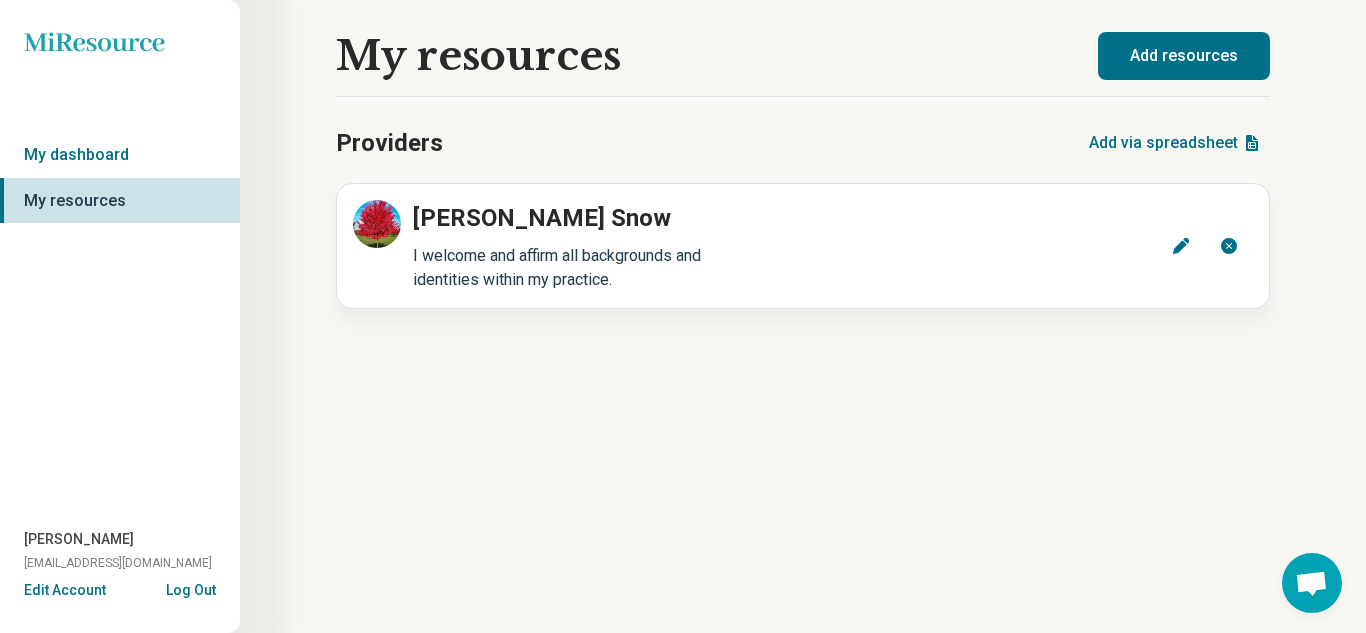 click on "Add via spreadsheet" at bounding box center (1175, 143) 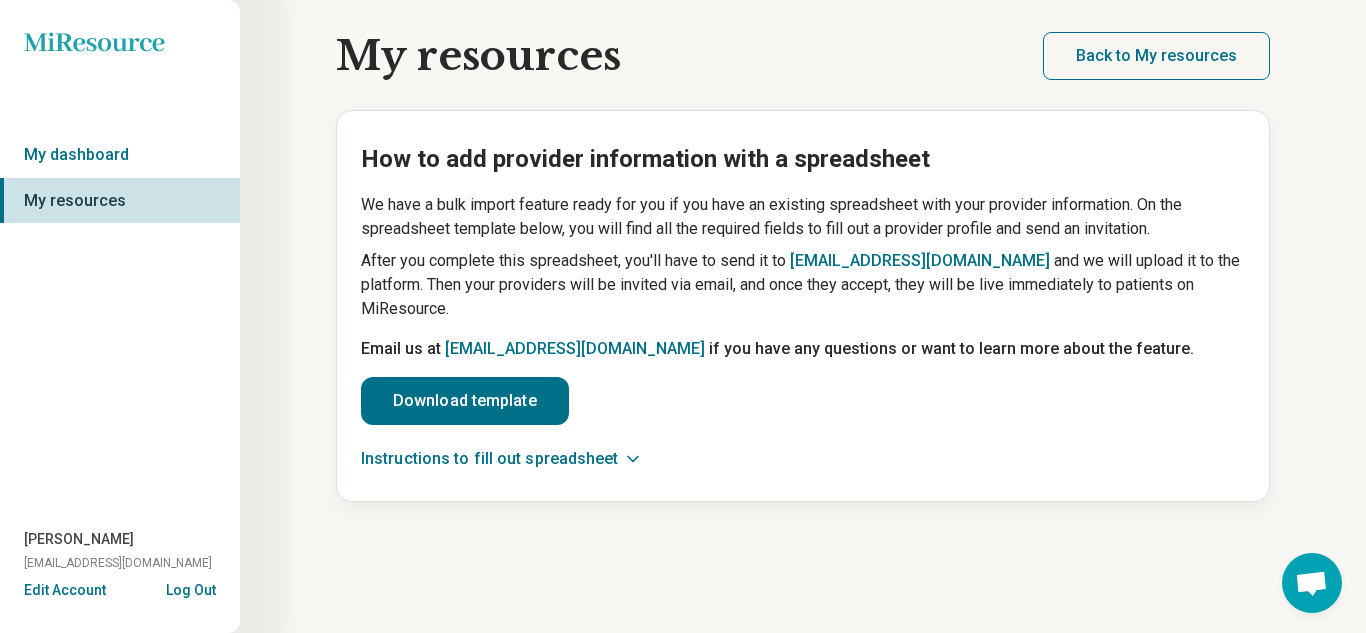 click on "My resources" at bounding box center (120, 201) 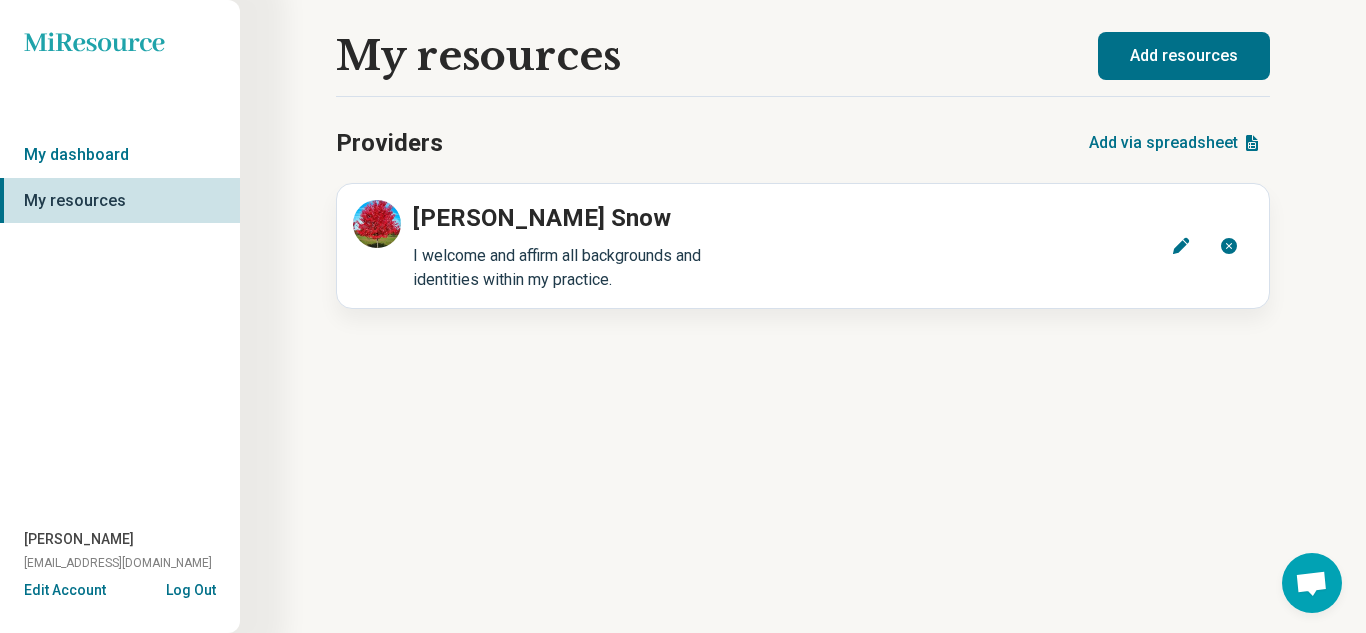 click on "Add resources" at bounding box center (1184, 56) 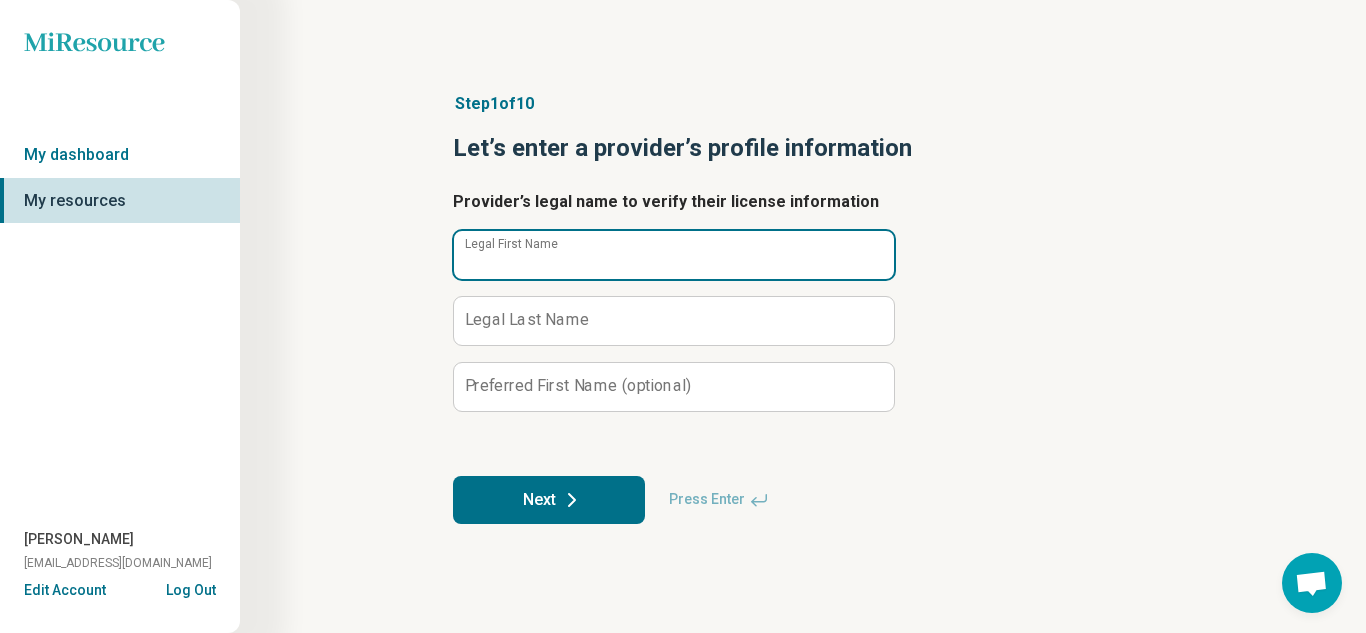click on "Legal First Name" at bounding box center (674, 255) 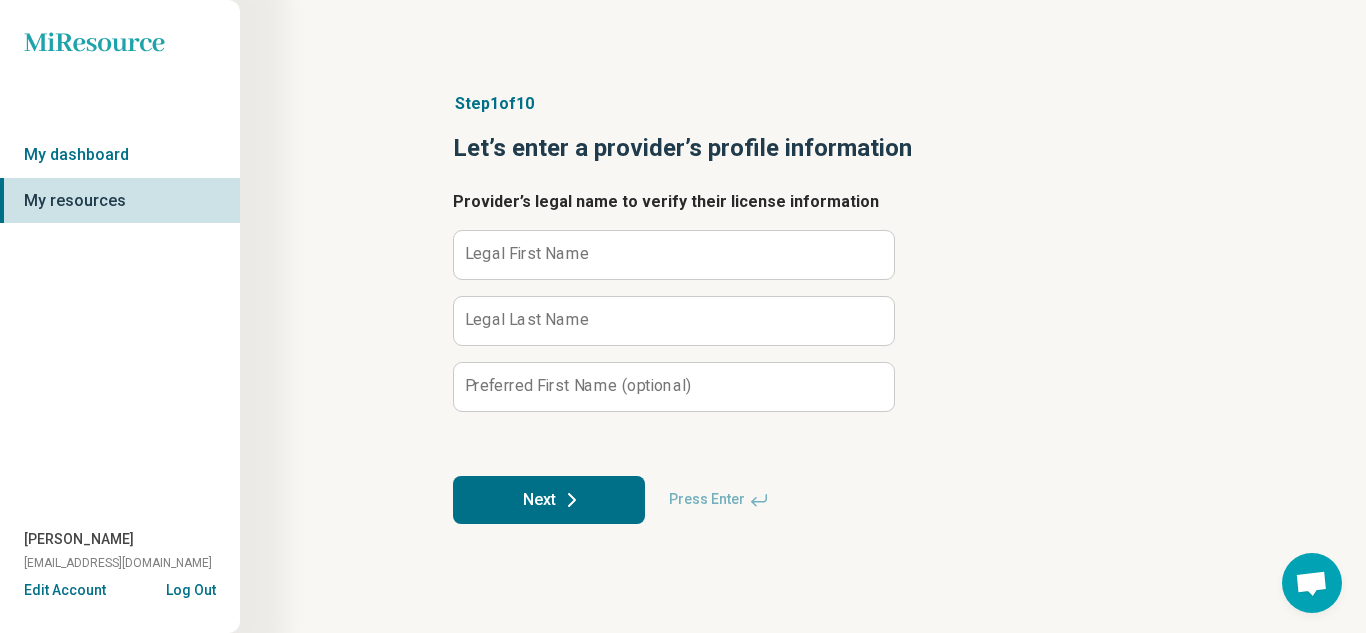 click on "Step  1  of  10 Let’s enter a provider’s profile information  Provider’s legal name to verify their license information Legal First Name Legal Last Name Preferred First Name (optional) Next Press Enter" at bounding box center [803, 308] 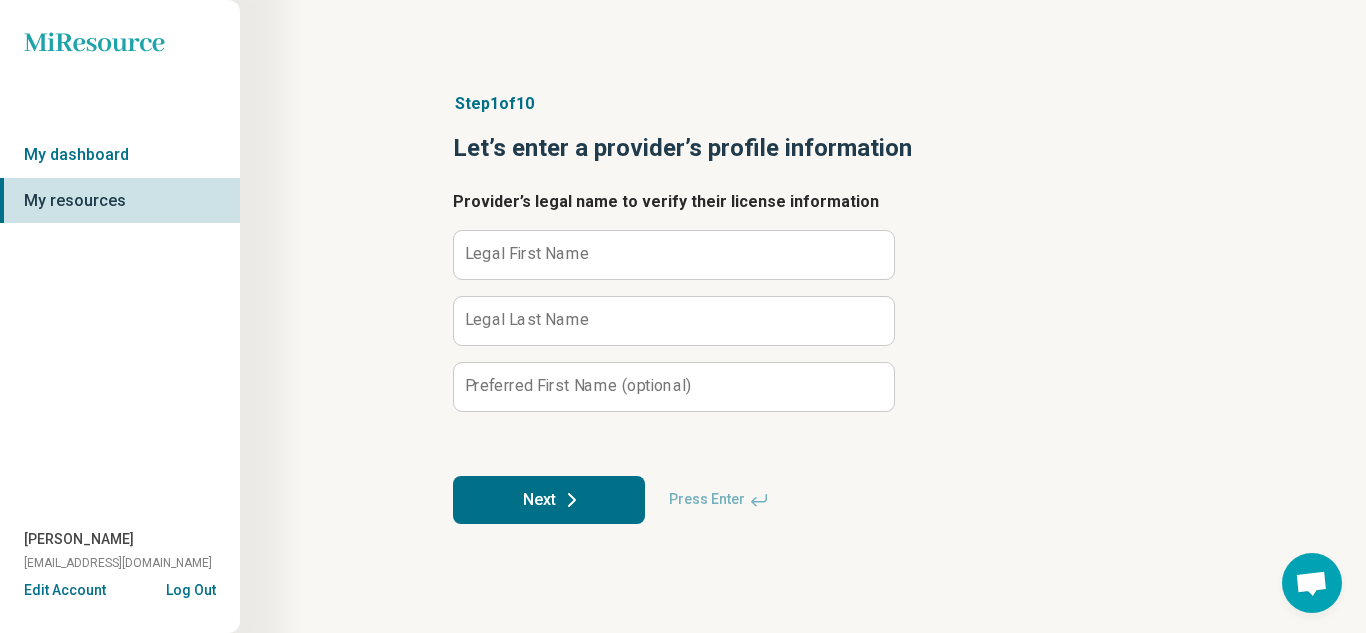 click on "My resources" at bounding box center [120, 201] 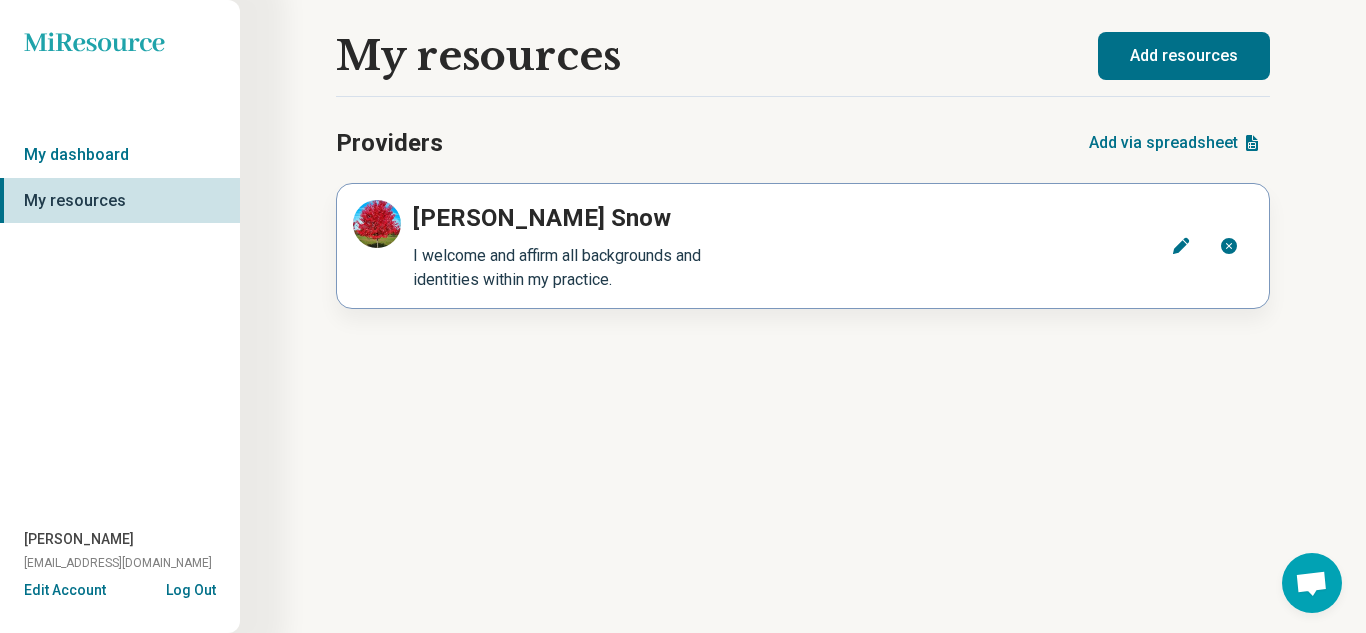 click 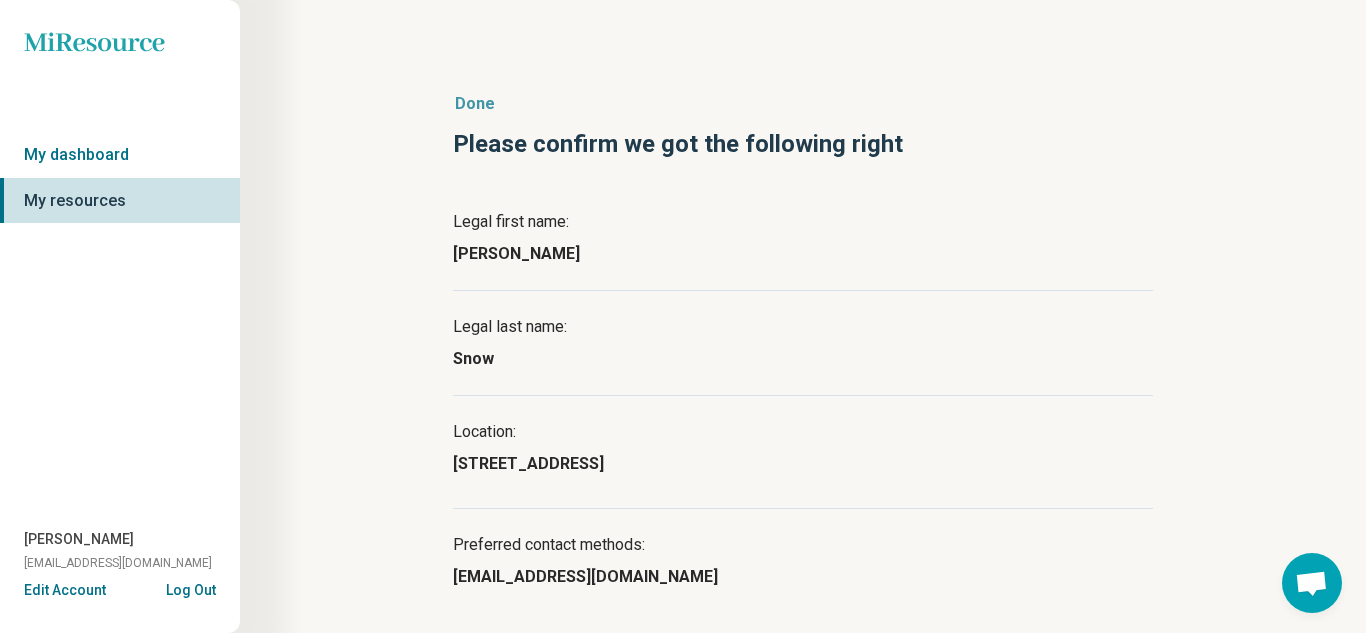 scroll, scrollTop: 140, scrollLeft: 0, axis: vertical 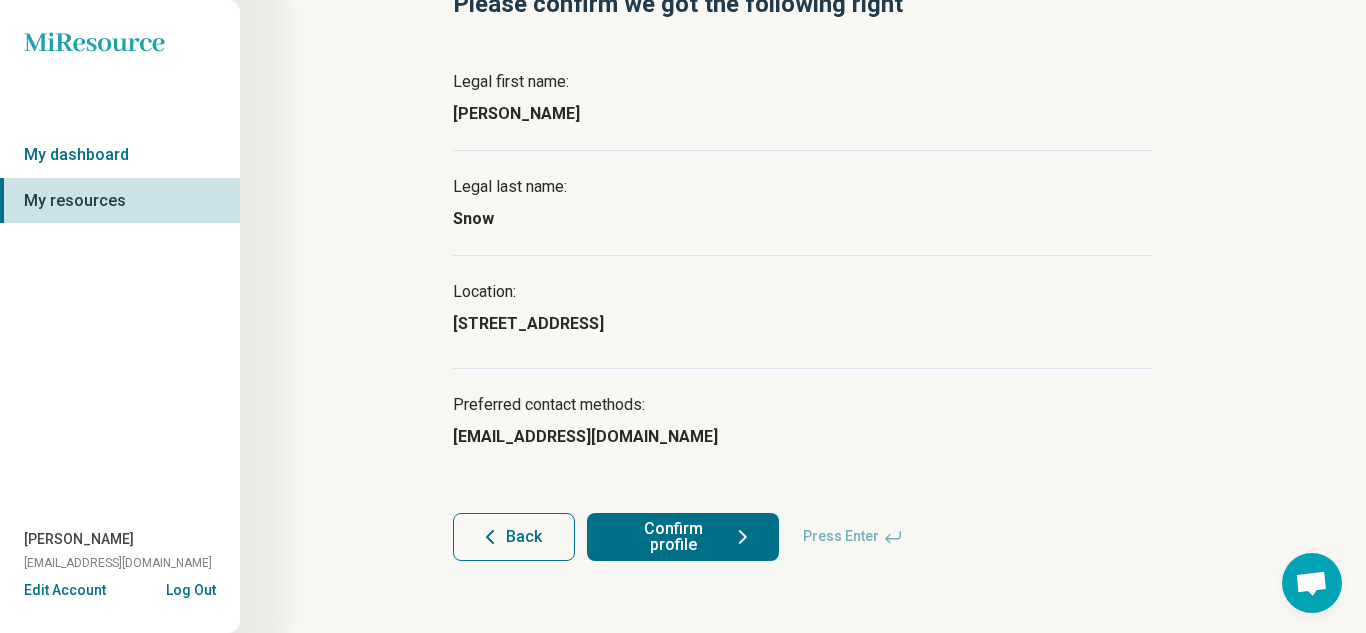 click on "Back" at bounding box center (524, 537) 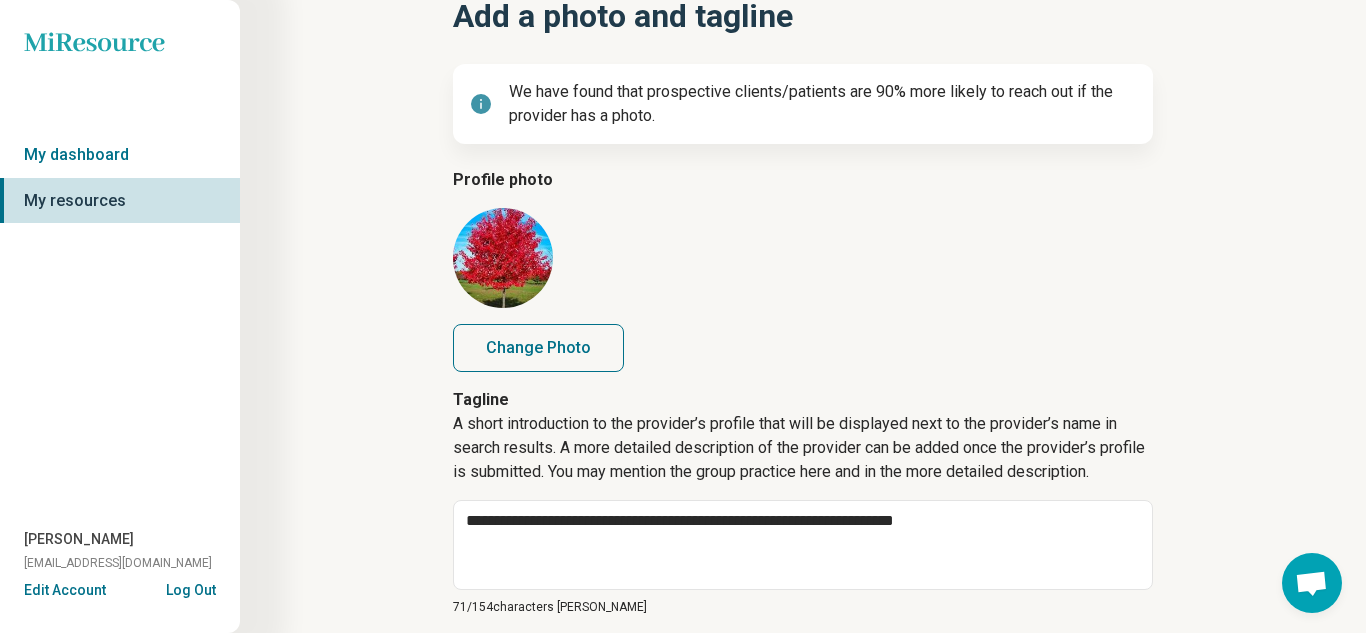 scroll, scrollTop: 0, scrollLeft: 0, axis: both 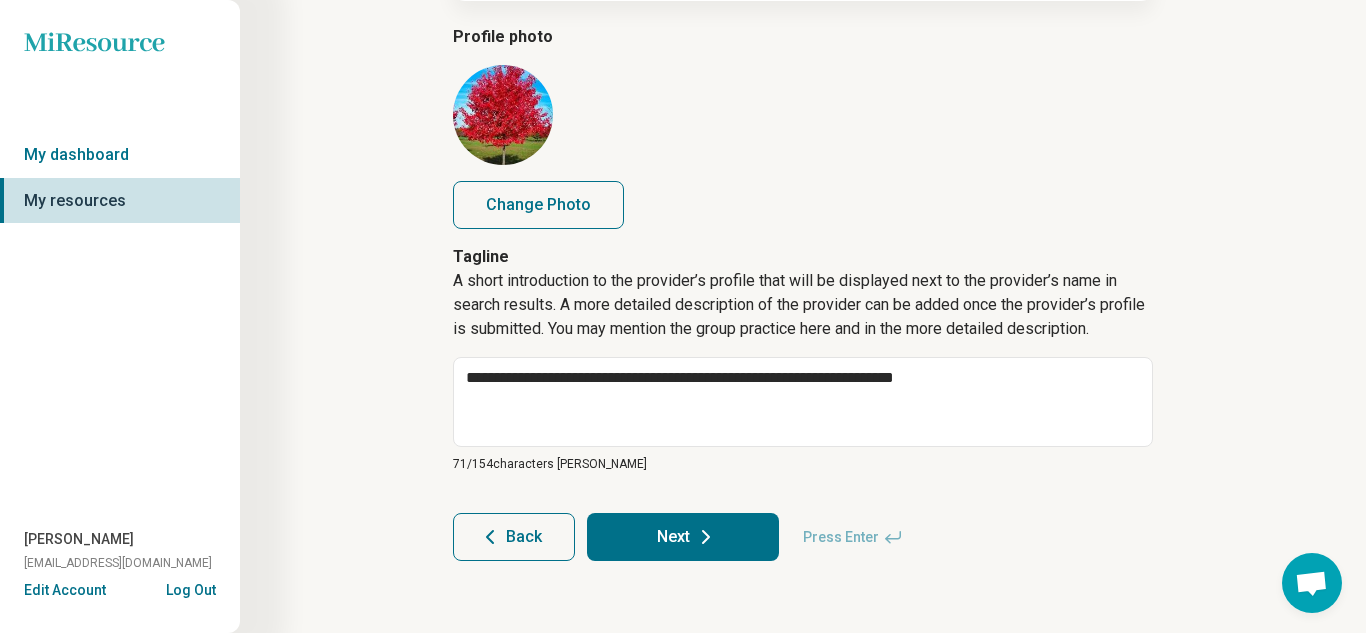 click on "Back" at bounding box center (524, 537) 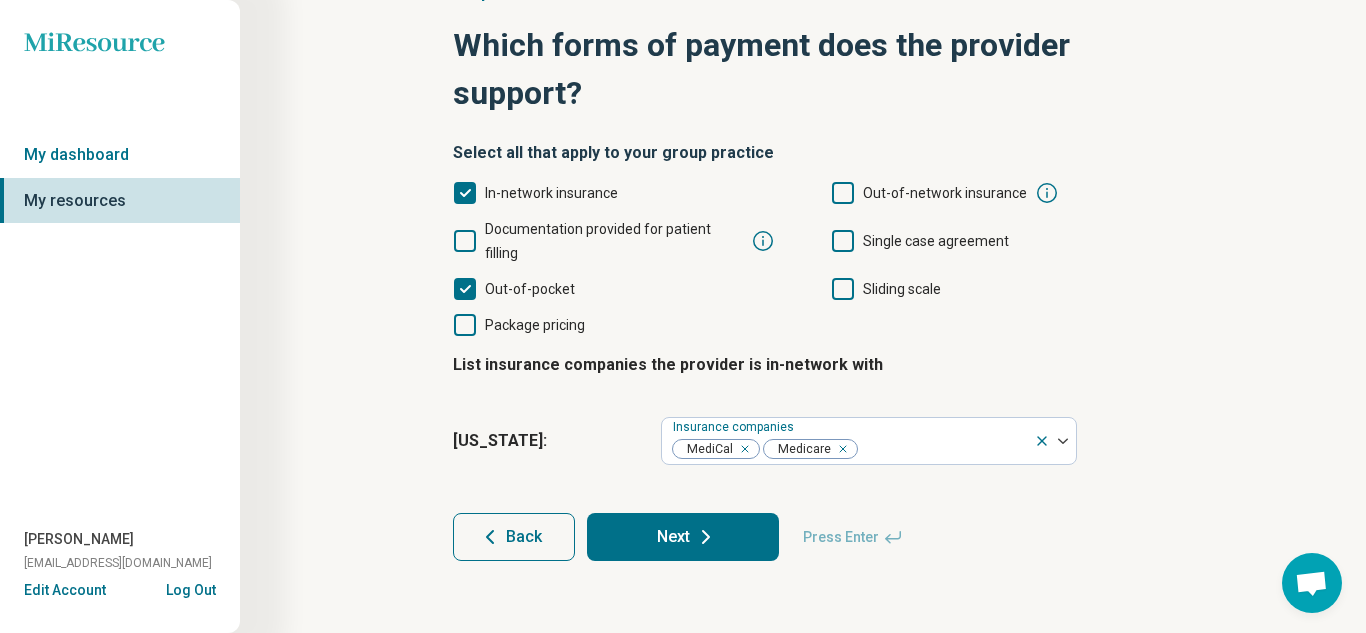 scroll, scrollTop: 87, scrollLeft: 0, axis: vertical 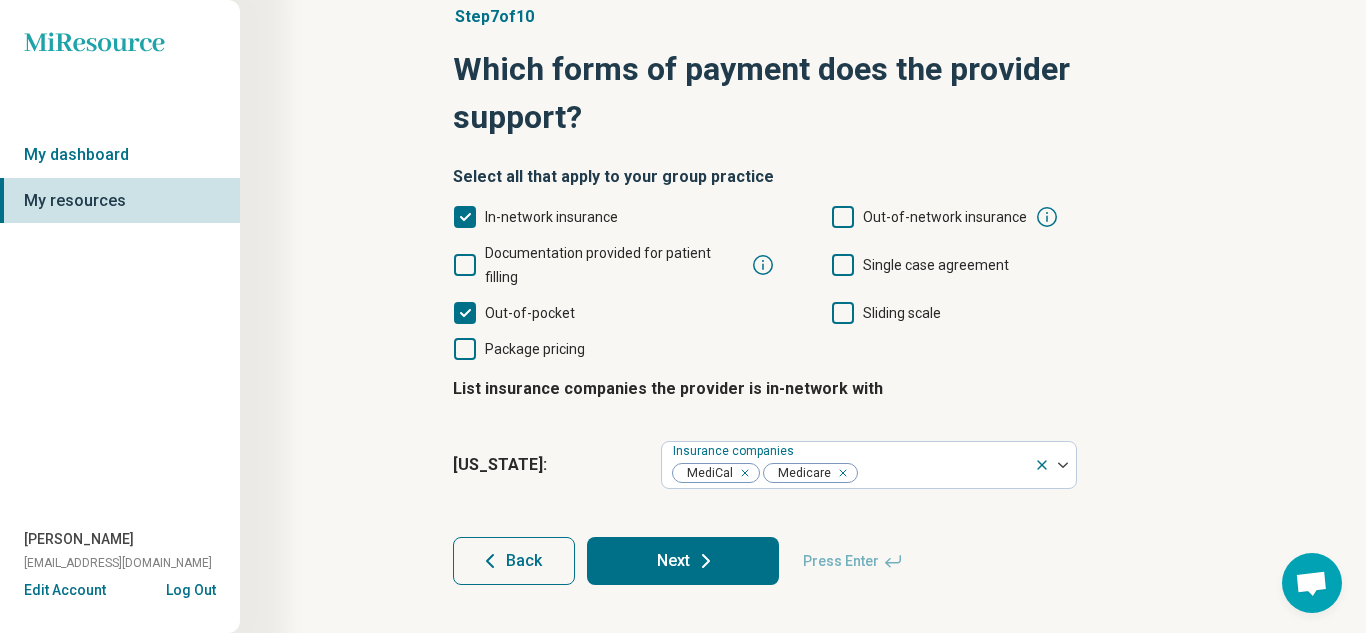 click on "Back" at bounding box center [524, 561] 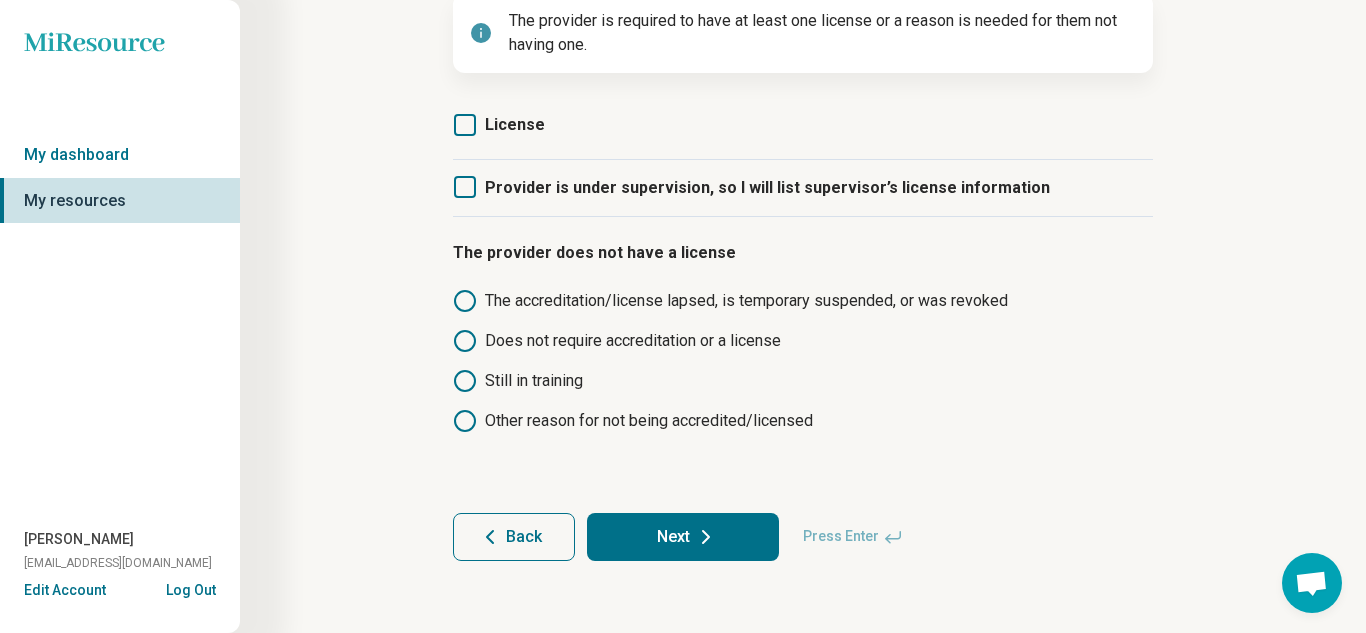 click on "Back" at bounding box center (524, 537) 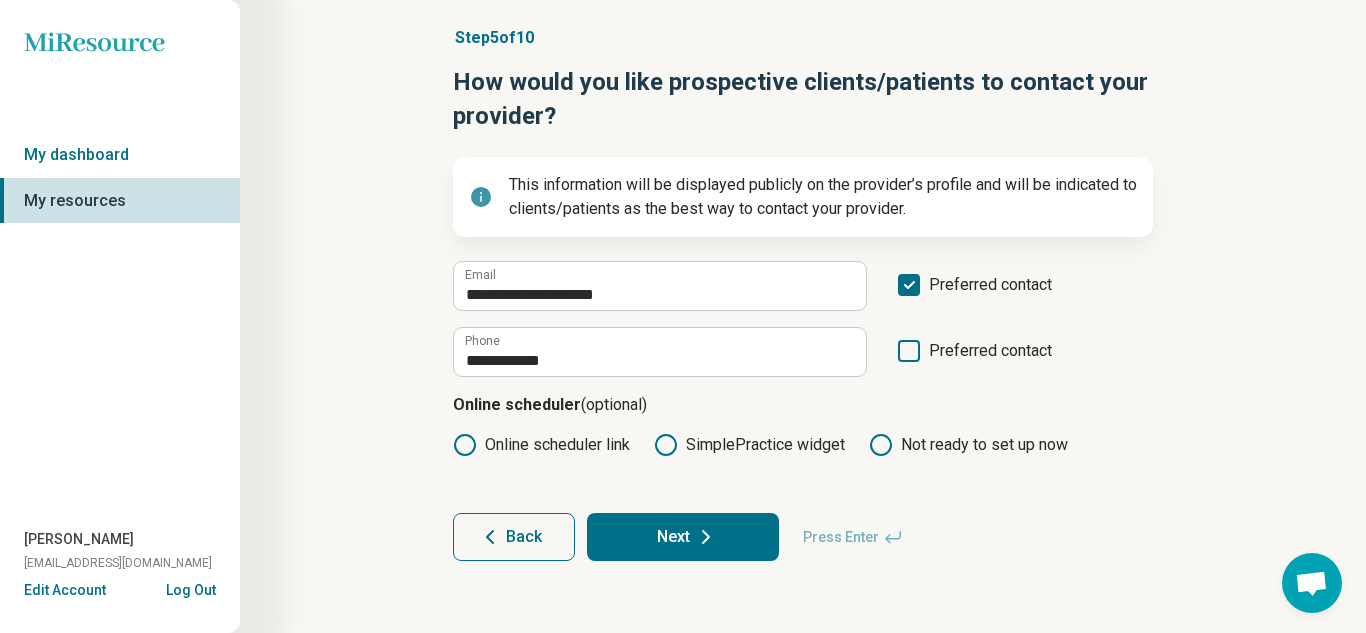 scroll, scrollTop: 66, scrollLeft: 0, axis: vertical 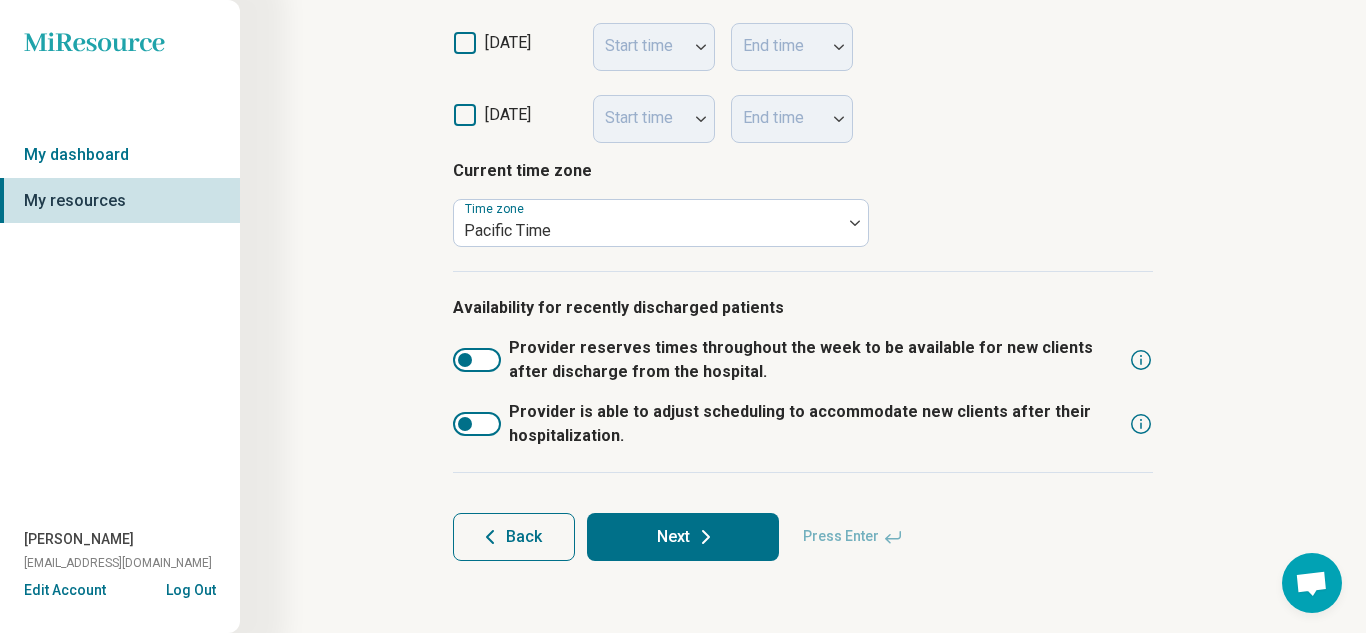 click on "Back" at bounding box center (524, 537) 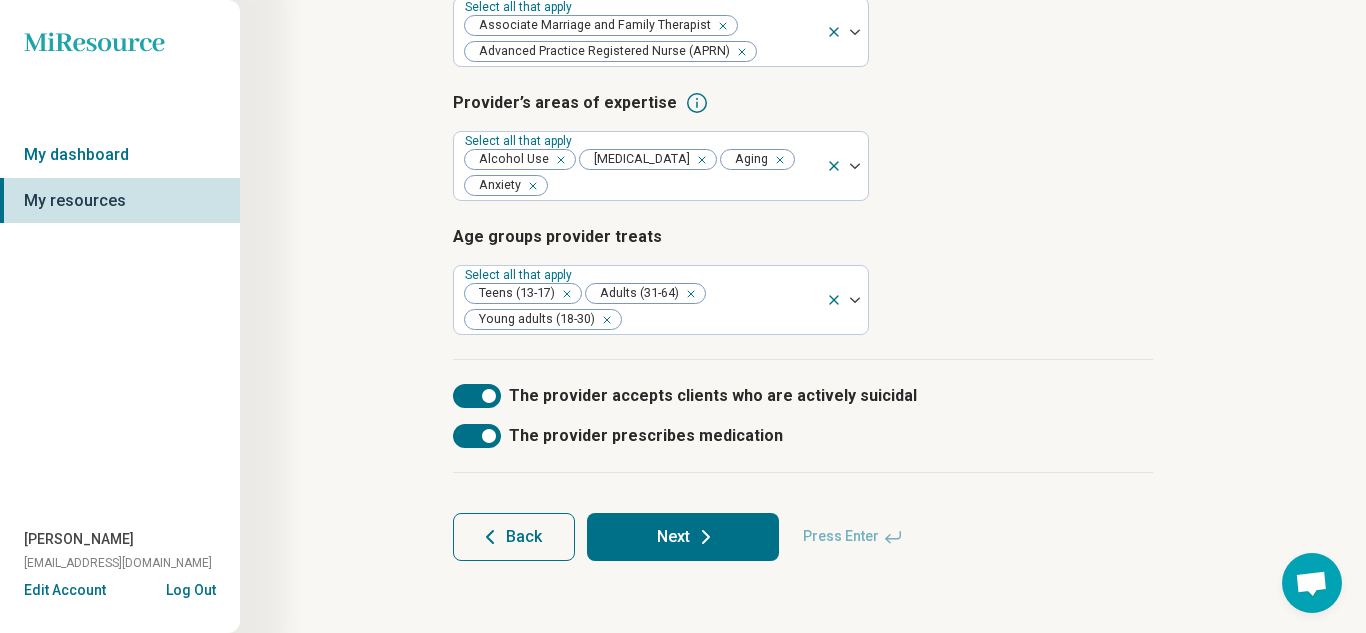 scroll, scrollTop: 329, scrollLeft: 0, axis: vertical 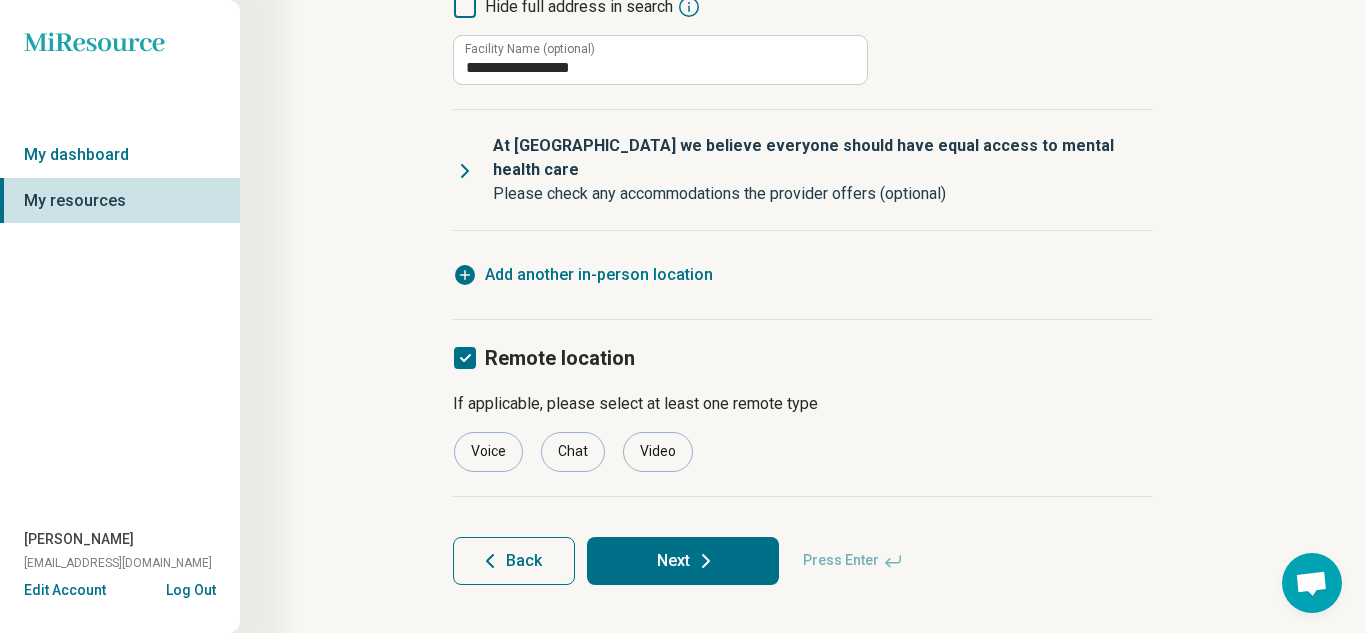 click on "Back" at bounding box center (514, 561) 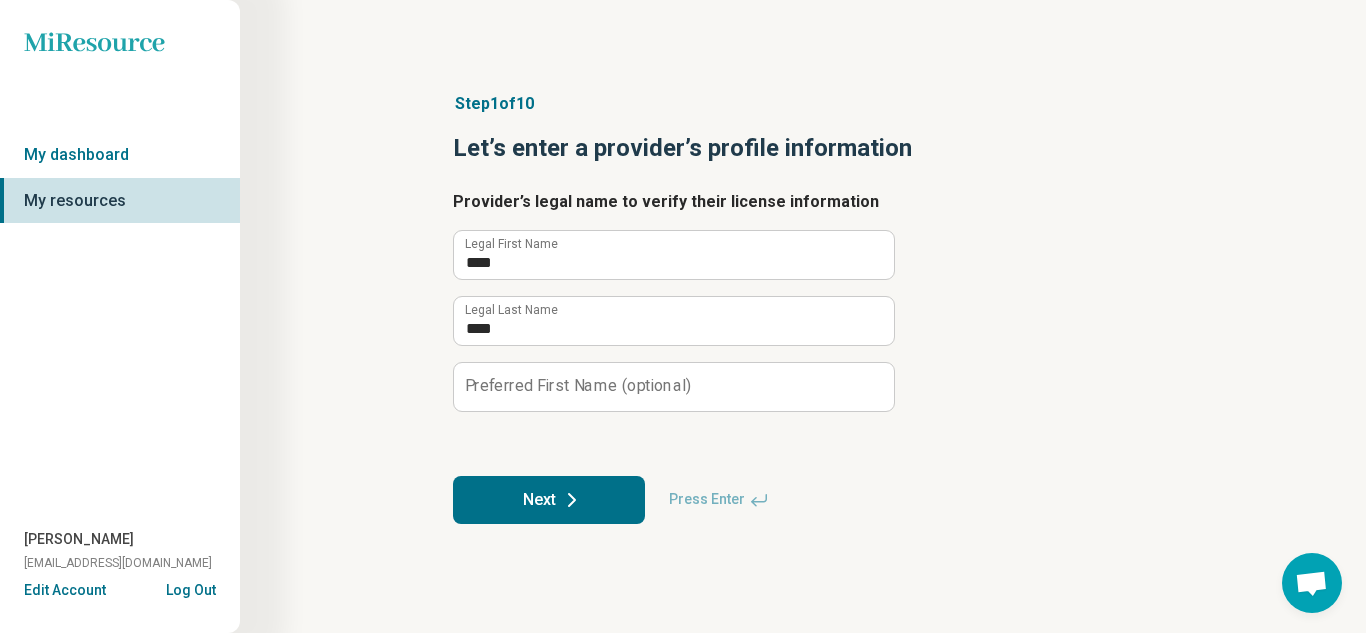 click on "Next" at bounding box center (549, 500) 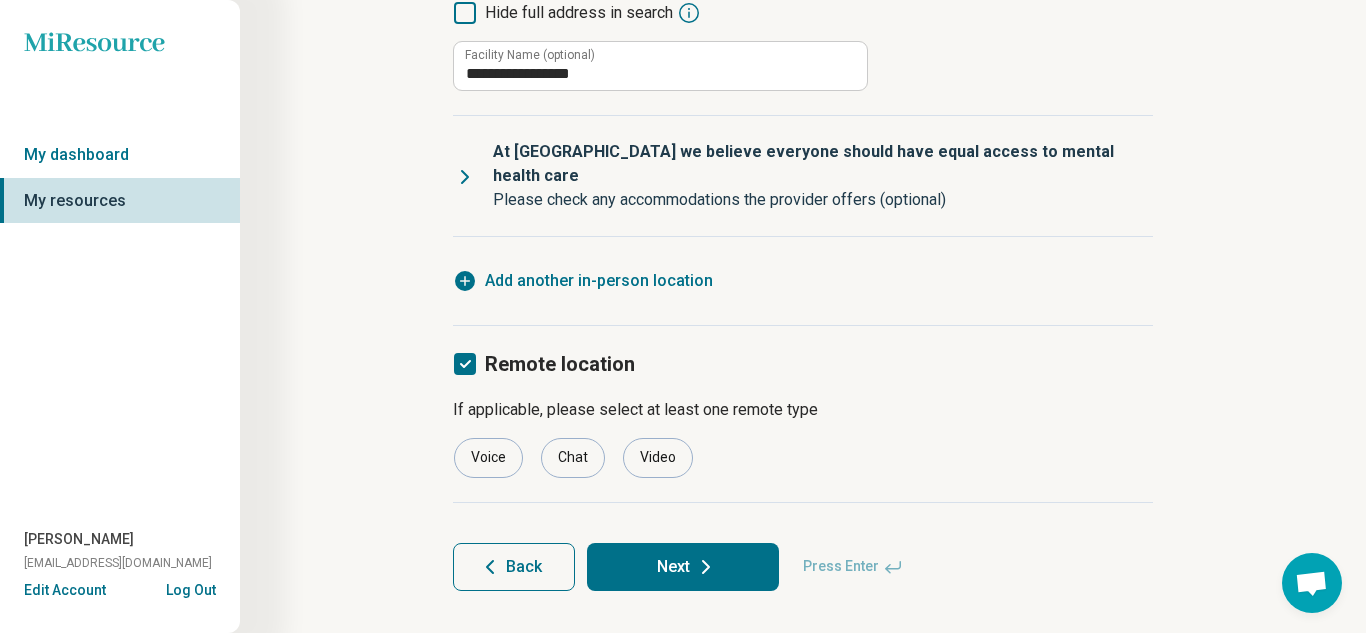scroll, scrollTop: 411, scrollLeft: 0, axis: vertical 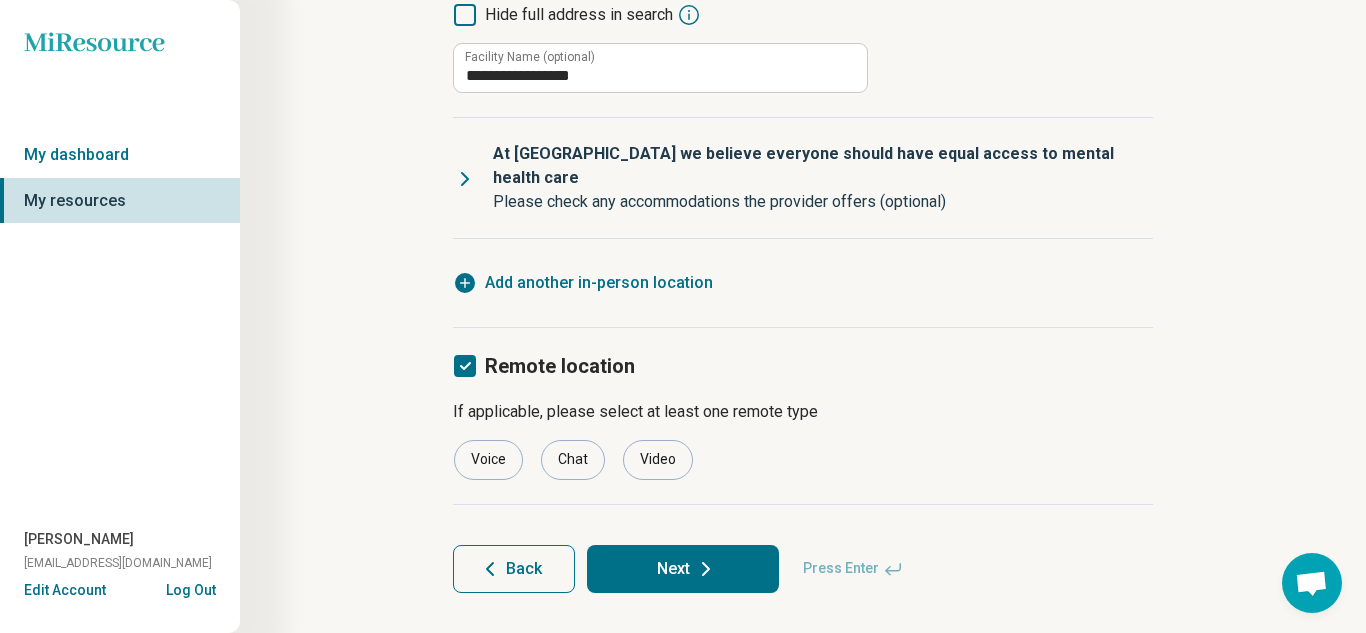 click on "Next" at bounding box center [683, 569] 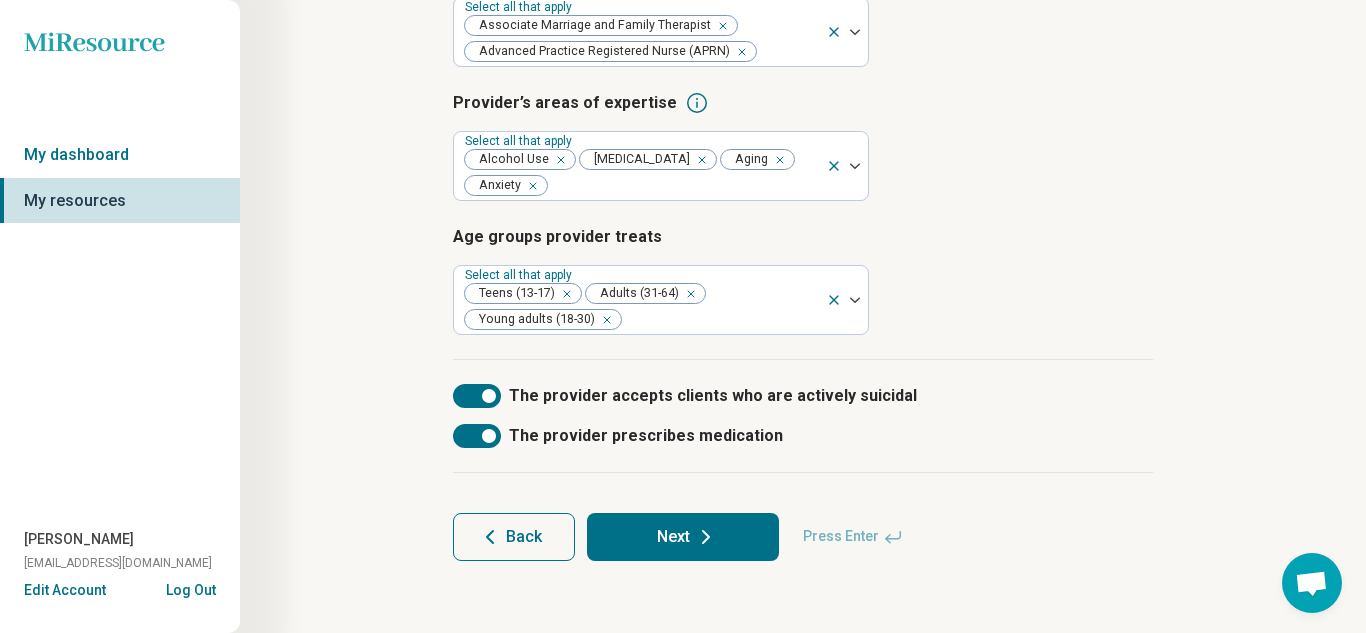 scroll, scrollTop: 329, scrollLeft: 0, axis: vertical 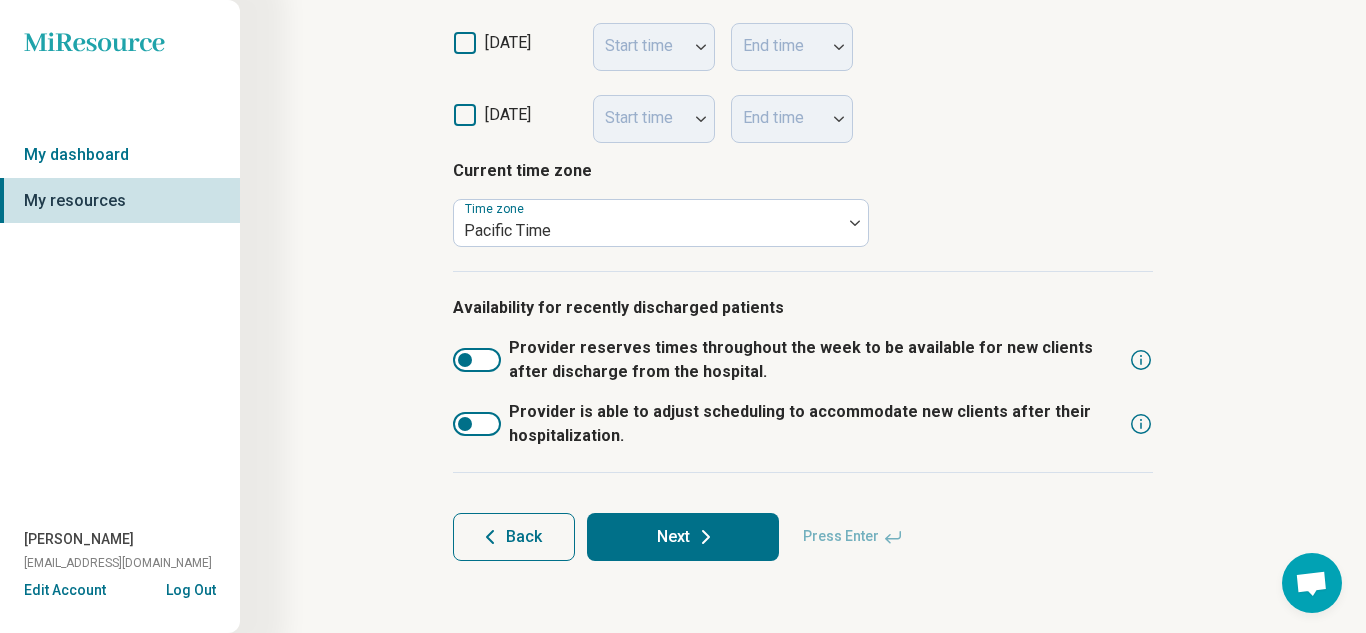 click on "Next" at bounding box center [683, 537] 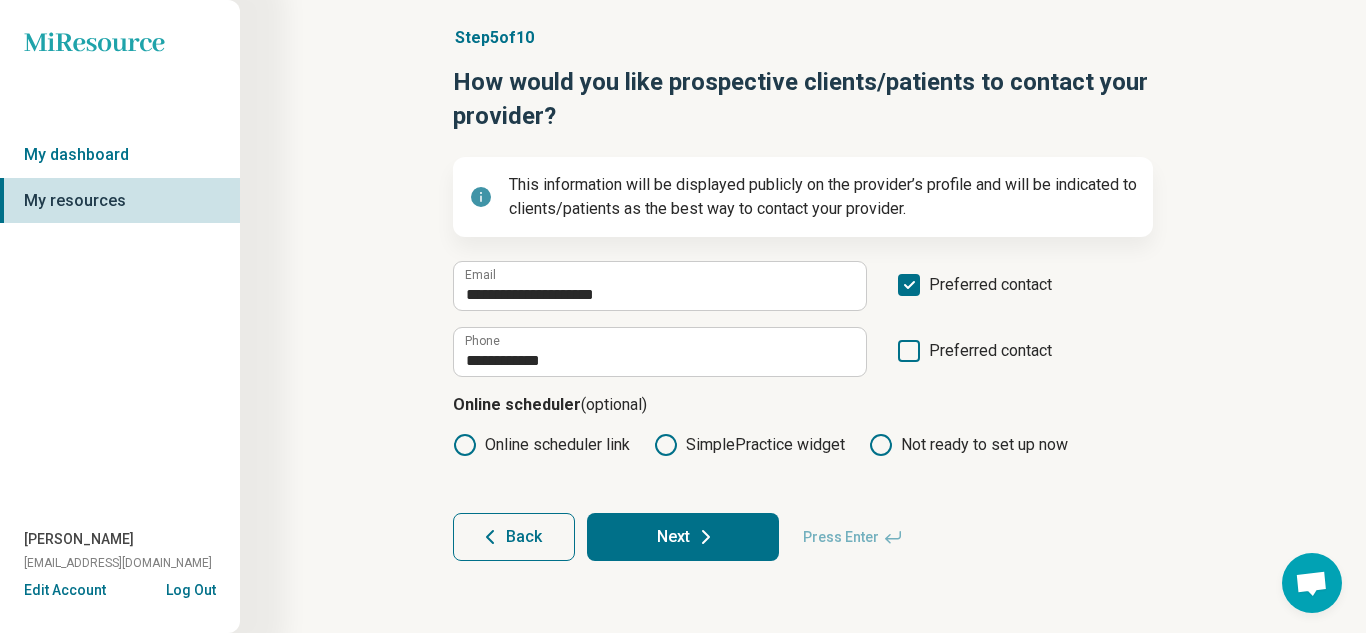 scroll, scrollTop: 66, scrollLeft: 0, axis: vertical 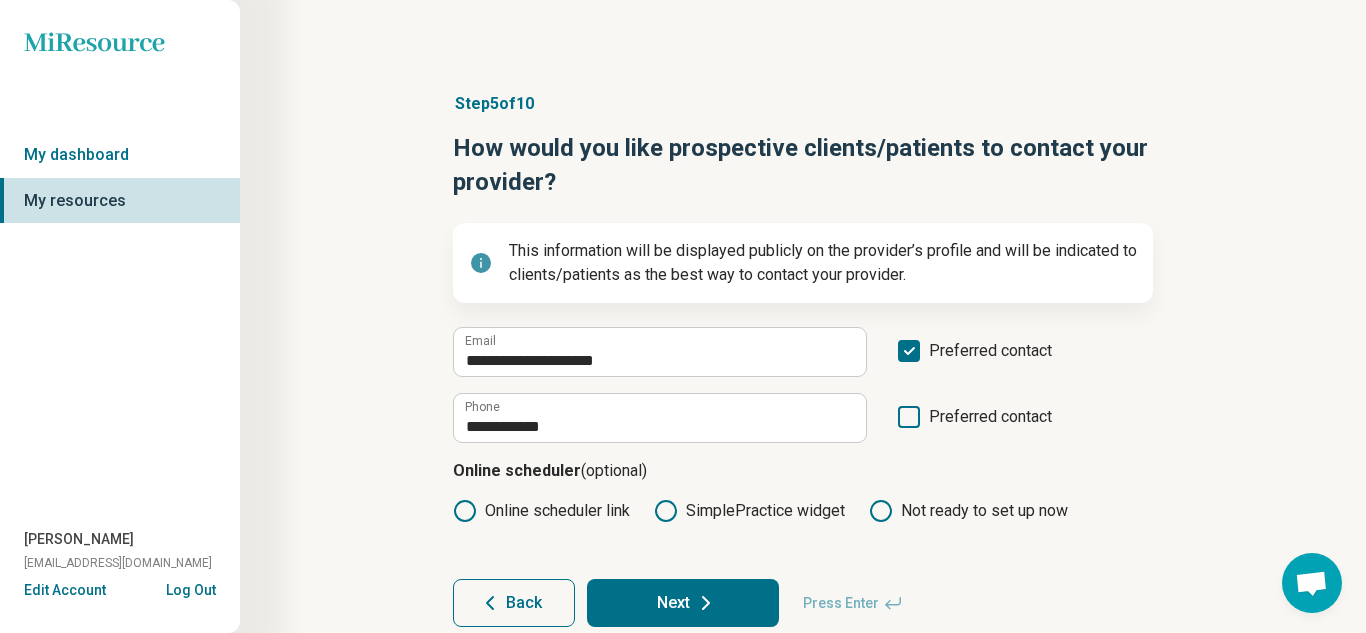 click on "Next" at bounding box center [683, 603] 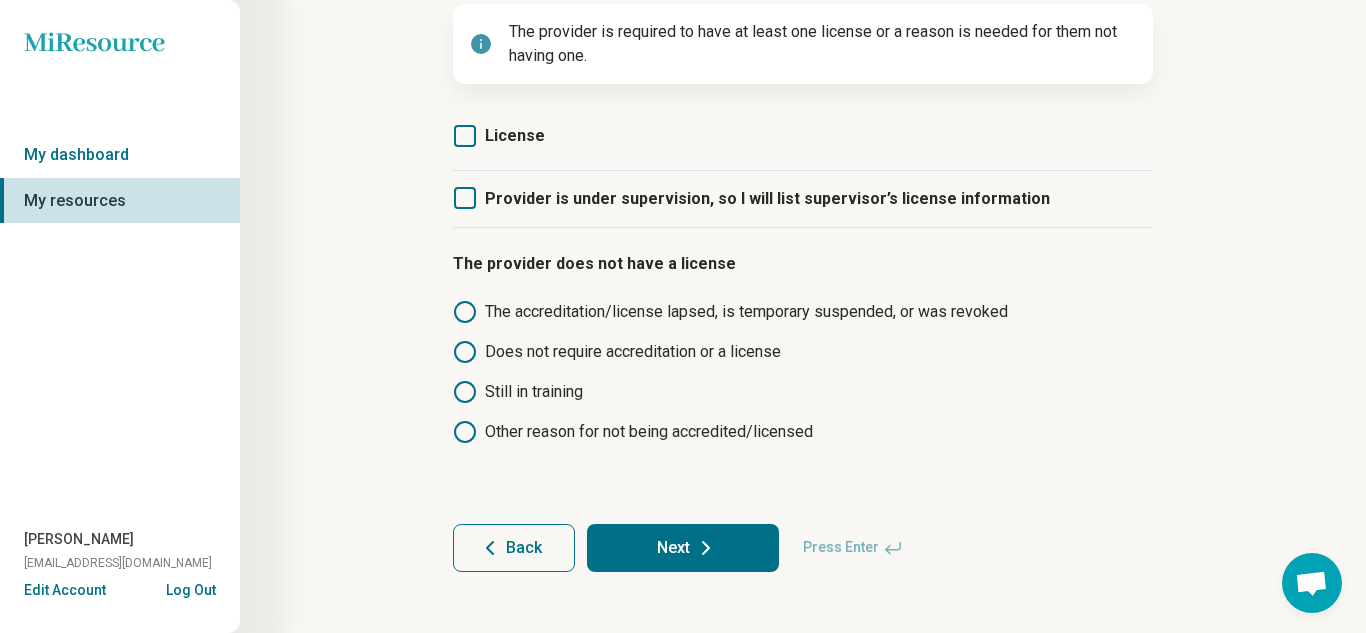 scroll, scrollTop: 211, scrollLeft: 0, axis: vertical 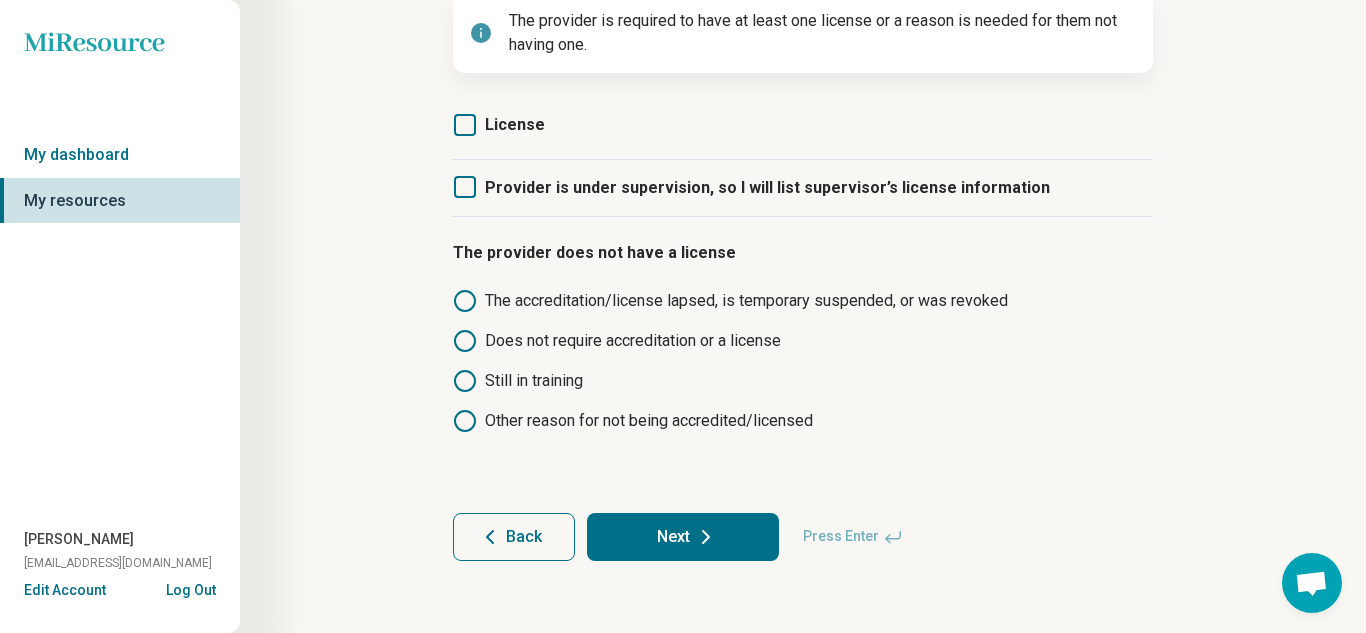 click on "Next" at bounding box center [683, 537] 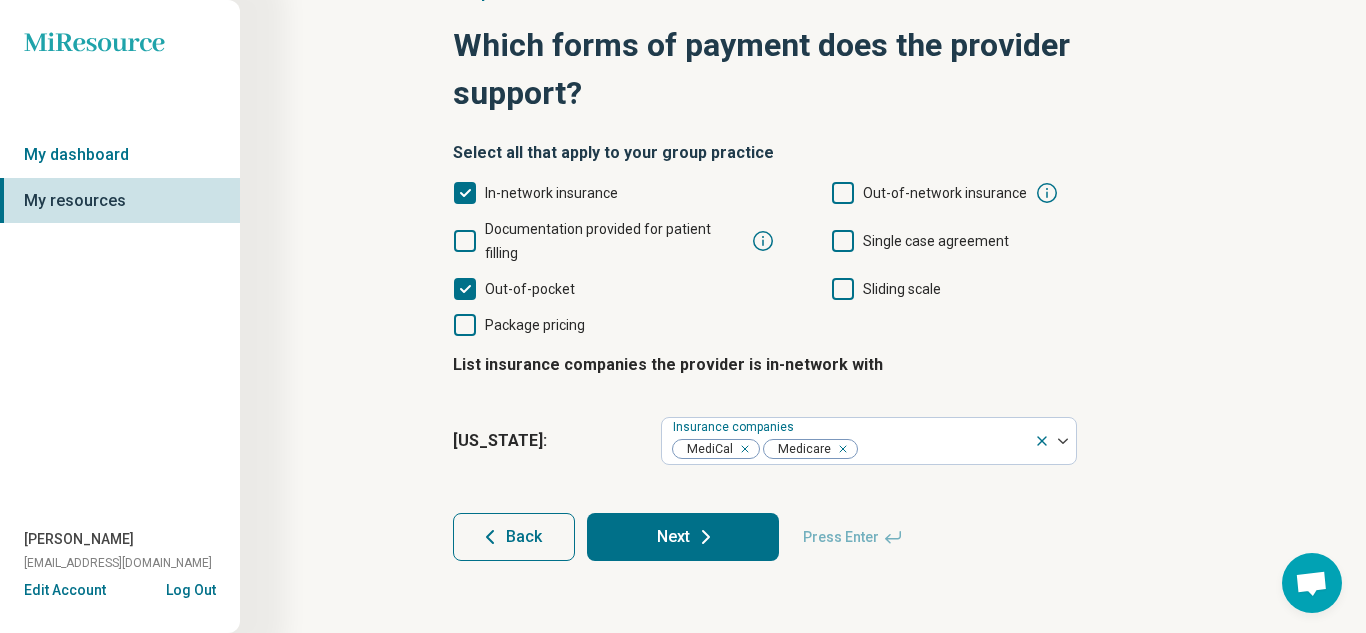 scroll, scrollTop: 87, scrollLeft: 0, axis: vertical 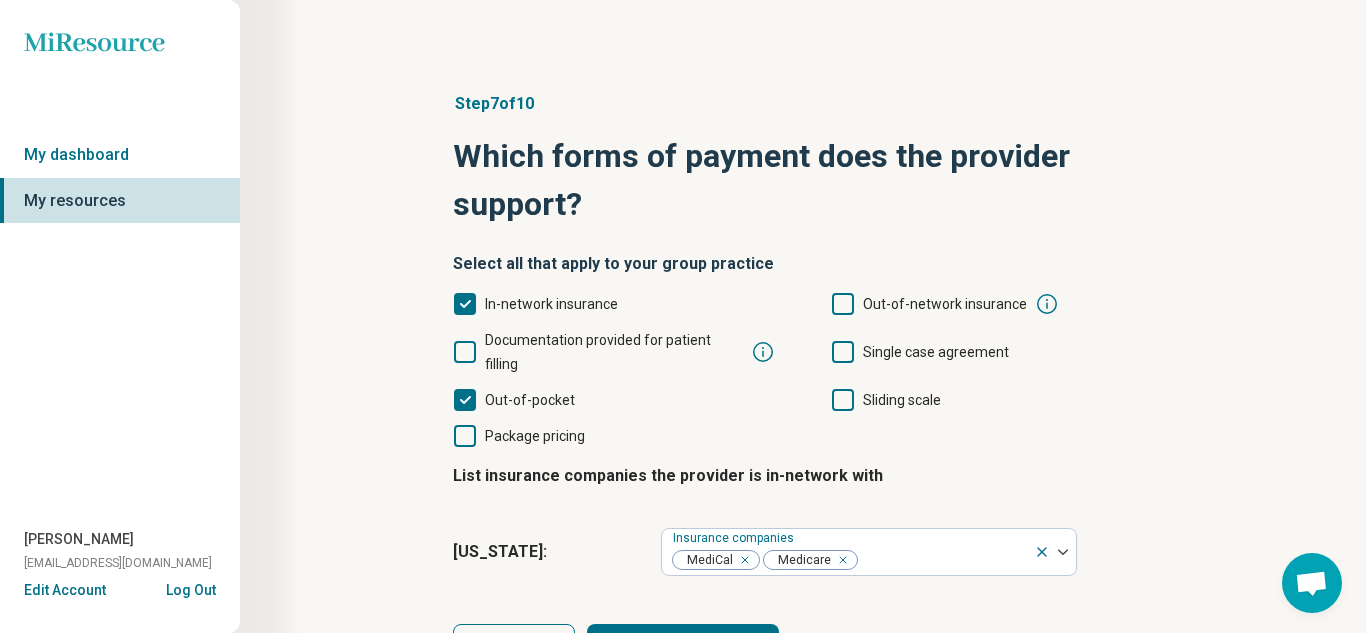 click on "Next" at bounding box center (683, 648) 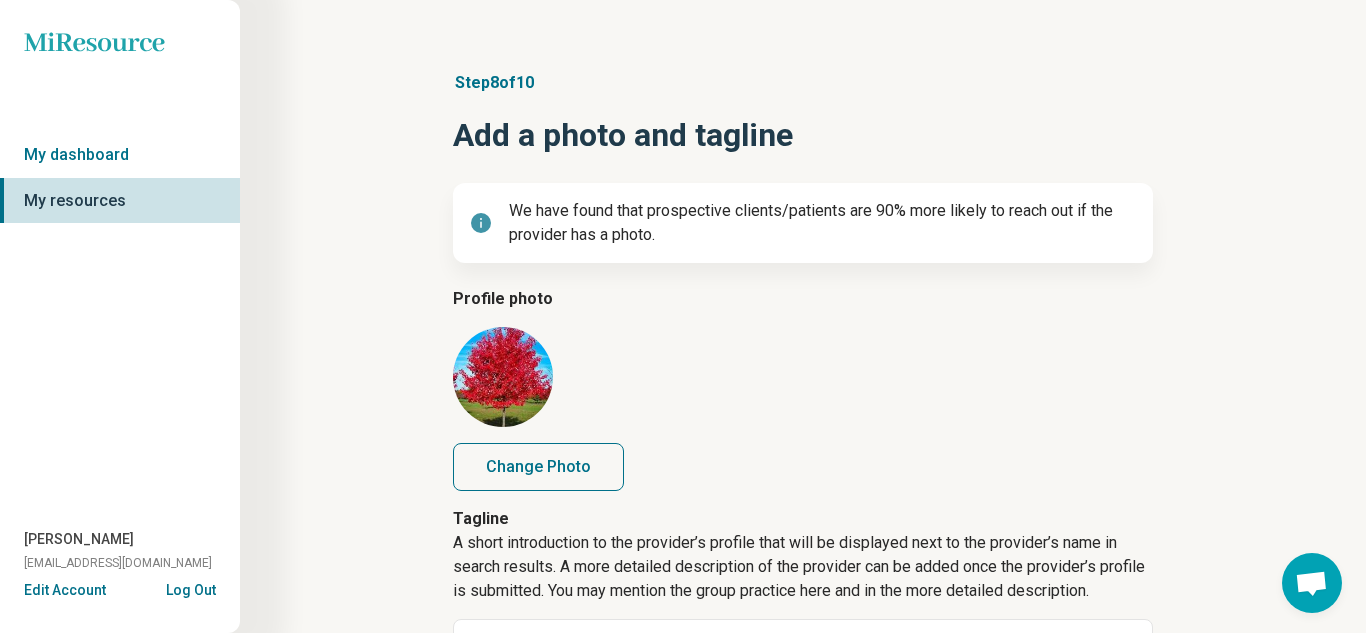 scroll, scrollTop: 15, scrollLeft: 0, axis: vertical 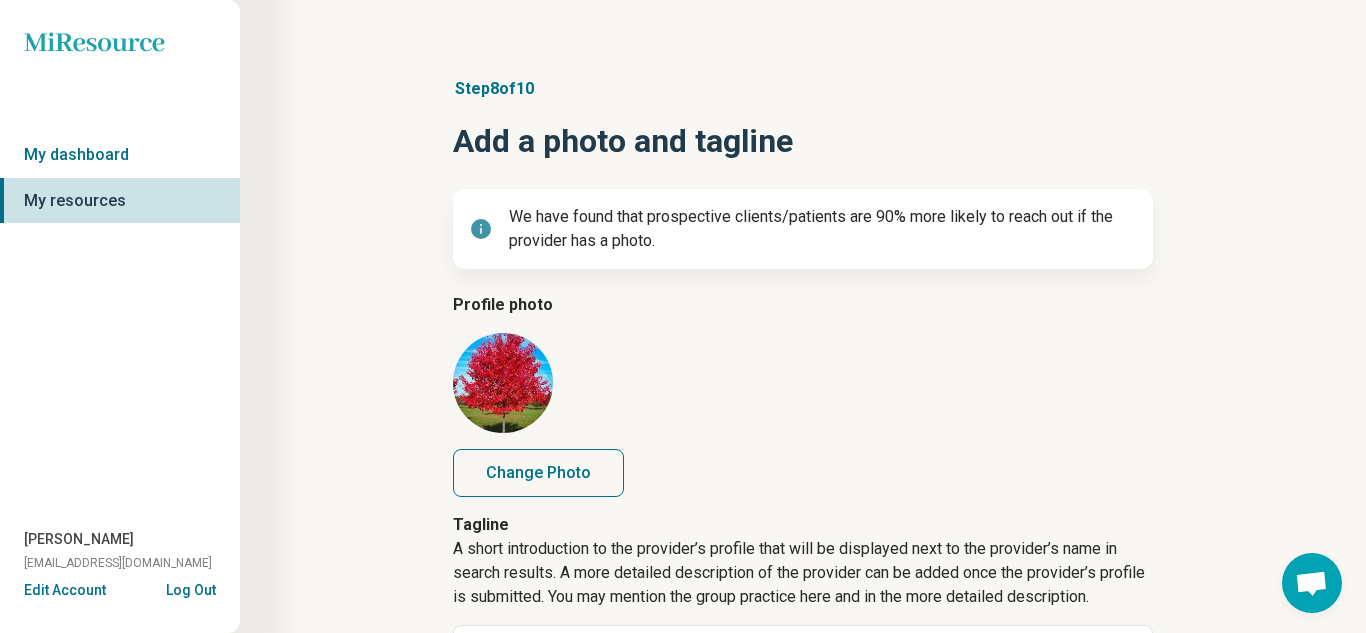 type on "*" 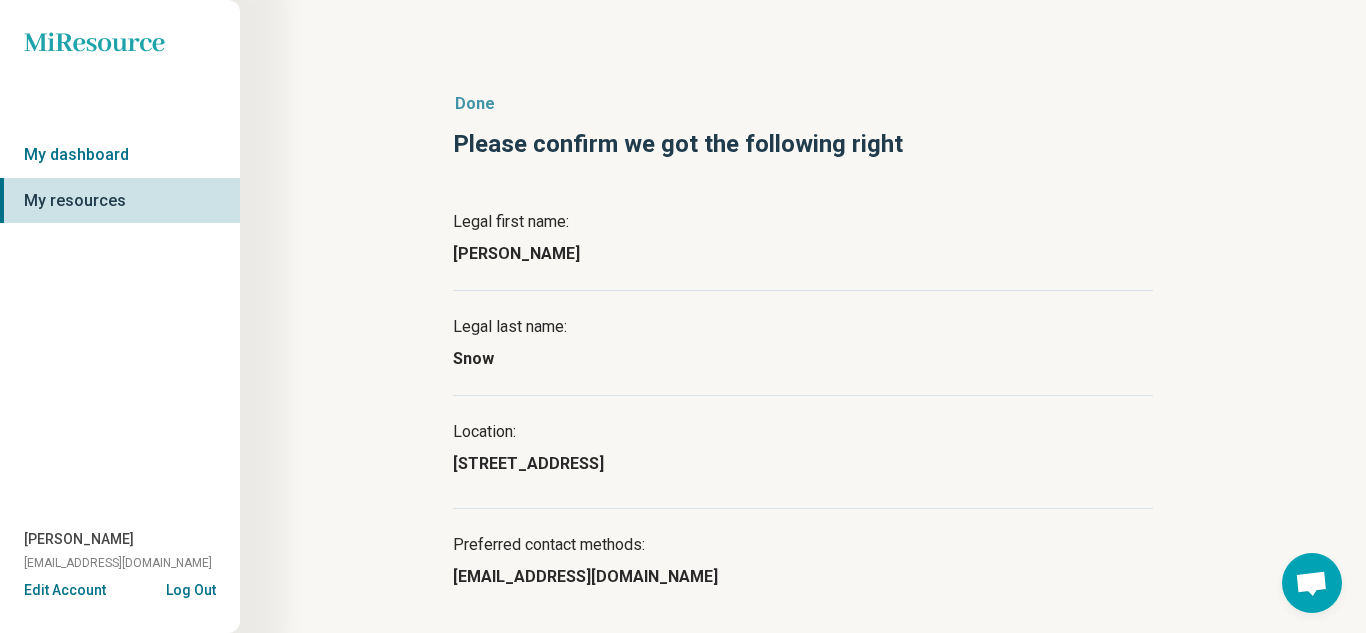 scroll, scrollTop: 140, scrollLeft: 0, axis: vertical 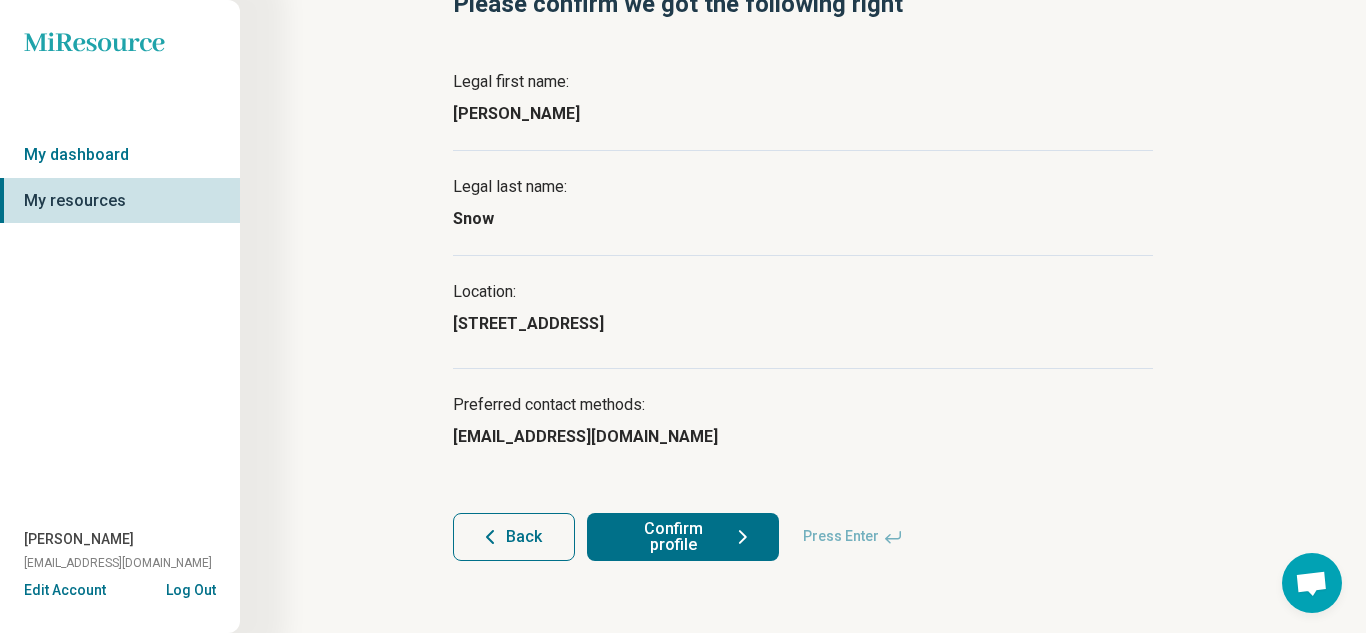click on "Back" at bounding box center (514, 537) 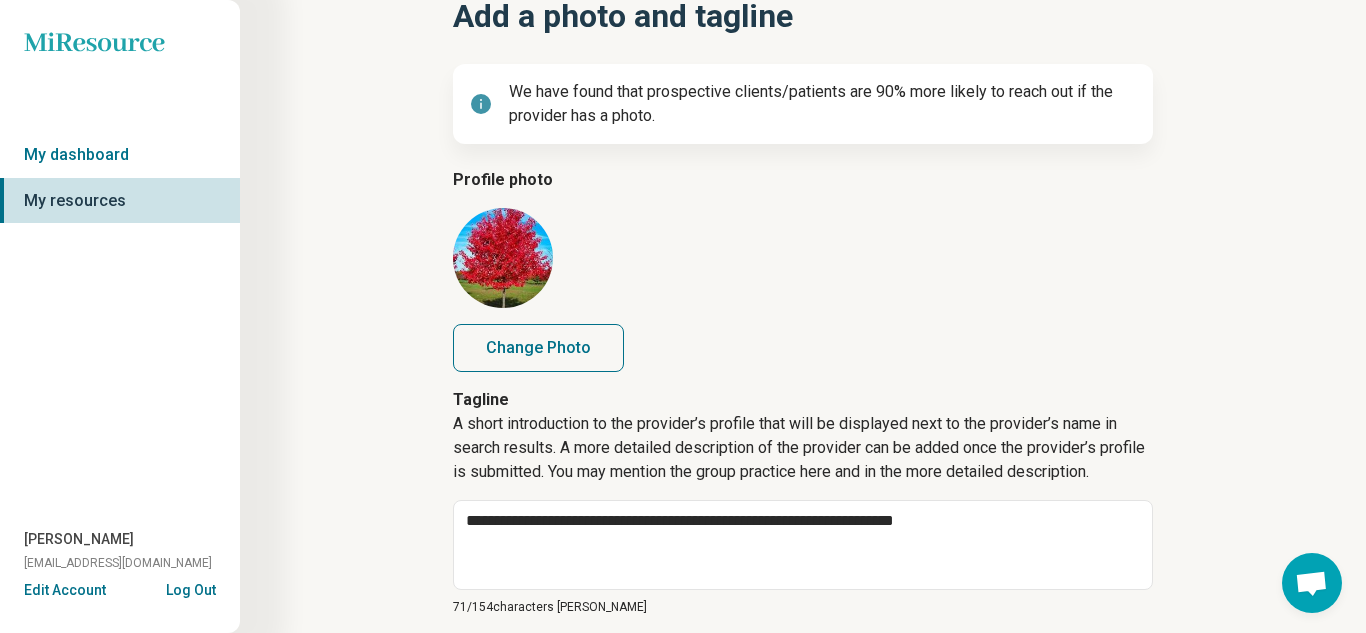scroll, scrollTop: 0, scrollLeft: 0, axis: both 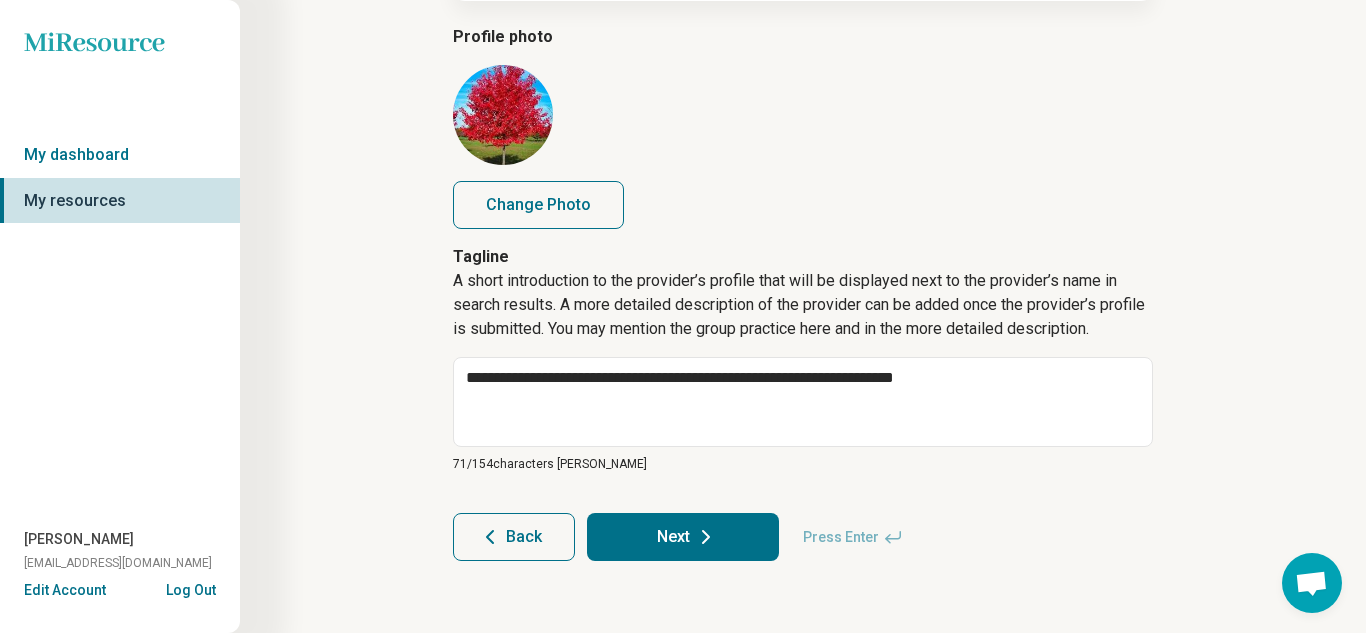 click on "Next" at bounding box center (683, 537) 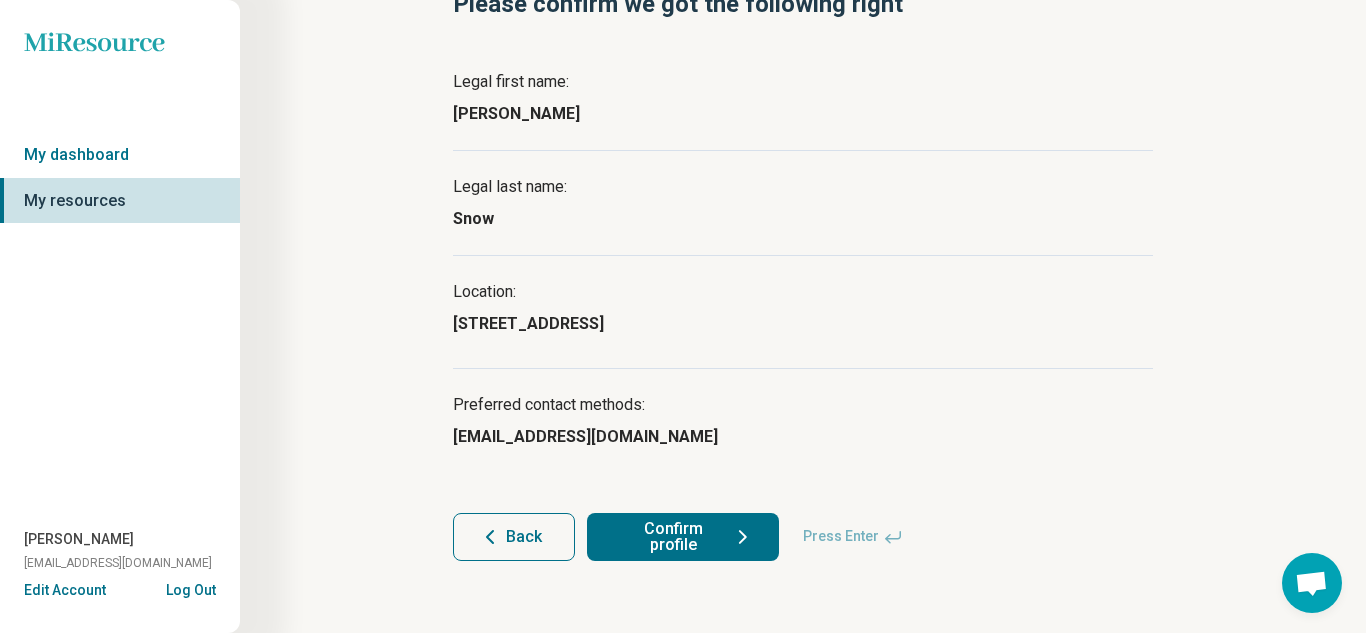scroll, scrollTop: 140, scrollLeft: 0, axis: vertical 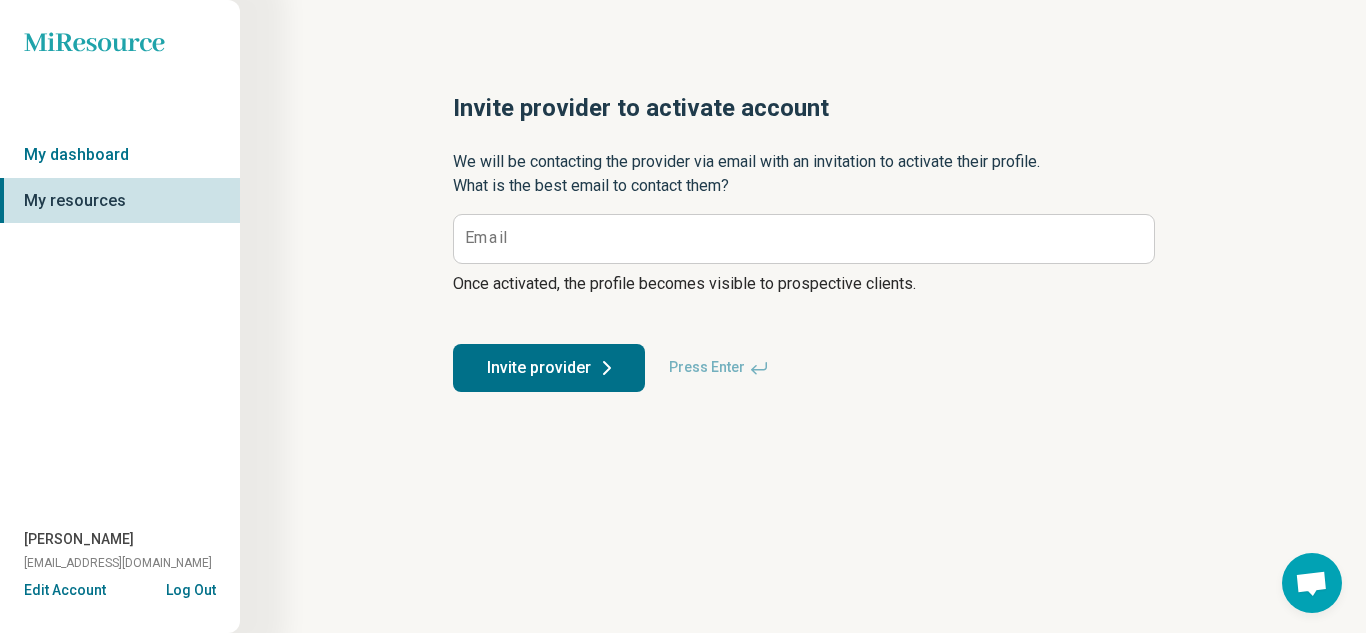 click on "My resources" at bounding box center [120, 201] 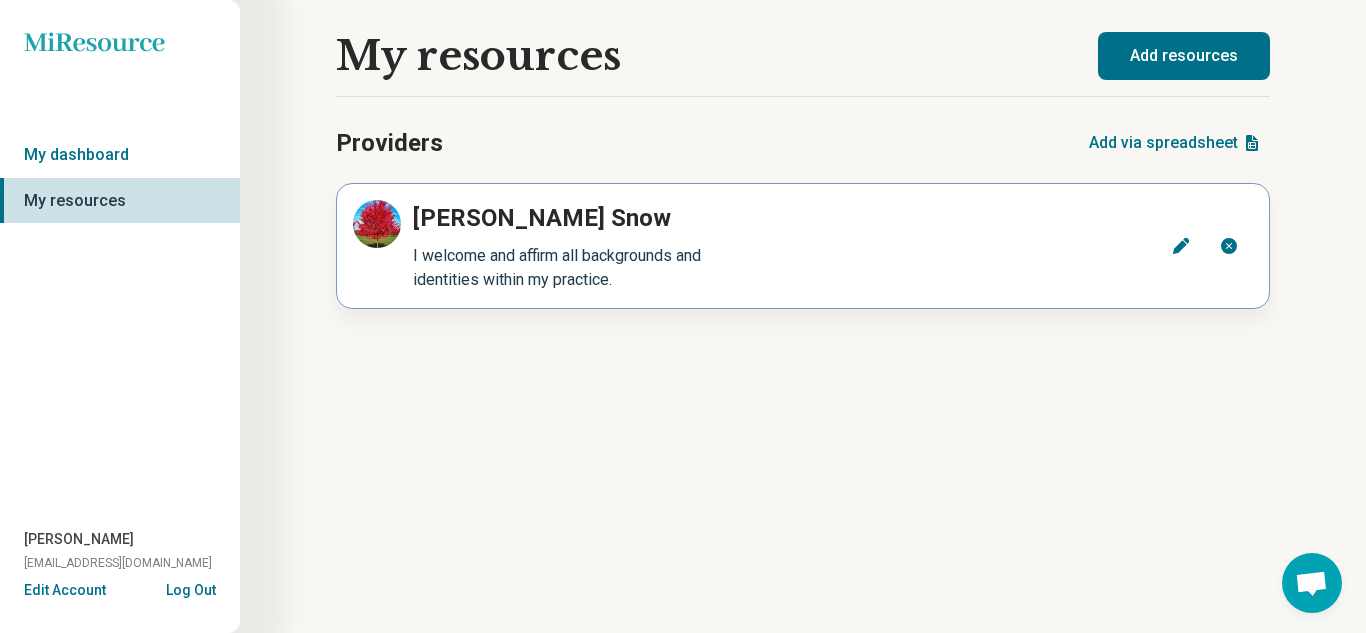 click 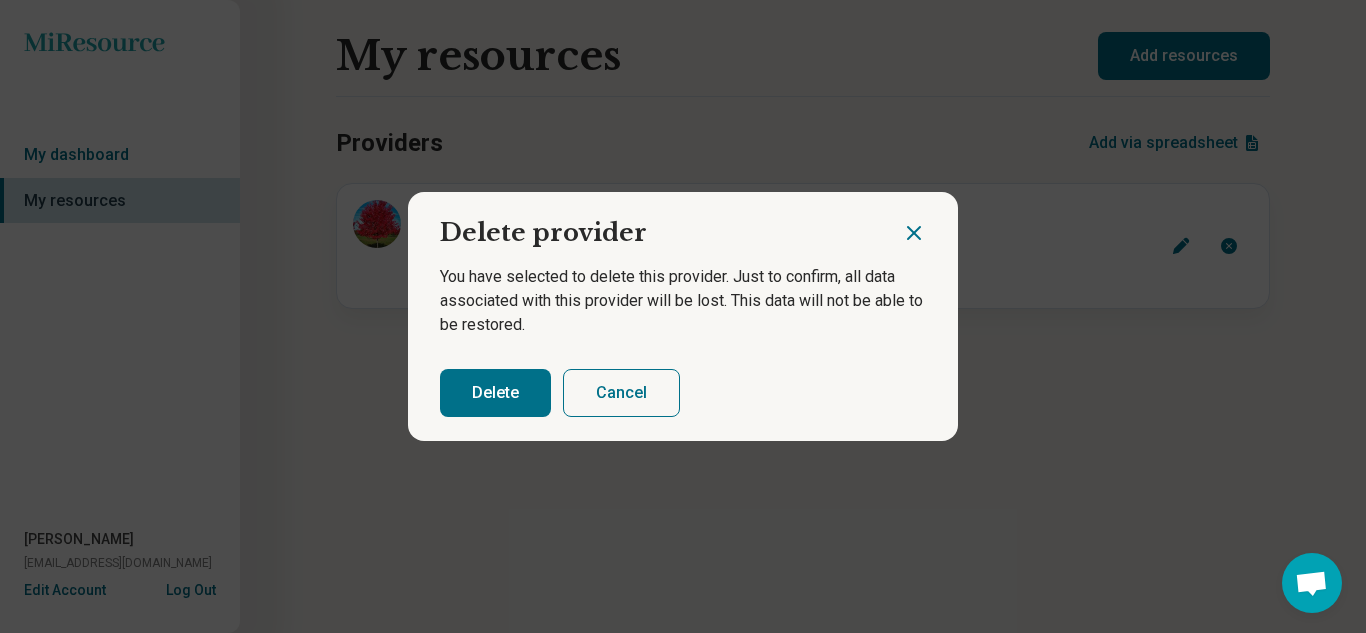 click on "Delete" at bounding box center (495, 393) 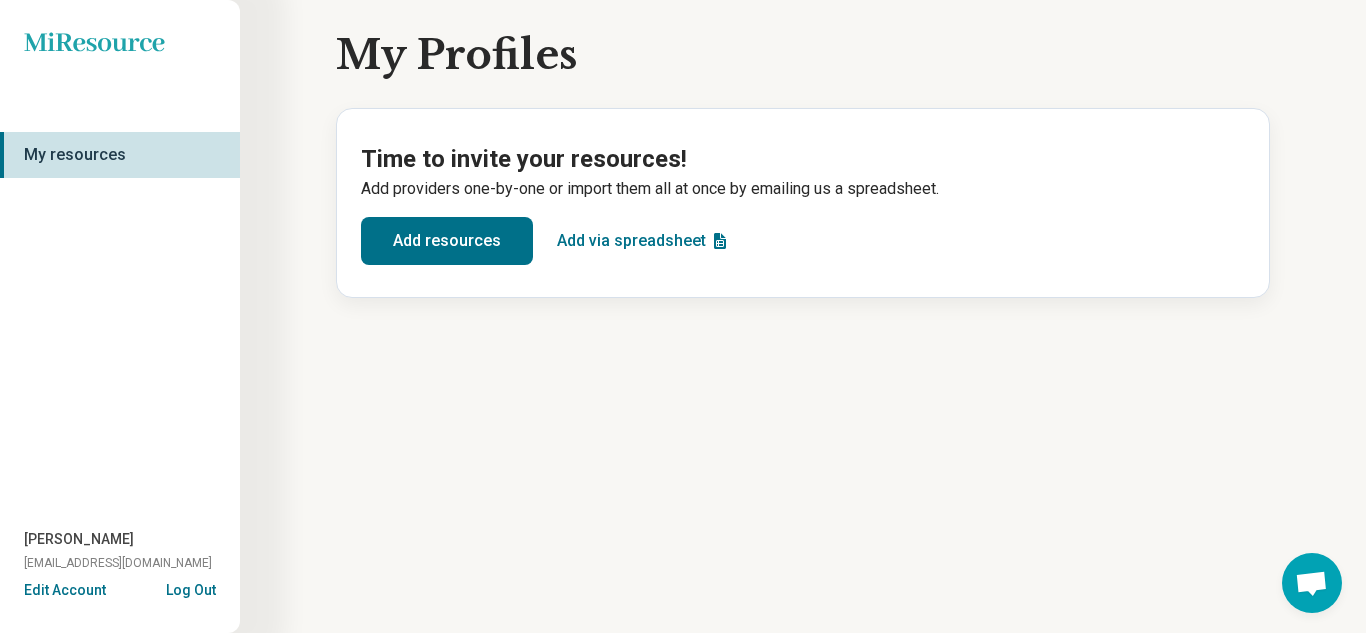 click on "Add resources" at bounding box center [447, 241] 